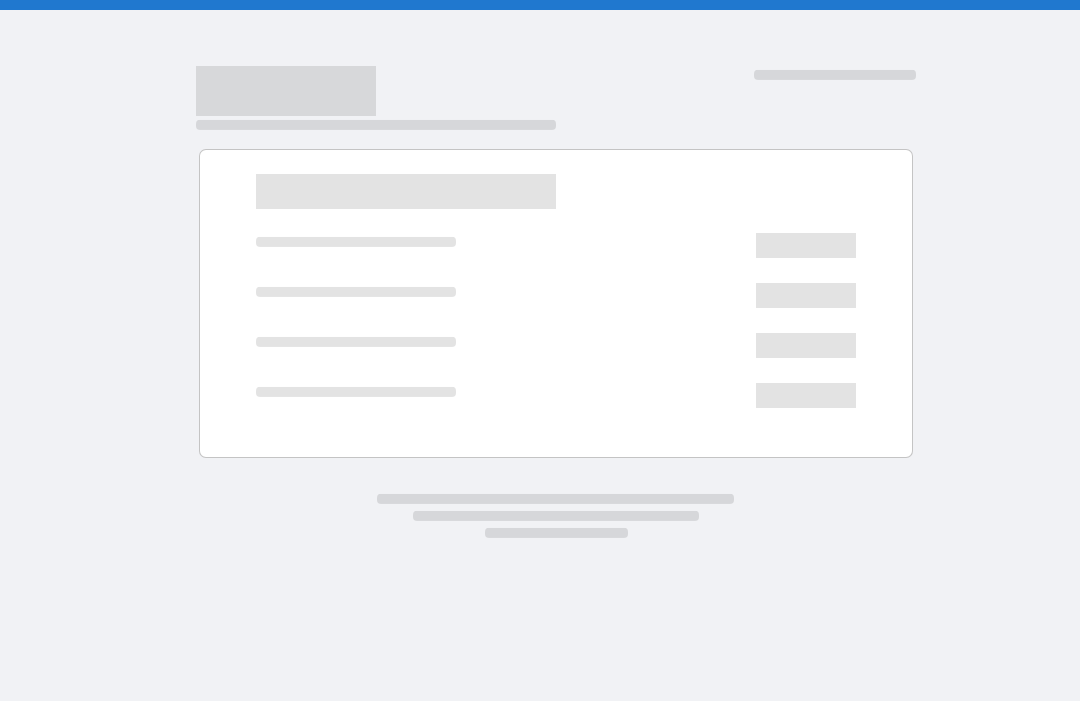 scroll, scrollTop: 0, scrollLeft: 0, axis: both 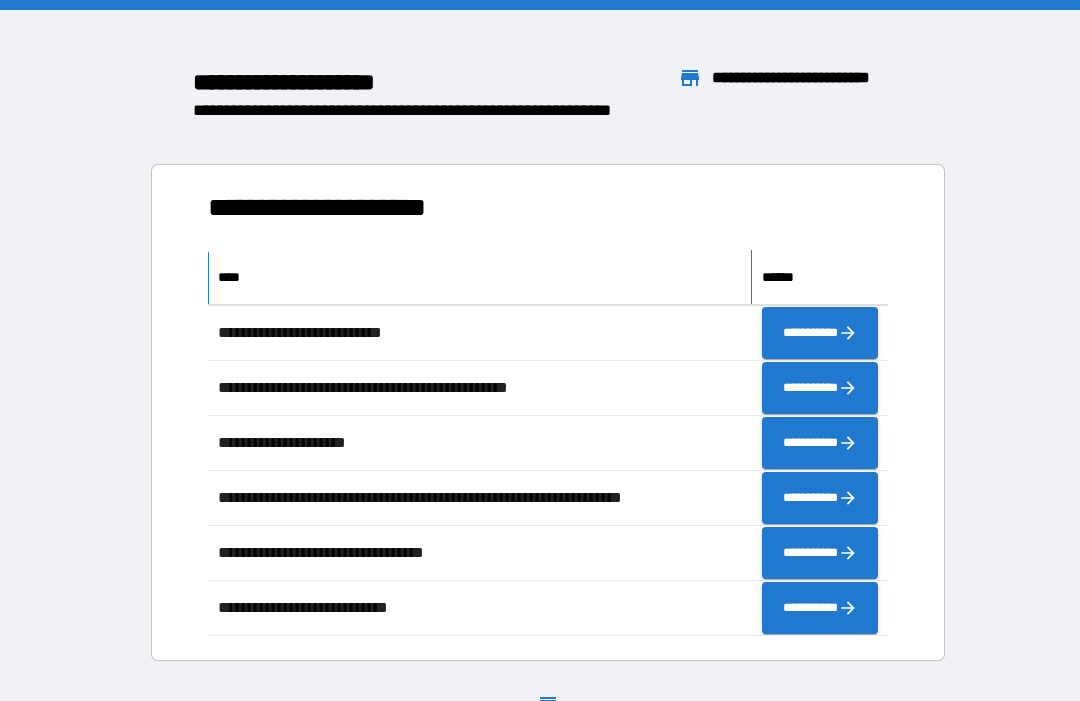 click on "****" at bounding box center [480, 277] 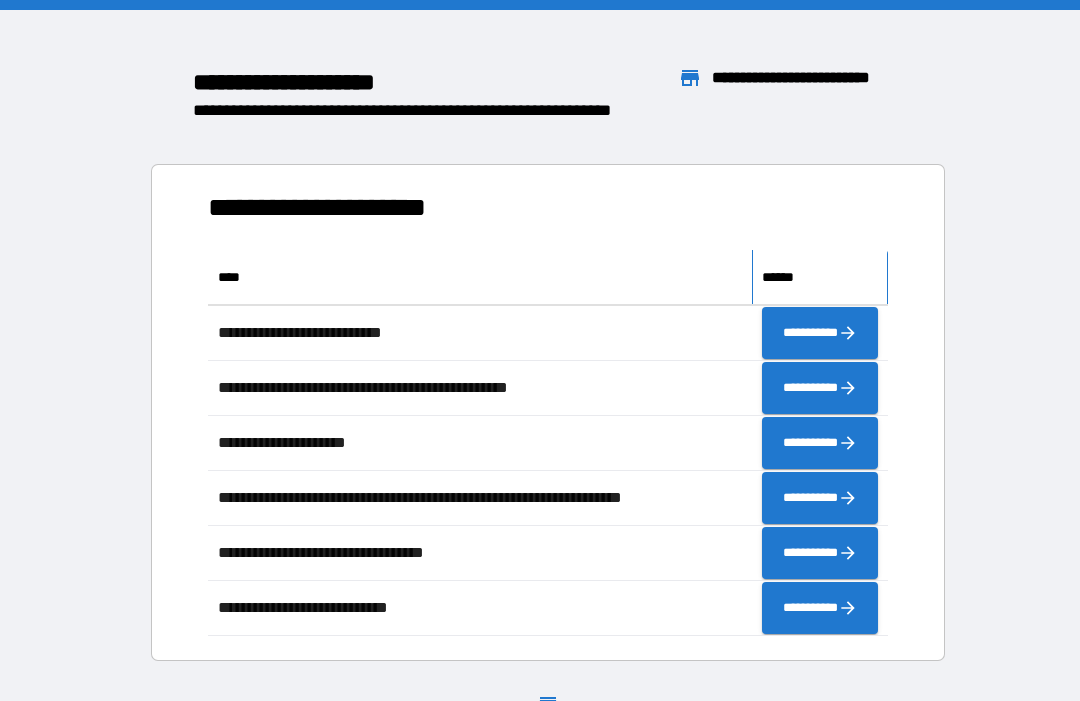 click on "******" at bounding box center [820, 277] 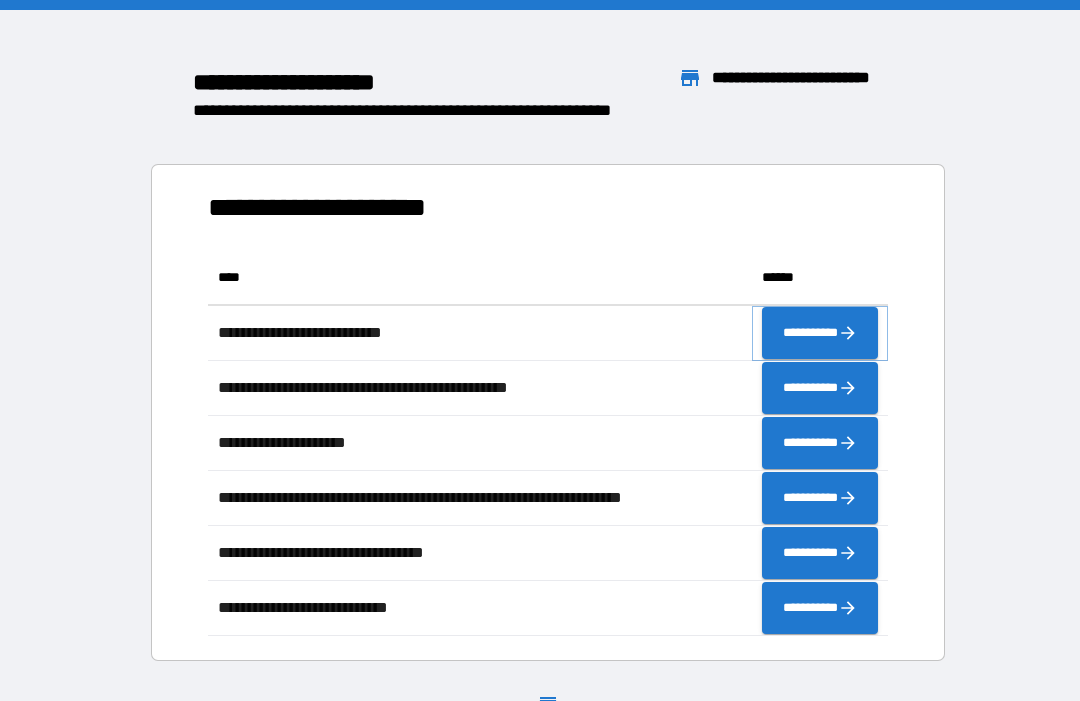 click on "**********" at bounding box center [820, 333] 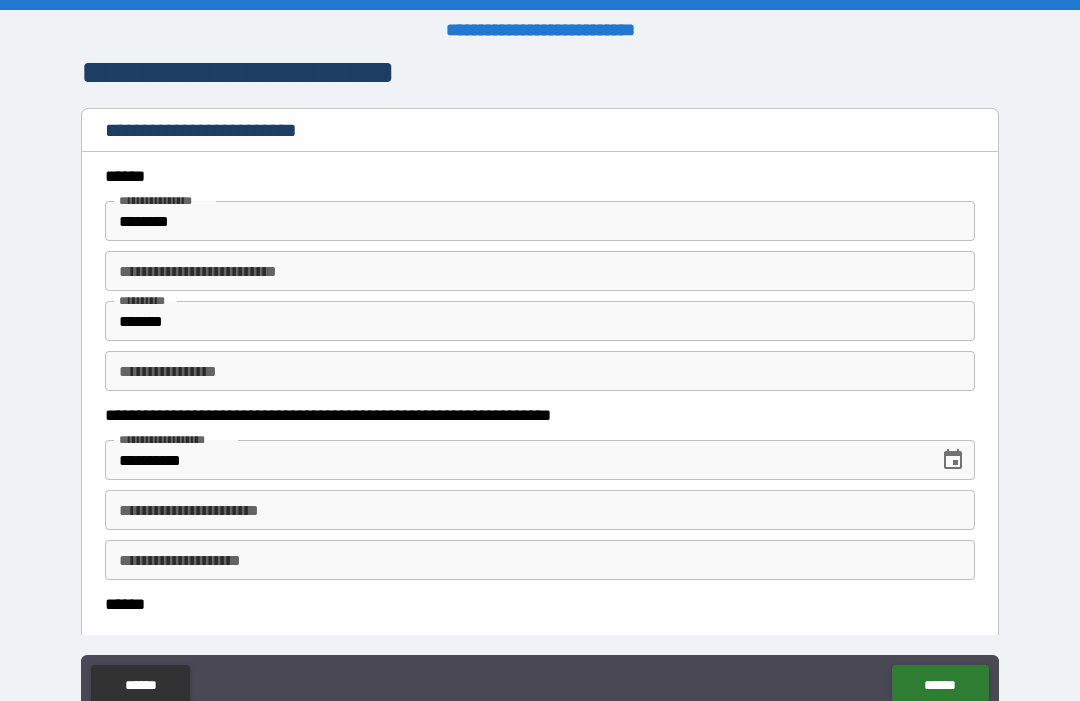 click on "**********" at bounding box center [540, 271] 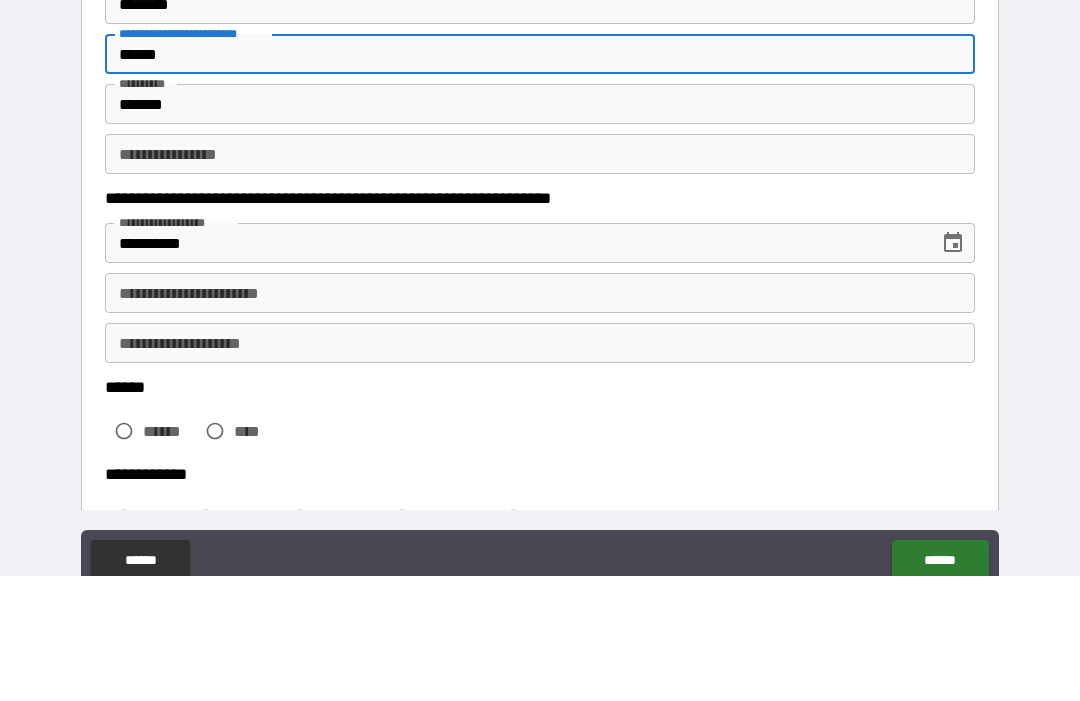scroll, scrollTop: 94, scrollLeft: 0, axis: vertical 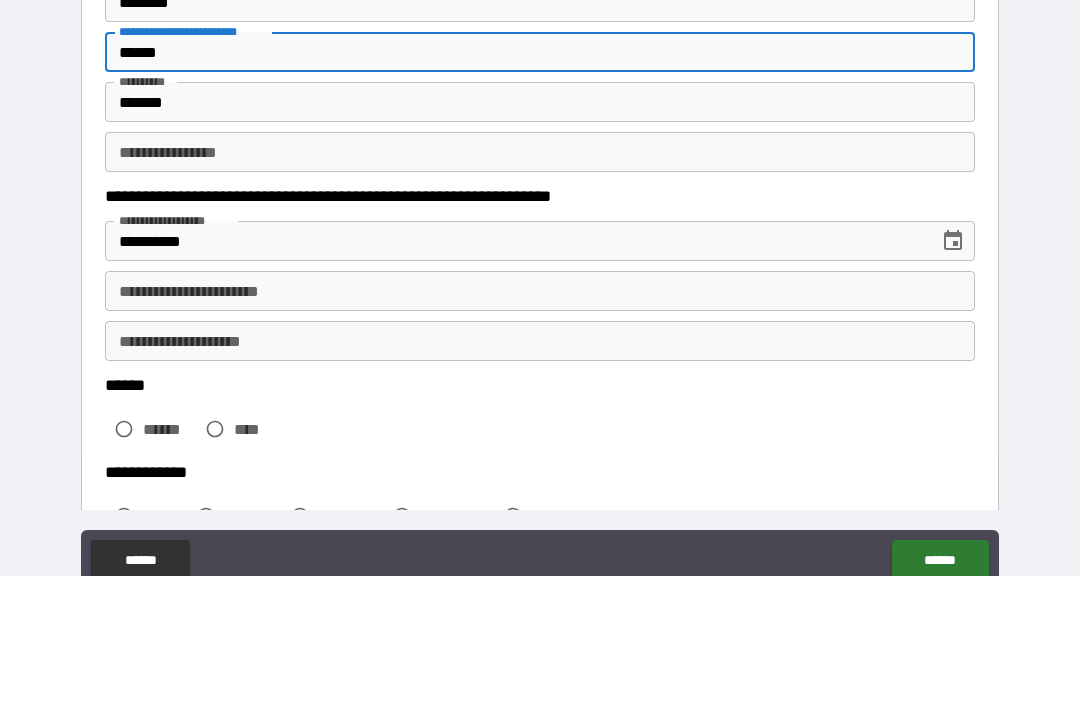 type on "******" 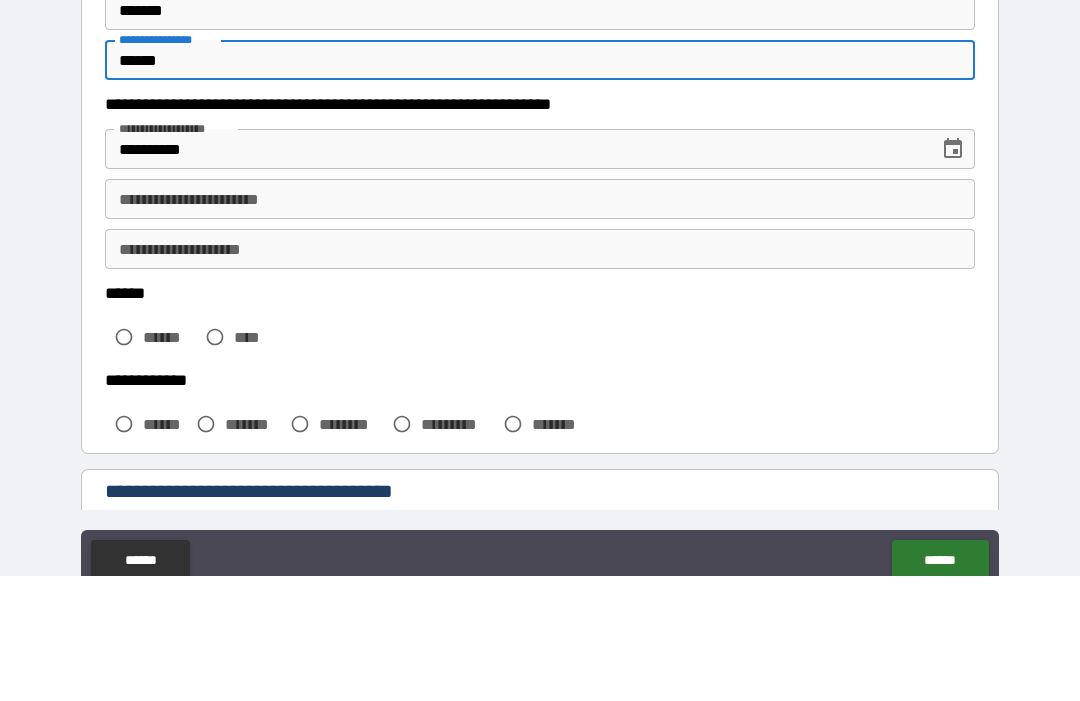 scroll, scrollTop: 212, scrollLeft: 0, axis: vertical 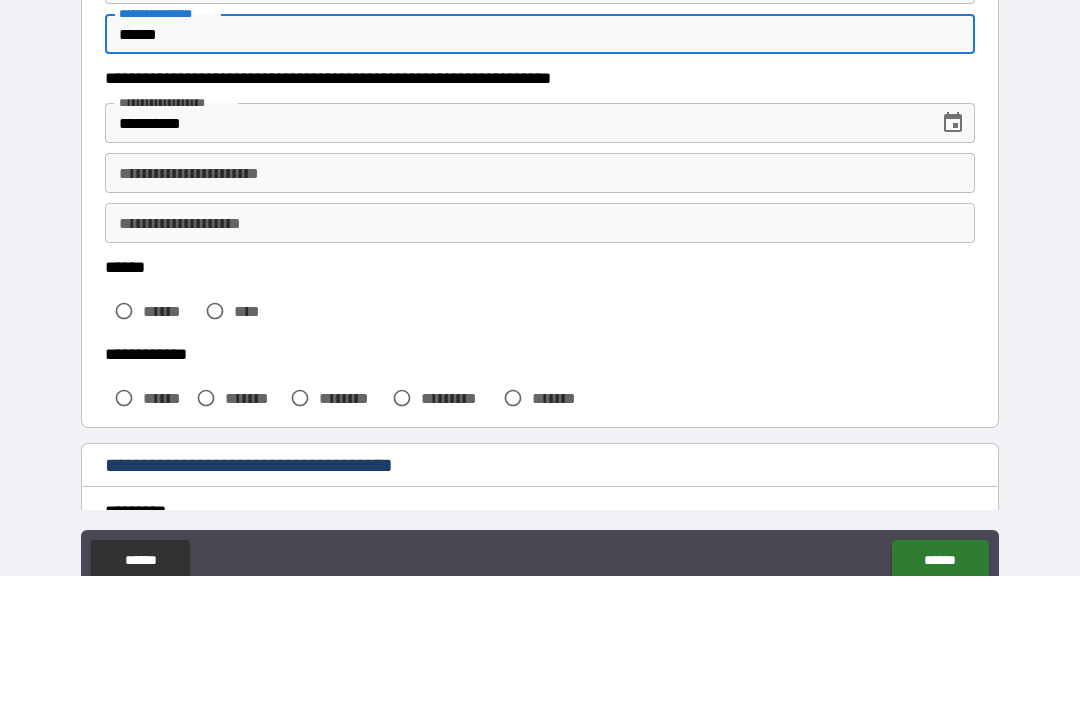 type on "******" 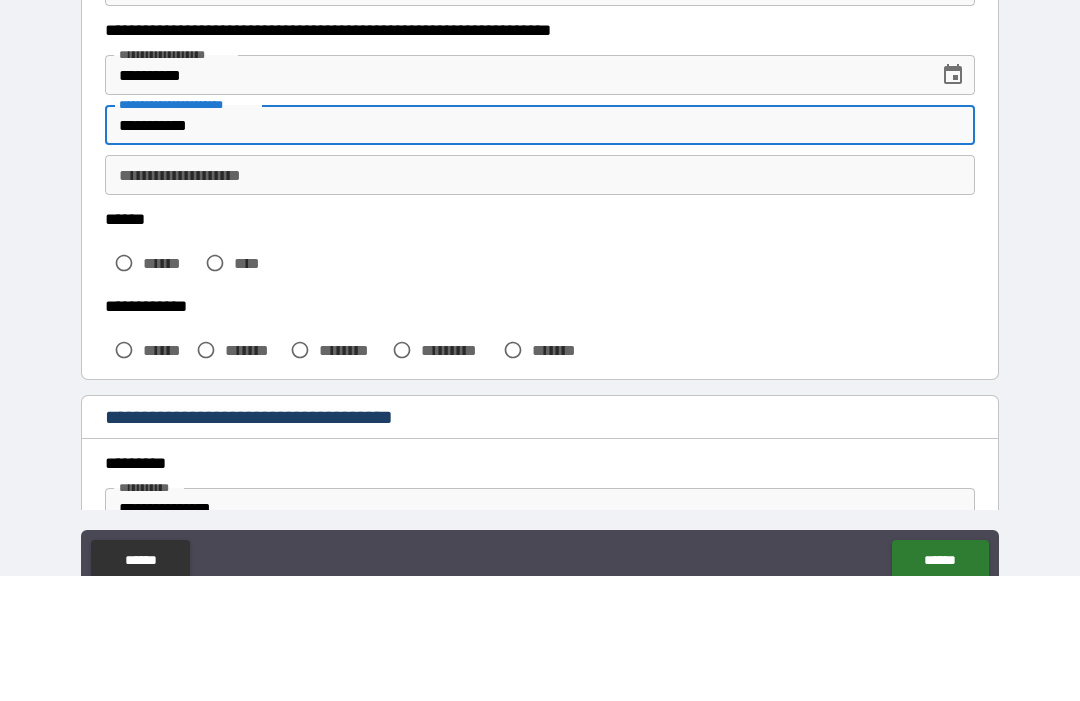 scroll, scrollTop: 297, scrollLeft: 0, axis: vertical 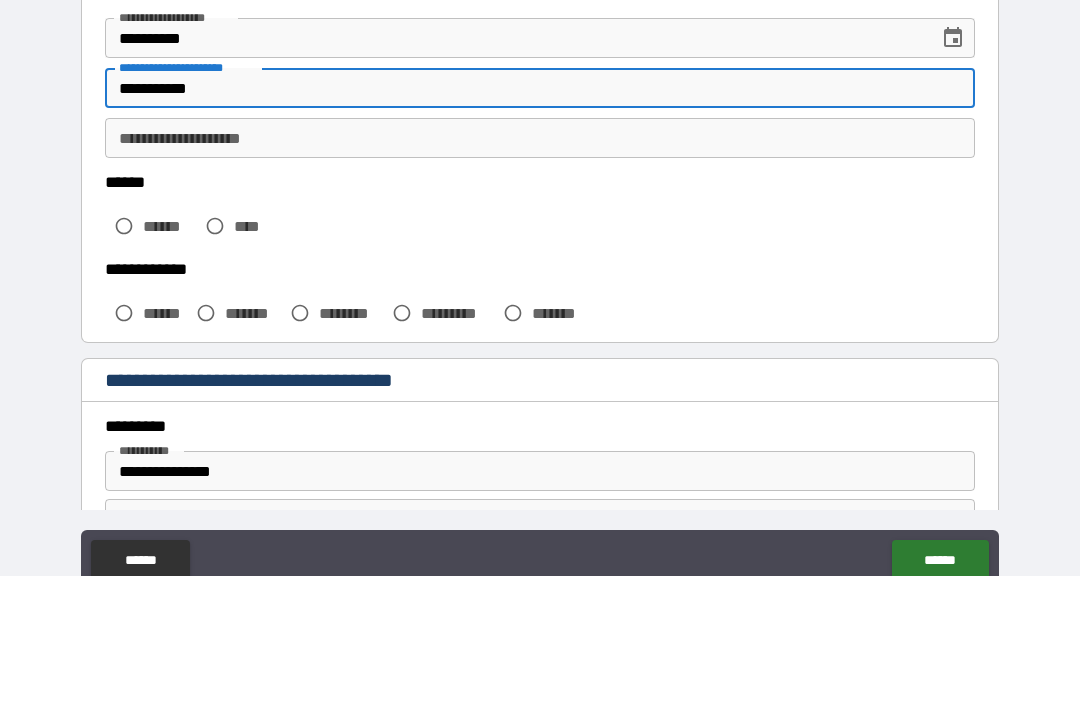 click on "**********" at bounding box center (540, 263) 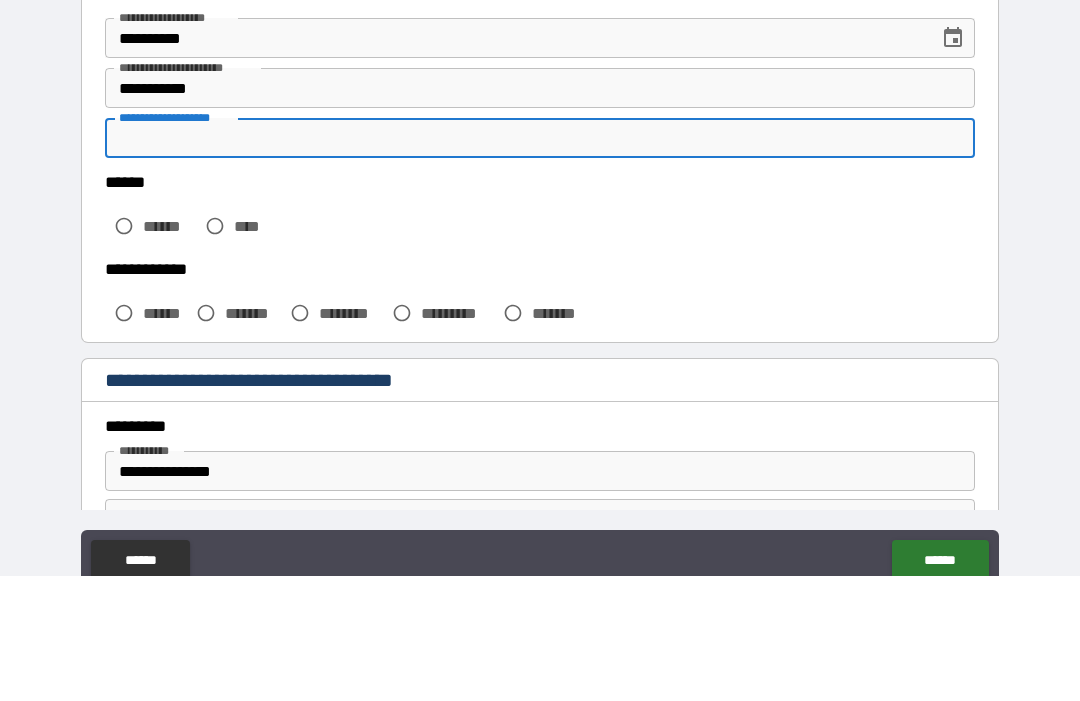 click on "**********" at bounding box center [540, 213] 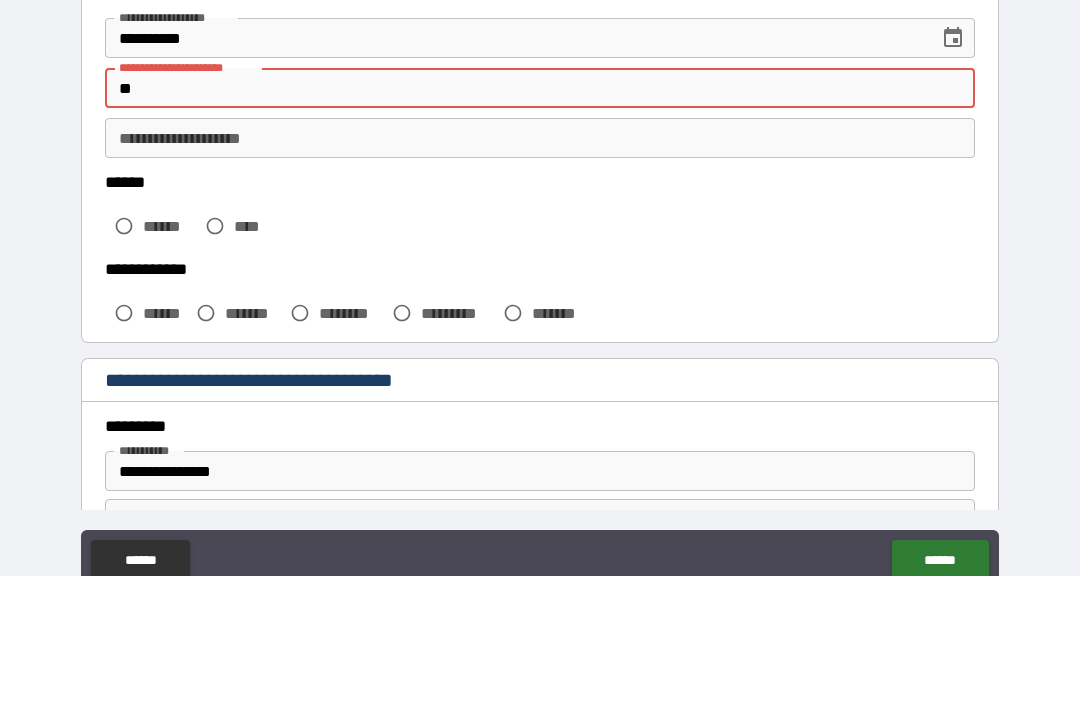 type on "*" 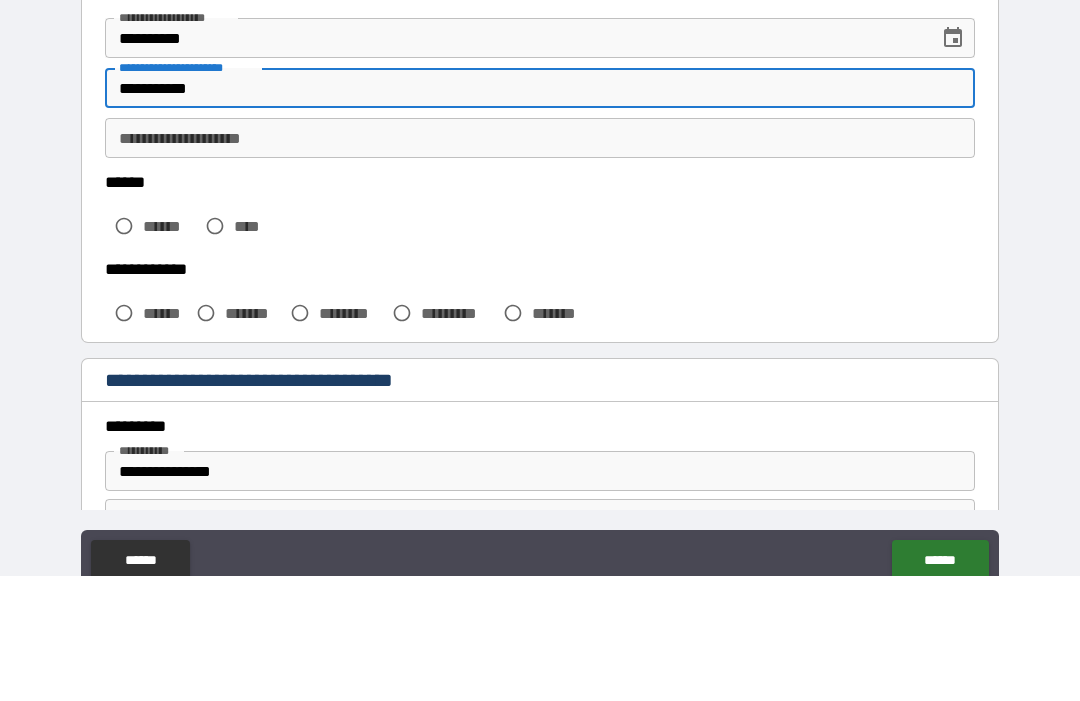 type on "**********" 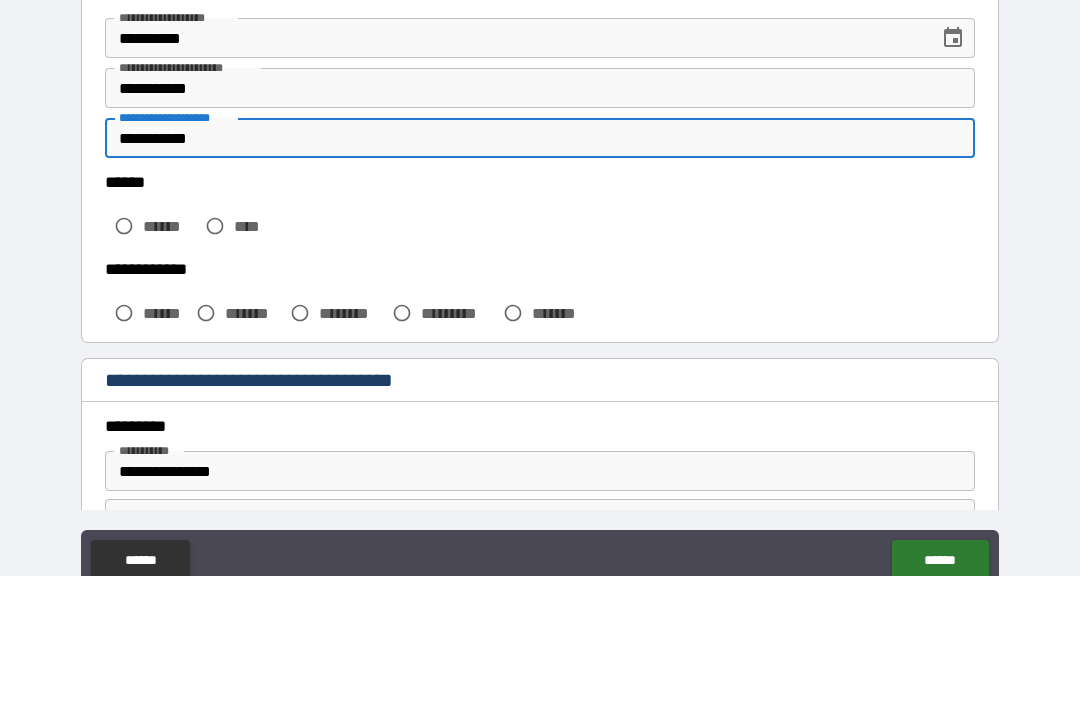 type on "**********" 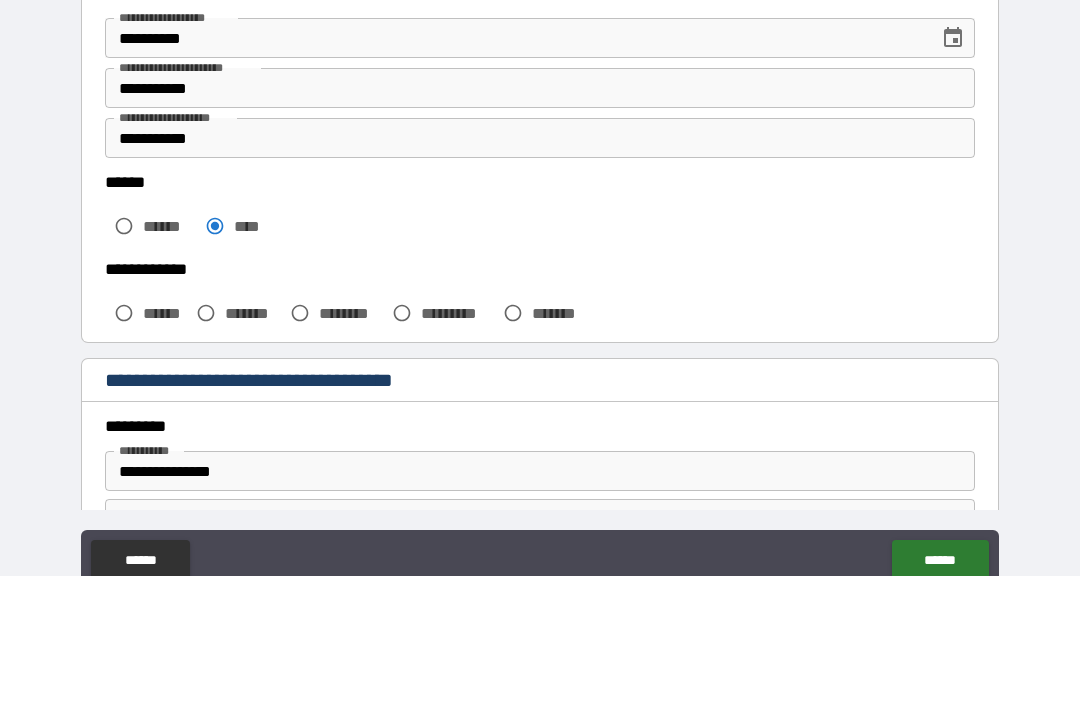 scroll, scrollTop: 67, scrollLeft: 0, axis: vertical 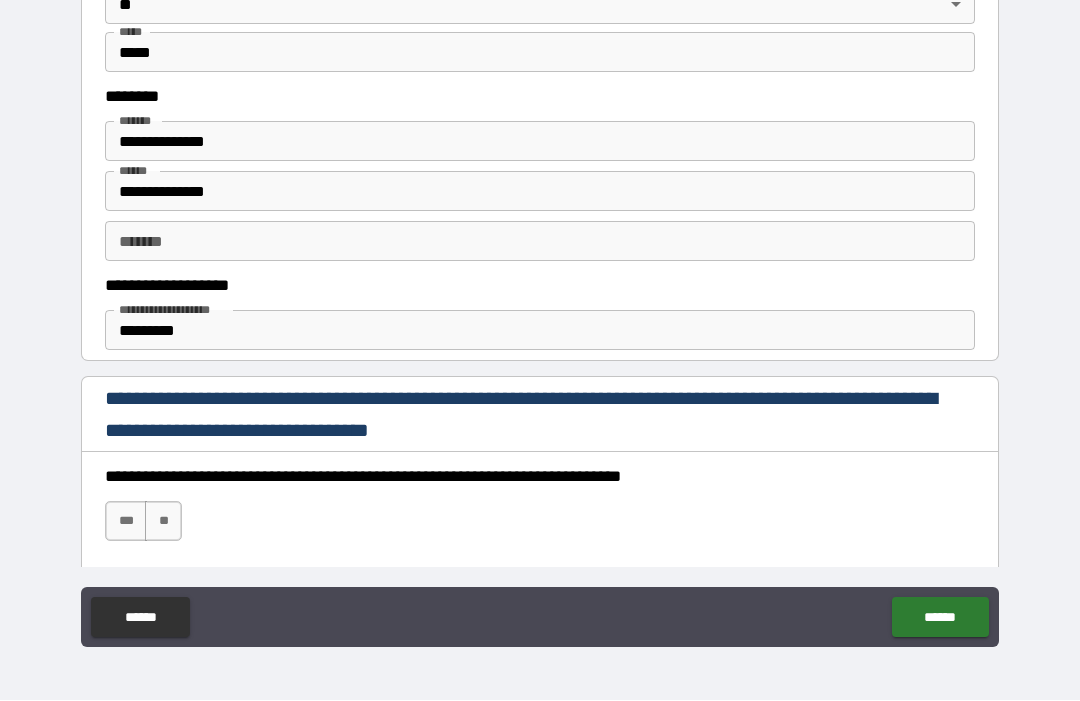 click on "******* *******" at bounding box center (540, 242) 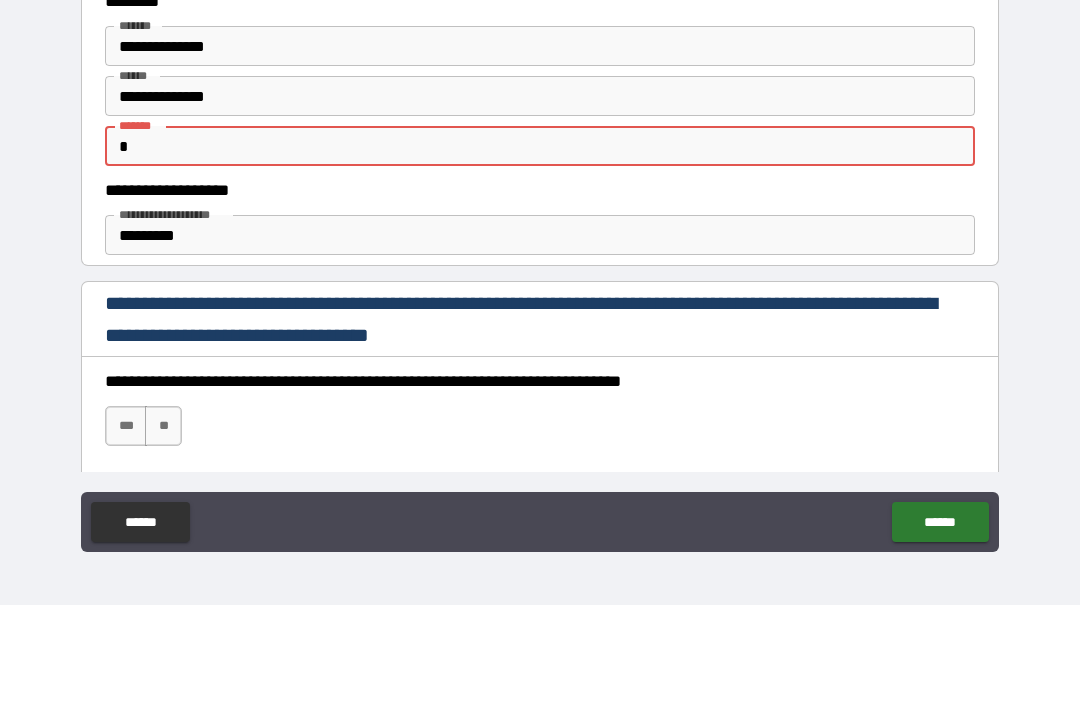 type on "*" 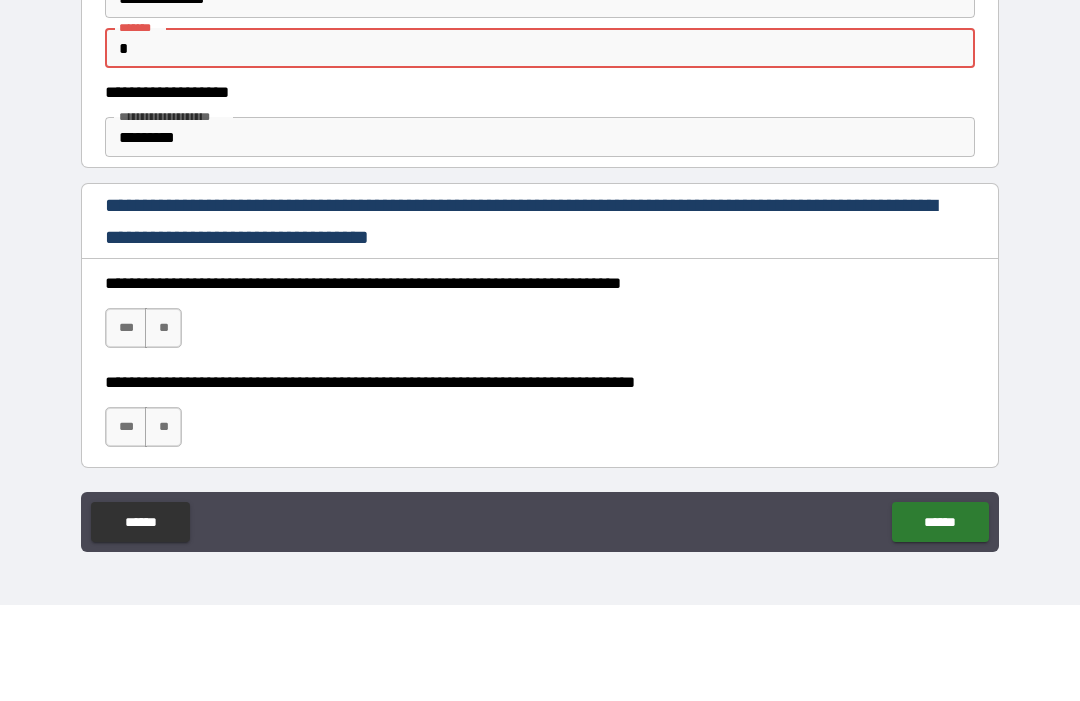scroll, scrollTop: 1063, scrollLeft: 0, axis: vertical 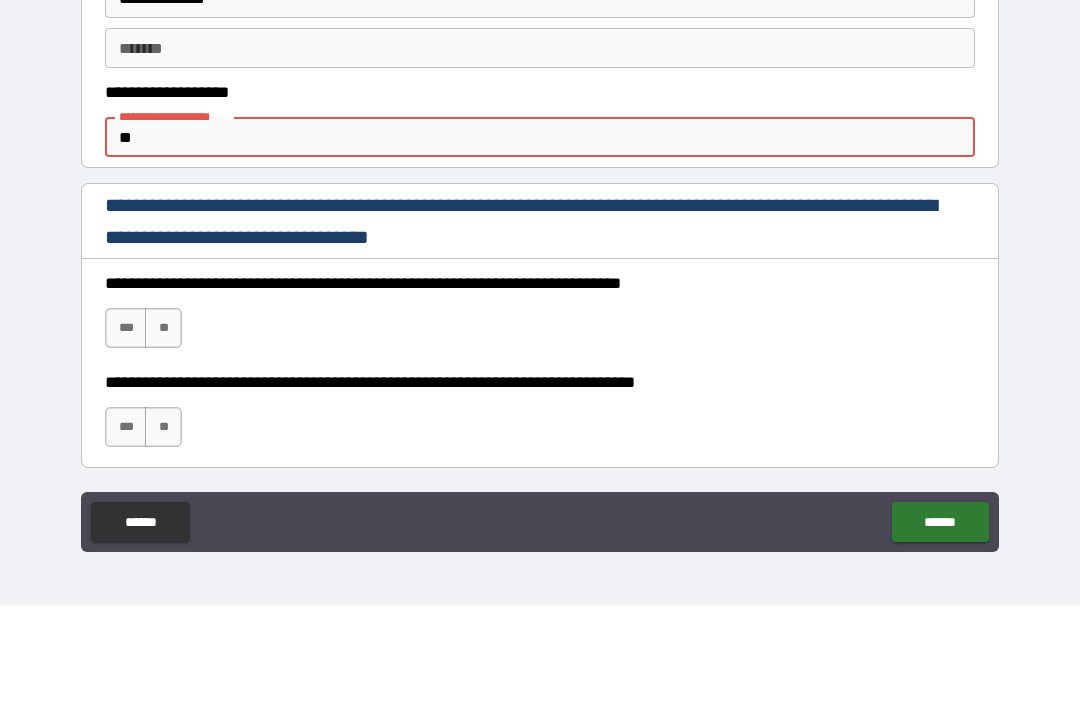 type on "*" 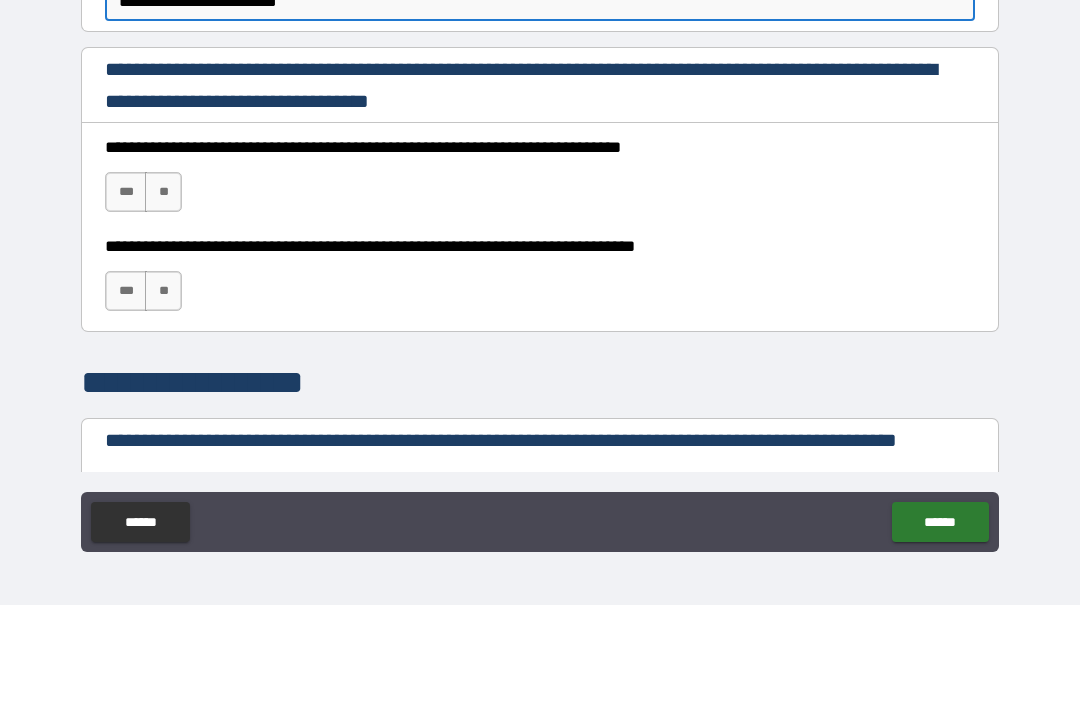 scroll, scrollTop: 1202, scrollLeft: 0, axis: vertical 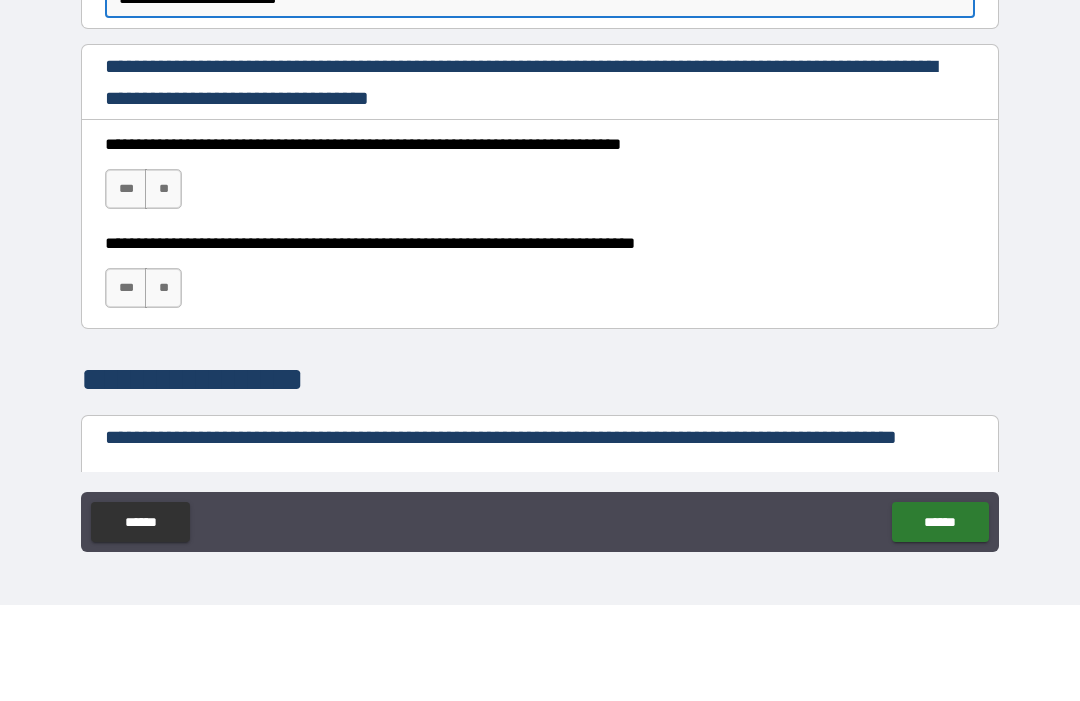 type on "**********" 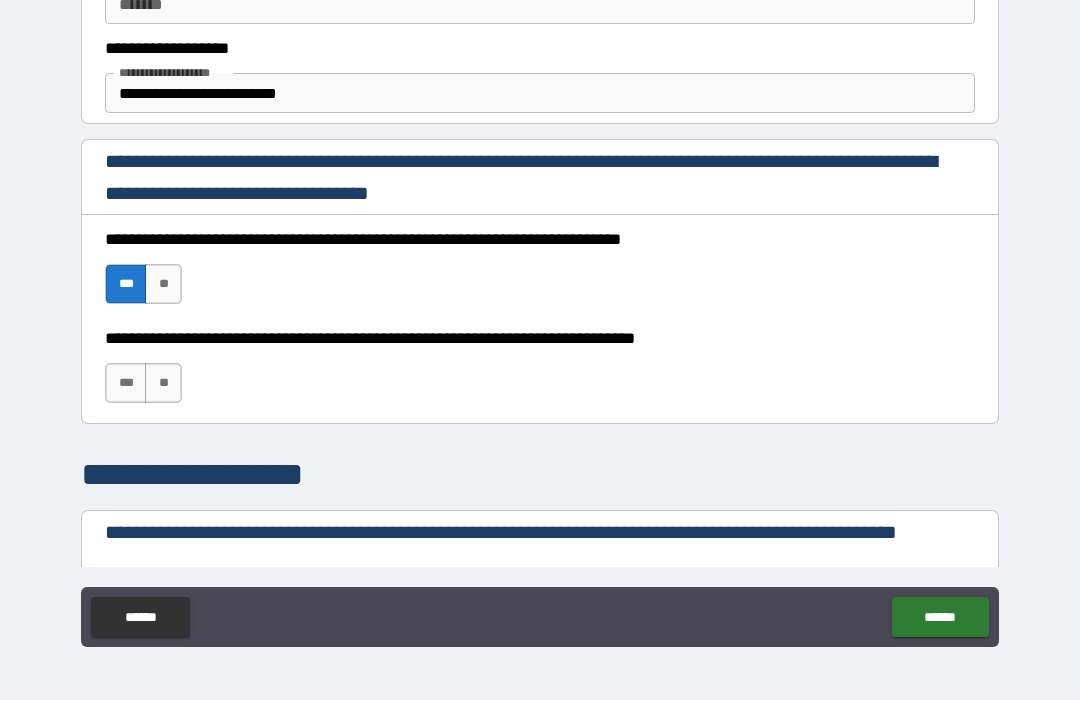 click on "***" at bounding box center [126, 384] 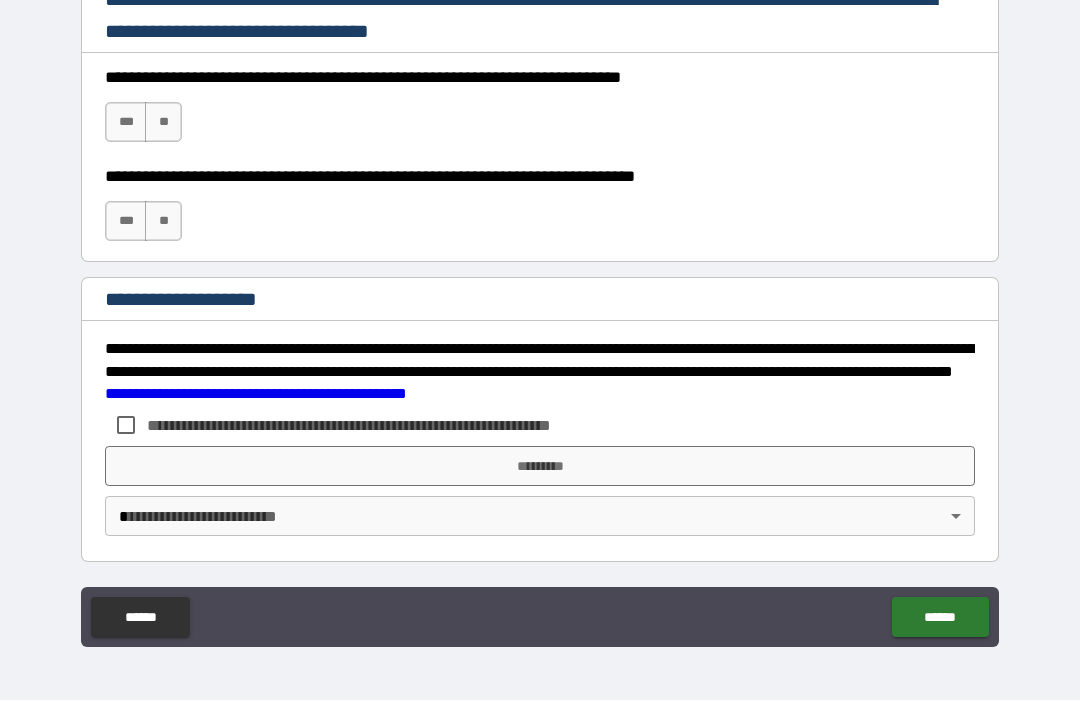 scroll, scrollTop: 3001, scrollLeft: 0, axis: vertical 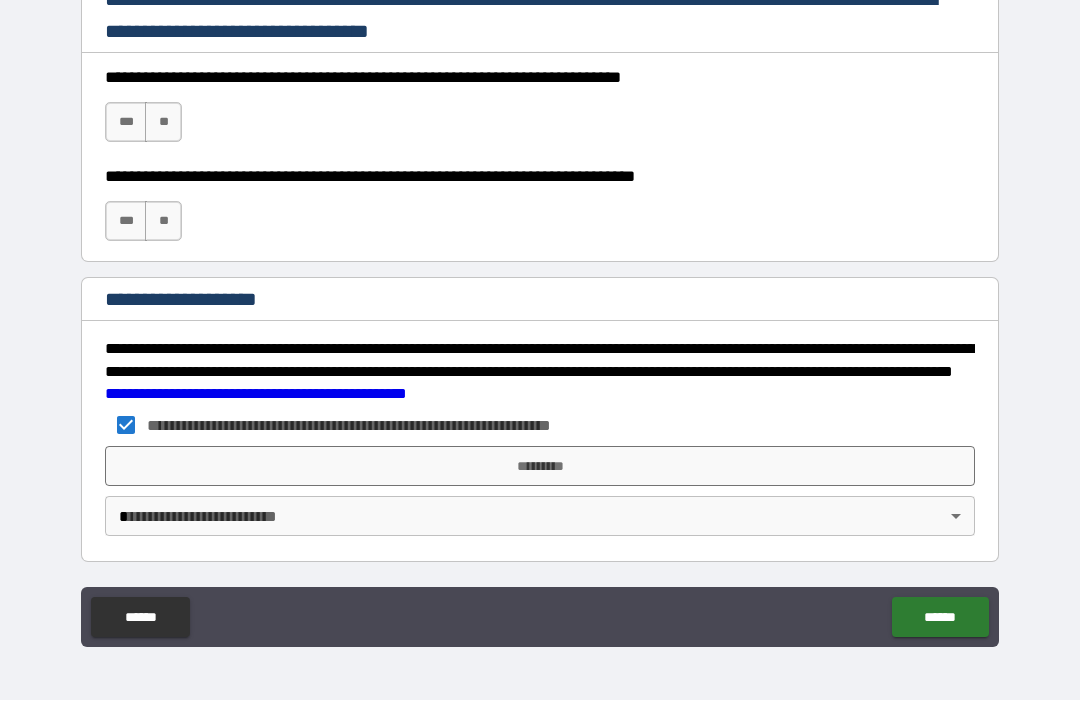 click on "*********" at bounding box center [540, 467] 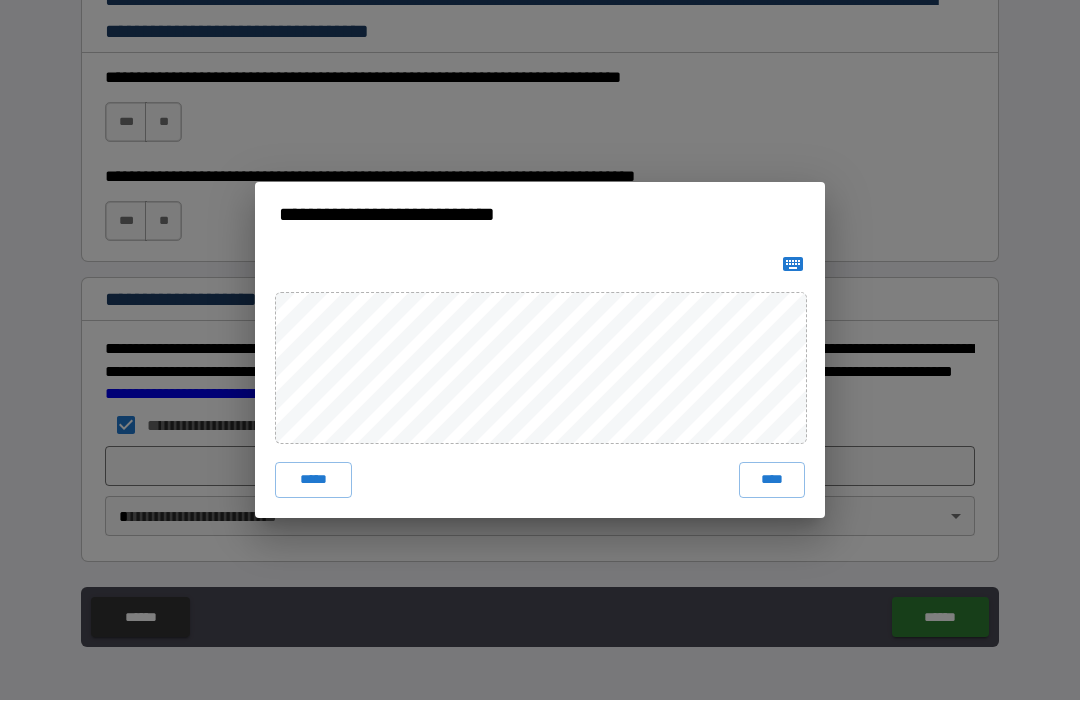 click on "**********" at bounding box center (540, 350) 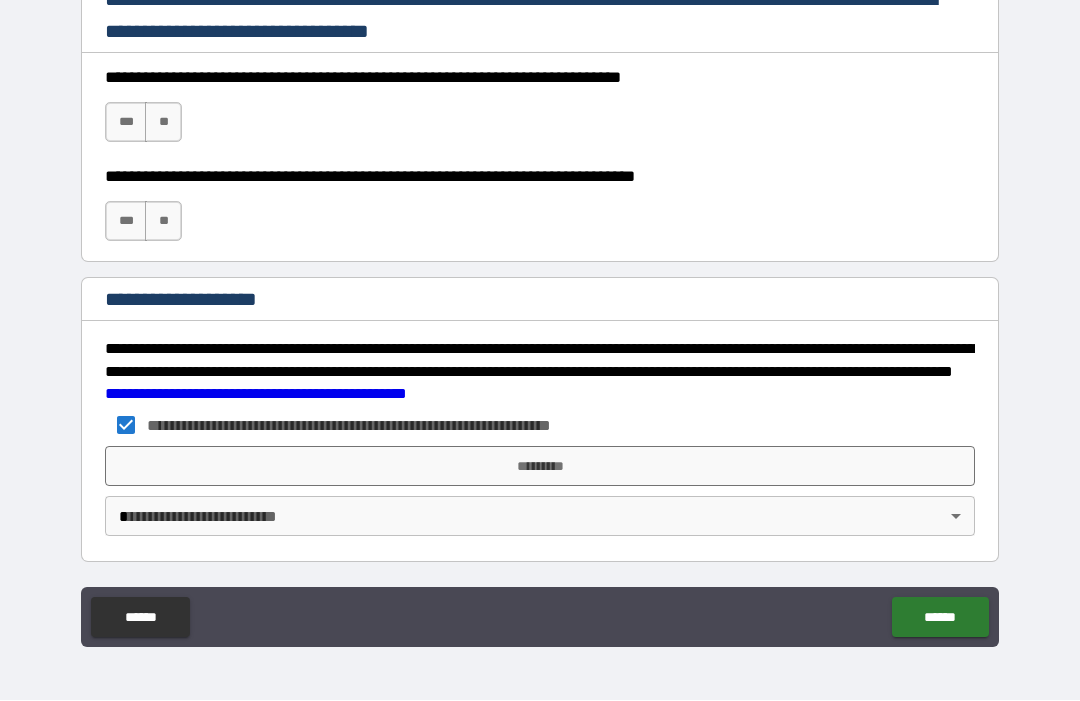 click on "*********" at bounding box center [540, 467] 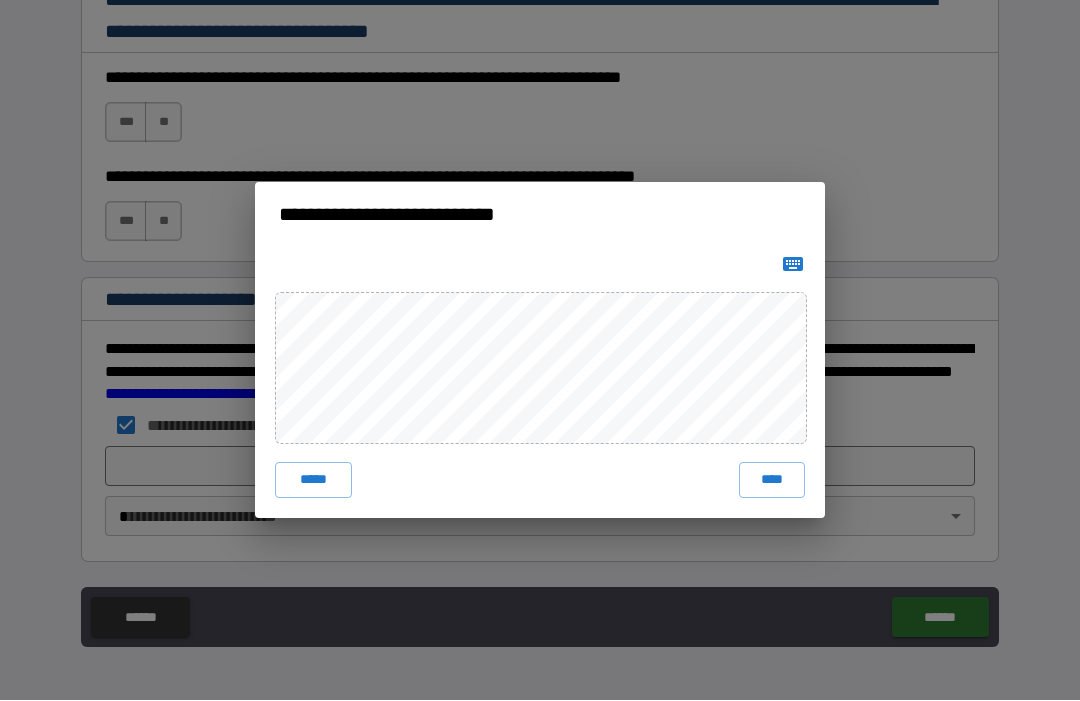 click on "****" at bounding box center [772, 481] 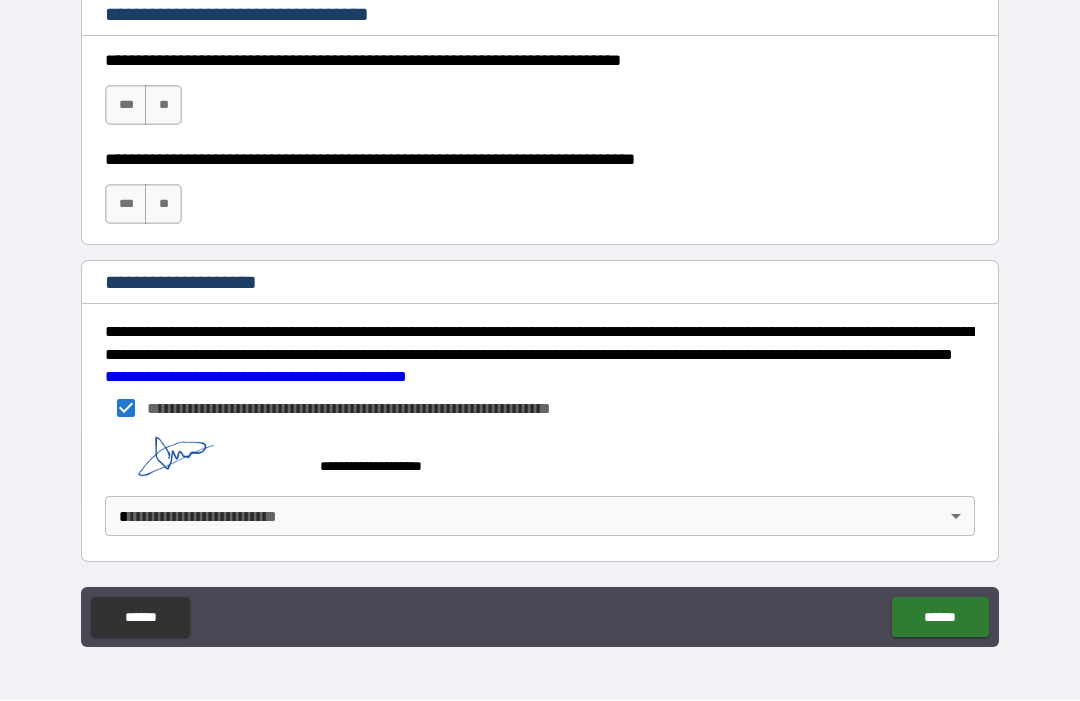 scroll, scrollTop: 3018, scrollLeft: 0, axis: vertical 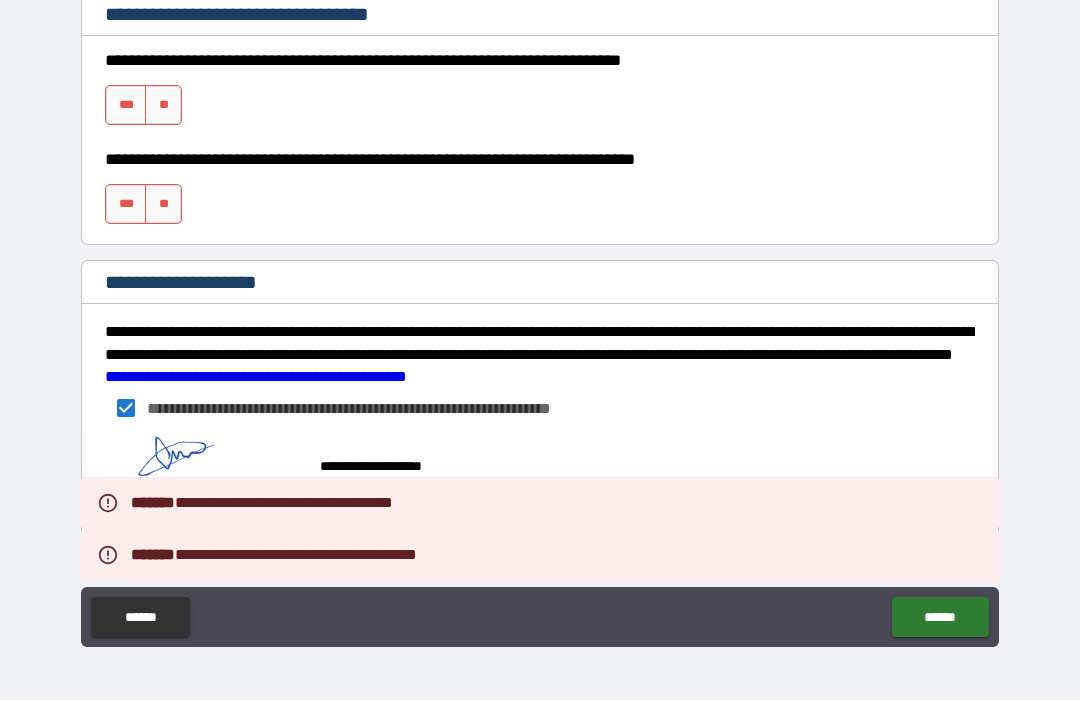 click on "**********" at bounding box center (540, 409) 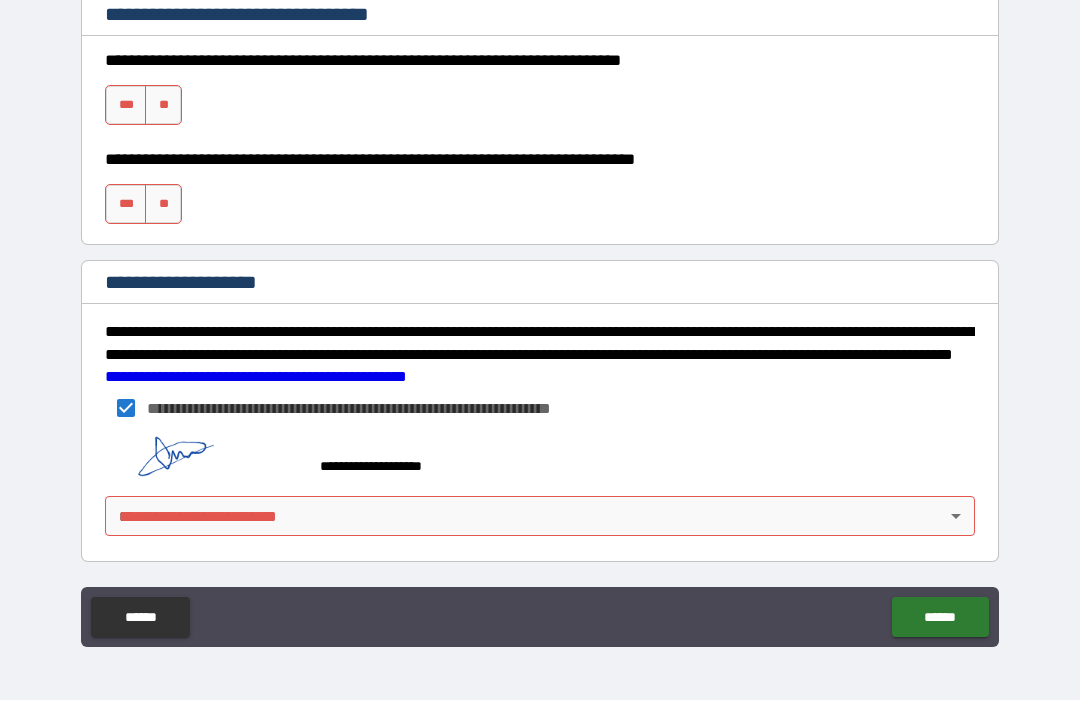 click on "***" at bounding box center (126, 106) 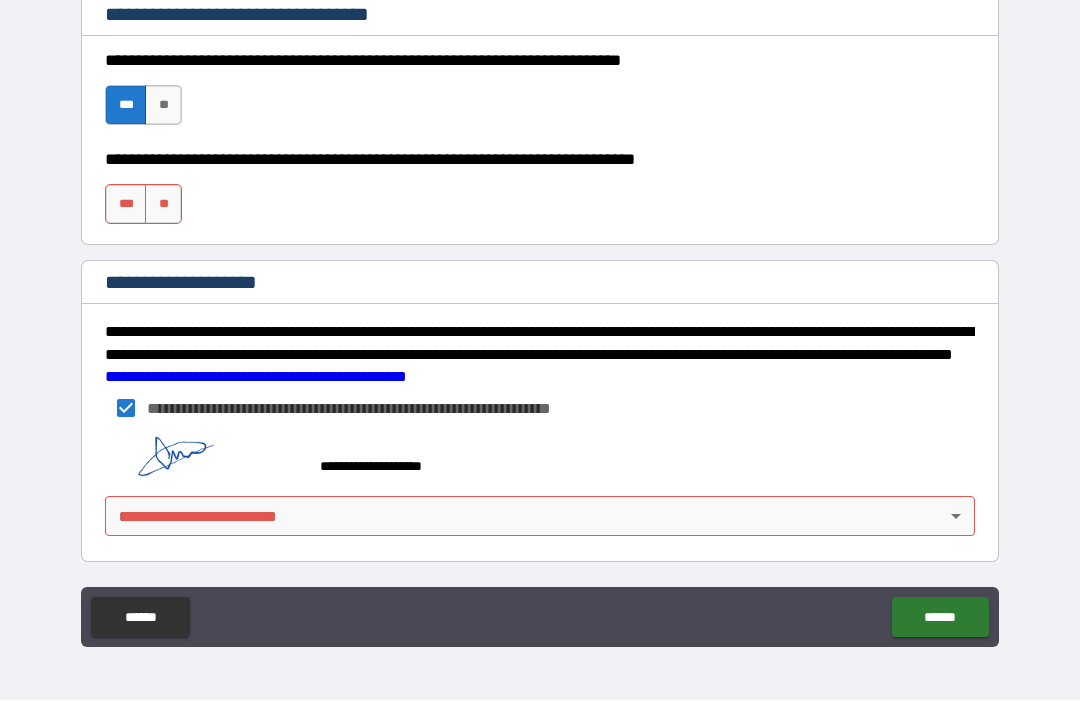 click on "***" at bounding box center (126, 205) 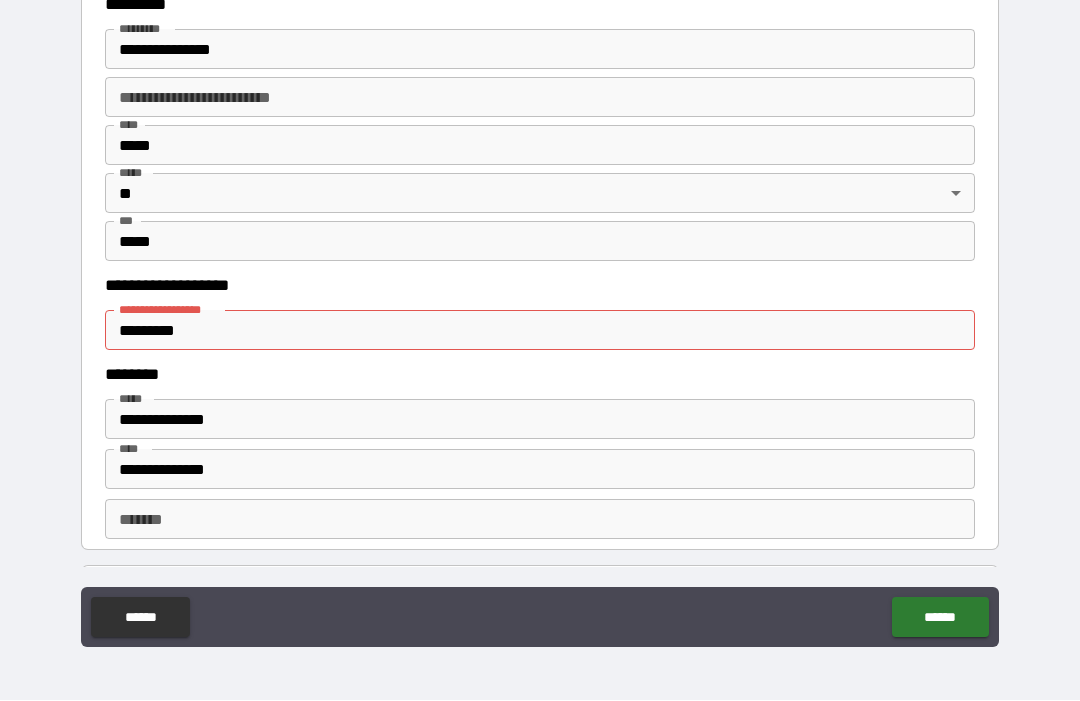 scroll, scrollTop: 2396, scrollLeft: 0, axis: vertical 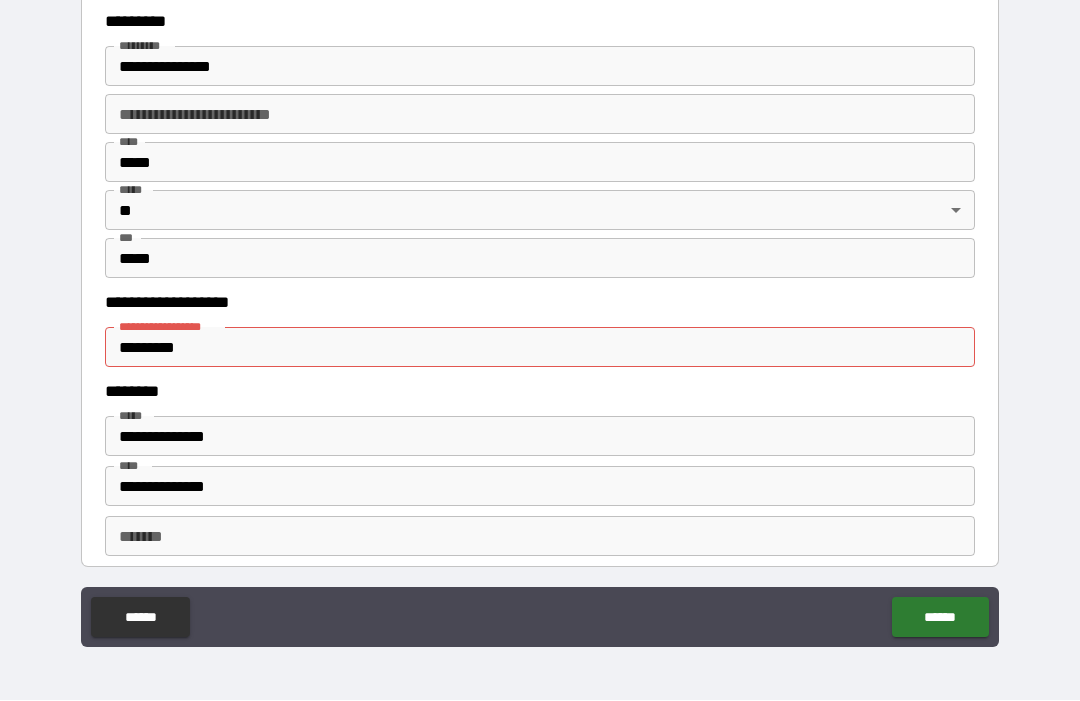 click on "*********" at bounding box center (540, 348) 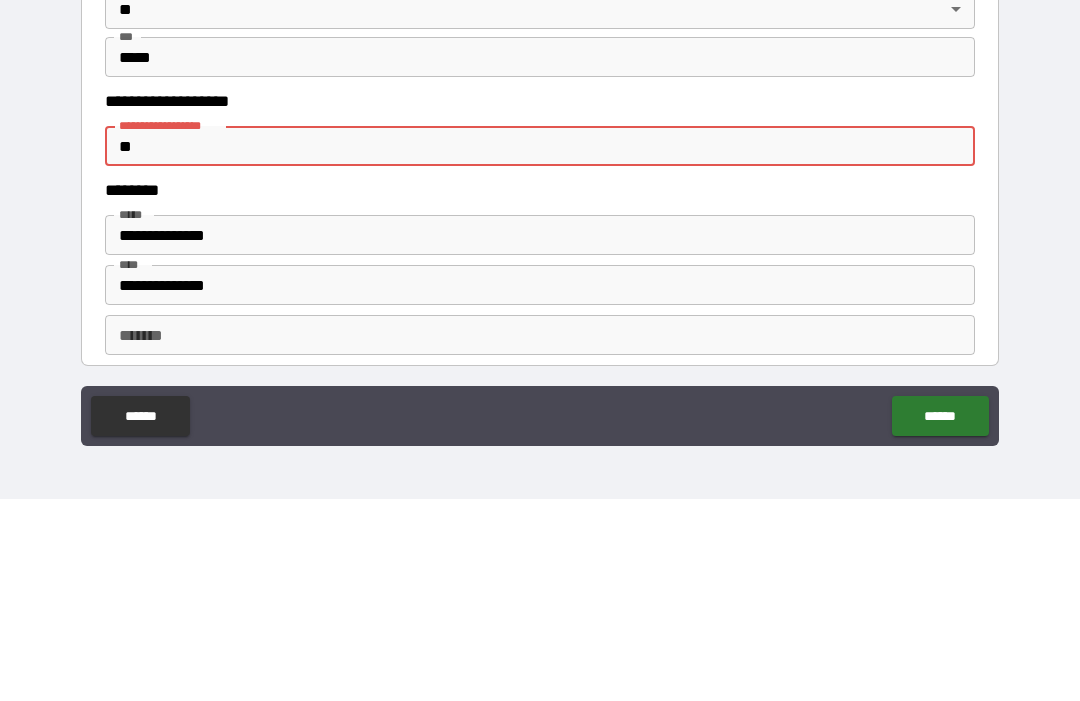 type on "*" 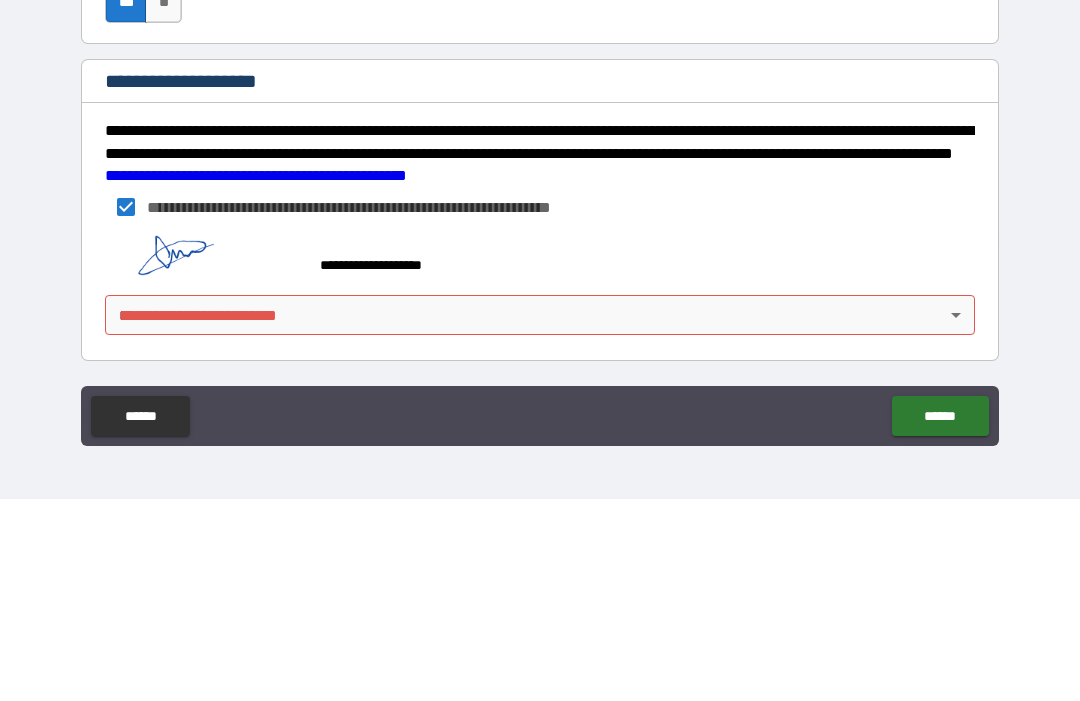 scroll, scrollTop: 3018, scrollLeft: 0, axis: vertical 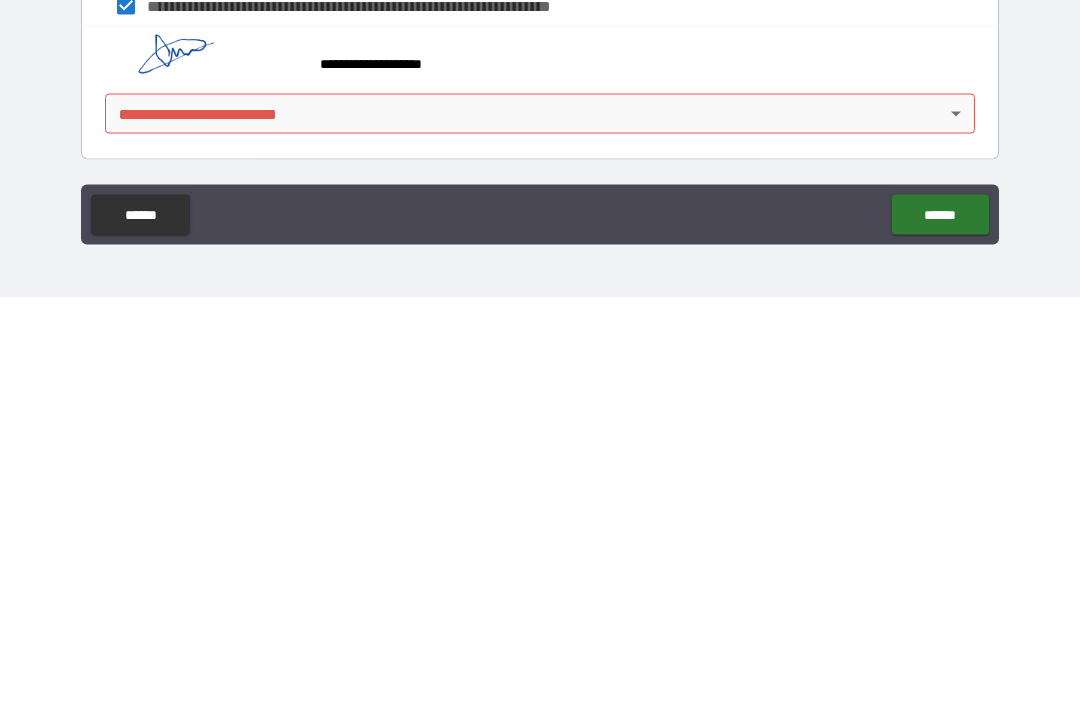 type on "**********" 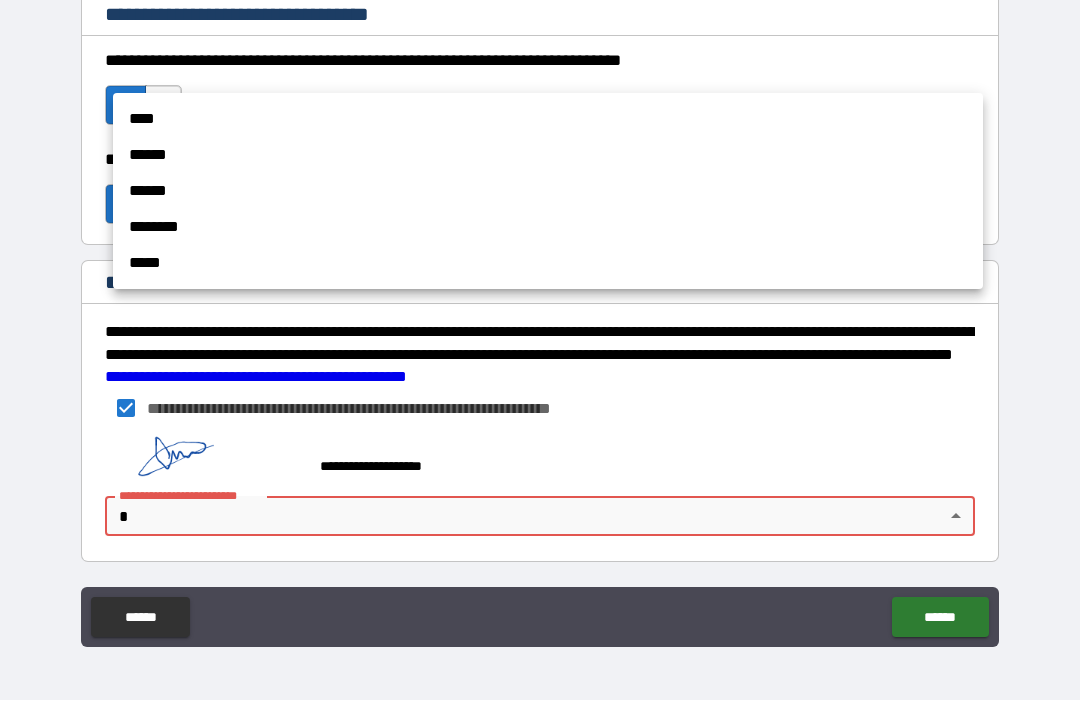 click on "****" at bounding box center [548, 120] 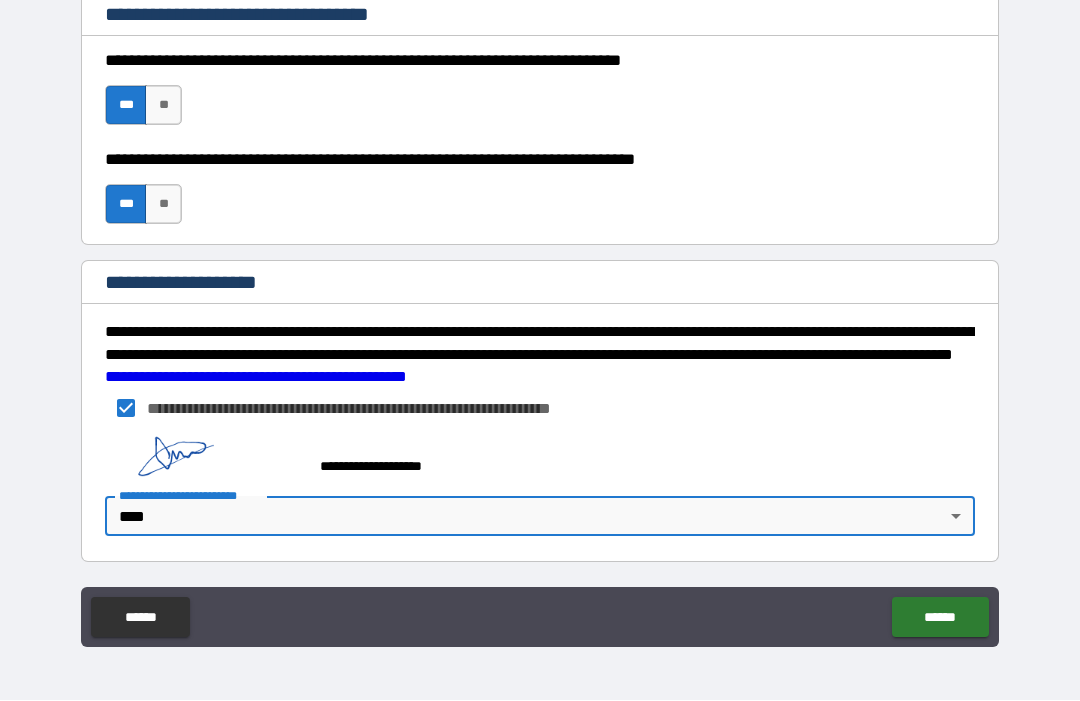 type on "*" 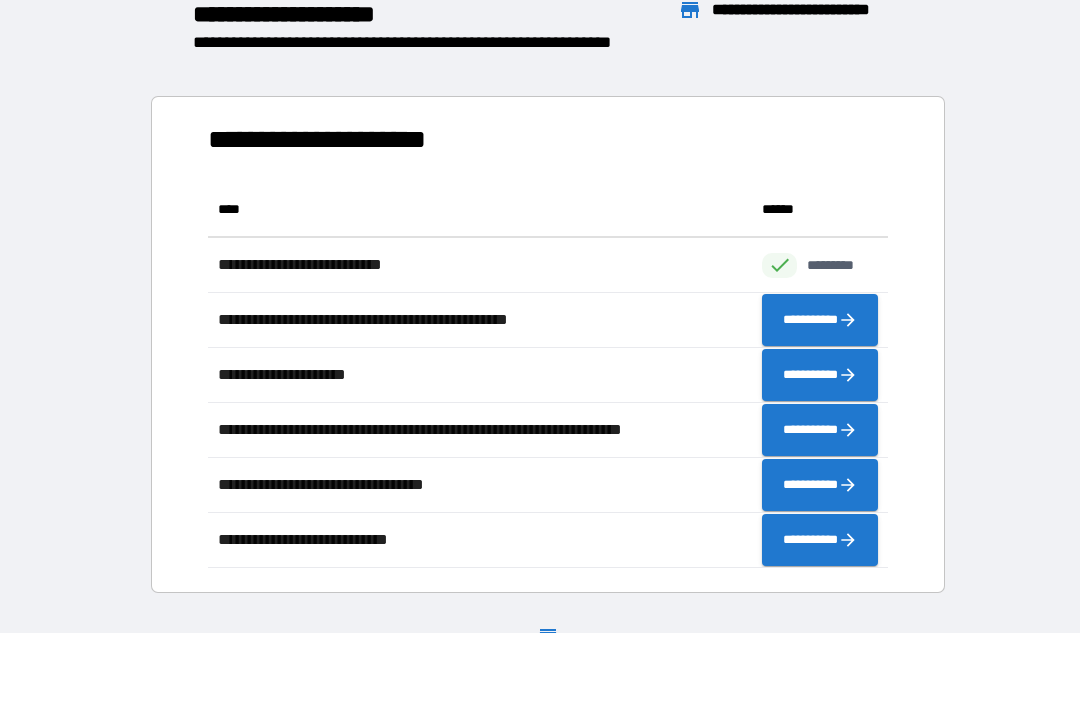 scroll, scrollTop: 1, scrollLeft: 1, axis: both 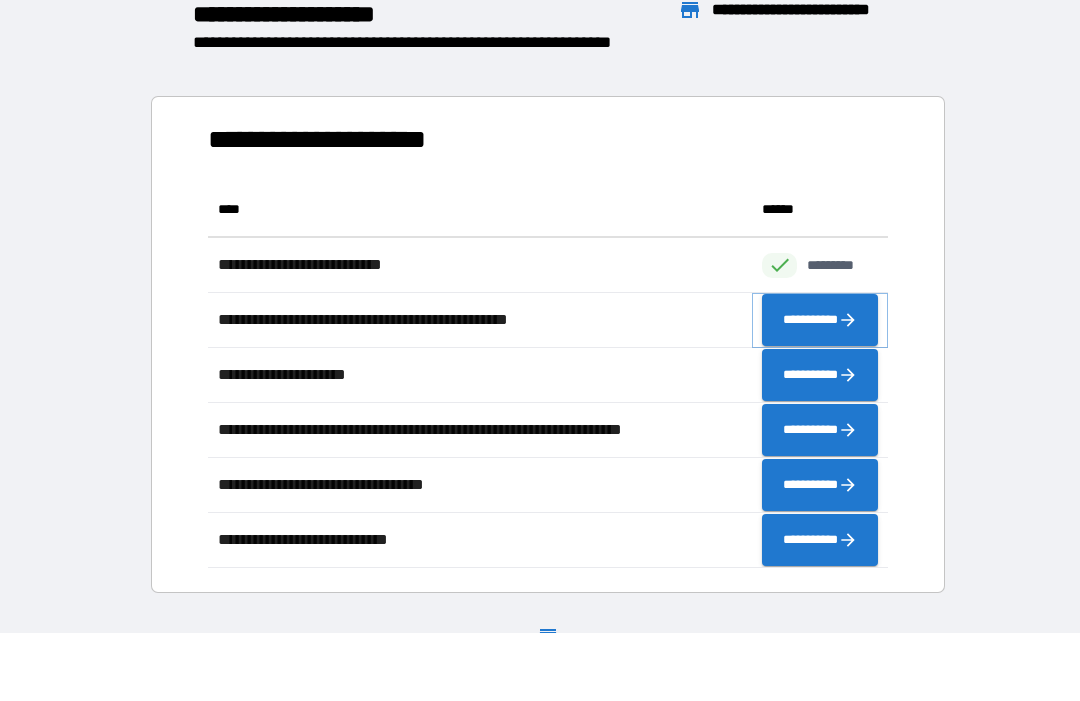 click on "**********" at bounding box center [820, 321] 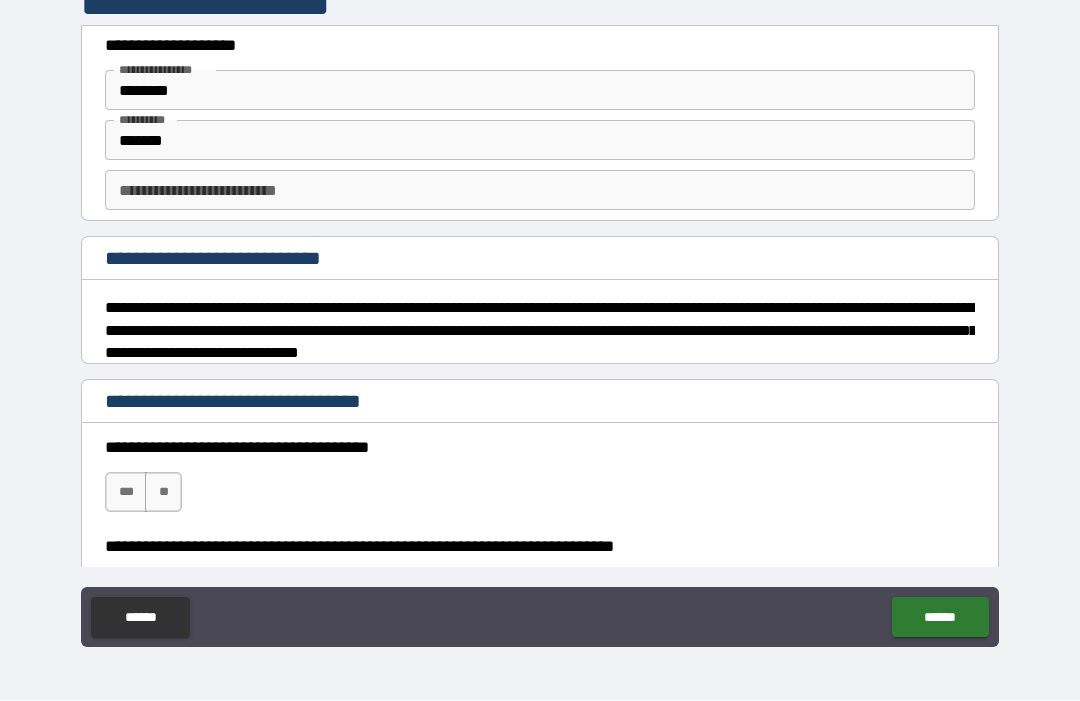 type on "*" 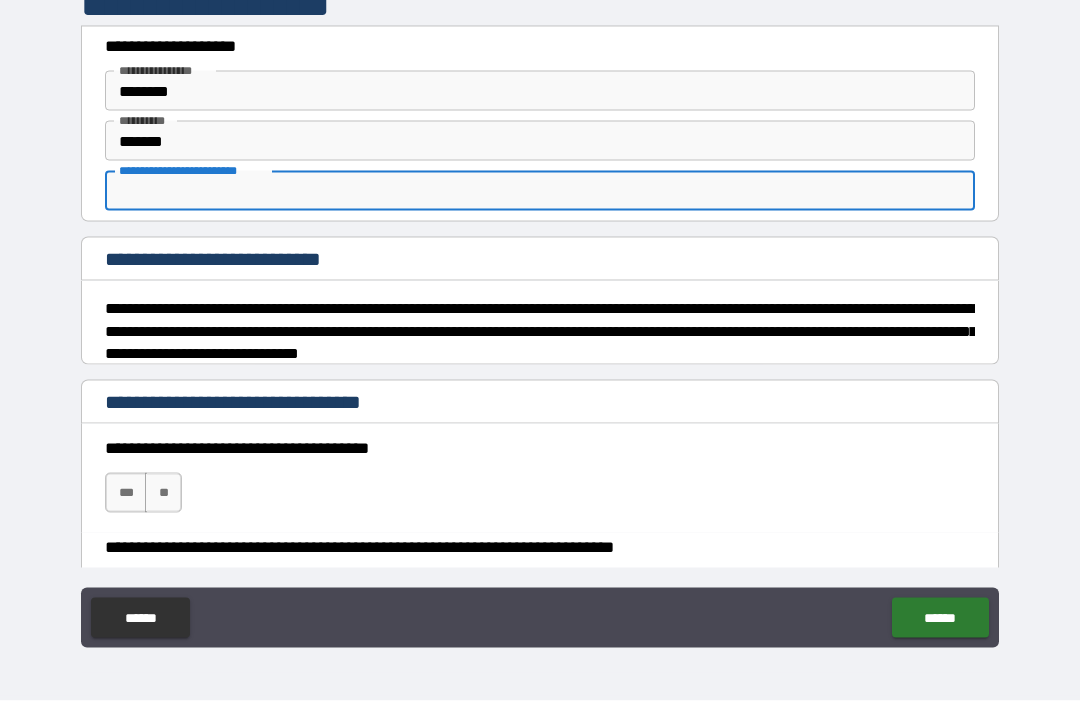 type on "*" 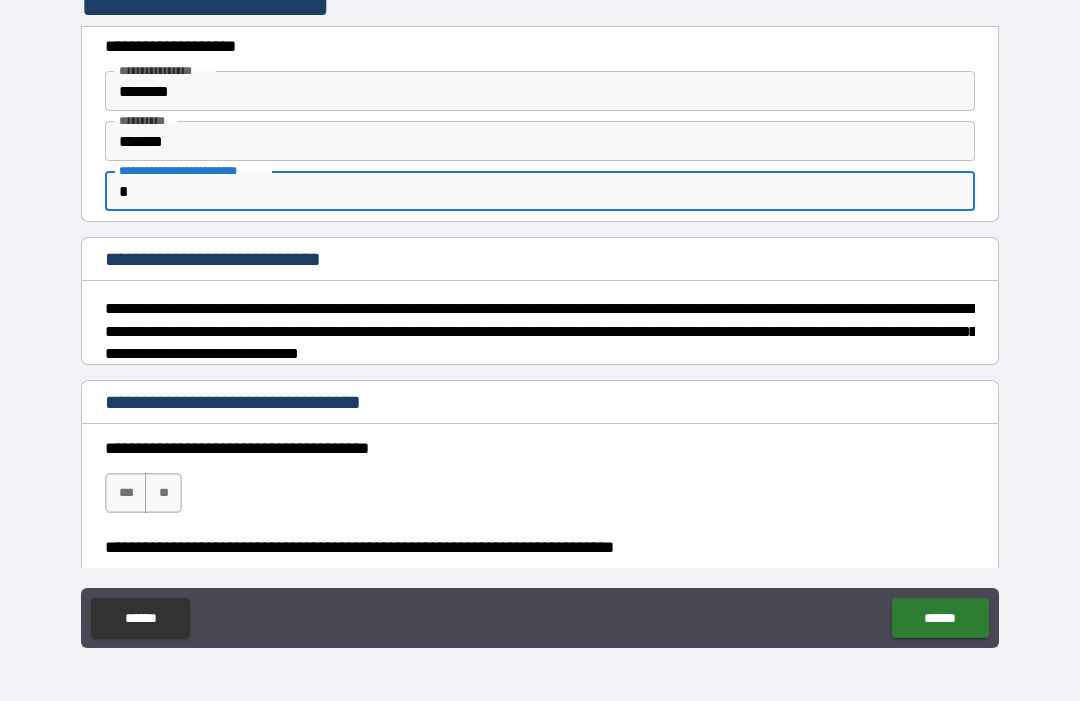 type on "*" 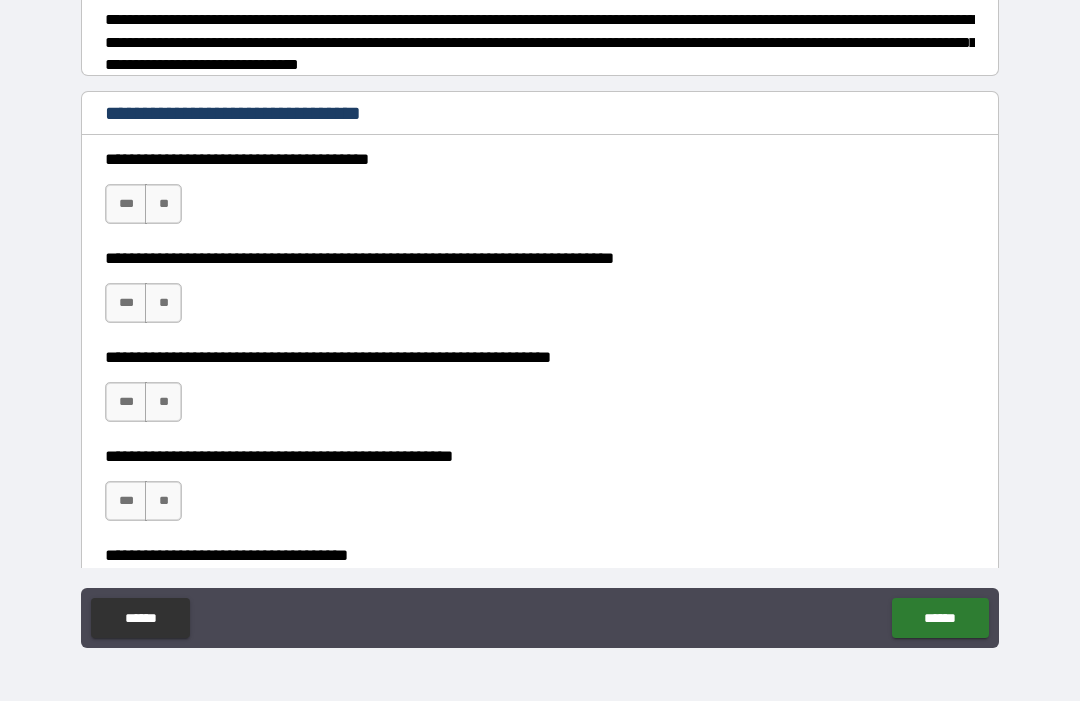 scroll, scrollTop: 290, scrollLeft: 0, axis: vertical 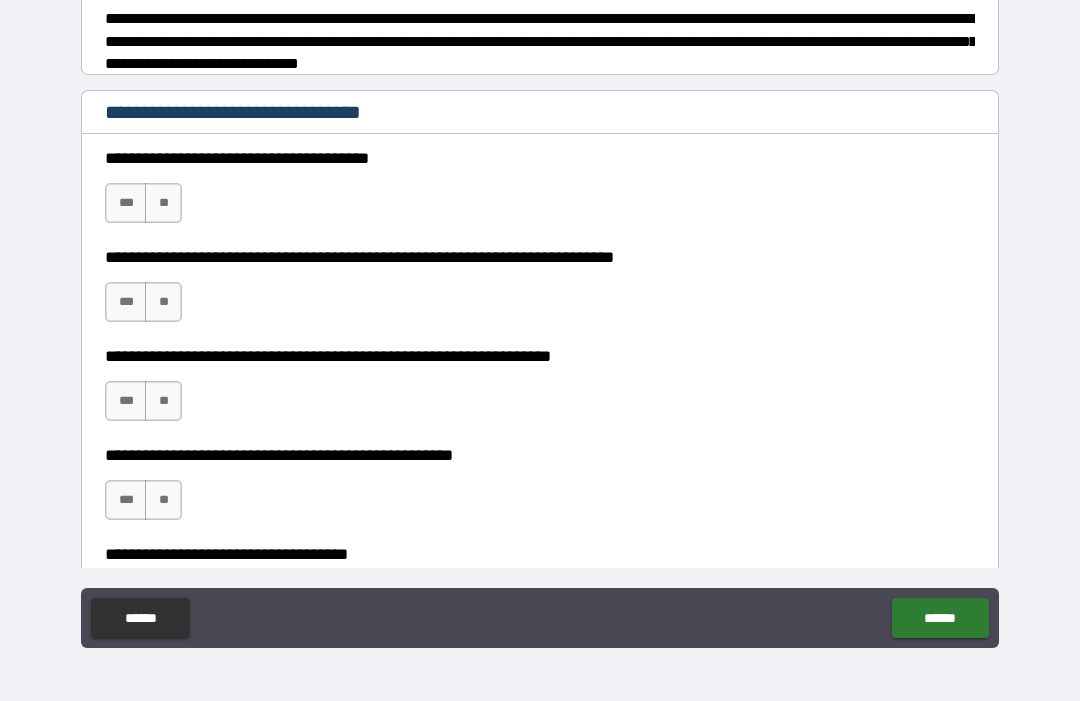 type on "*" 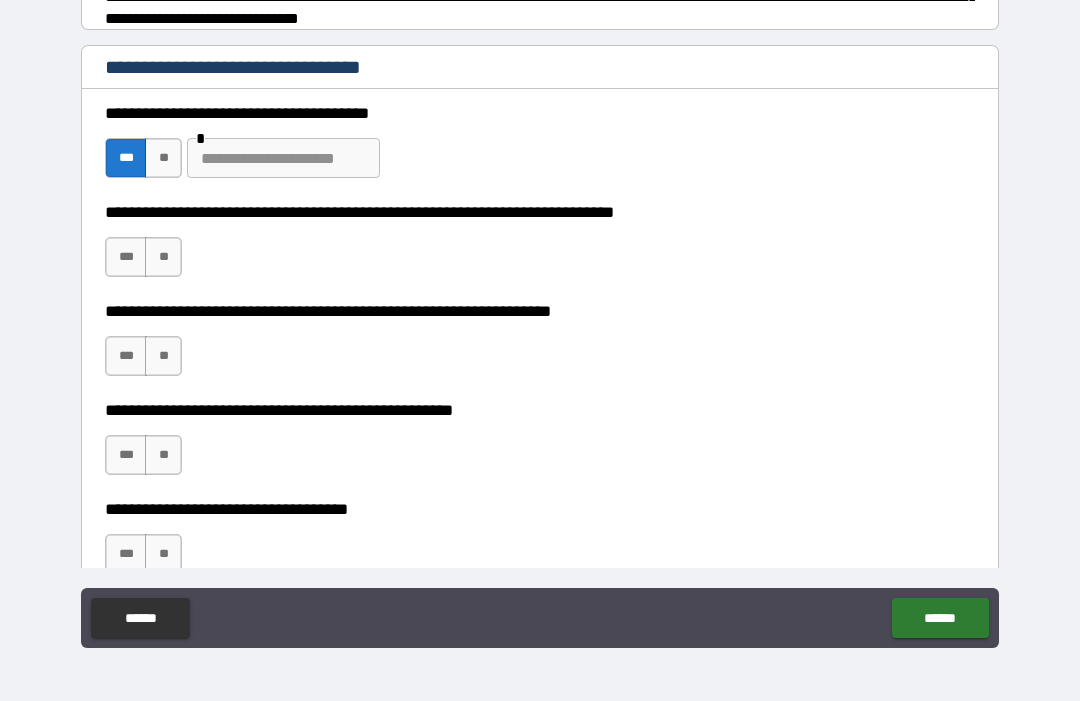 scroll, scrollTop: 339, scrollLeft: 0, axis: vertical 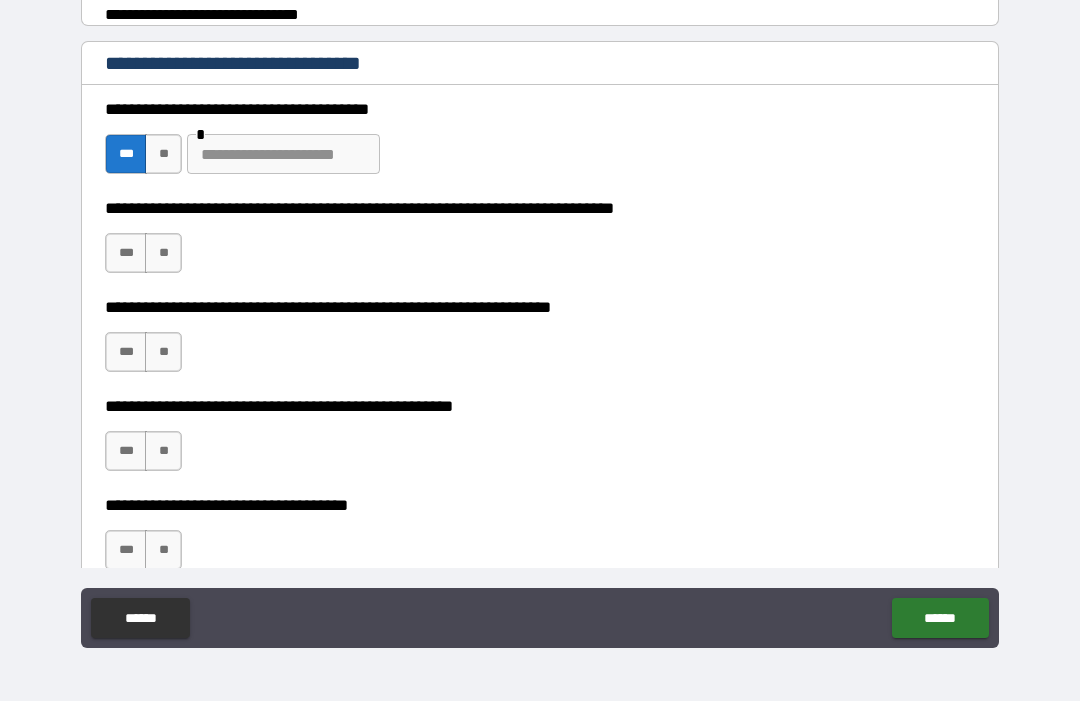 click on "**" at bounding box center (163, 154) 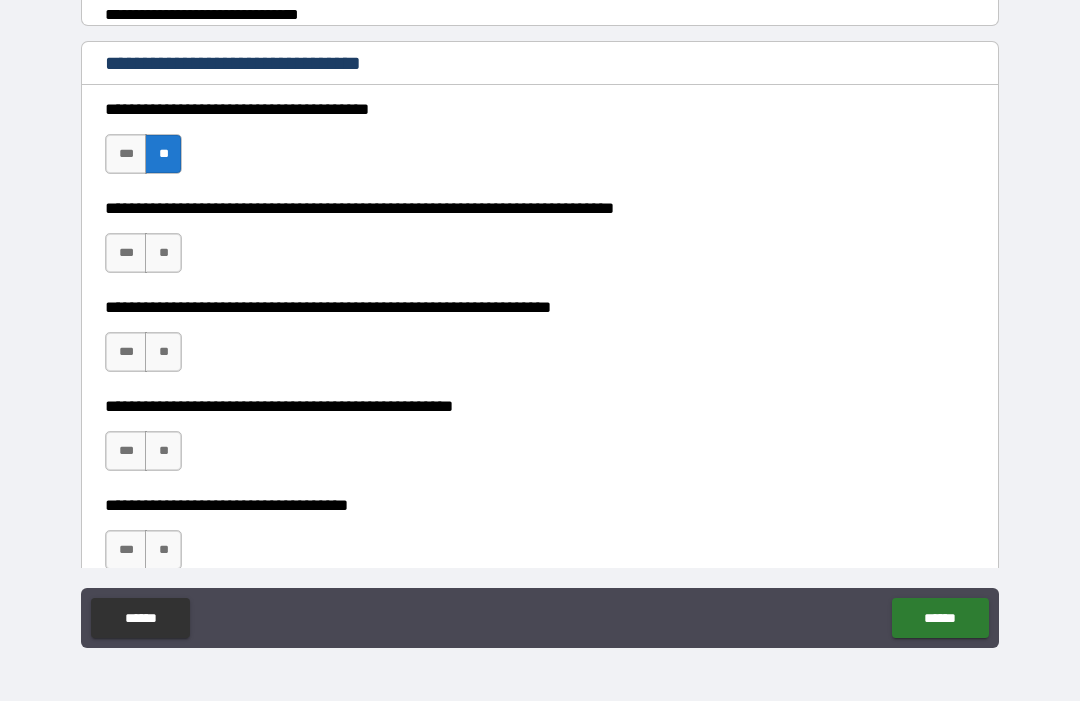 click on "**" at bounding box center (163, 253) 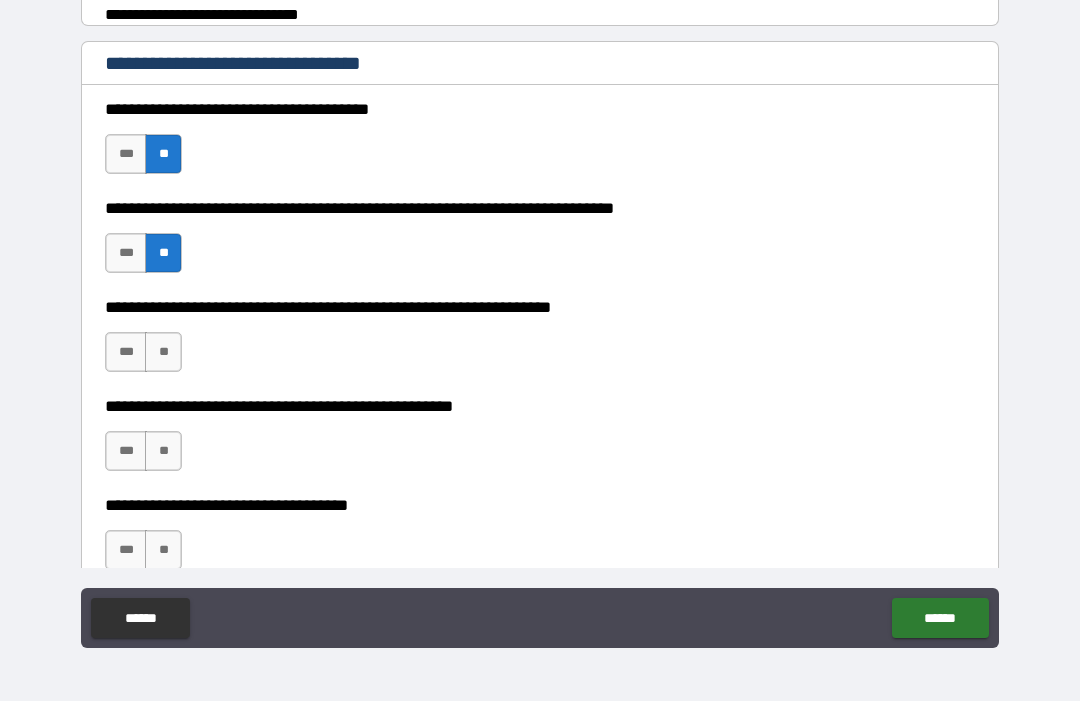 click on "**" at bounding box center [163, 352] 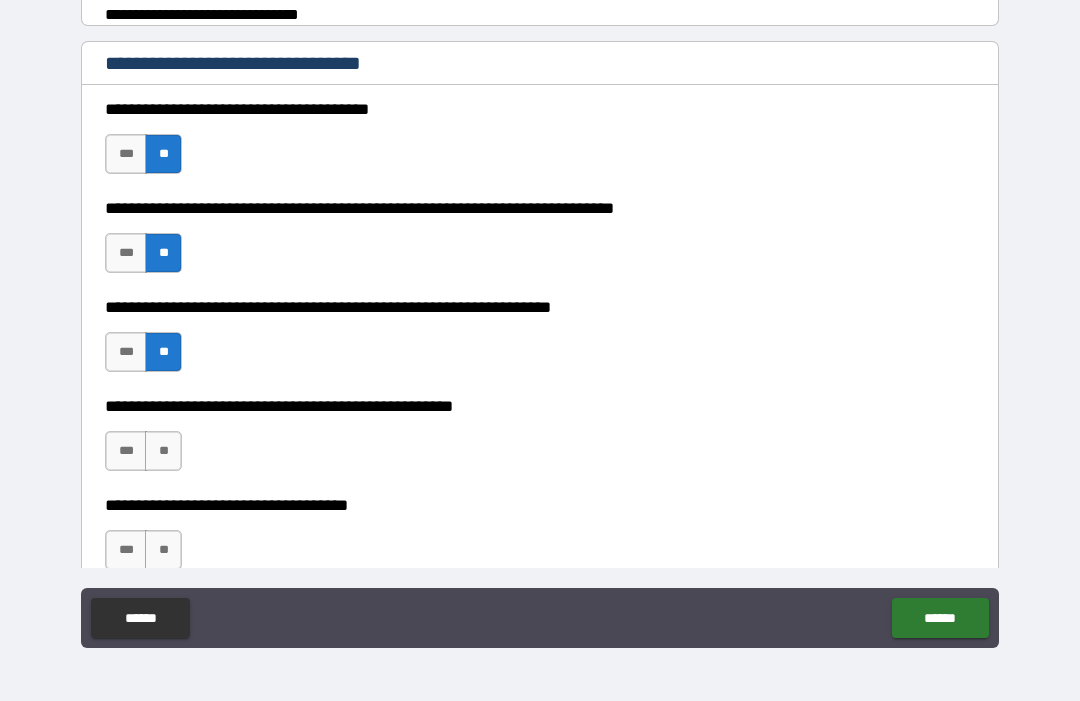 click on "**" at bounding box center (163, 451) 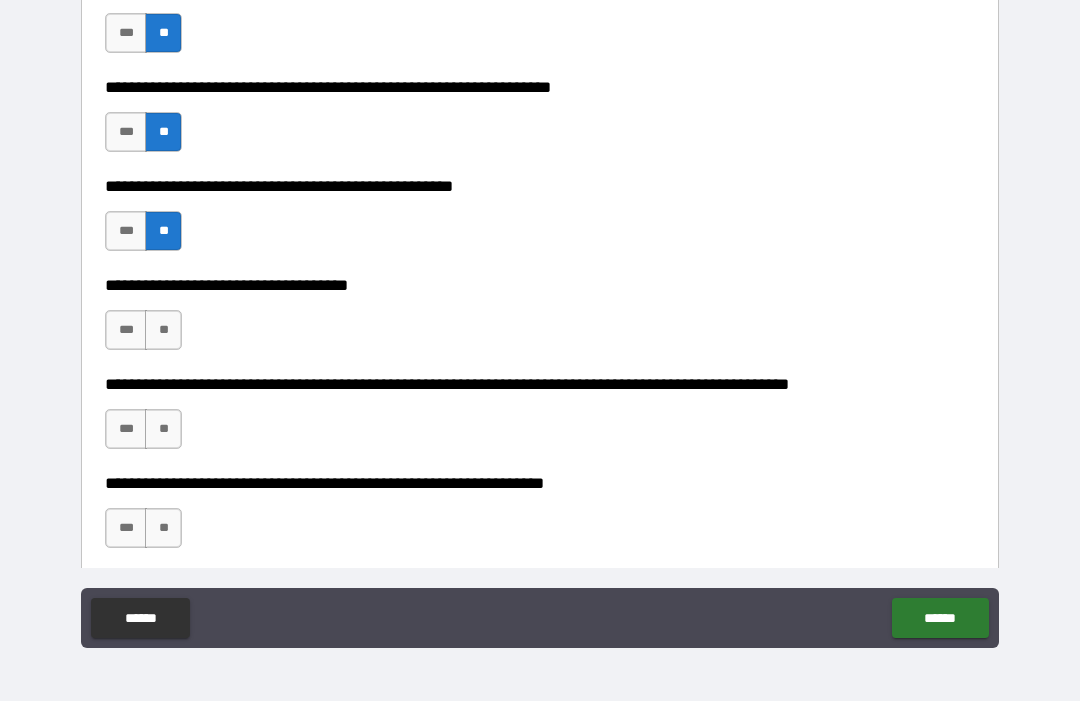 scroll, scrollTop: 564, scrollLeft: 0, axis: vertical 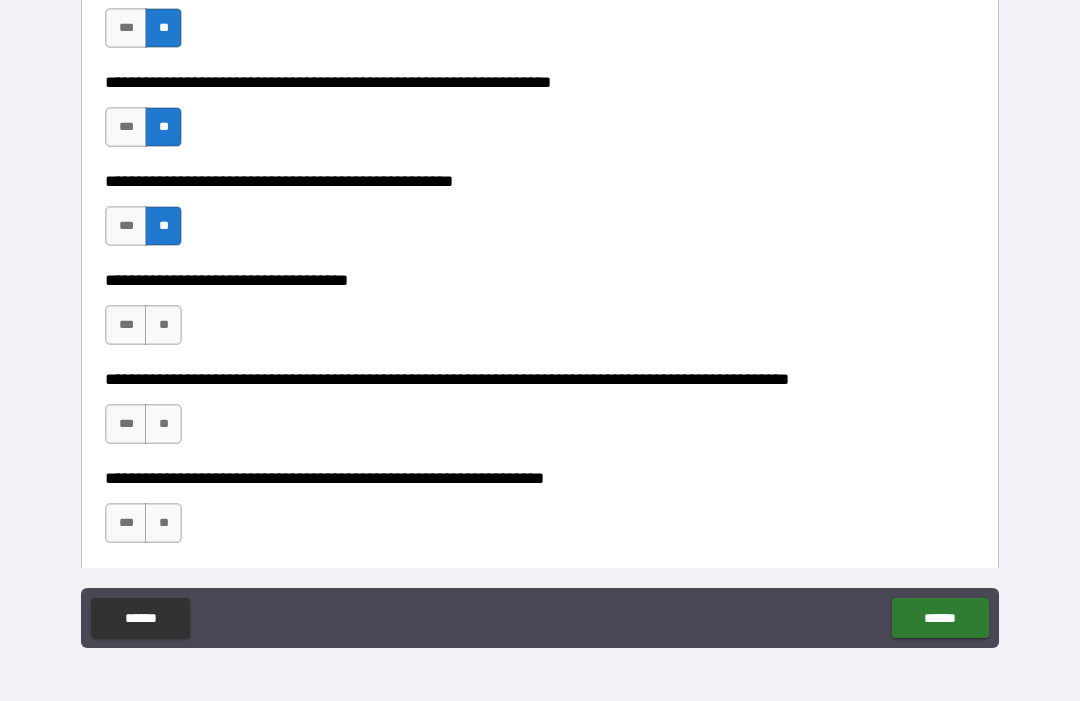click on "**" at bounding box center (163, 325) 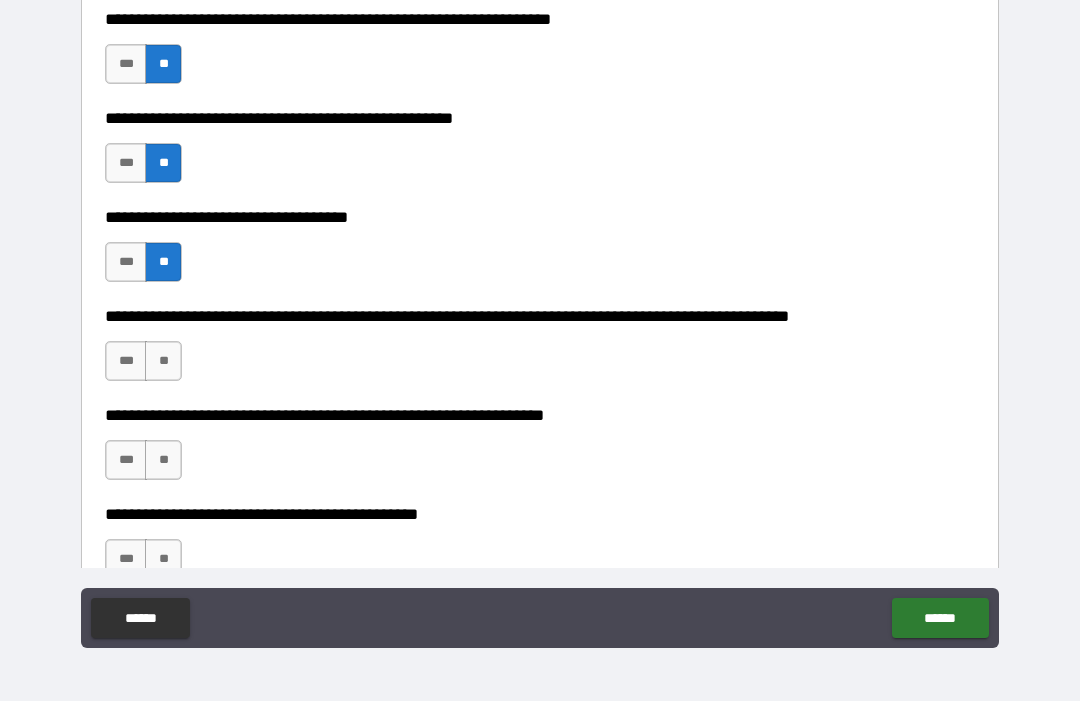 scroll, scrollTop: 632, scrollLeft: 0, axis: vertical 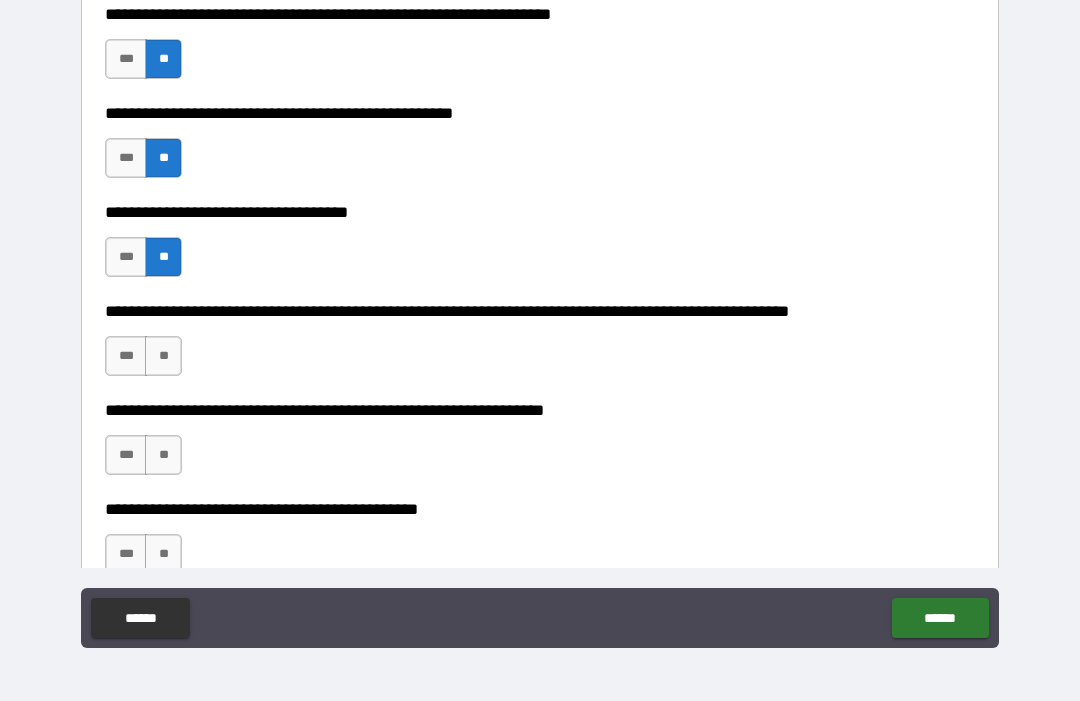 click on "**" at bounding box center [163, 356] 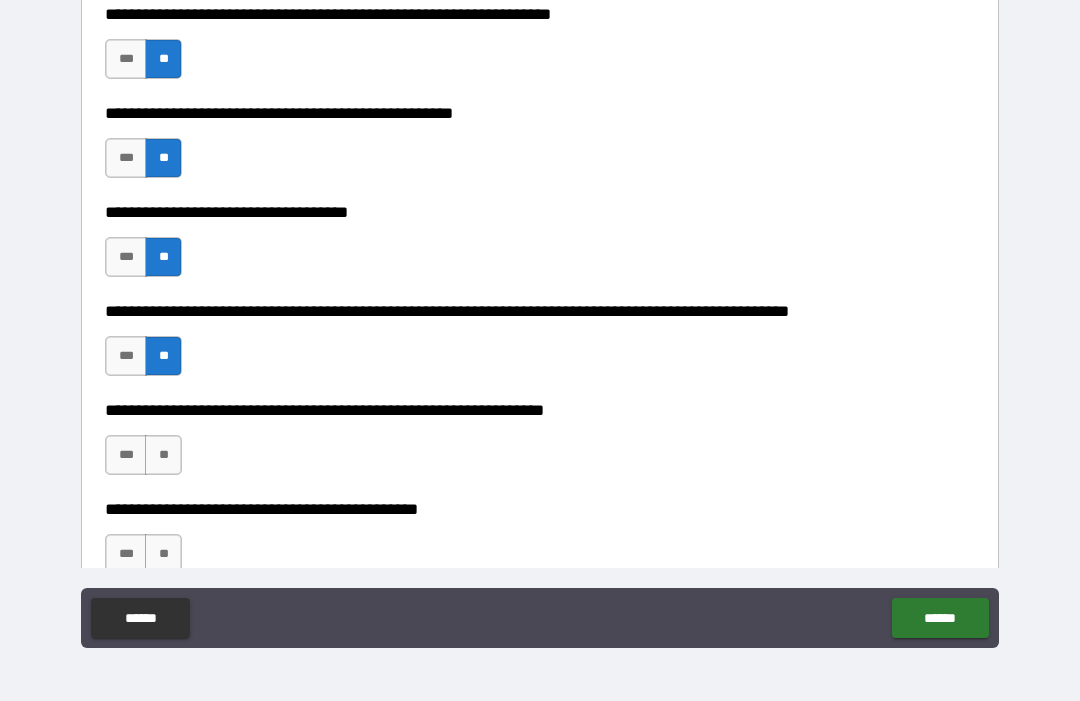 click on "**" at bounding box center (163, 455) 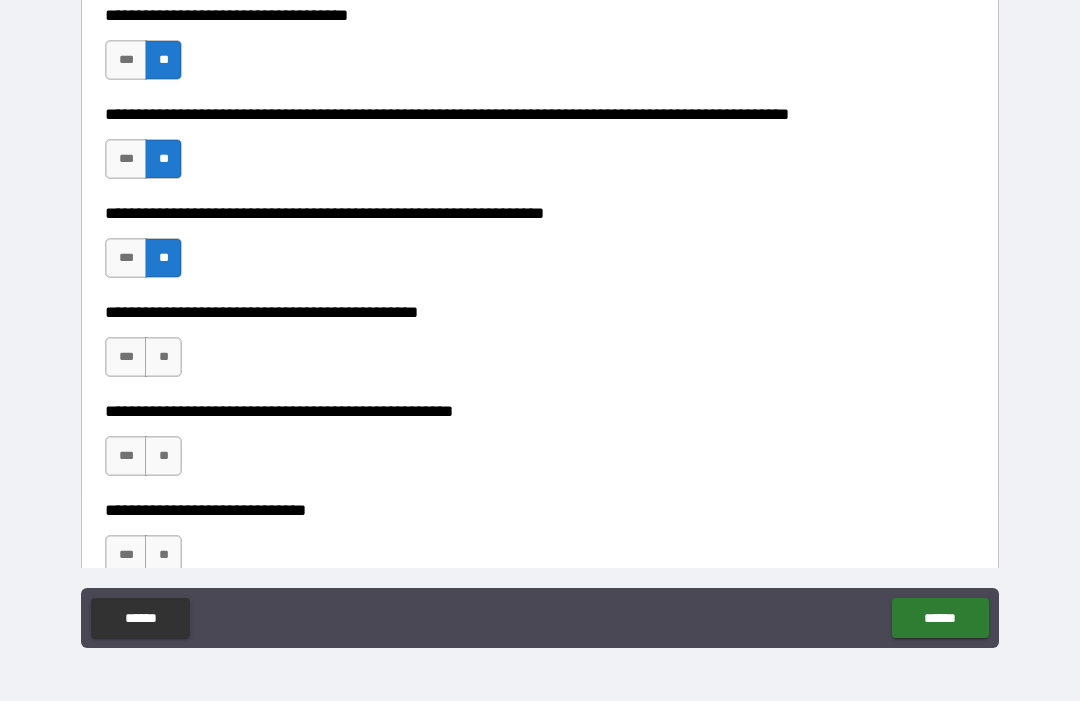 scroll, scrollTop: 844, scrollLeft: 0, axis: vertical 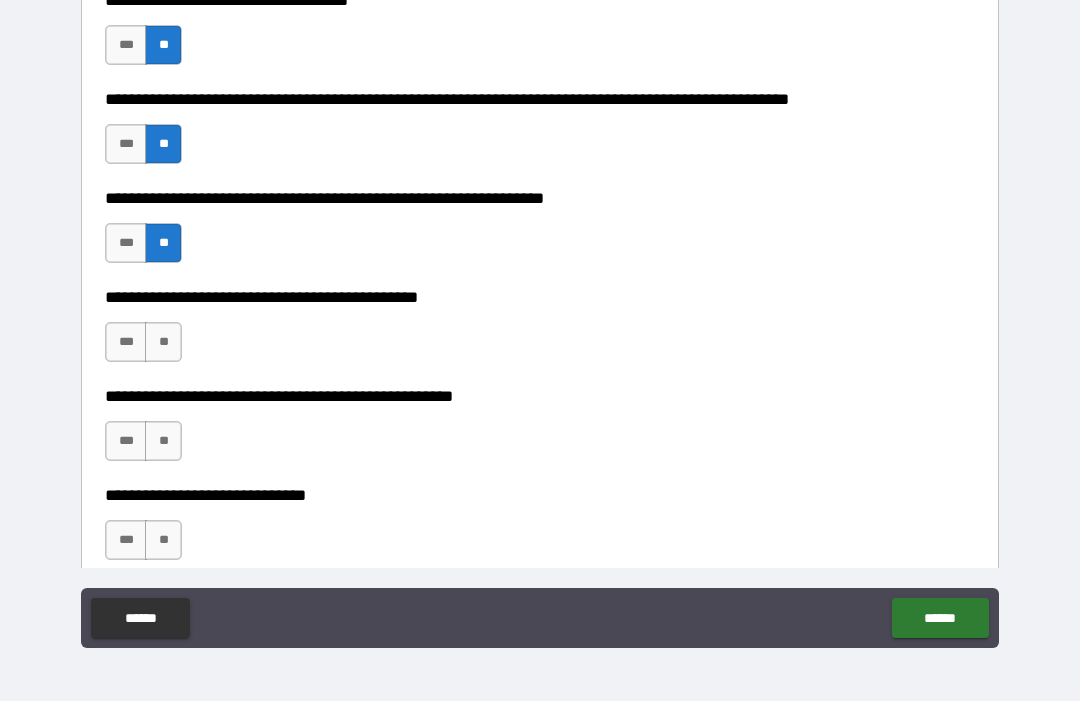 click on "***" at bounding box center [126, 342] 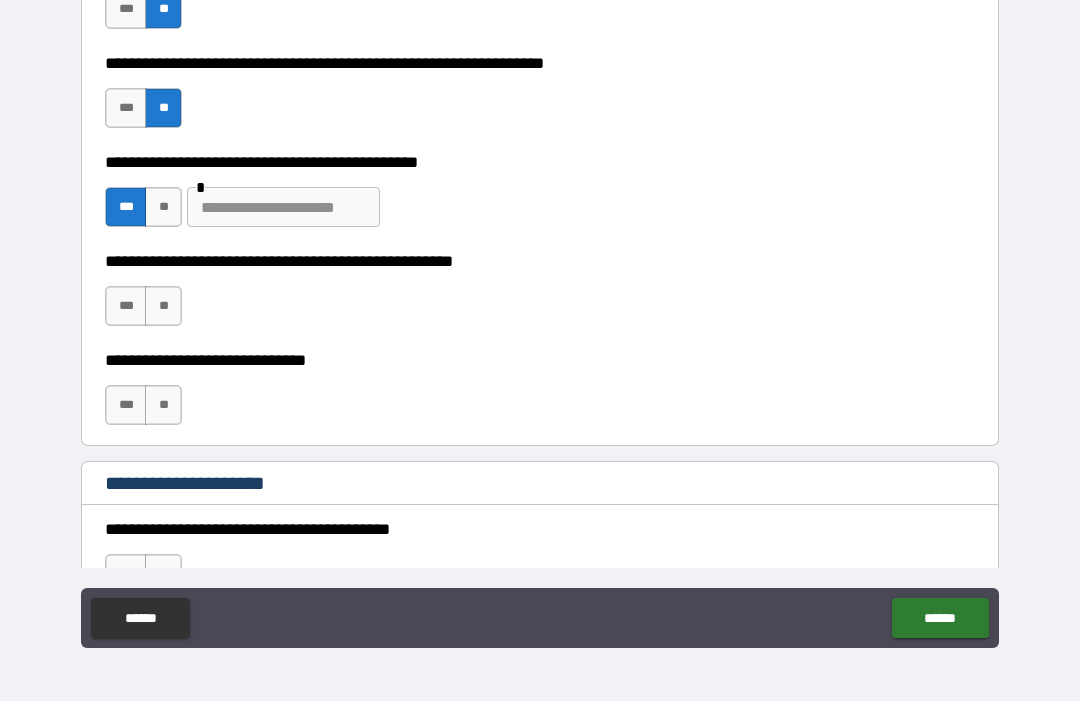 scroll, scrollTop: 995, scrollLeft: 0, axis: vertical 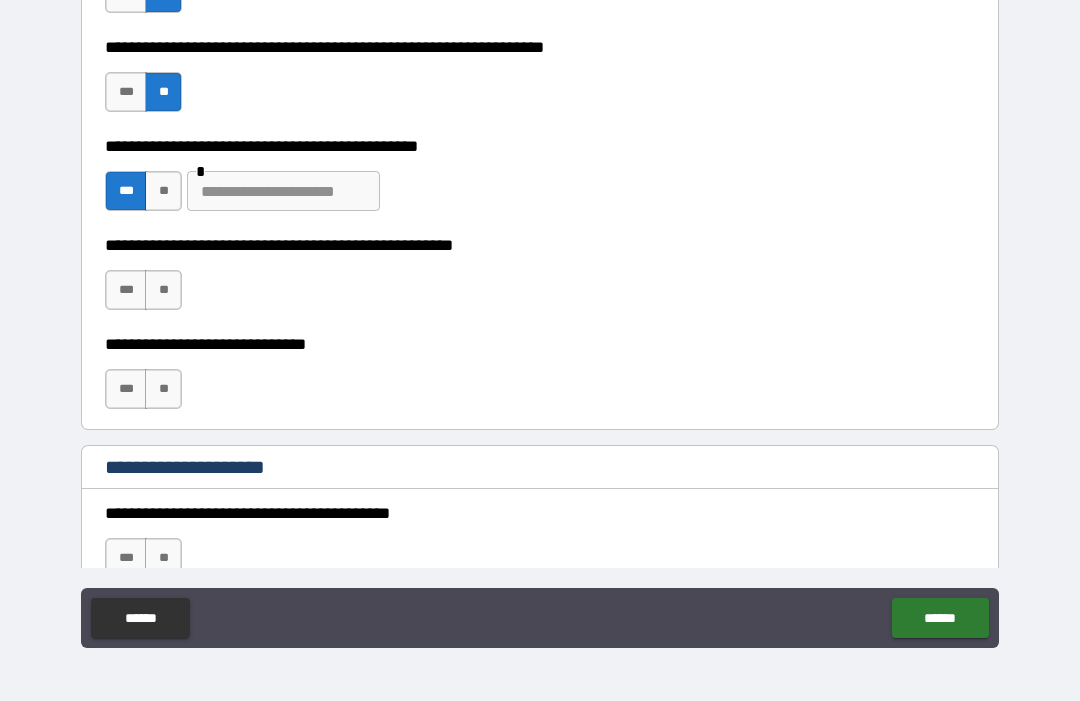 click on "**" at bounding box center [163, 290] 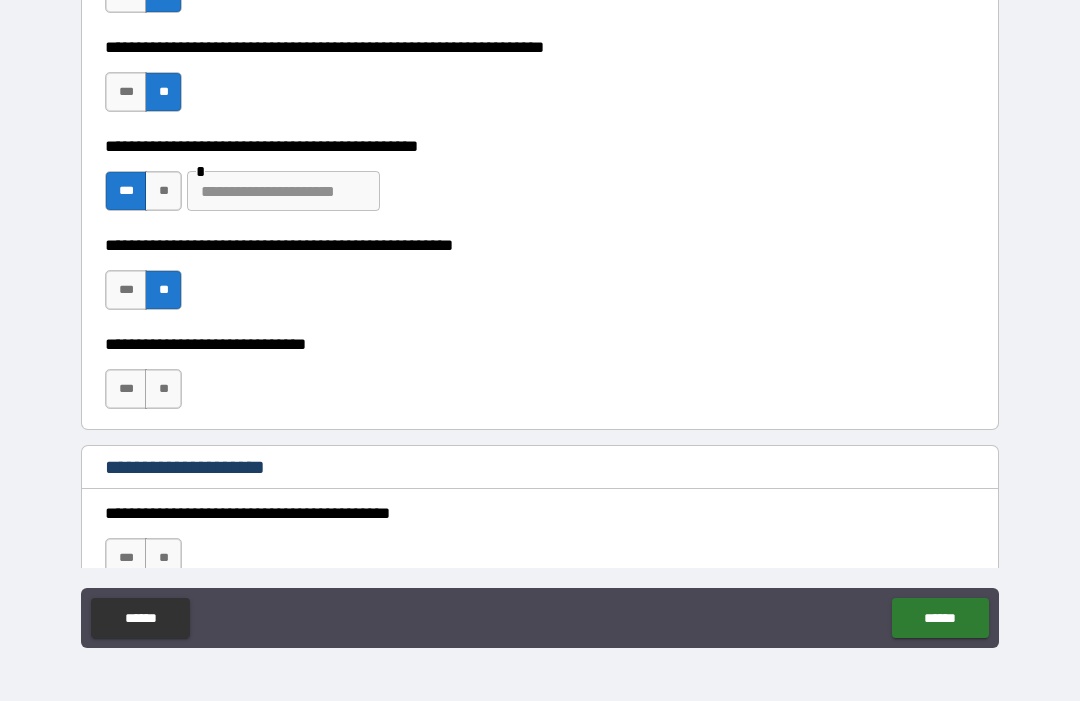 click on "**" at bounding box center [163, 389] 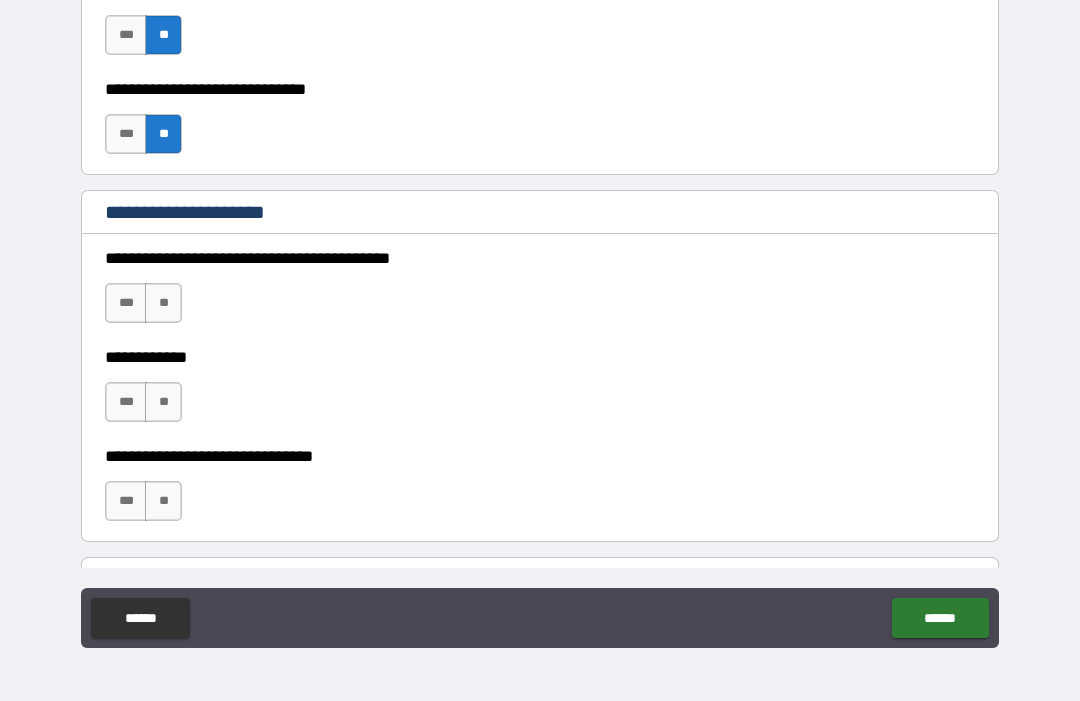 scroll, scrollTop: 1252, scrollLeft: 0, axis: vertical 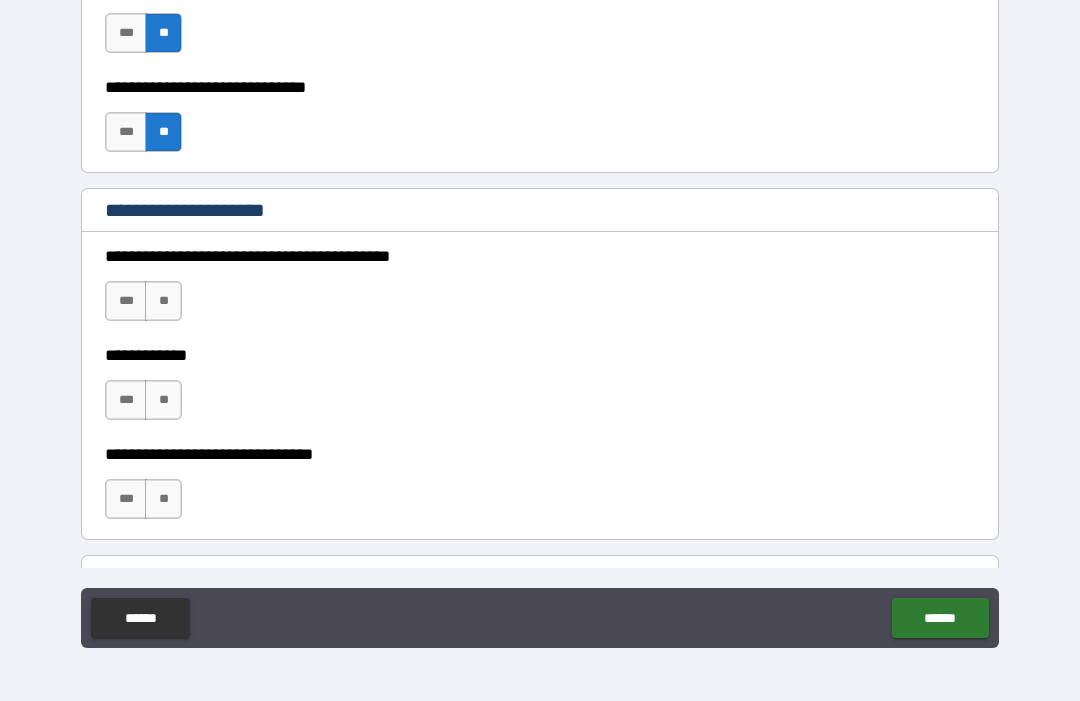 click on "***" at bounding box center (126, 301) 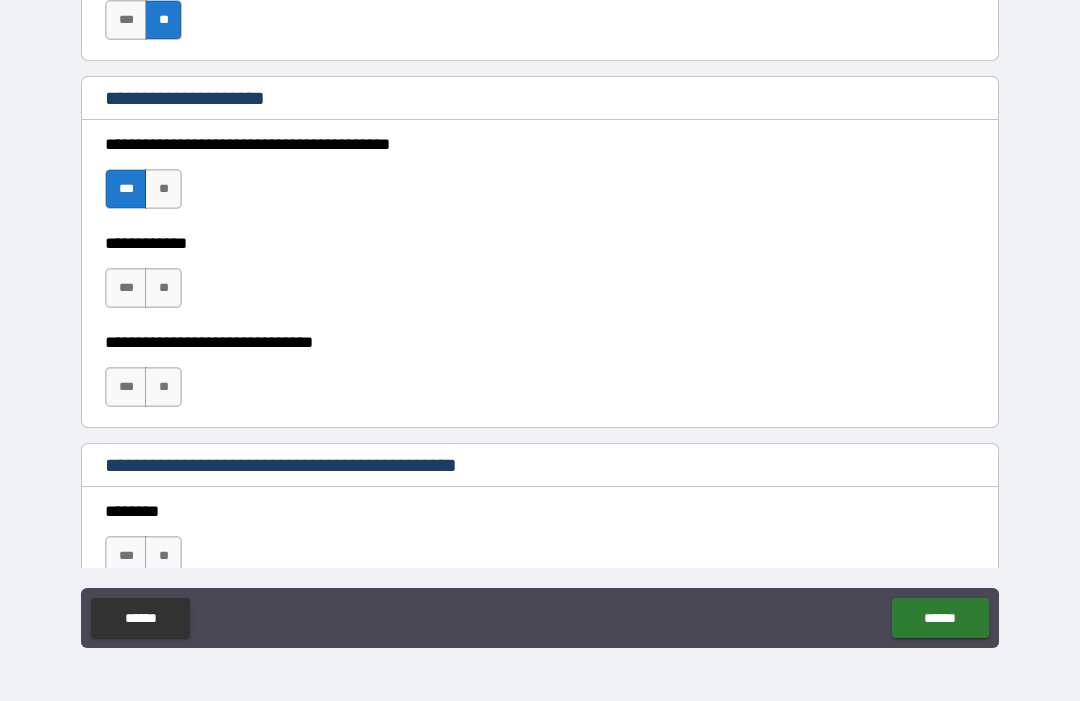 scroll, scrollTop: 1372, scrollLeft: 0, axis: vertical 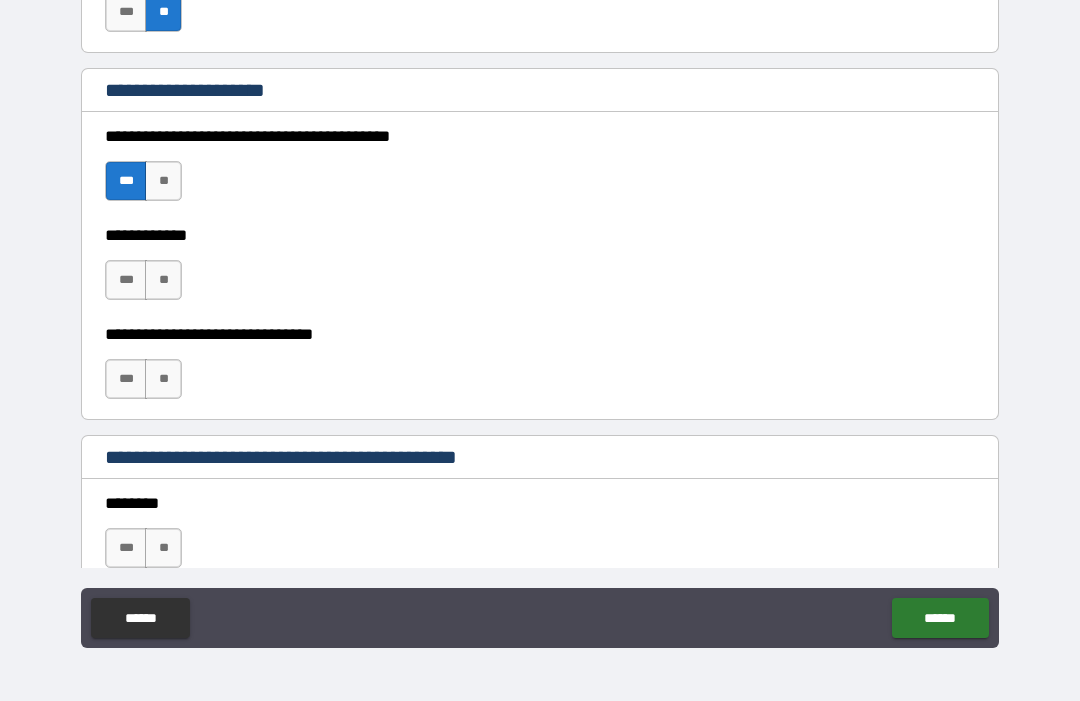 click on "**" at bounding box center [163, 181] 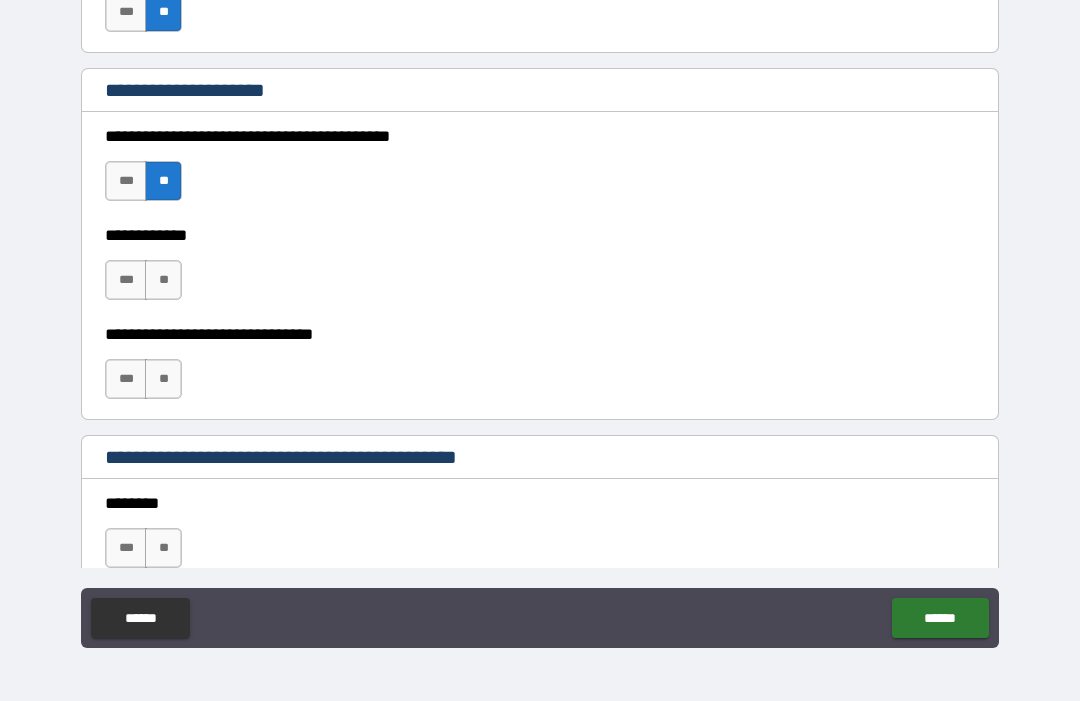 click on "**" at bounding box center (163, 280) 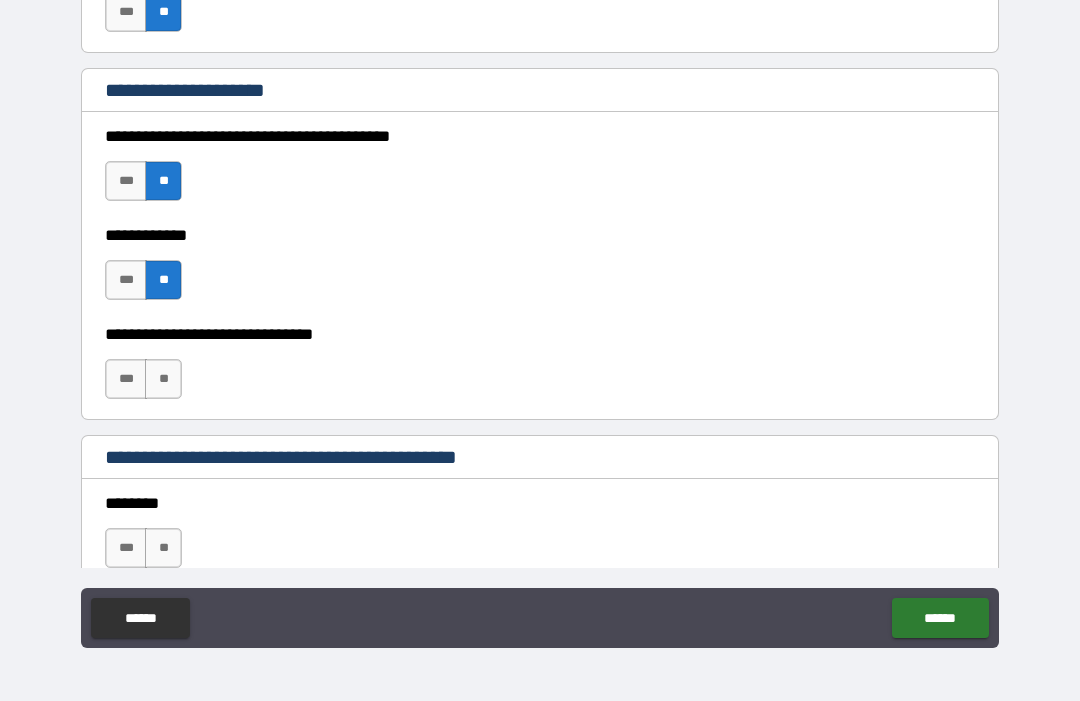 click on "**" at bounding box center [163, 379] 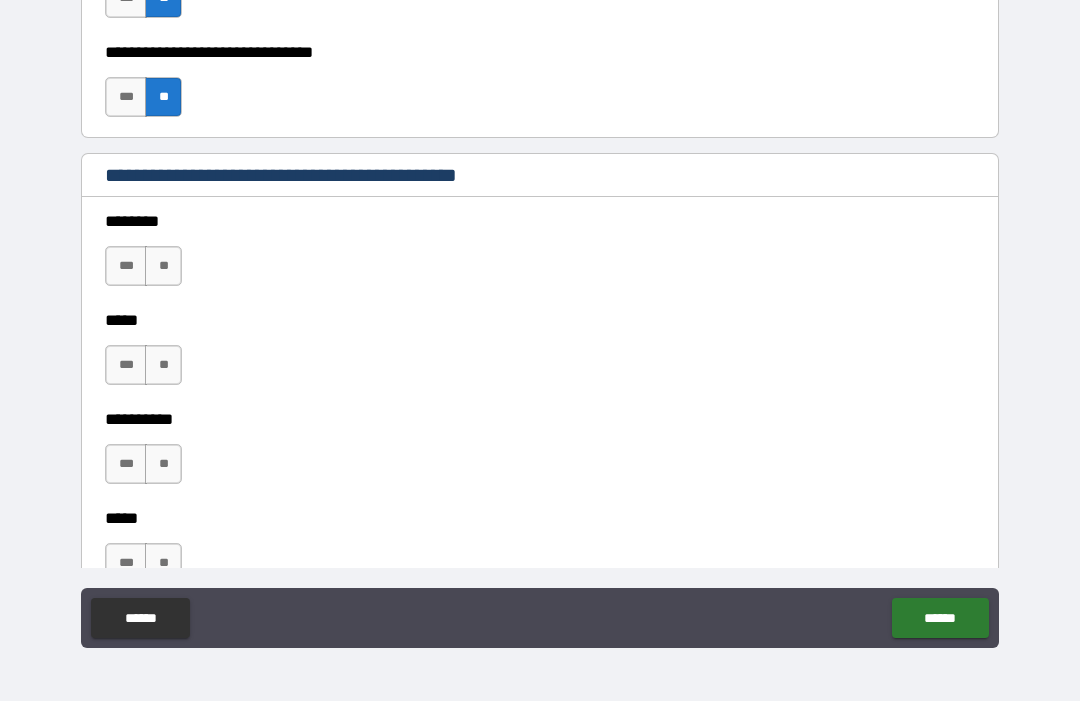 scroll, scrollTop: 1661, scrollLeft: 0, axis: vertical 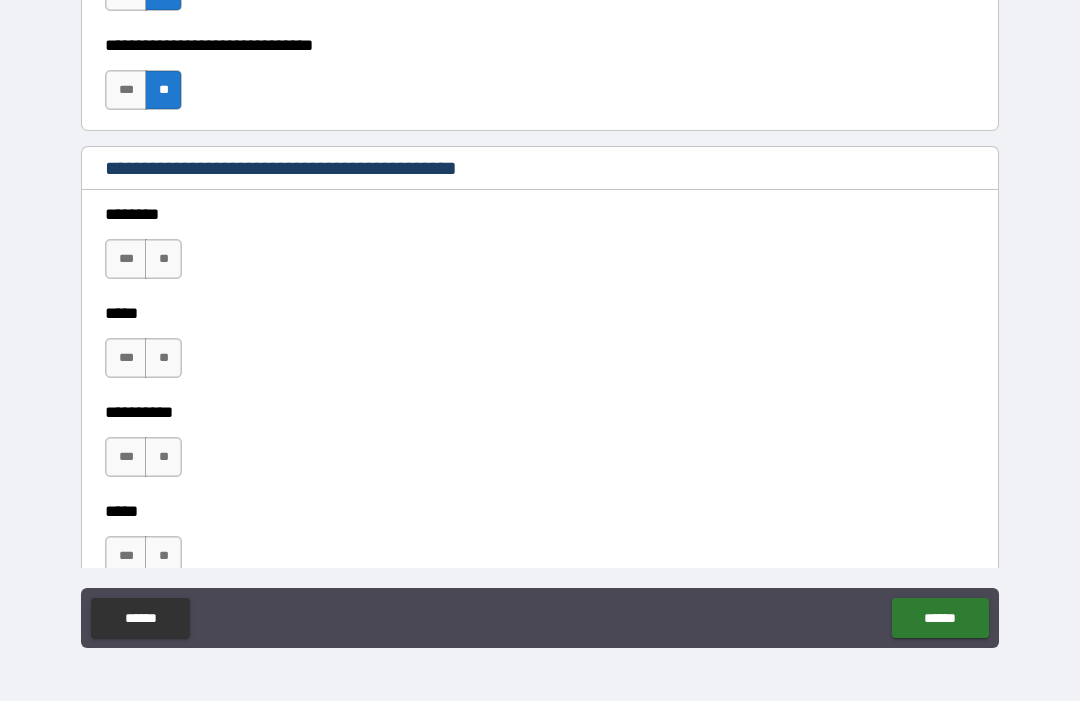 click on "**" at bounding box center (163, 259) 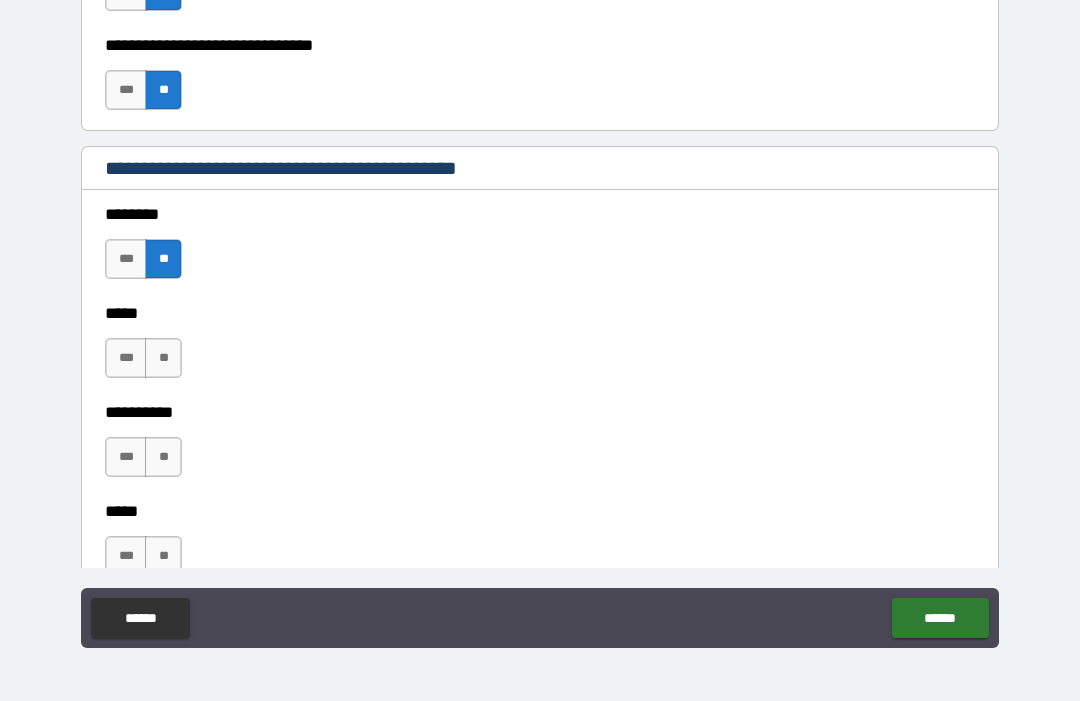click on "**" at bounding box center [163, 358] 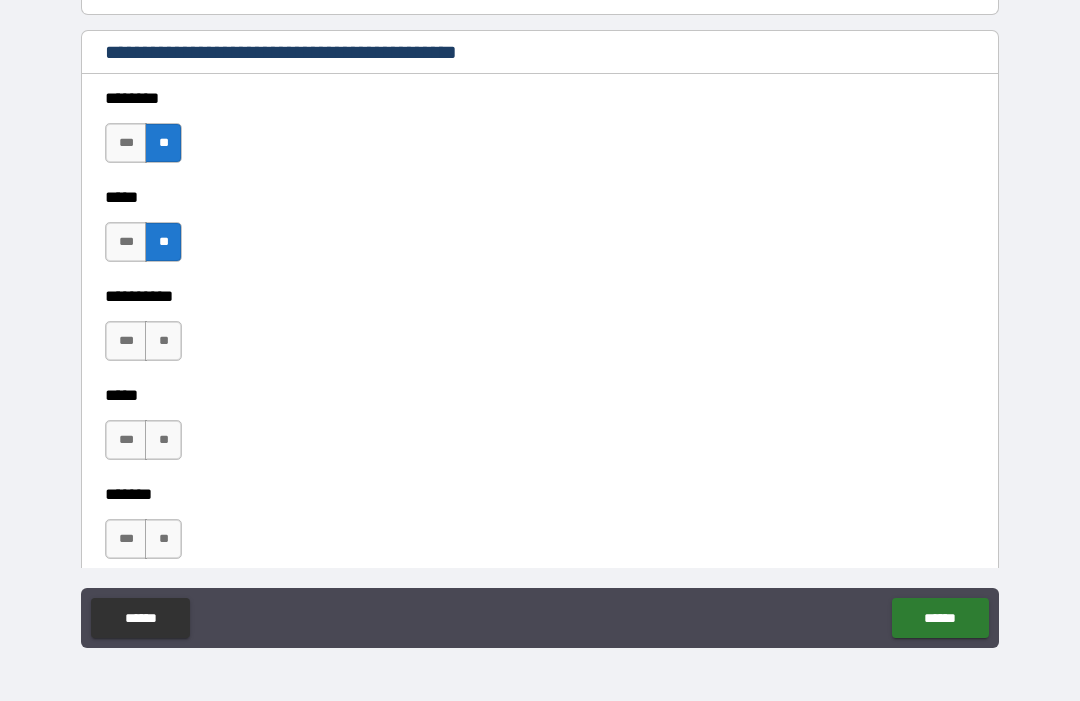 scroll, scrollTop: 1776, scrollLeft: 0, axis: vertical 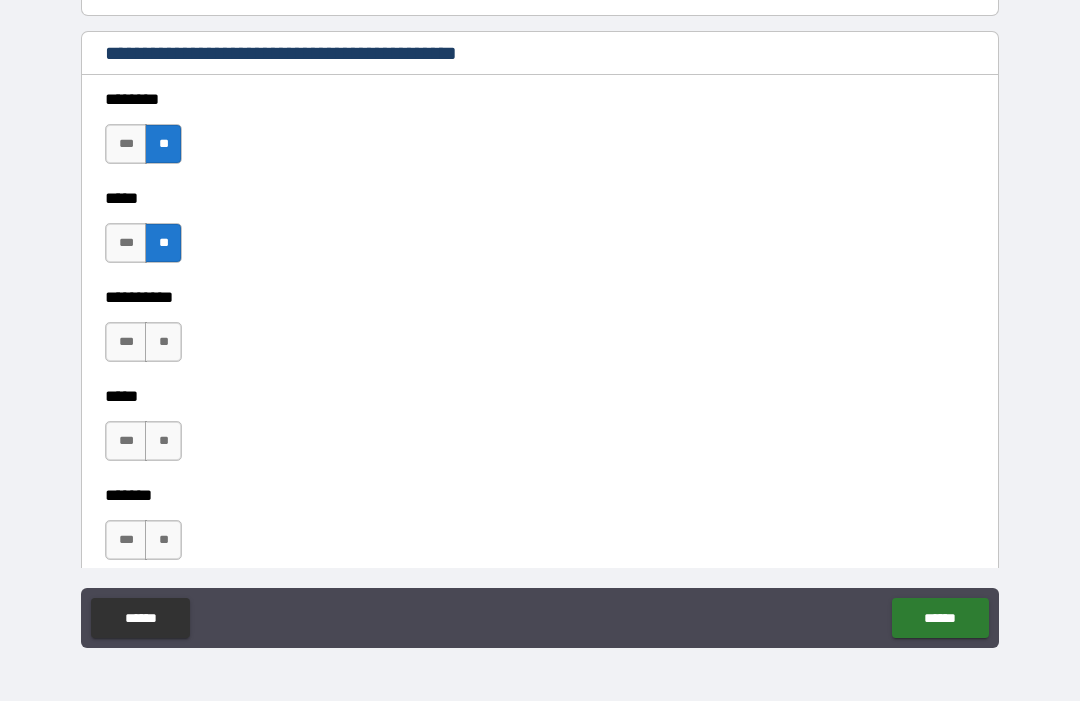 click on "**" at bounding box center [163, 342] 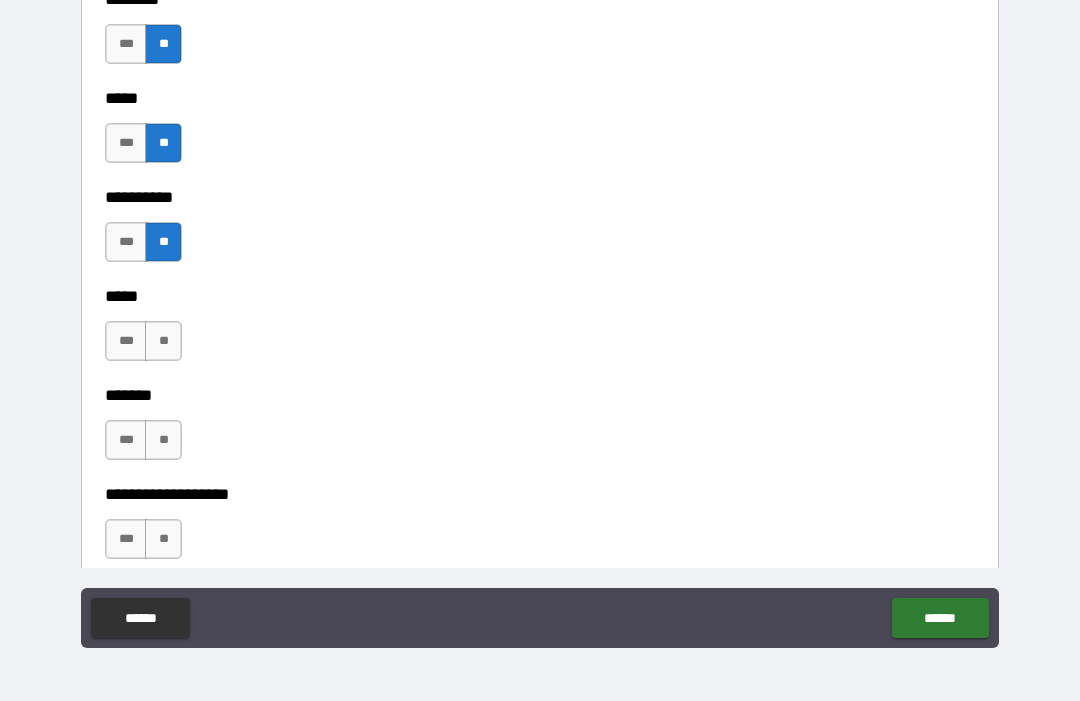 click on "**" at bounding box center [163, 341] 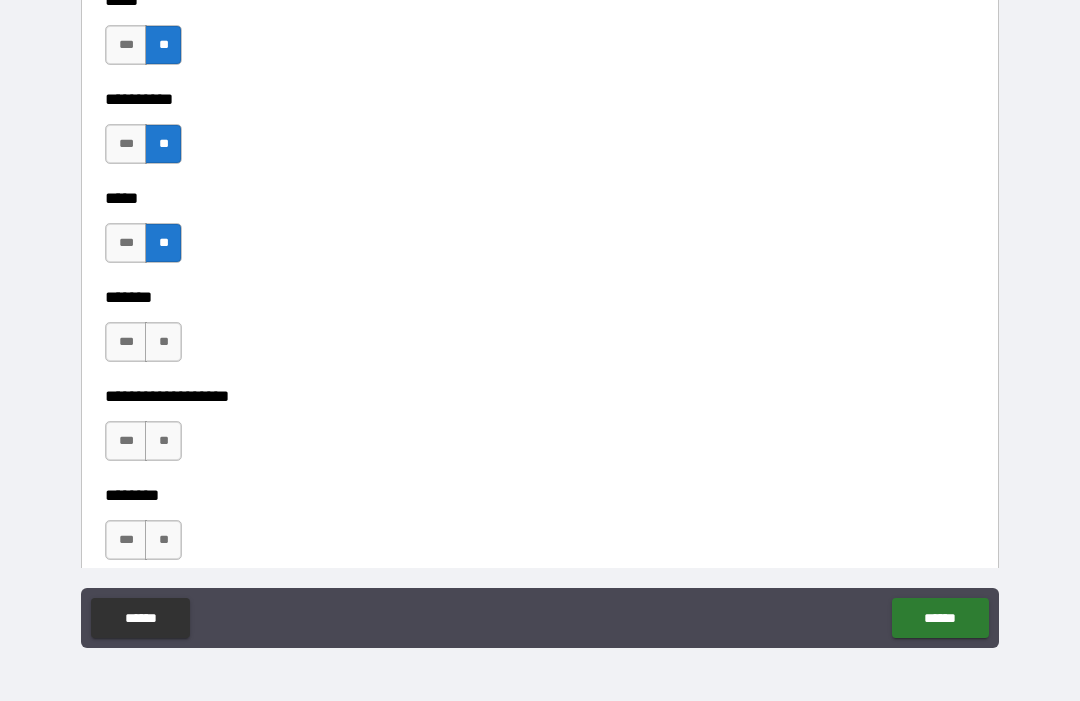 scroll, scrollTop: 1979, scrollLeft: 0, axis: vertical 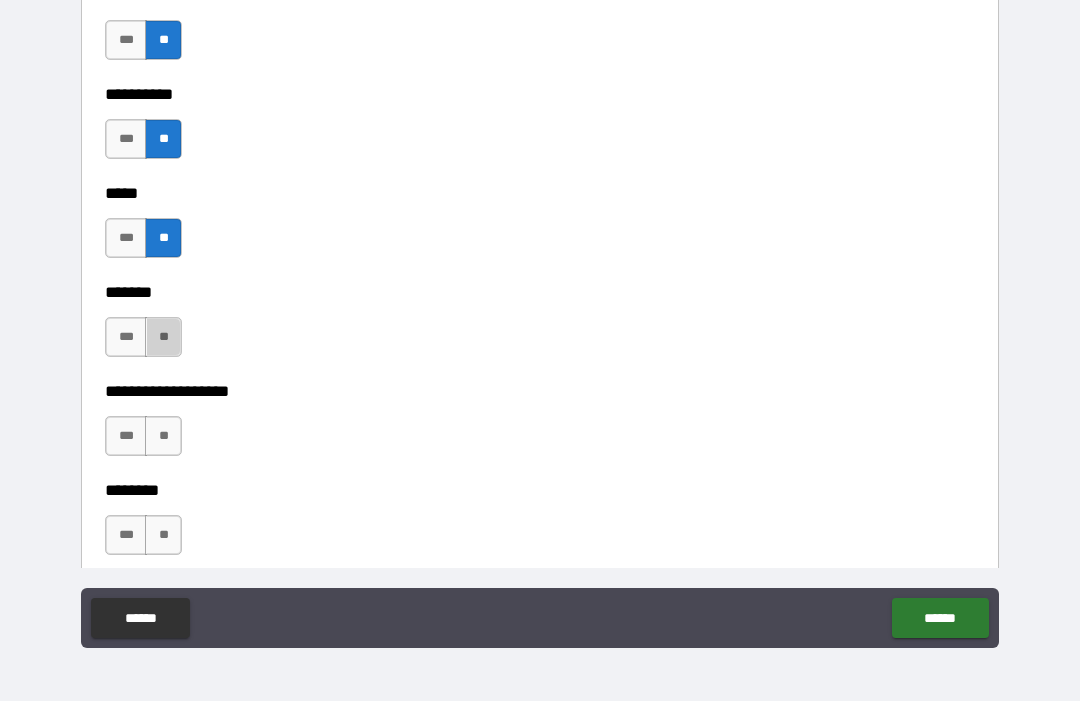 click on "**" at bounding box center (163, 337) 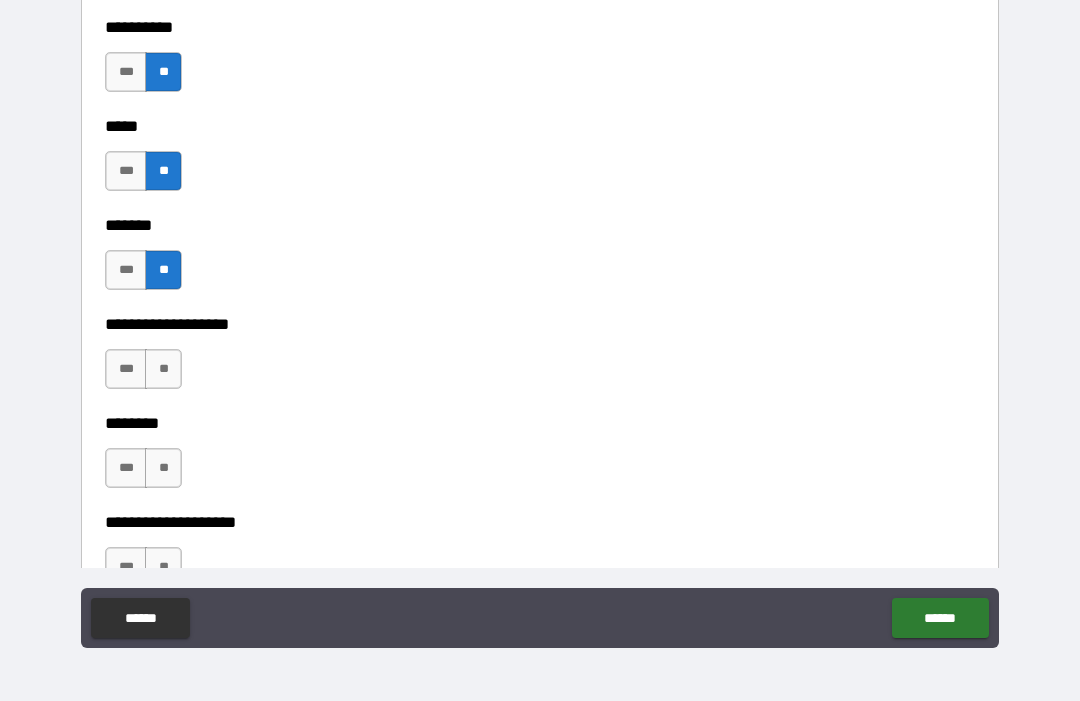 scroll, scrollTop: 2047, scrollLeft: 0, axis: vertical 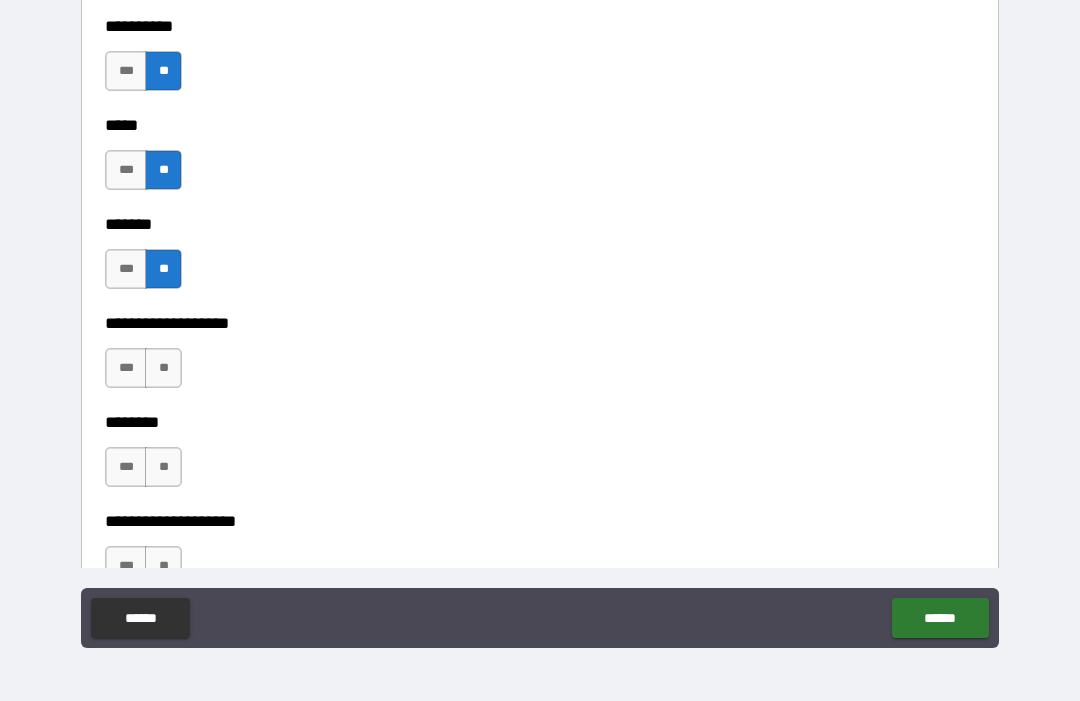 click on "**" at bounding box center [163, 368] 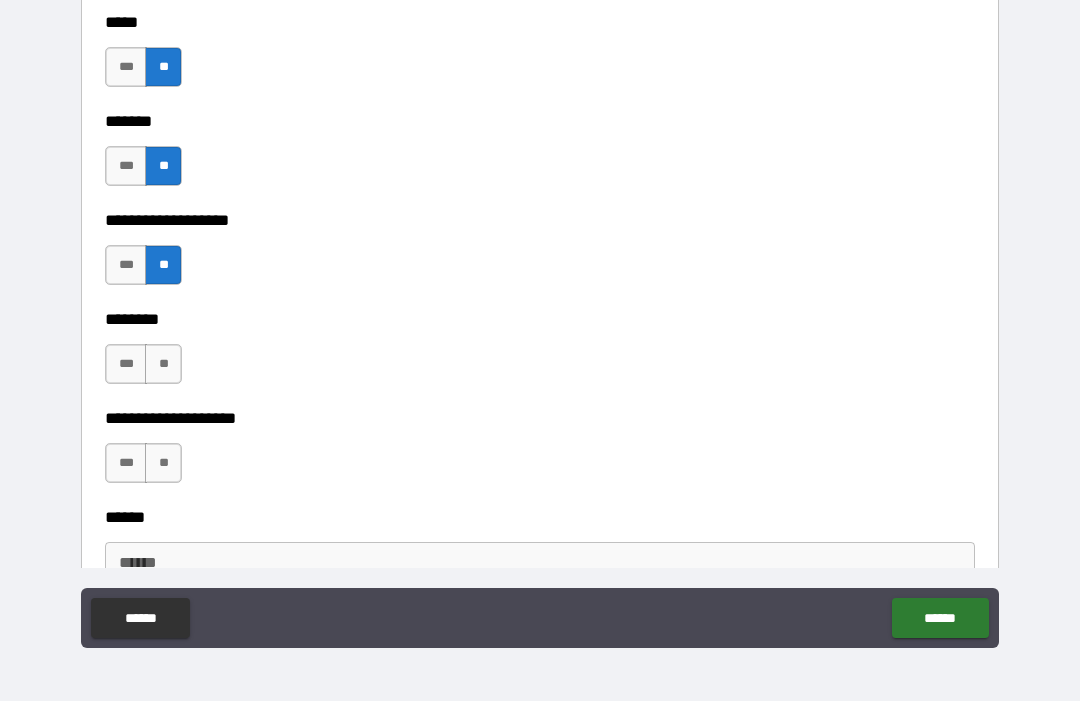 scroll, scrollTop: 2154, scrollLeft: 0, axis: vertical 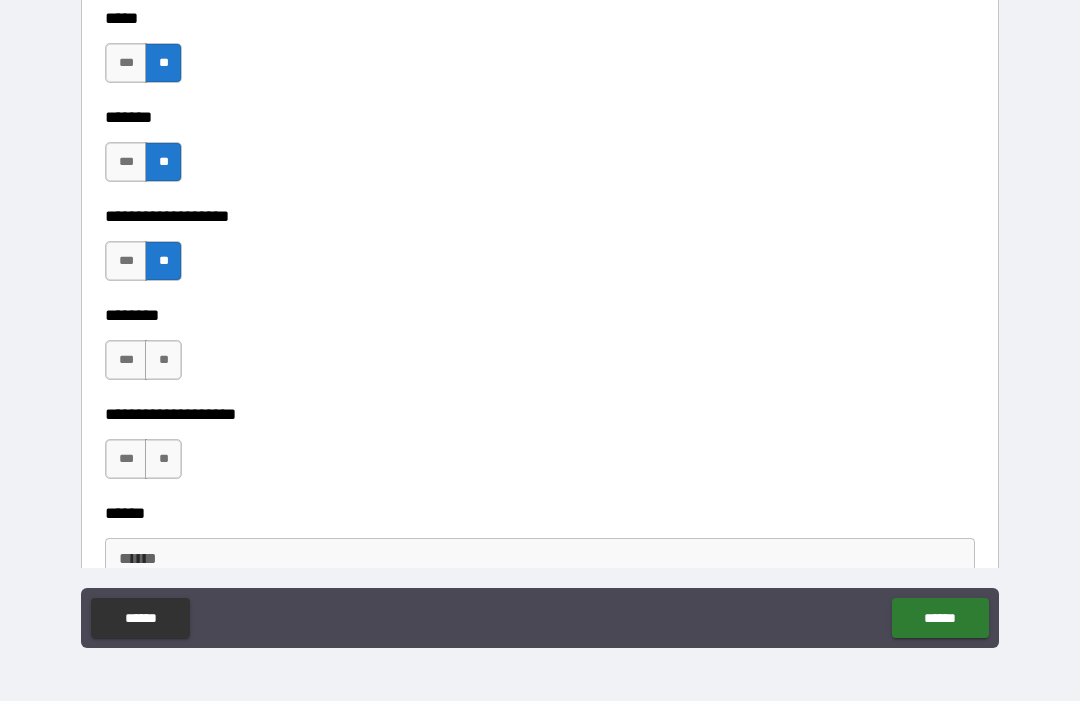 click on "**" at bounding box center (163, 360) 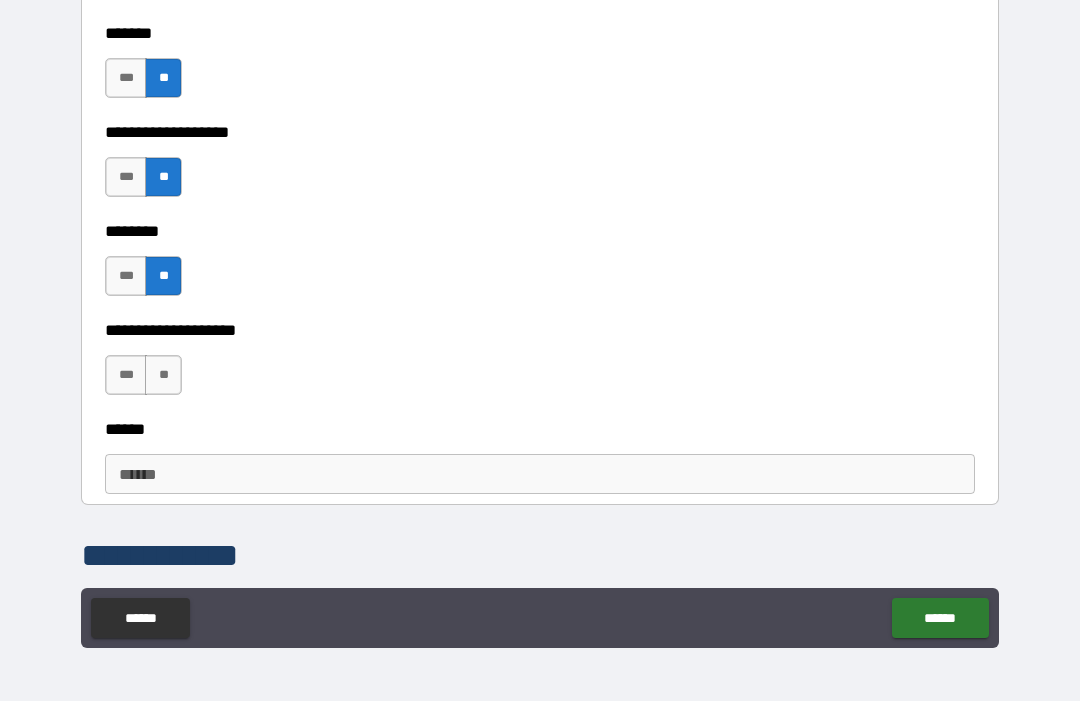 scroll, scrollTop: 2239, scrollLeft: 0, axis: vertical 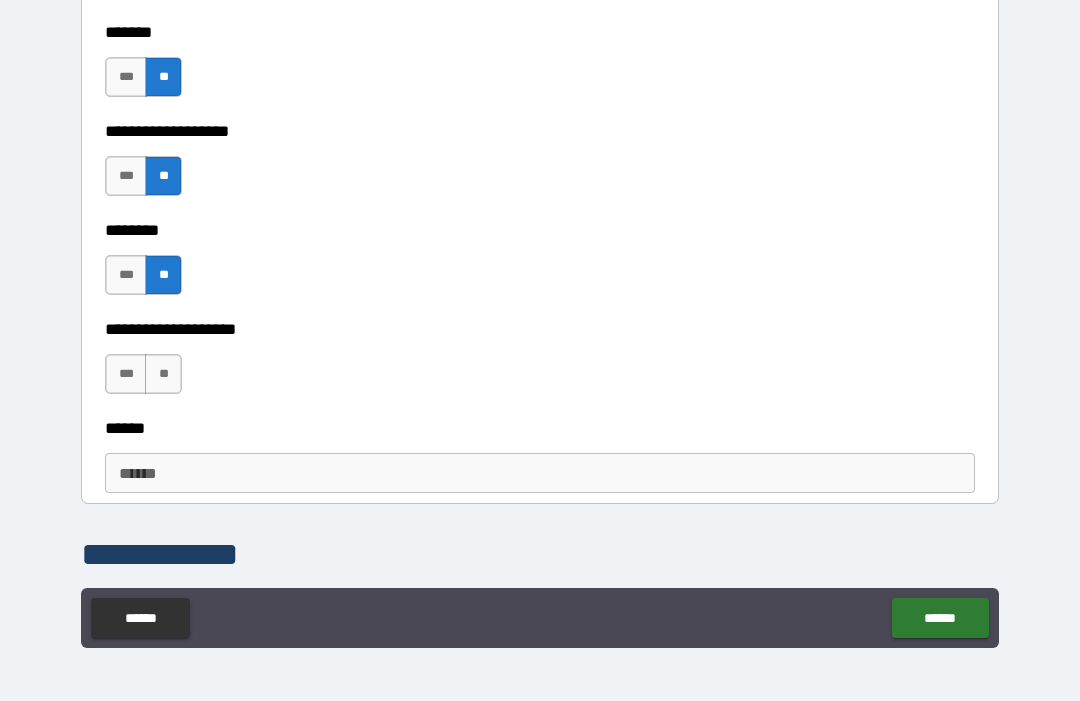 click on "**" at bounding box center (163, 374) 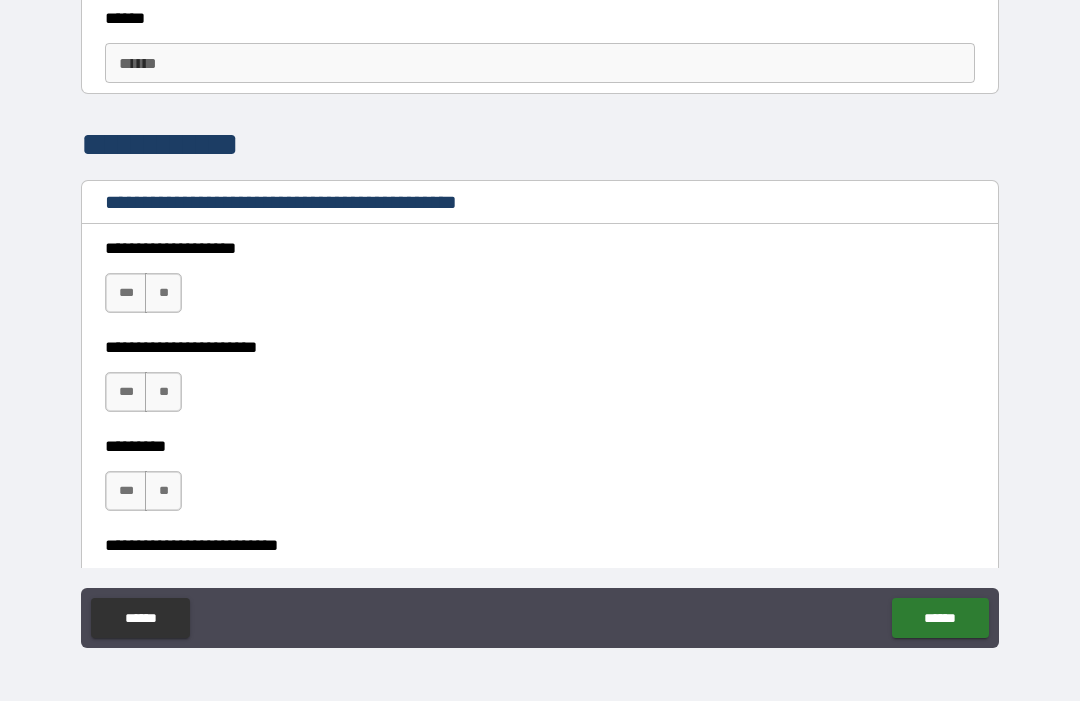 scroll, scrollTop: 2650, scrollLeft: 0, axis: vertical 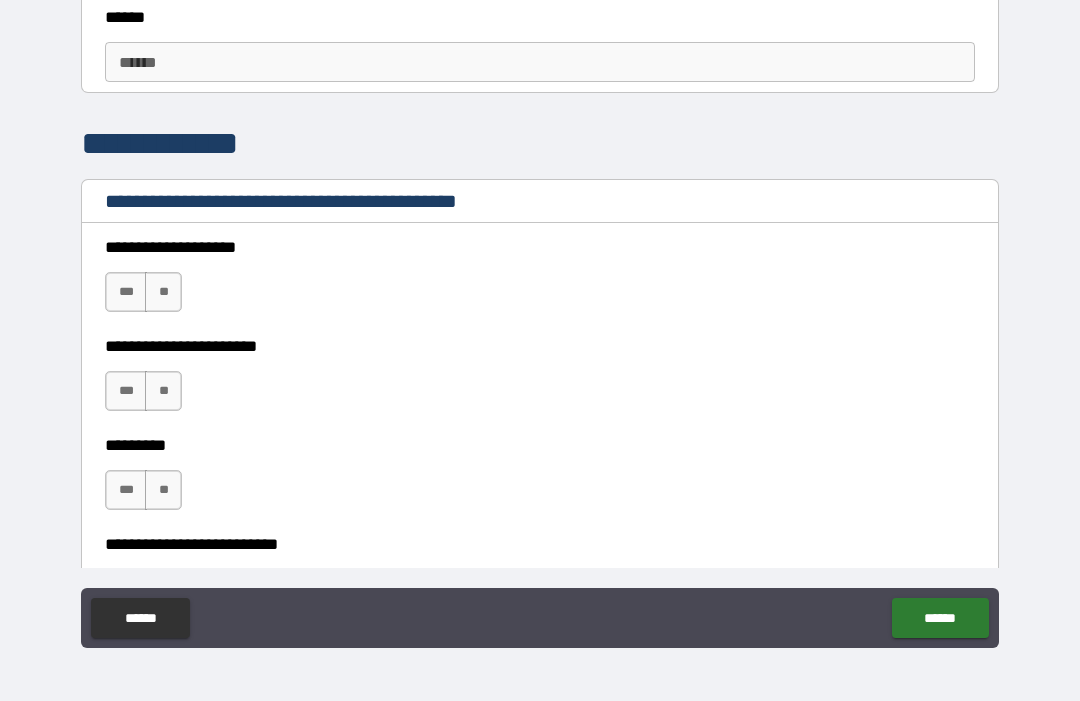 click on "**" at bounding box center [163, 292] 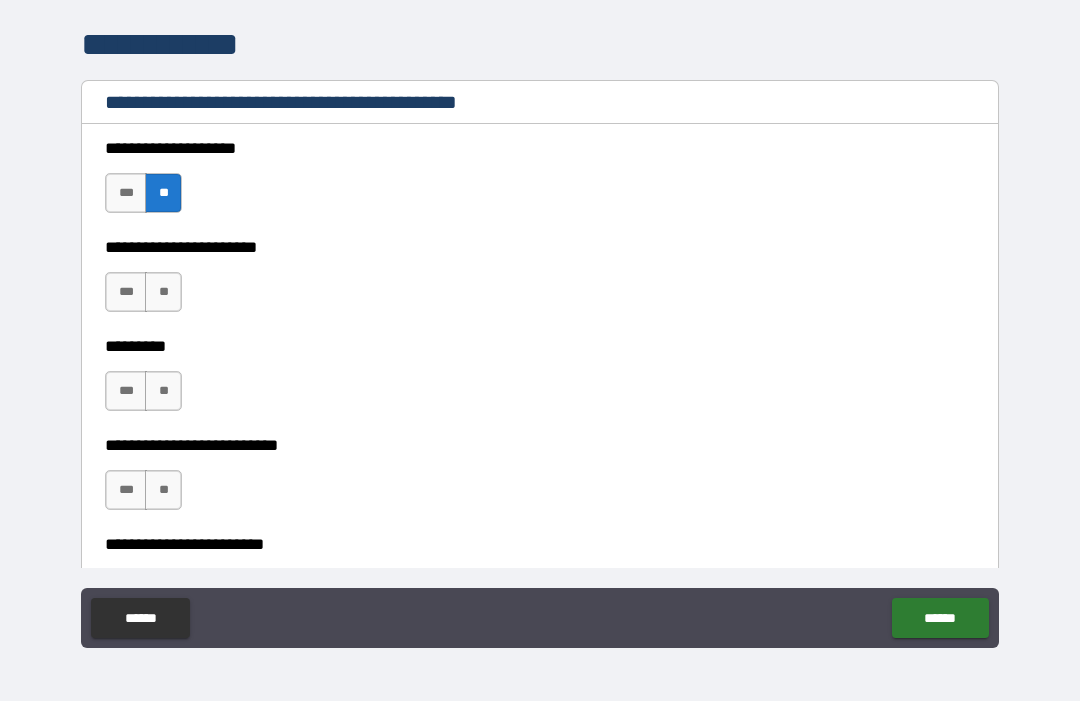 scroll, scrollTop: 2754, scrollLeft: 0, axis: vertical 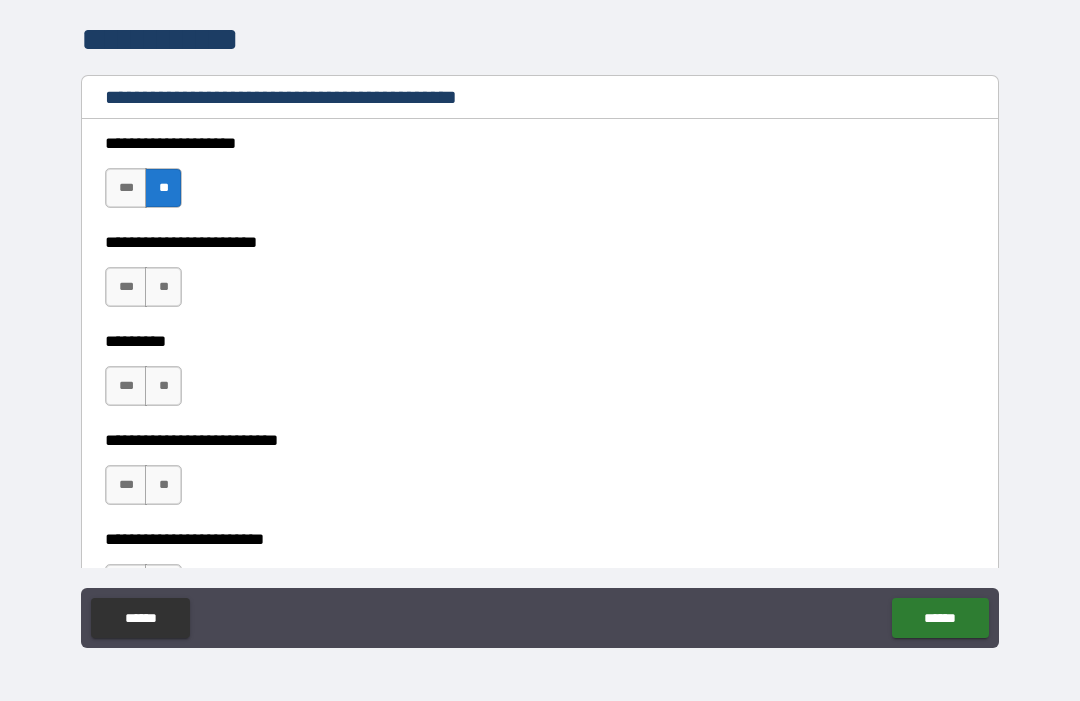 click on "**" at bounding box center [163, 287] 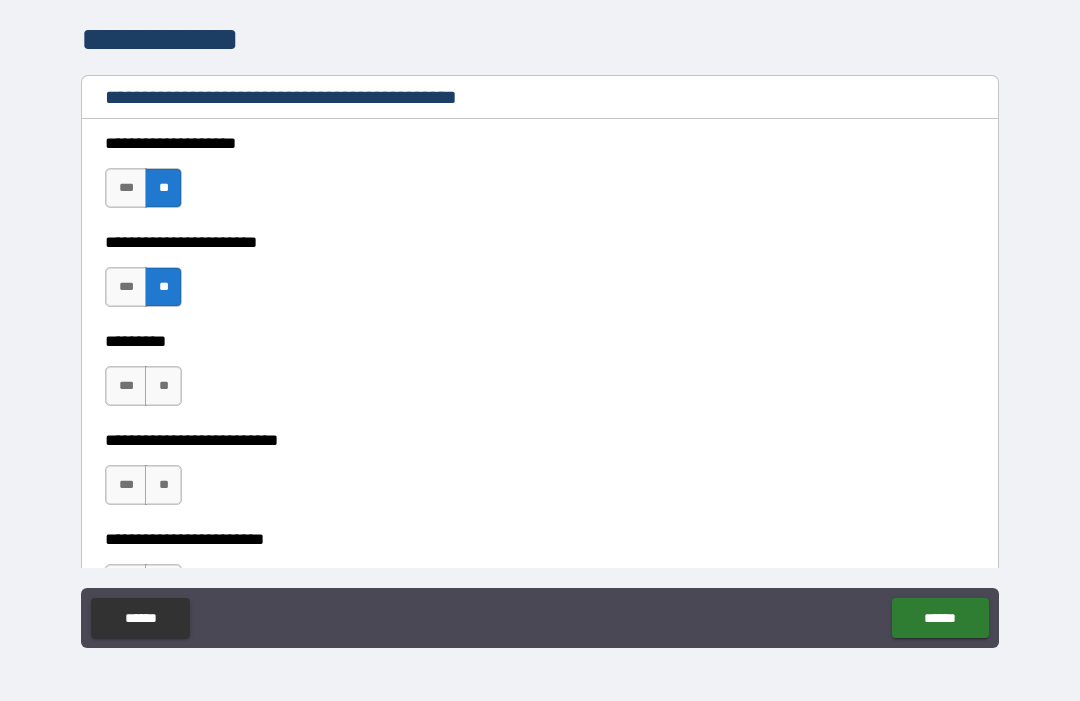 click on "**" at bounding box center [163, 386] 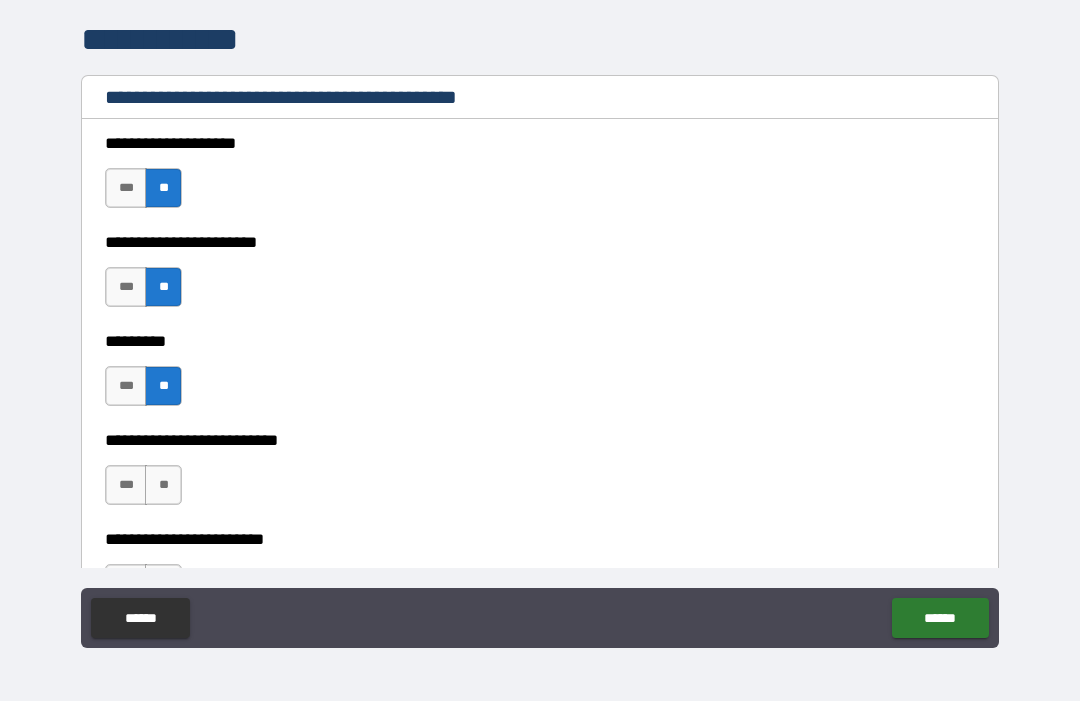 click on "**" at bounding box center (163, 485) 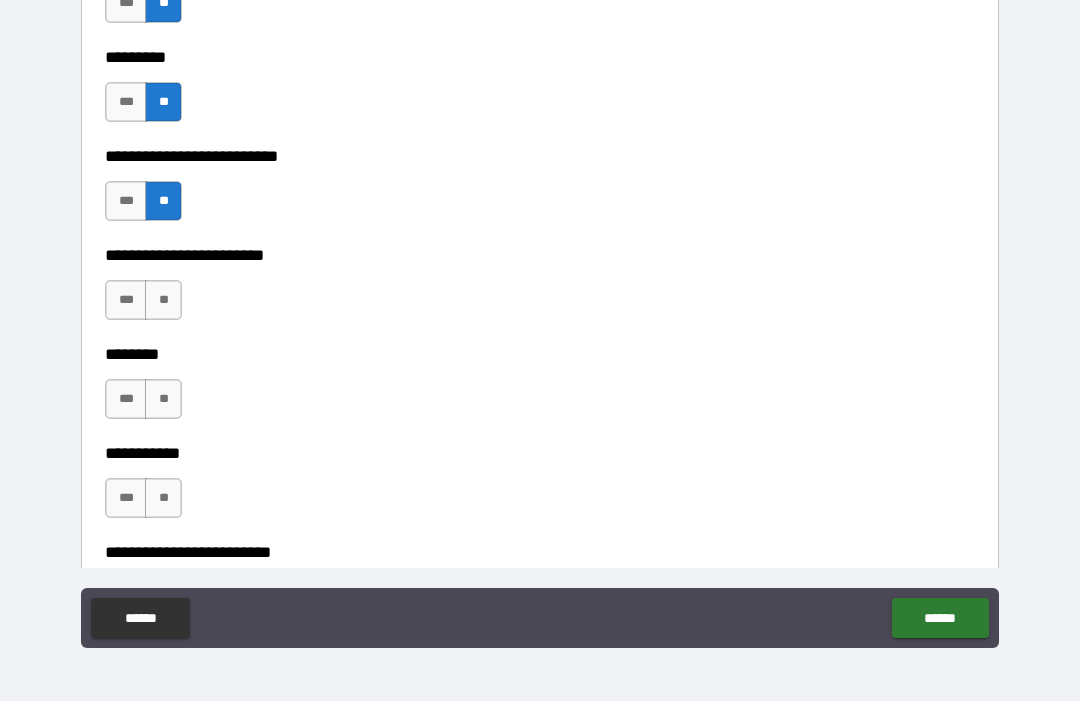 click on "**********" at bounding box center [540, 319] 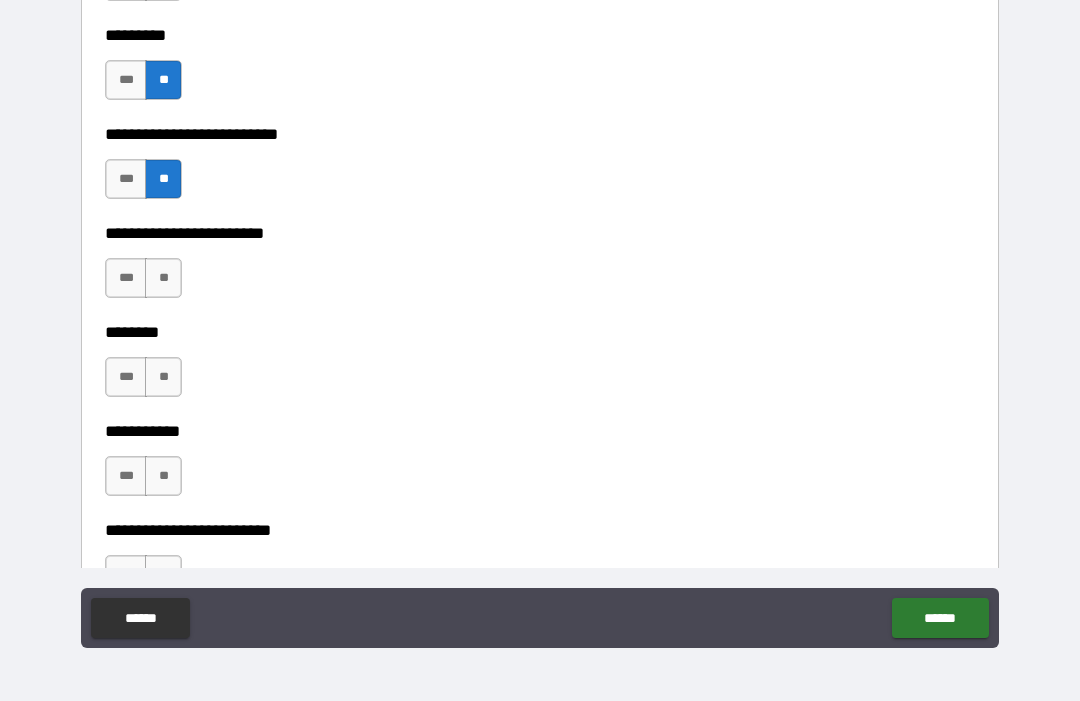 scroll, scrollTop: 3062, scrollLeft: 0, axis: vertical 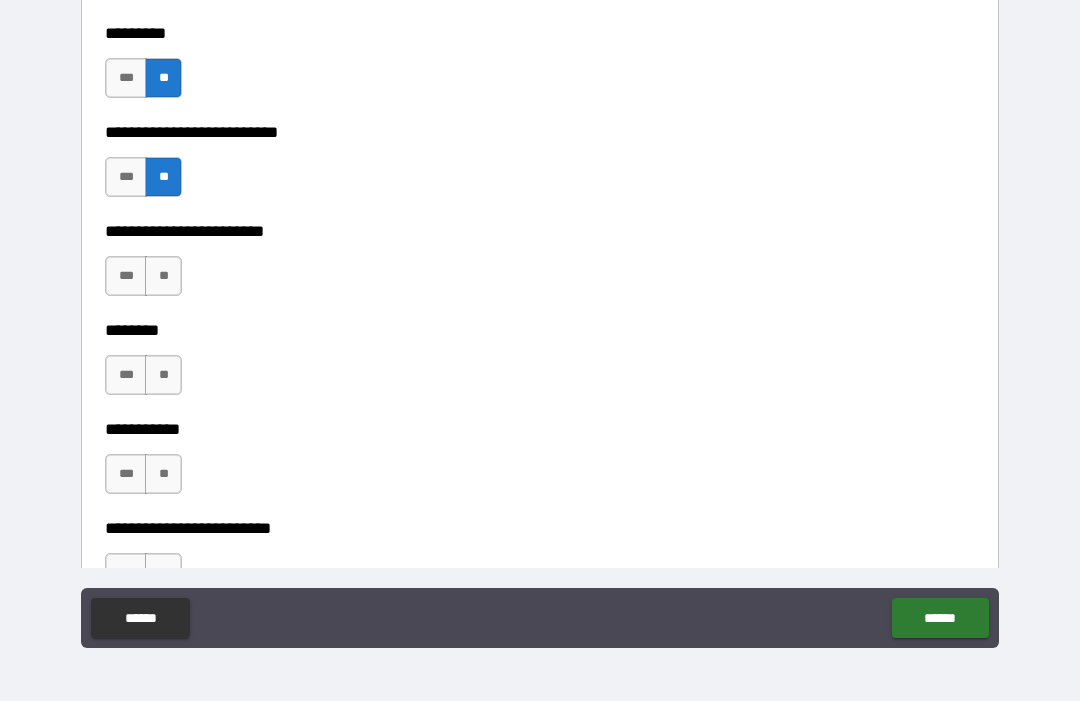 click on "**" at bounding box center (163, 276) 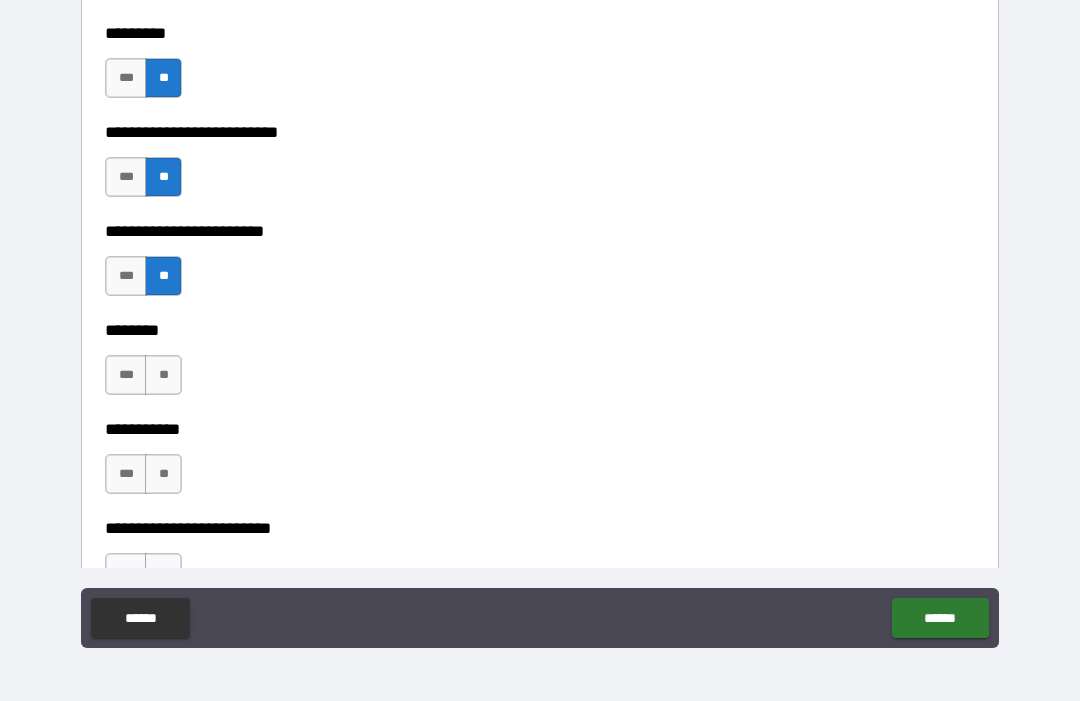 click on "**" at bounding box center [163, 375] 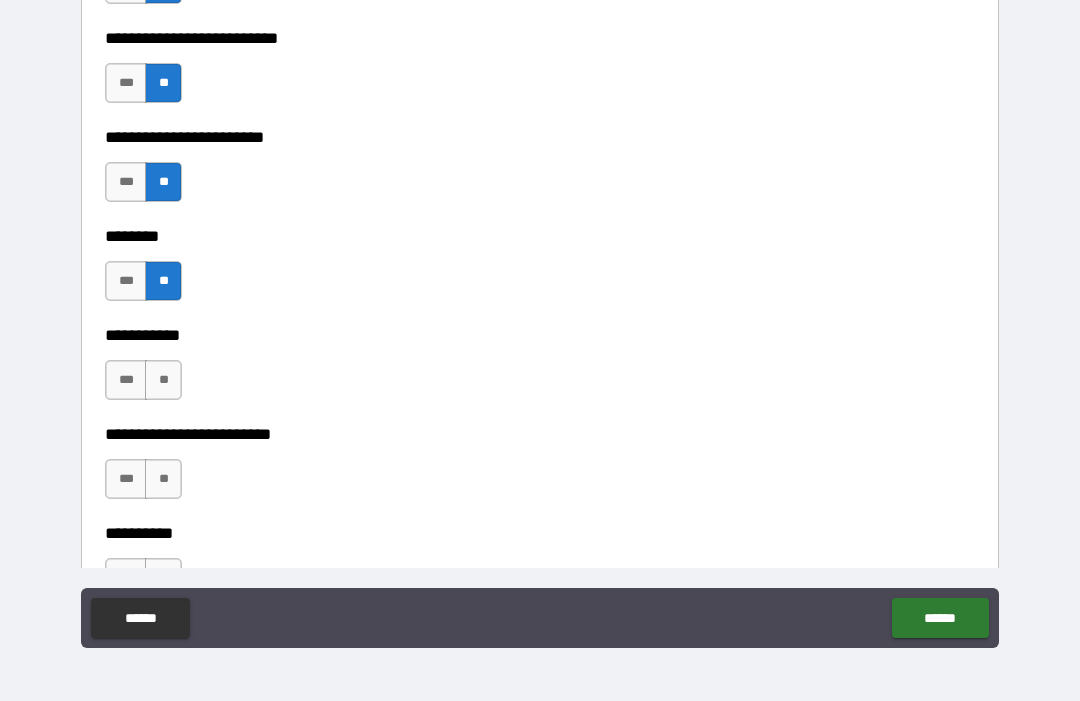 scroll, scrollTop: 3157, scrollLeft: 0, axis: vertical 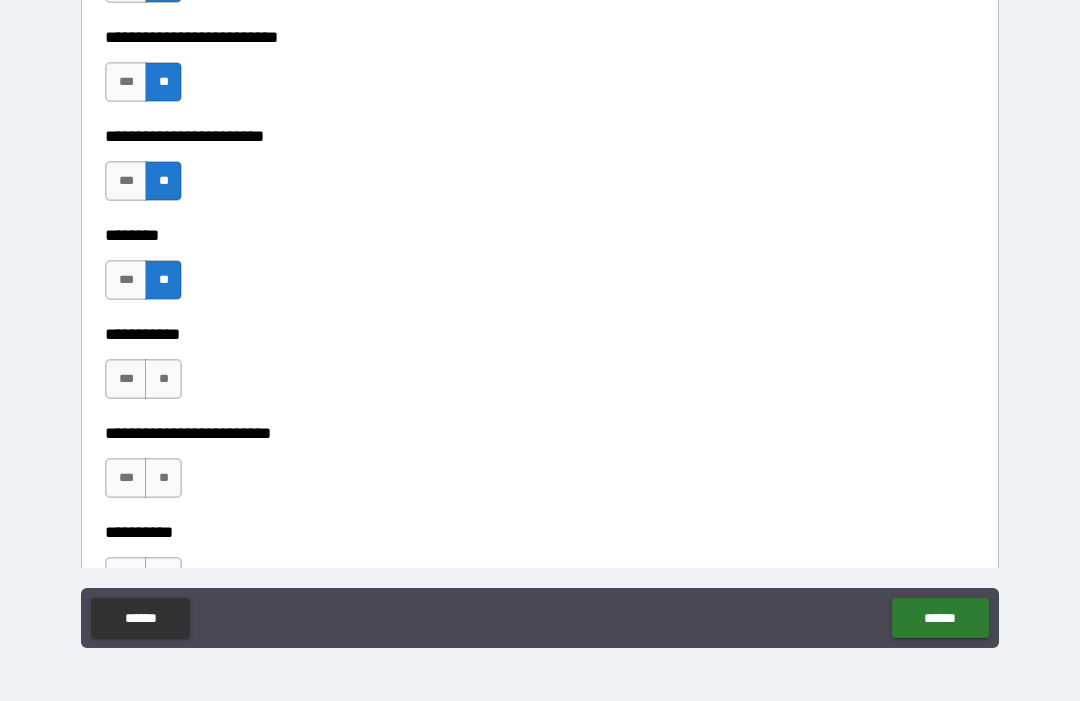 click on "**" at bounding box center [163, 379] 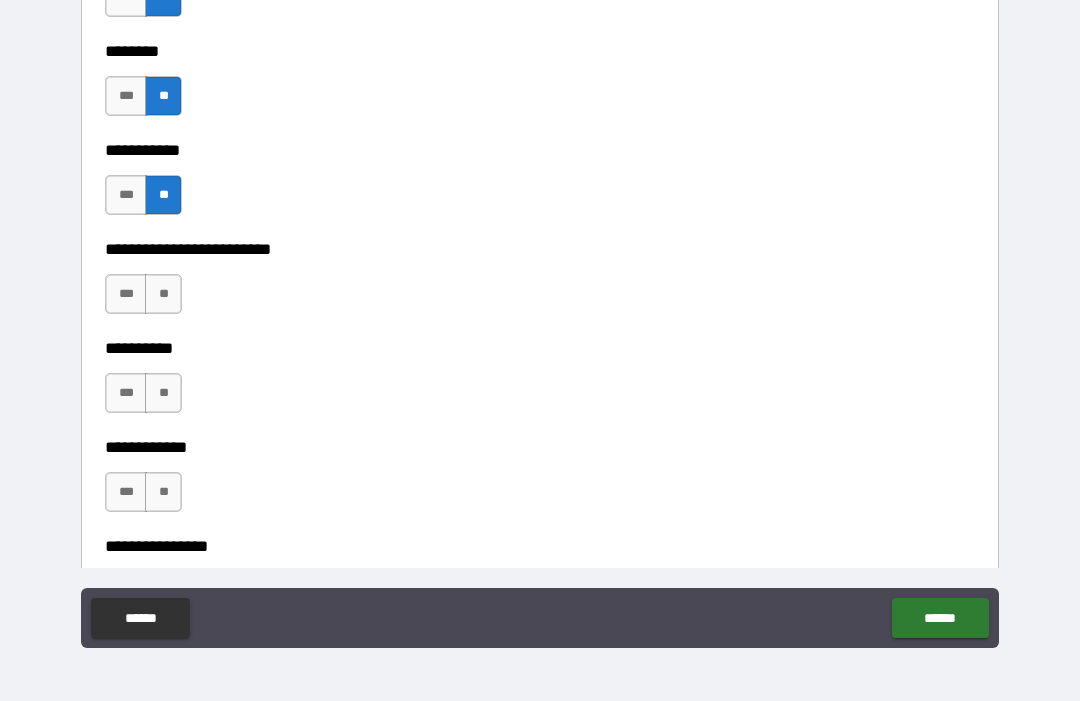 scroll, scrollTop: 3380, scrollLeft: 0, axis: vertical 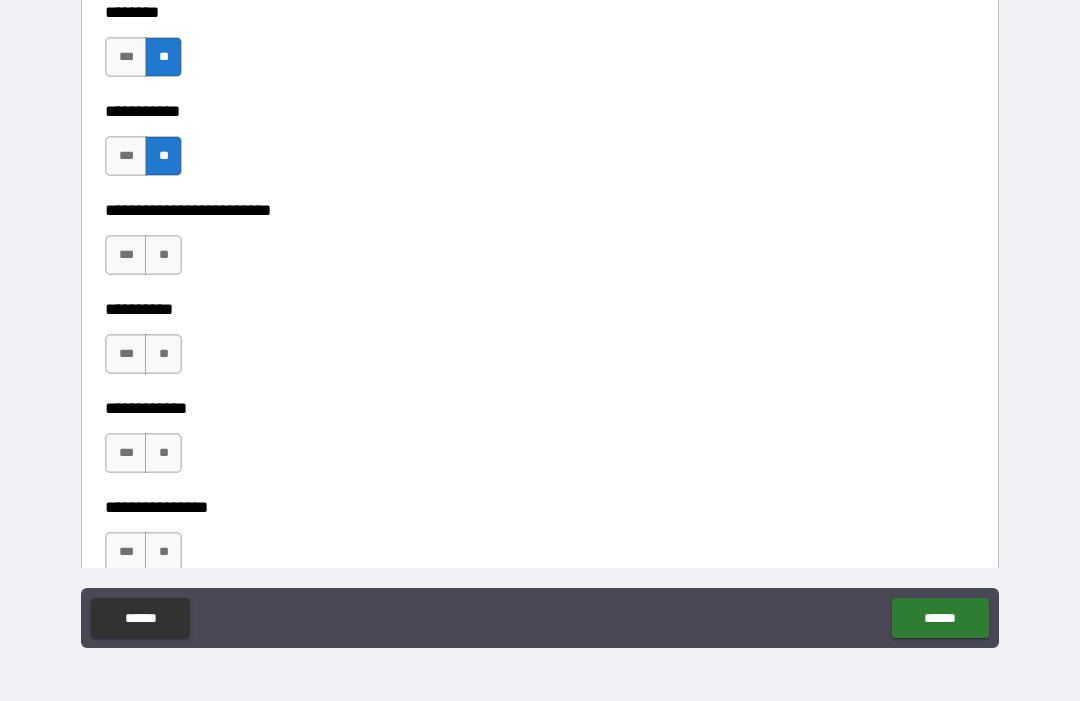 click on "**" at bounding box center (163, 255) 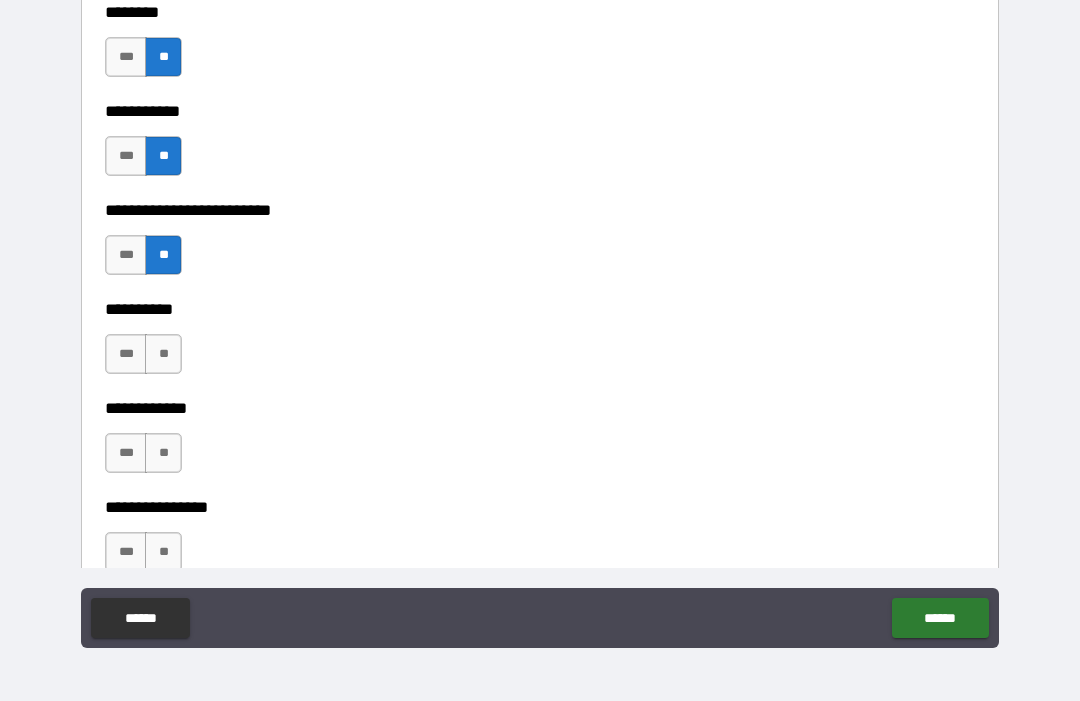 click on "**" at bounding box center (163, 354) 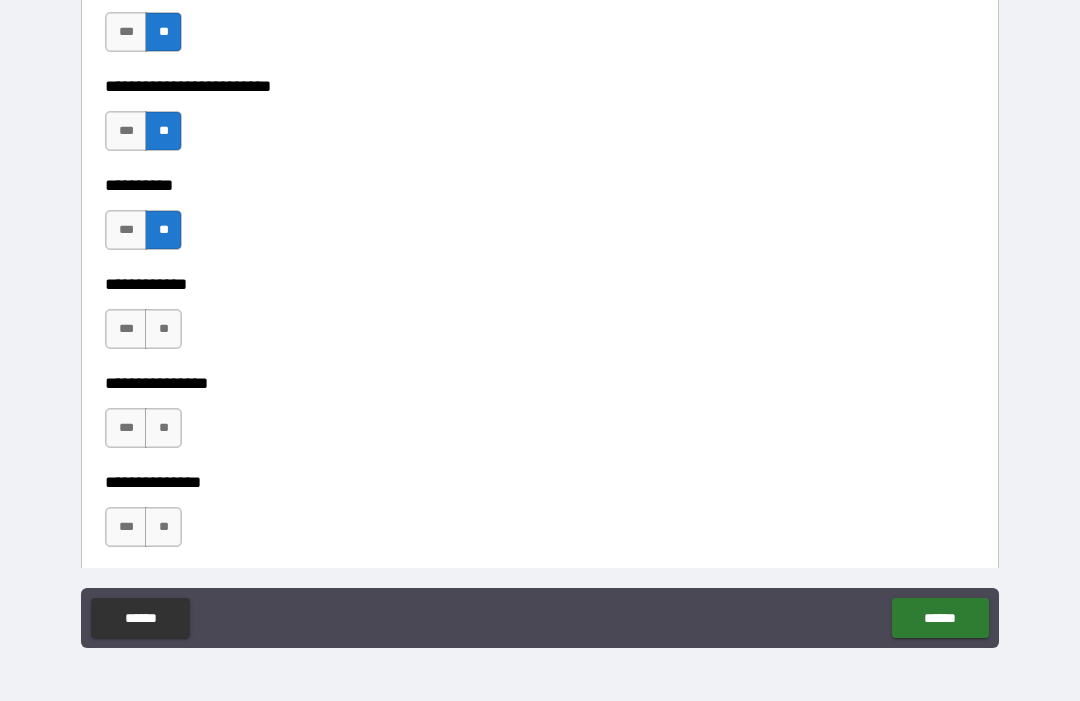 scroll, scrollTop: 3509, scrollLeft: 0, axis: vertical 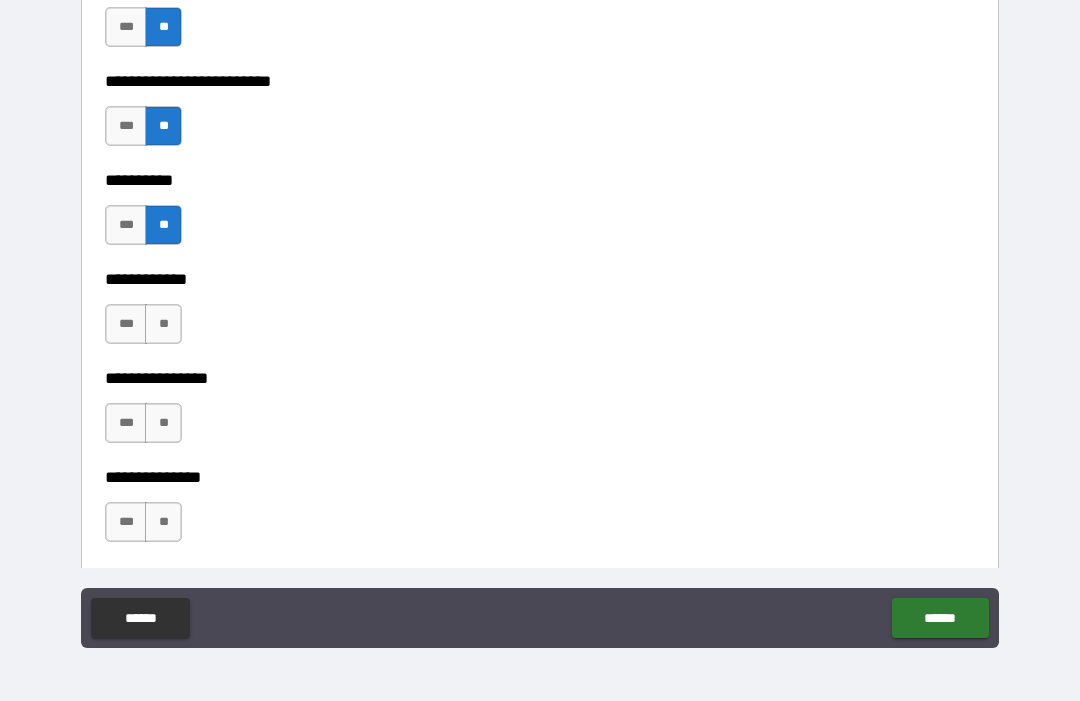 click on "**" at bounding box center (163, 324) 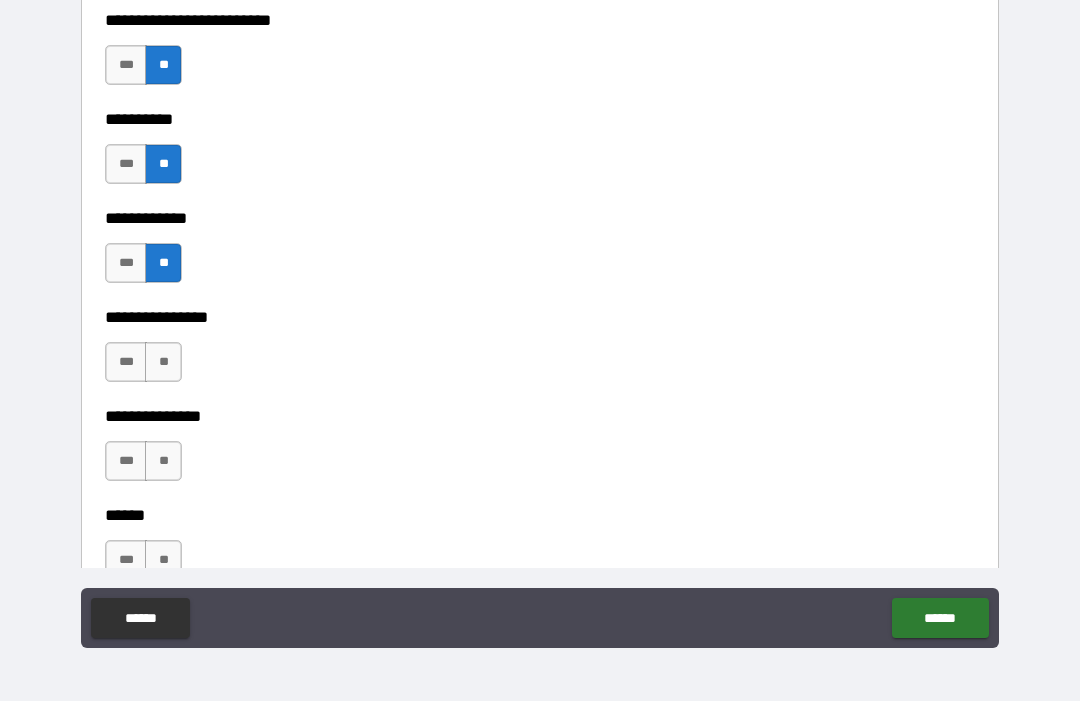 scroll, scrollTop: 3625, scrollLeft: 0, axis: vertical 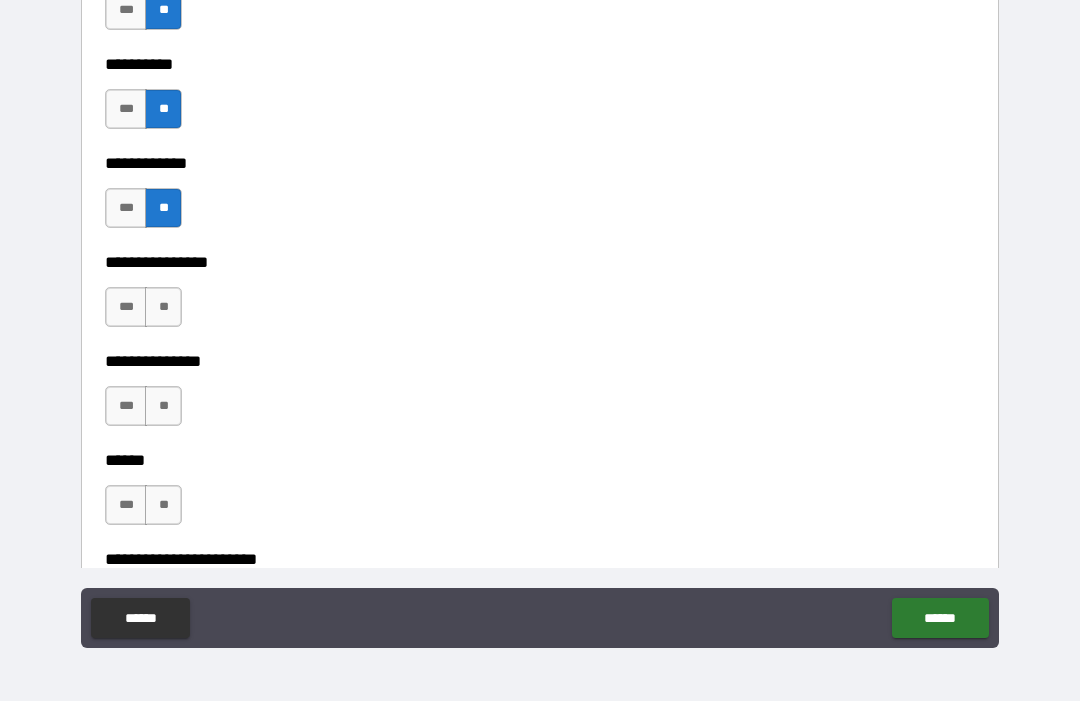 click on "**" at bounding box center (163, 307) 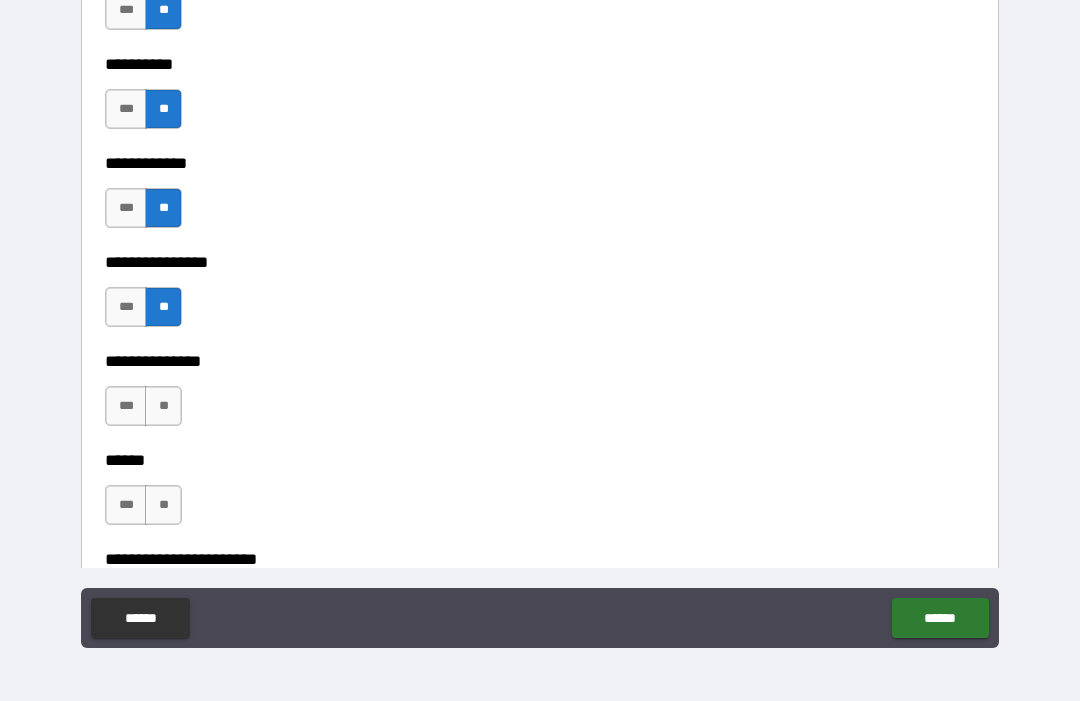 click on "**" at bounding box center (163, 406) 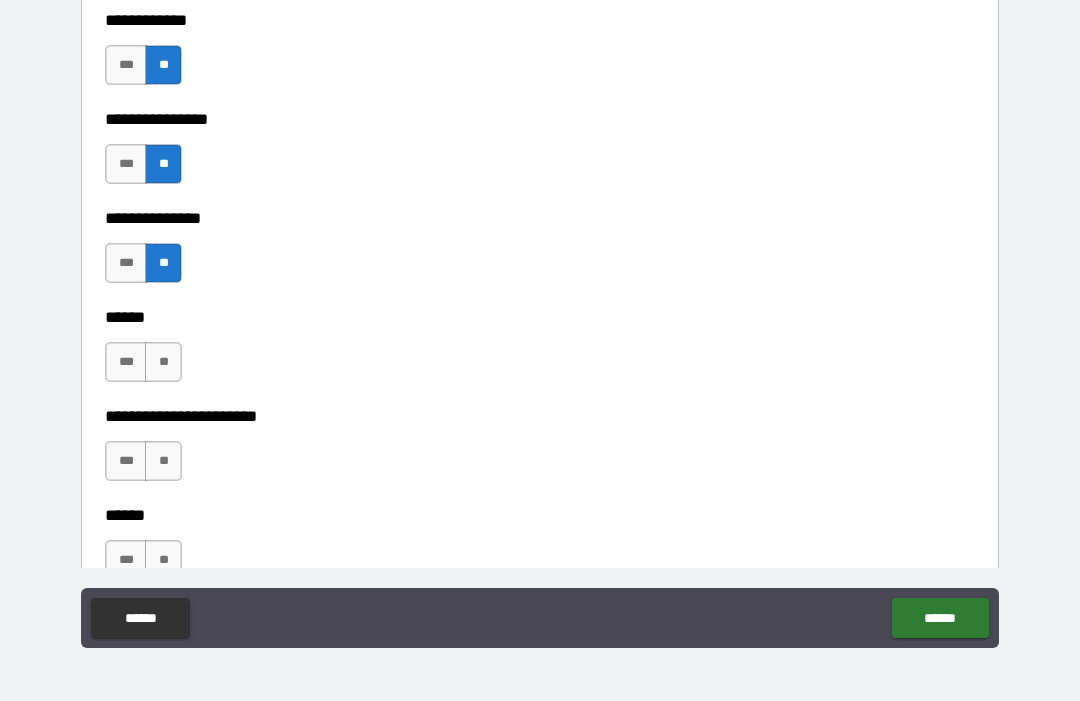 scroll, scrollTop: 3793, scrollLeft: 0, axis: vertical 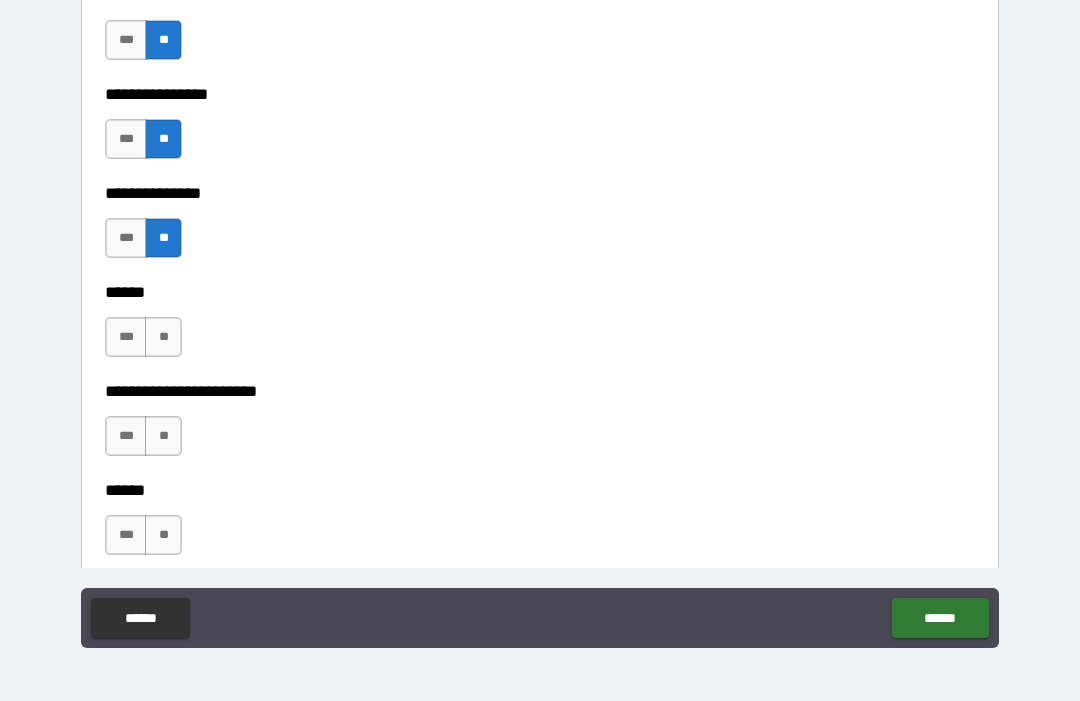click on "**" at bounding box center [163, 337] 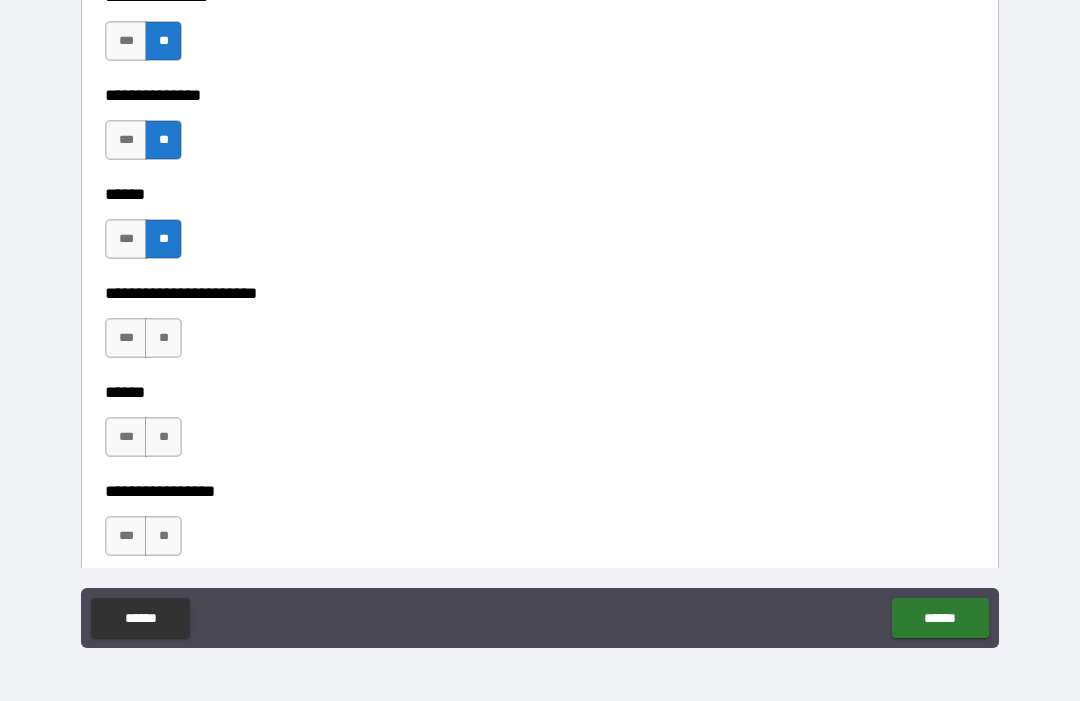 scroll, scrollTop: 3895, scrollLeft: 0, axis: vertical 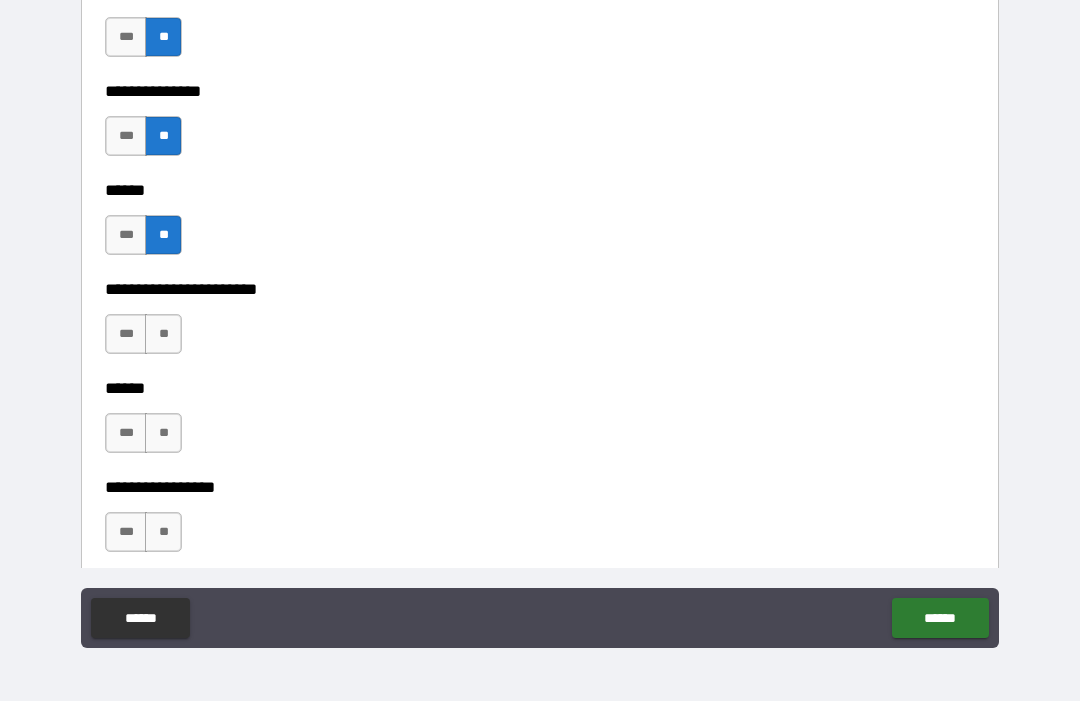 click on "**" at bounding box center [163, 334] 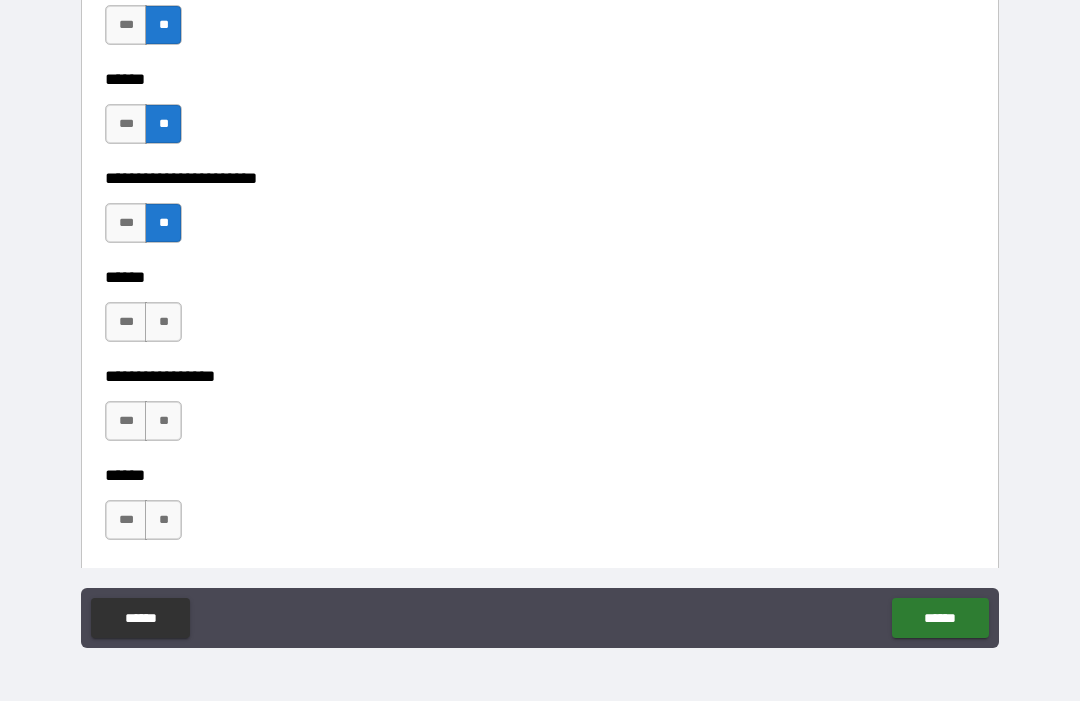 scroll, scrollTop: 4007, scrollLeft: 0, axis: vertical 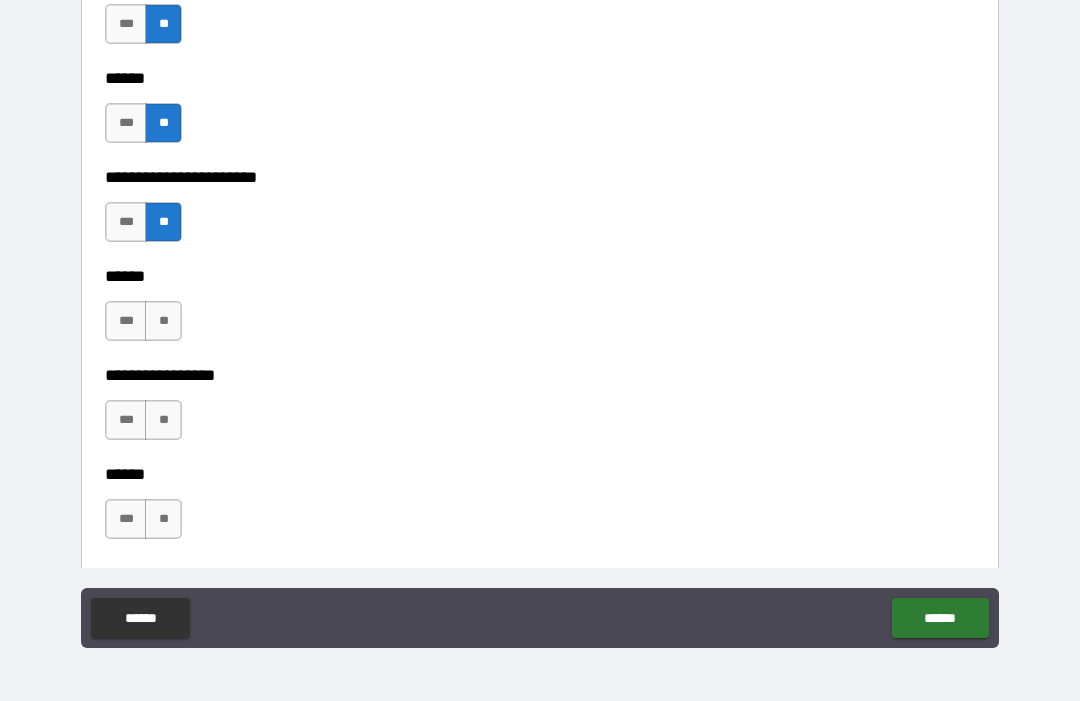 click on "**" at bounding box center [163, 321] 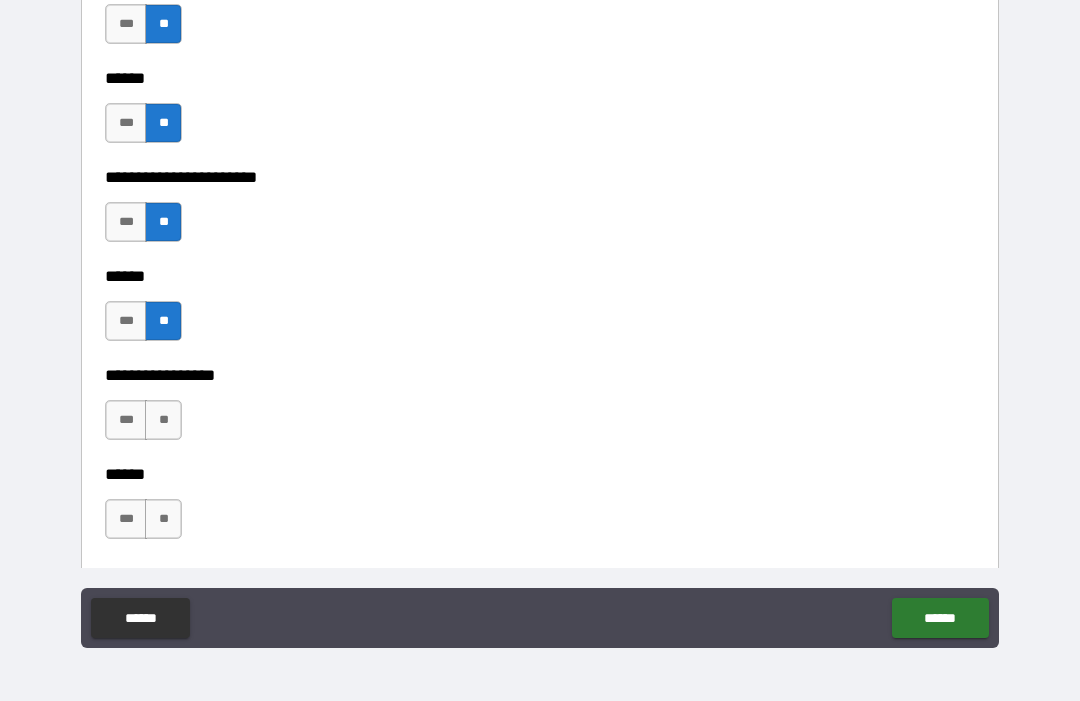 click on "**" at bounding box center (163, 420) 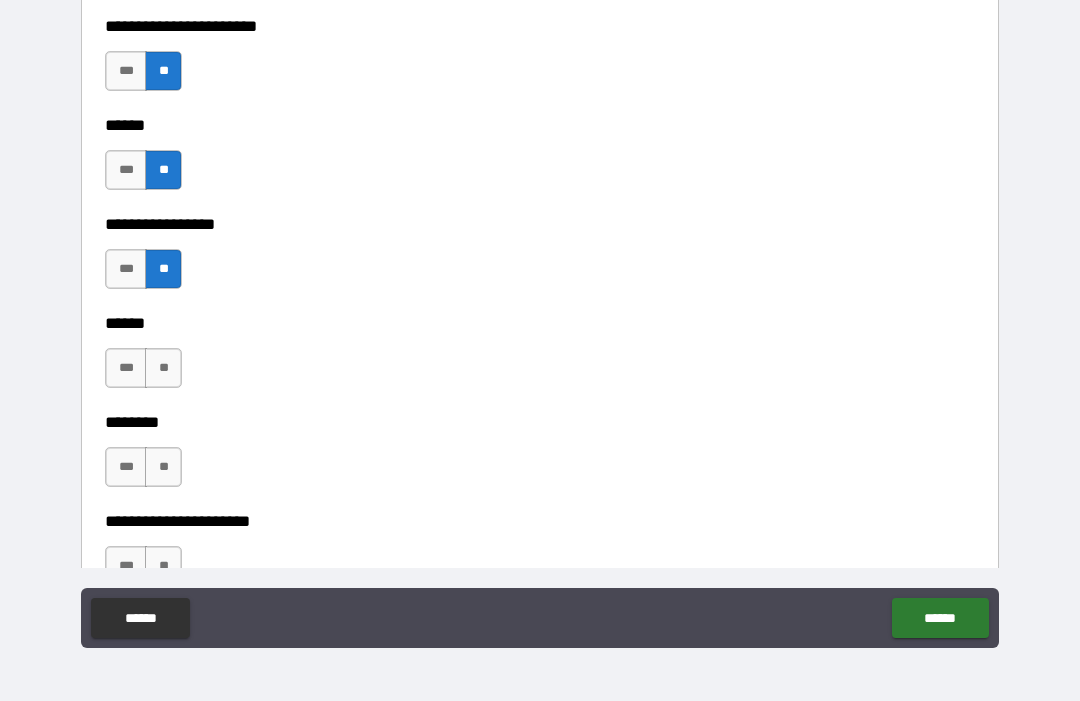 scroll, scrollTop: 4163, scrollLeft: 0, axis: vertical 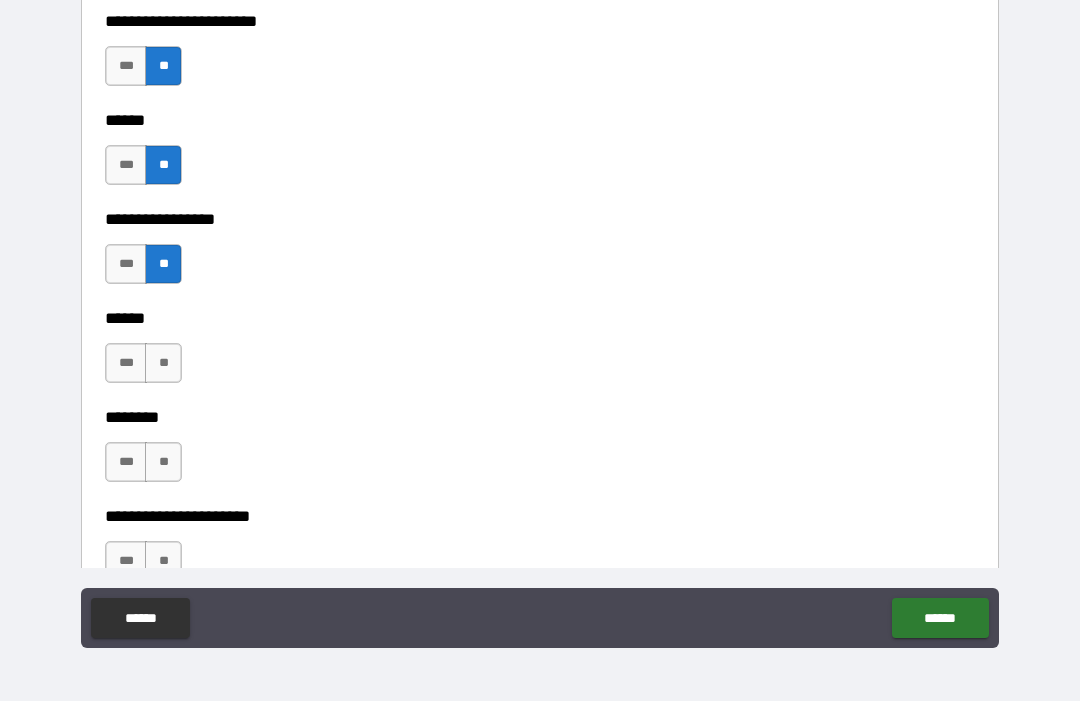 click on "**" at bounding box center (163, 363) 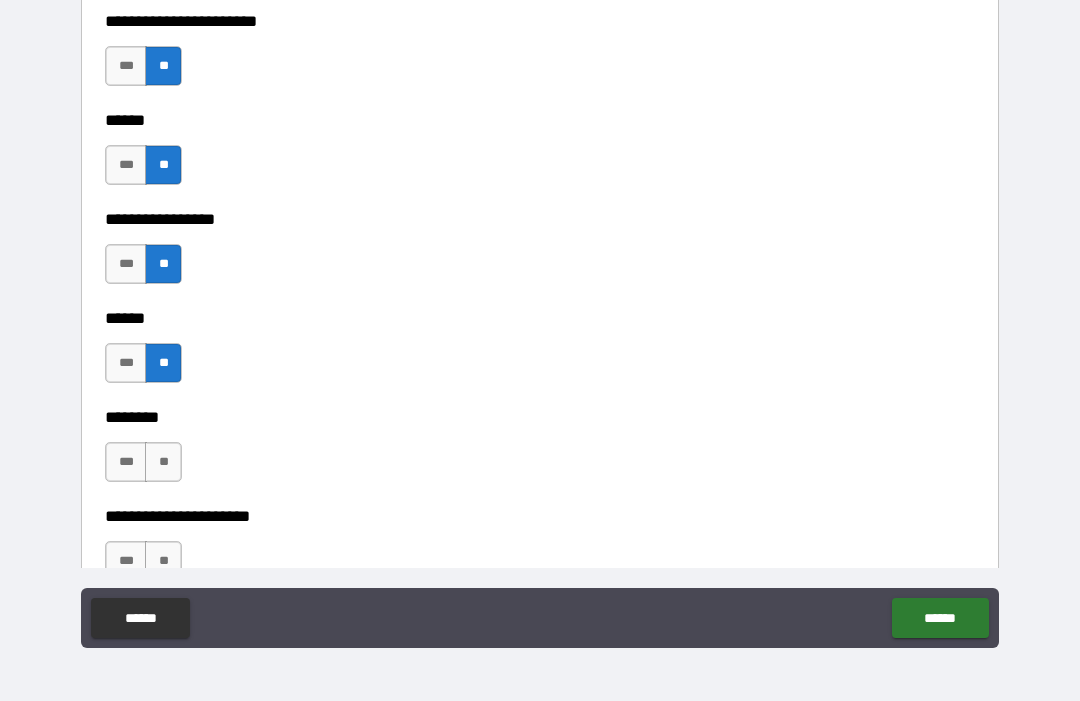 click on "**" at bounding box center (163, 462) 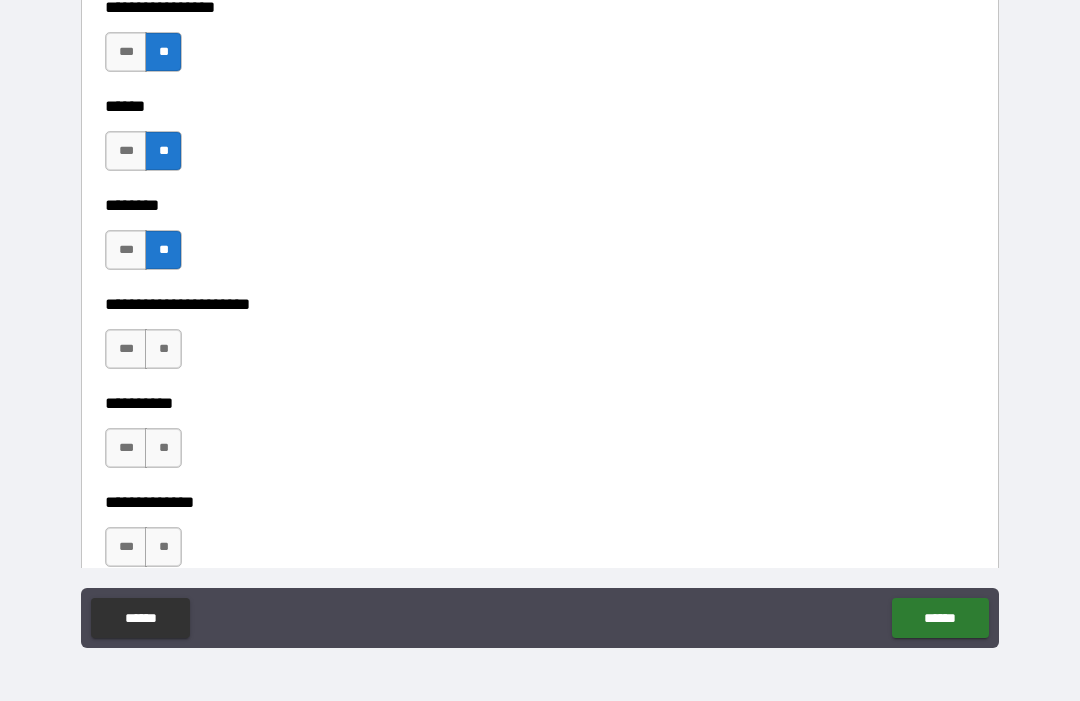 click on "**" at bounding box center (163, 349) 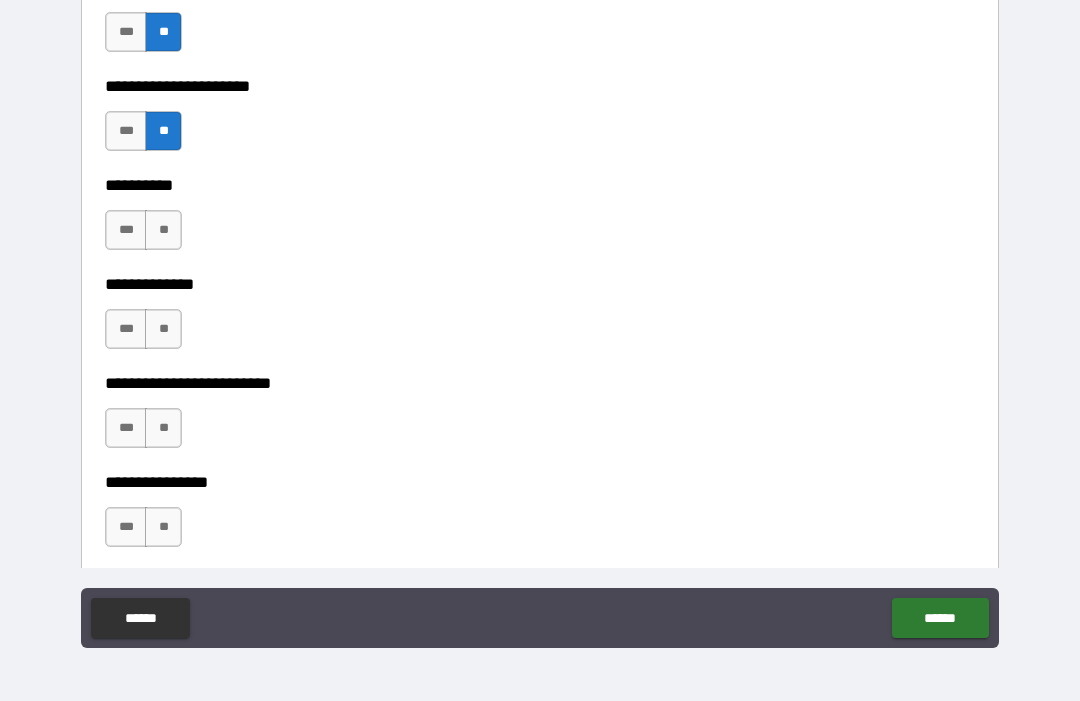 scroll, scrollTop: 4605, scrollLeft: 0, axis: vertical 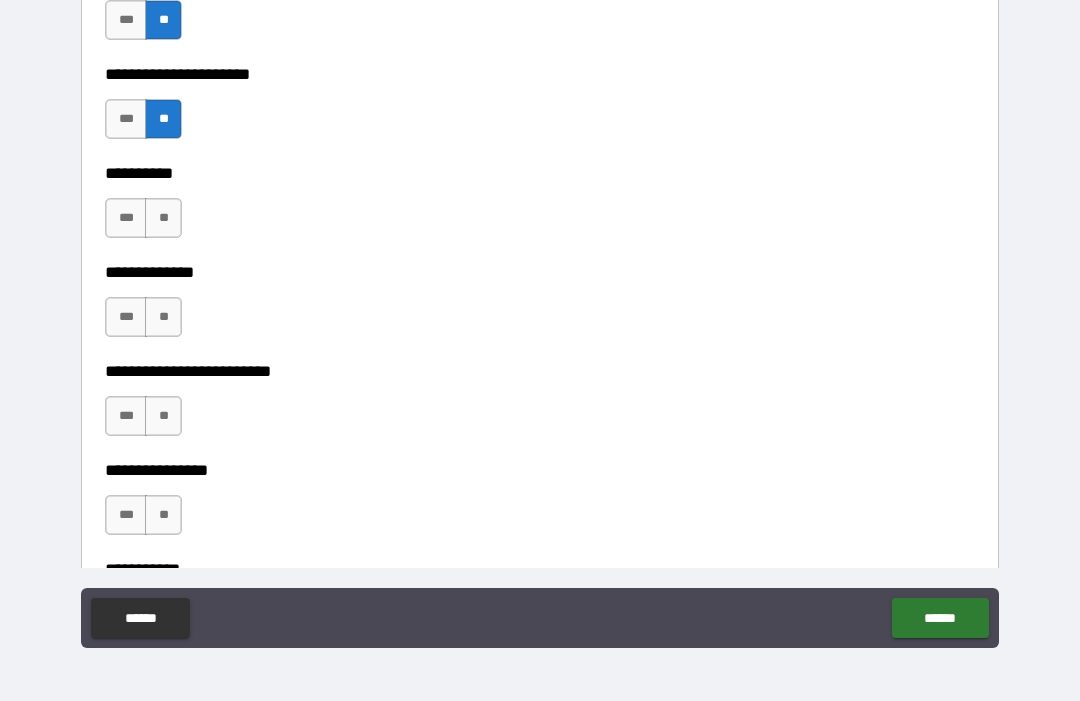 click on "**" at bounding box center [163, 218] 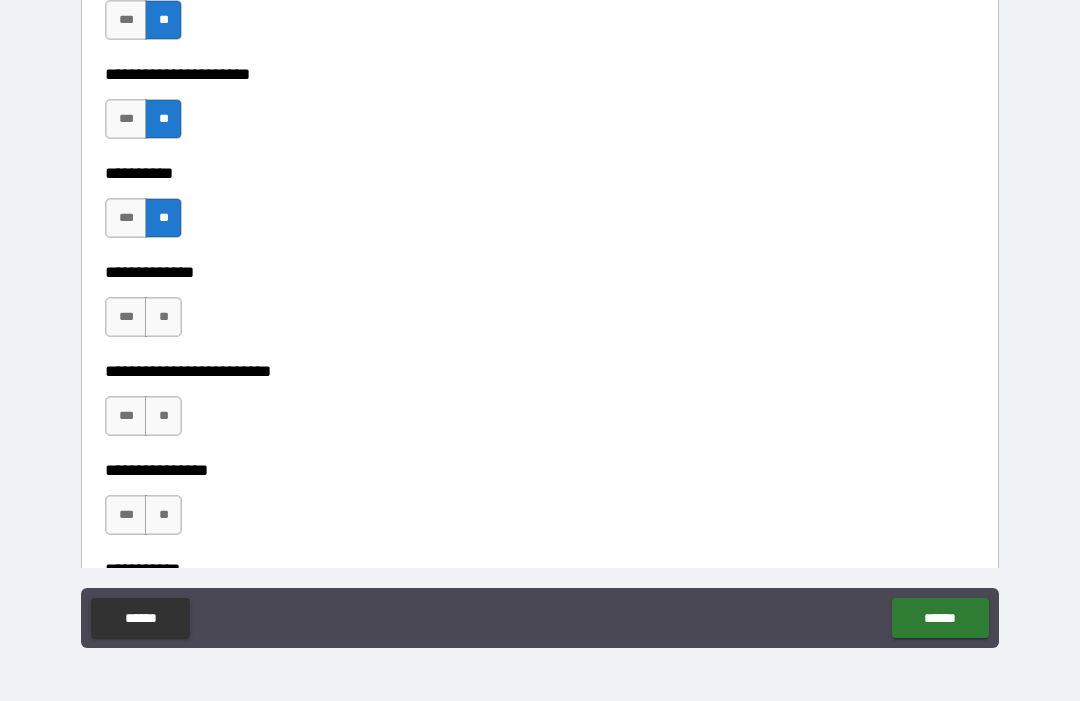 click on "**" at bounding box center (163, 317) 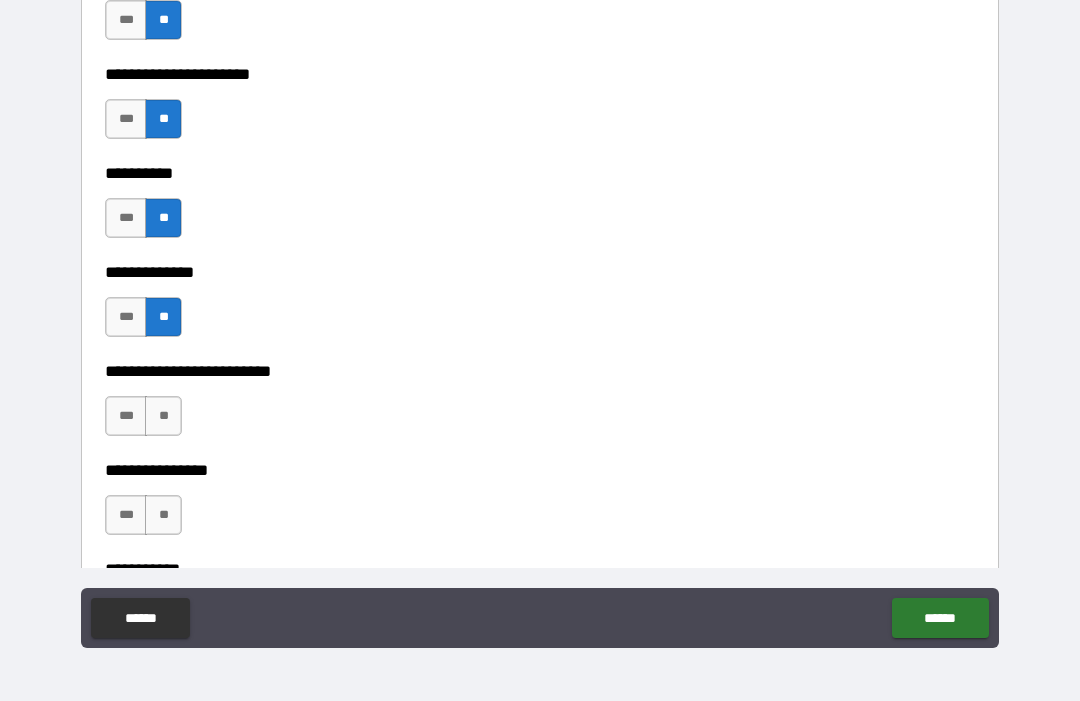 click on "**" at bounding box center [163, 416] 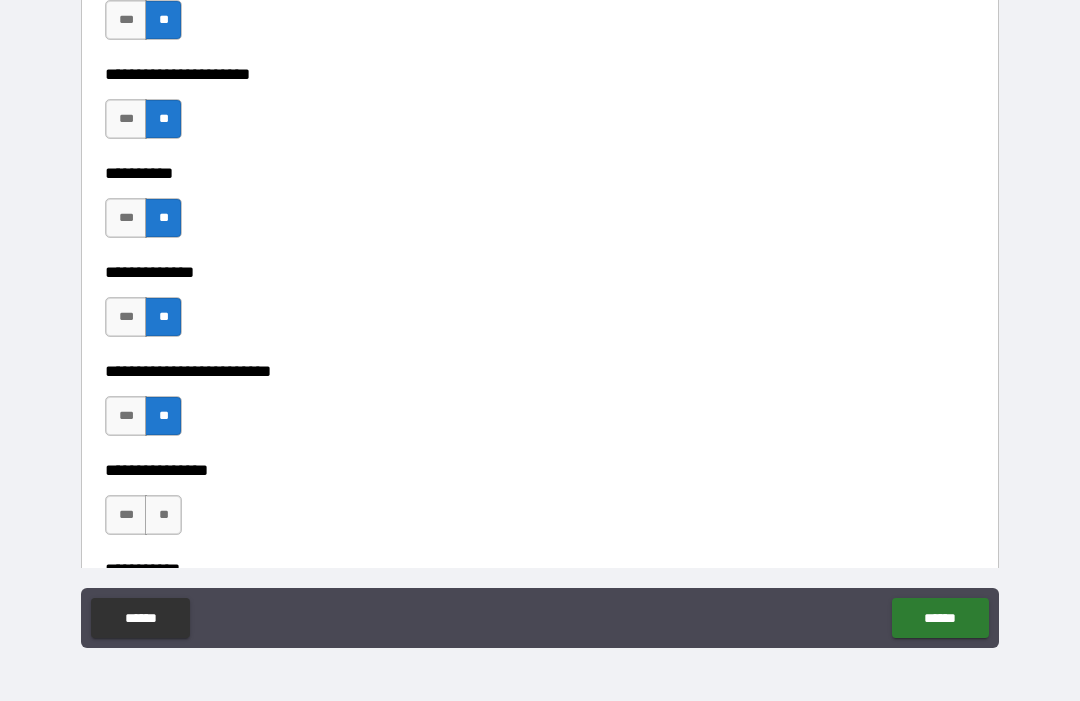 click on "**" at bounding box center (163, 515) 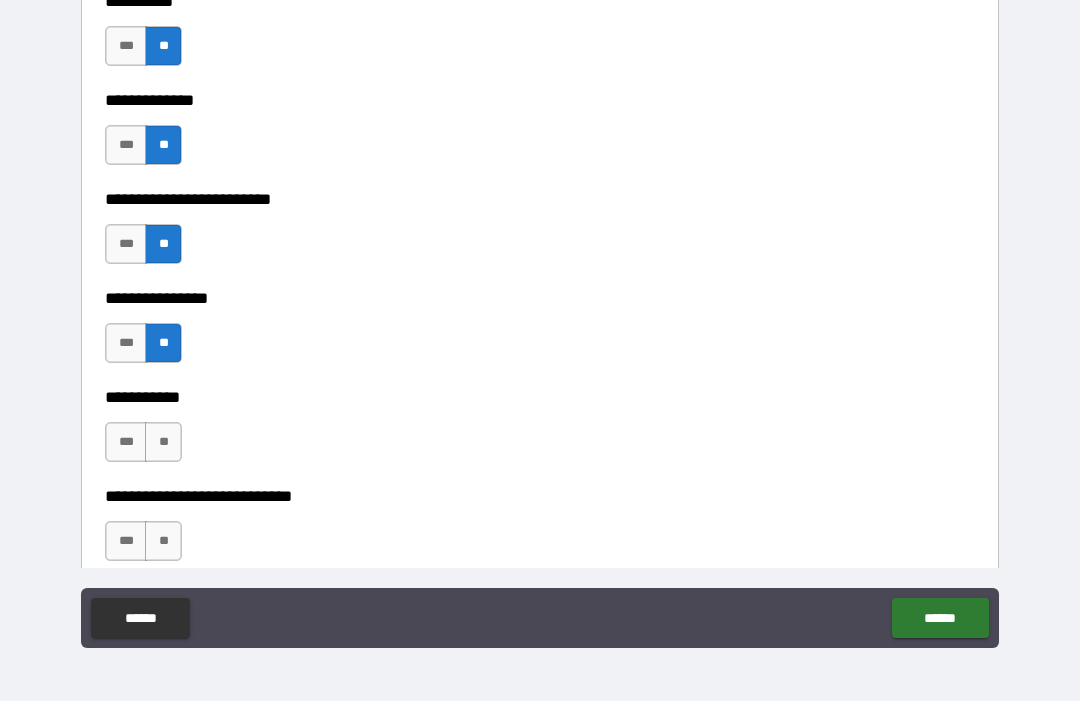 scroll, scrollTop: 4806, scrollLeft: 0, axis: vertical 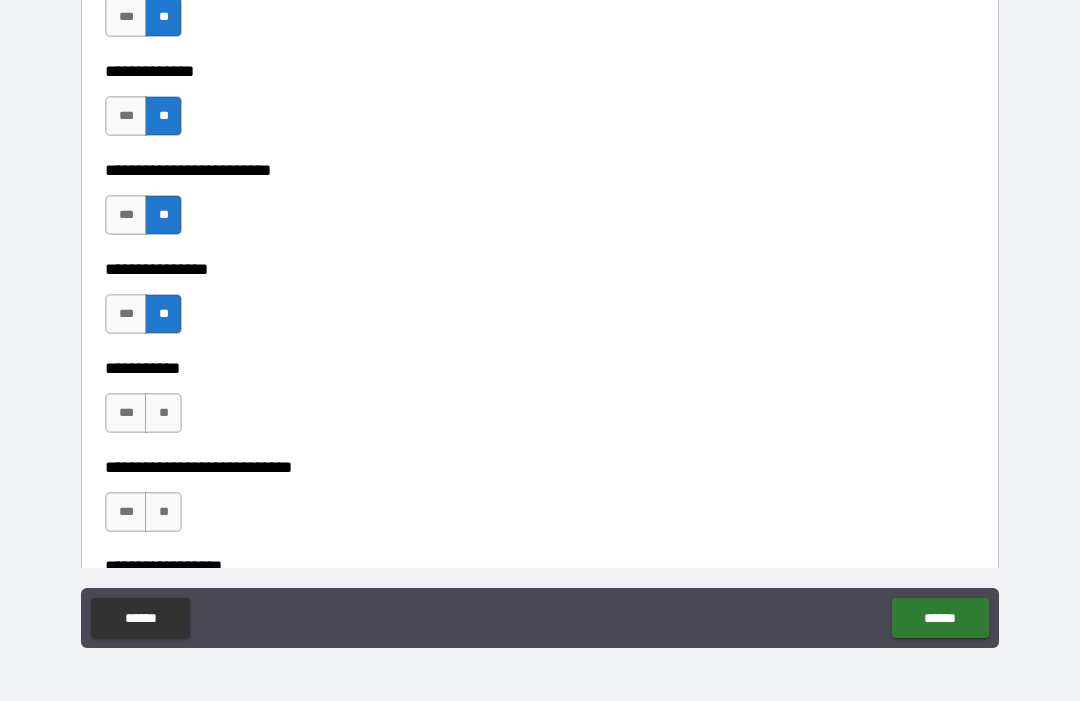click on "**" at bounding box center [163, 413] 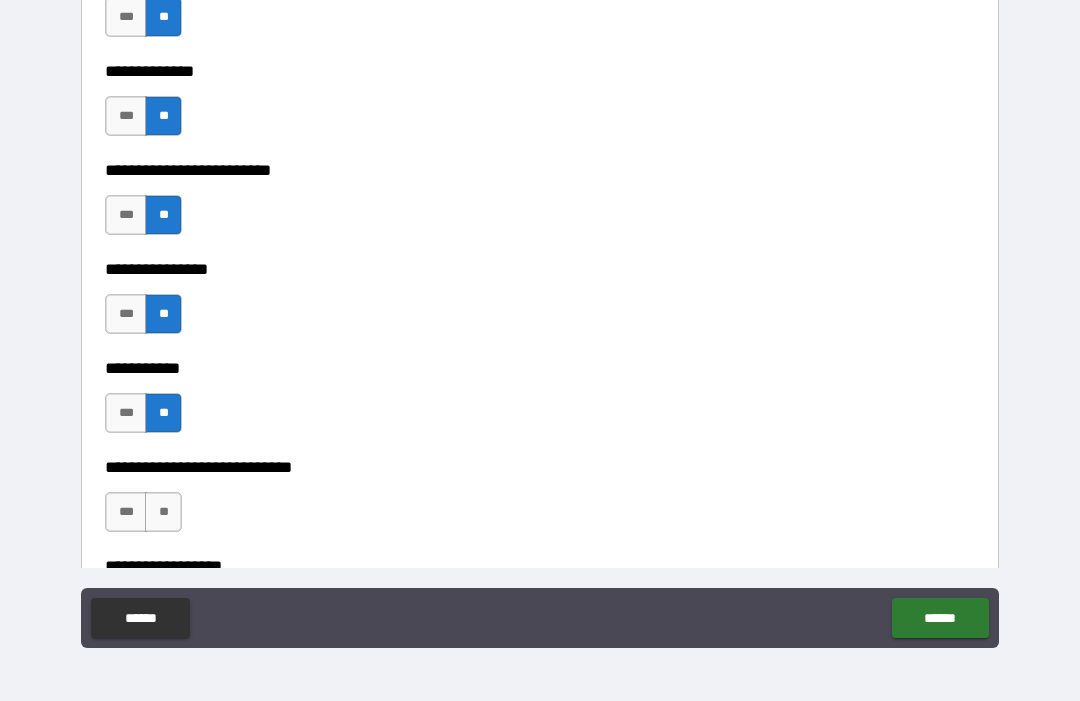 click on "**" at bounding box center (163, 512) 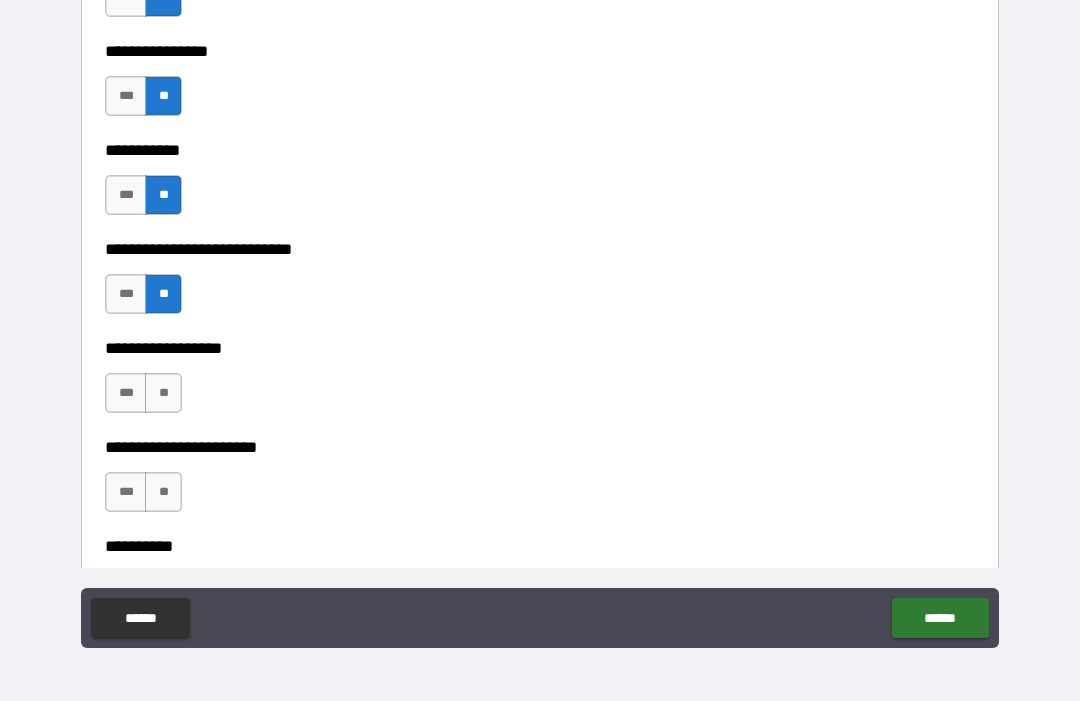 scroll, scrollTop: 5042, scrollLeft: 0, axis: vertical 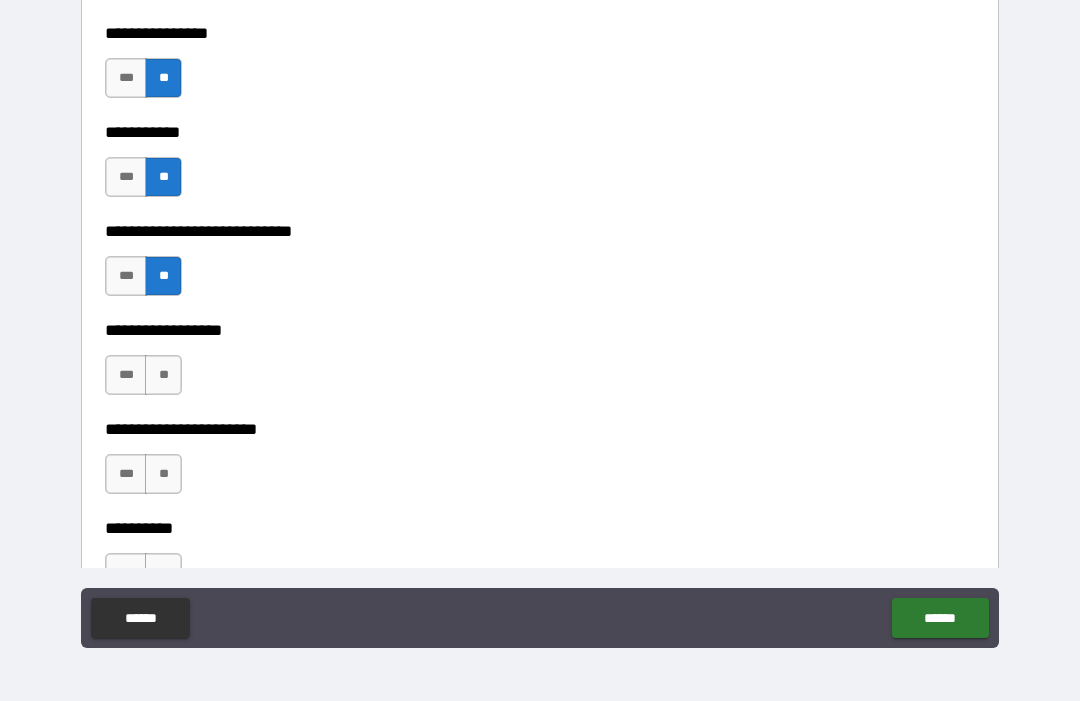 click on "**" at bounding box center [163, 375] 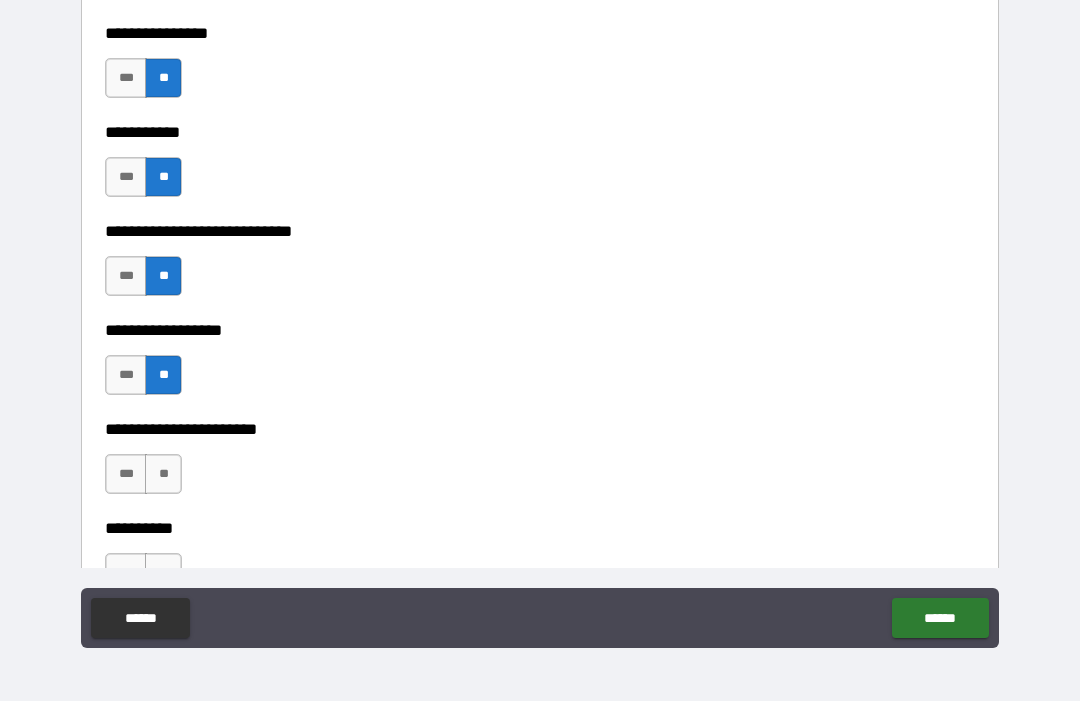 click on "**" at bounding box center (163, 474) 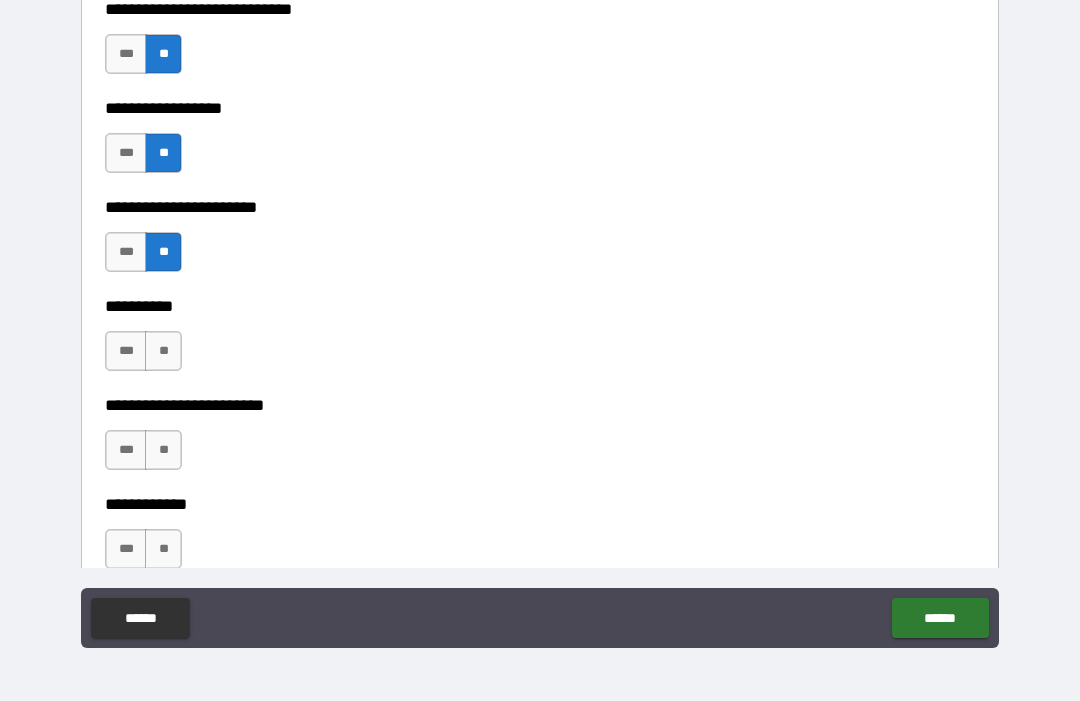 scroll, scrollTop: 5266, scrollLeft: 0, axis: vertical 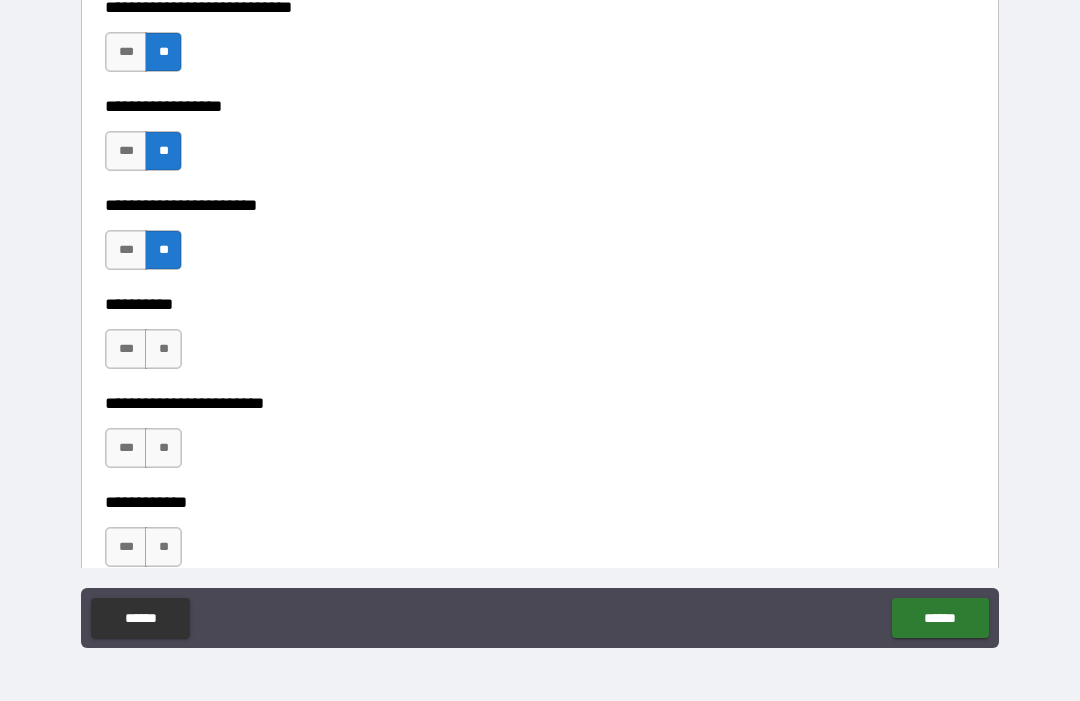 click on "**" at bounding box center [163, 349] 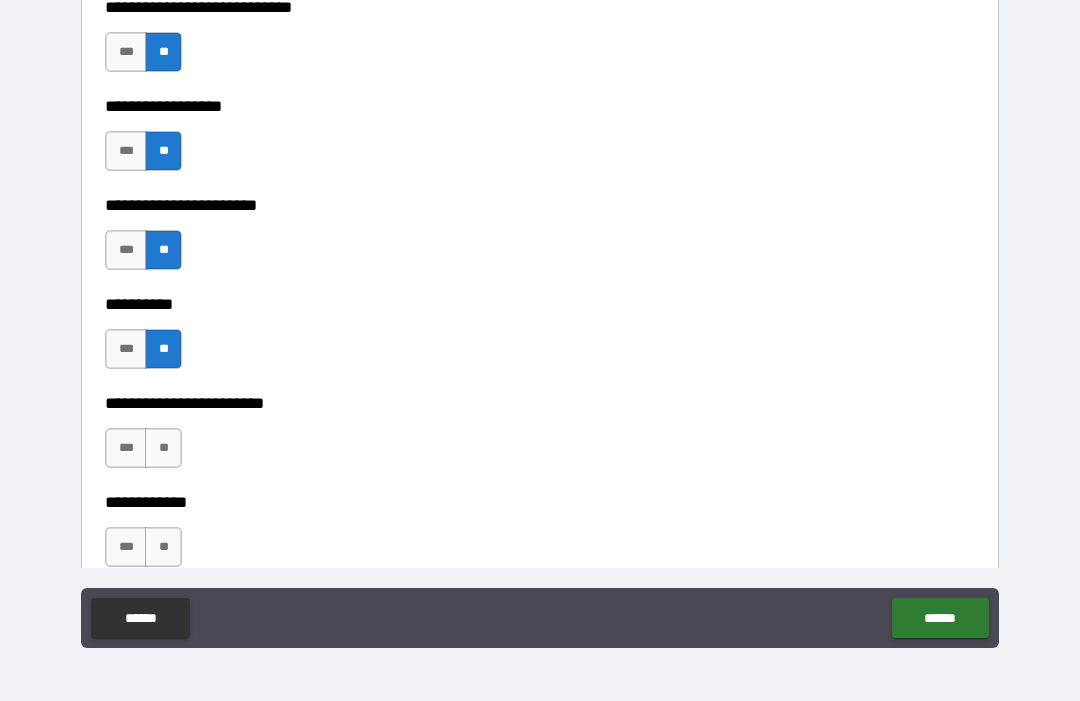 click on "**" at bounding box center (163, 448) 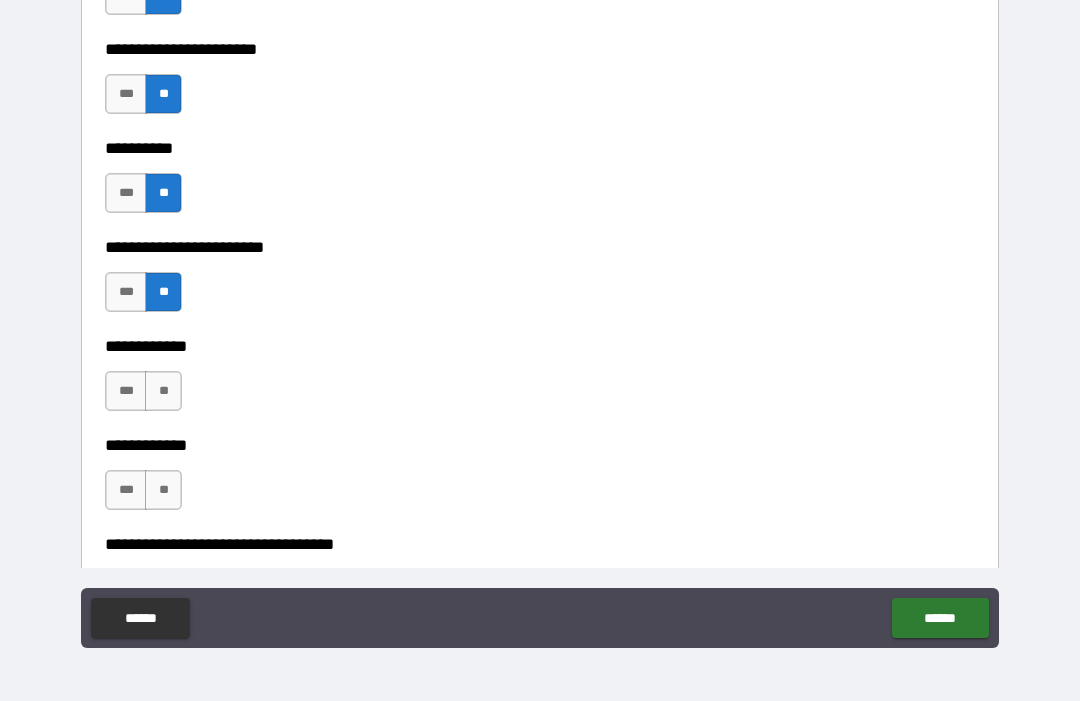 scroll, scrollTop: 5431, scrollLeft: 0, axis: vertical 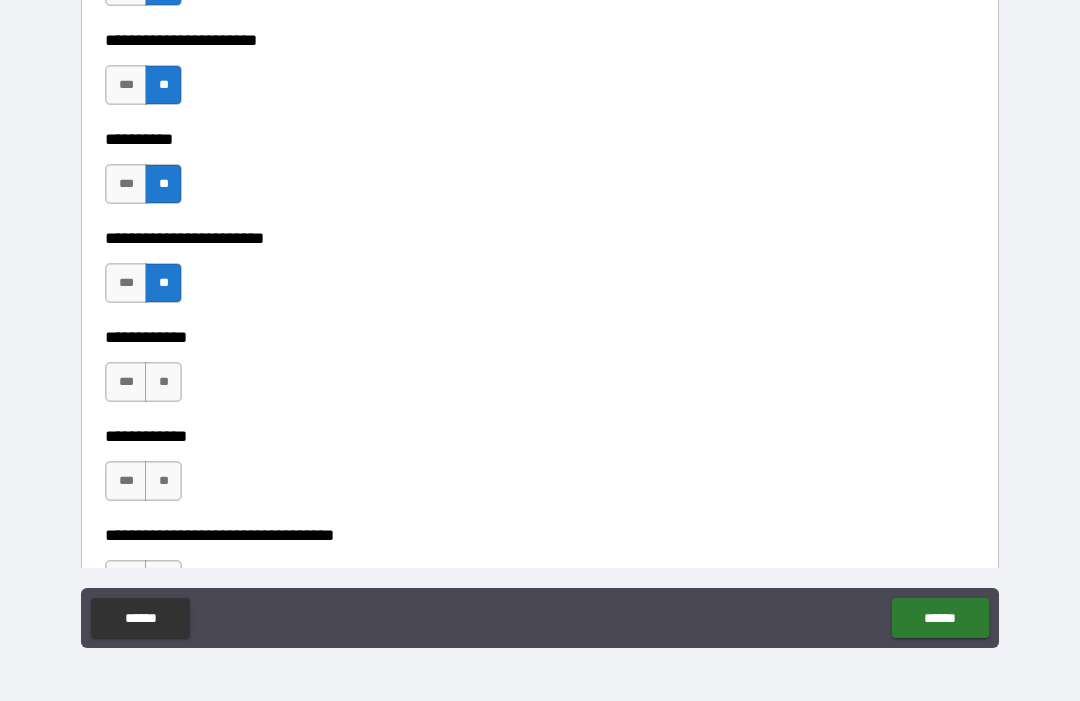 click on "**" at bounding box center (163, 382) 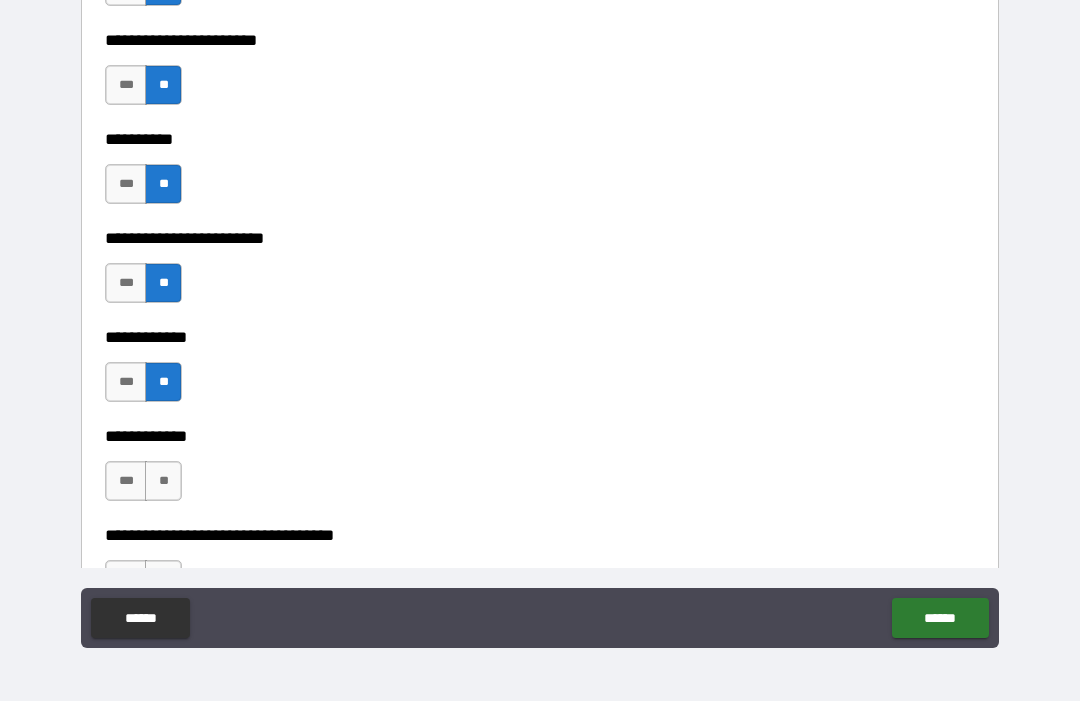 click on "**" at bounding box center (163, 481) 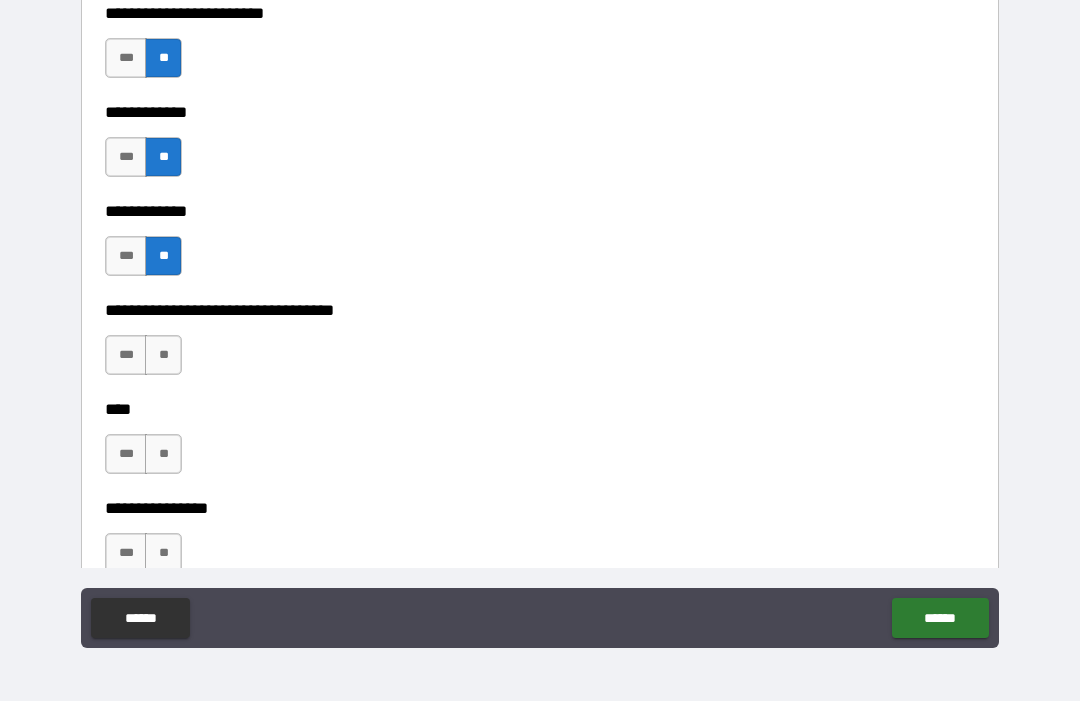scroll, scrollTop: 5658, scrollLeft: 0, axis: vertical 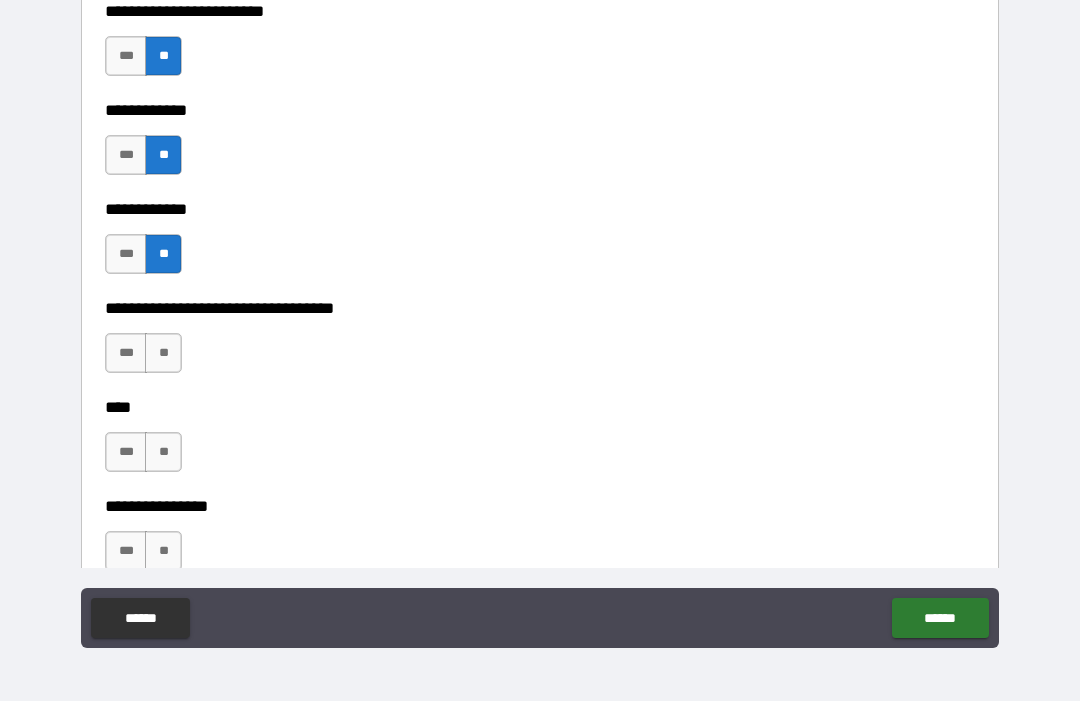 click on "**" at bounding box center (163, 353) 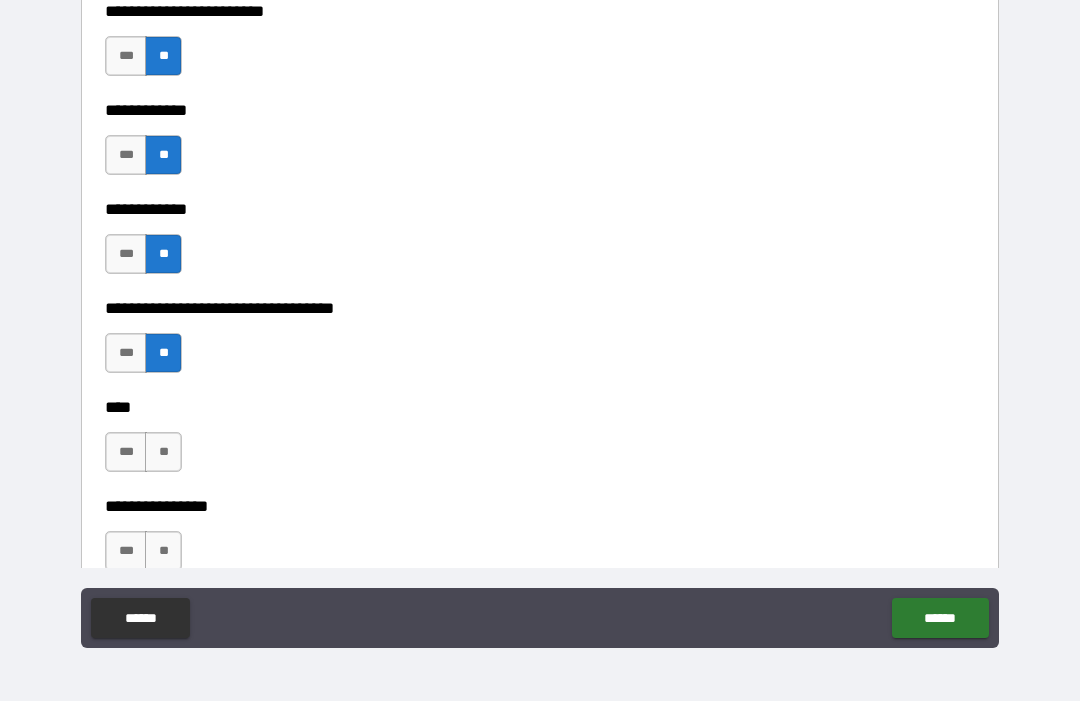 click on "**" at bounding box center [163, 452] 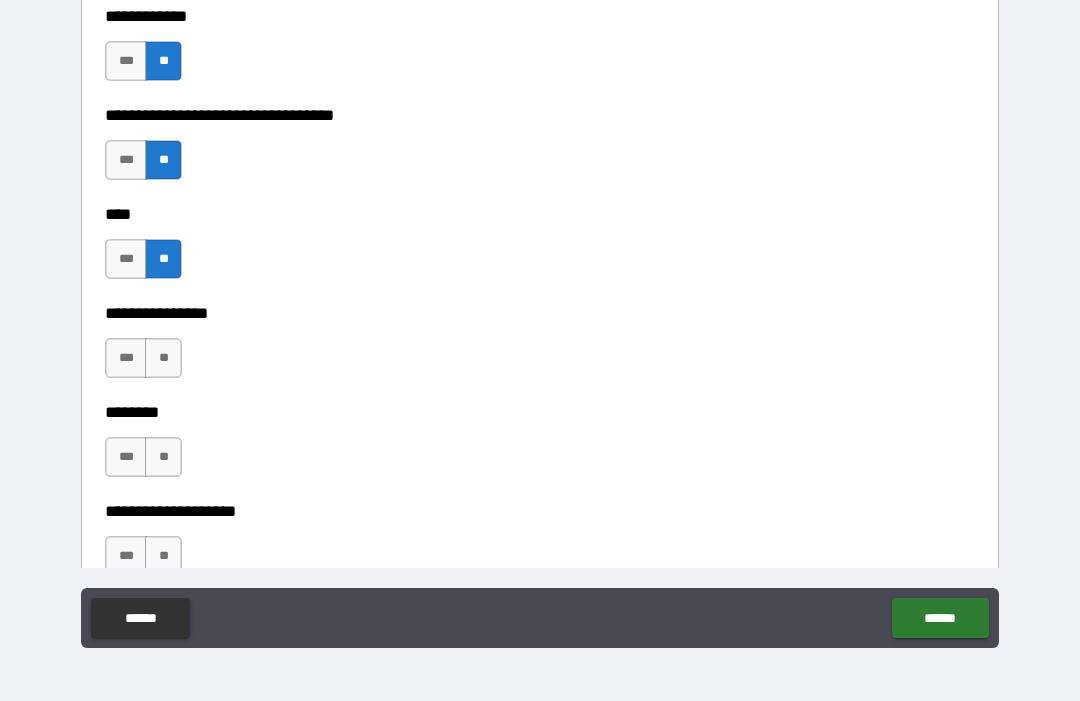 scroll, scrollTop: 5852, scrollLeft: 0, axis: vertical 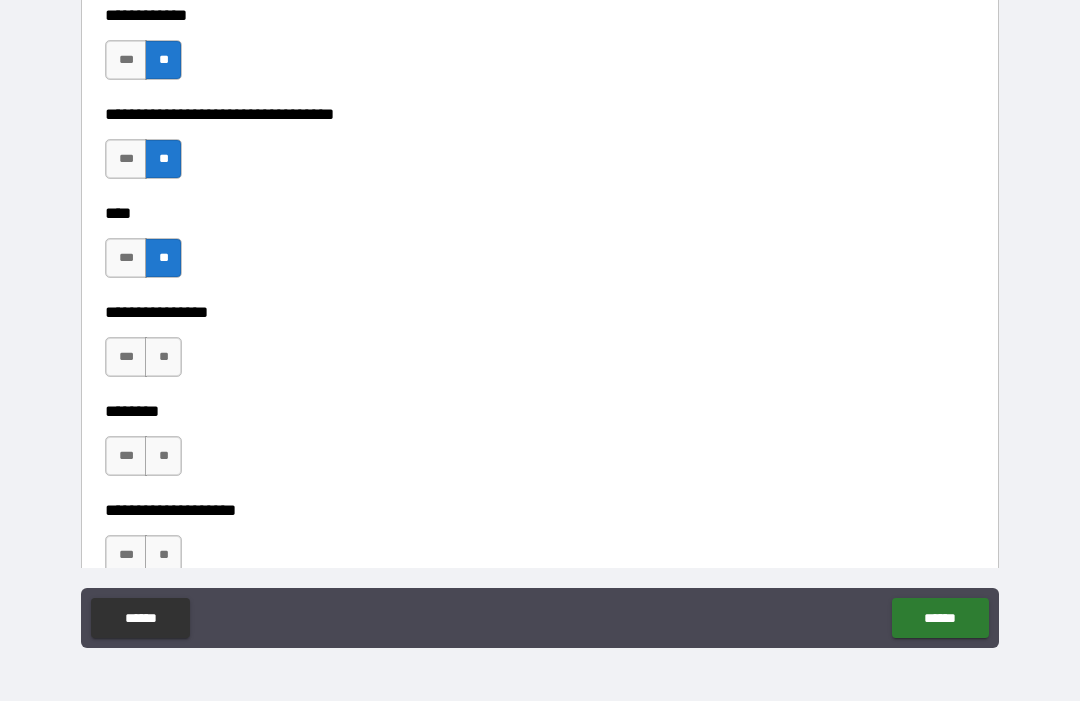 click on "**" at bounding box center [163, 357] 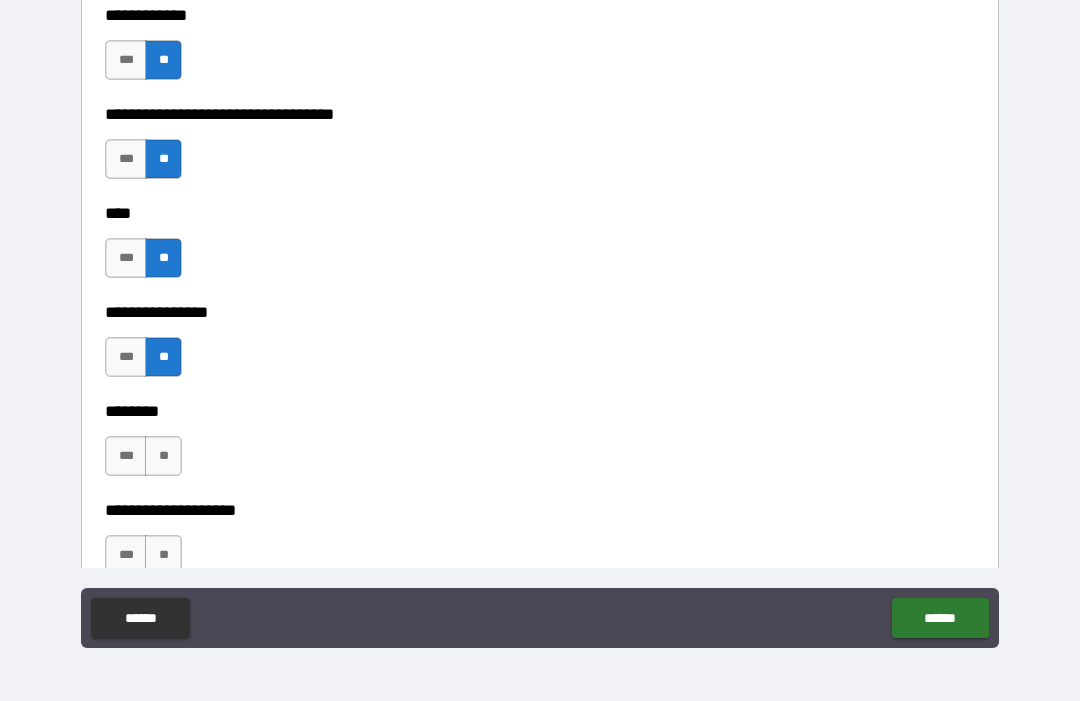 click on "**" at bounding box center [163, 456] 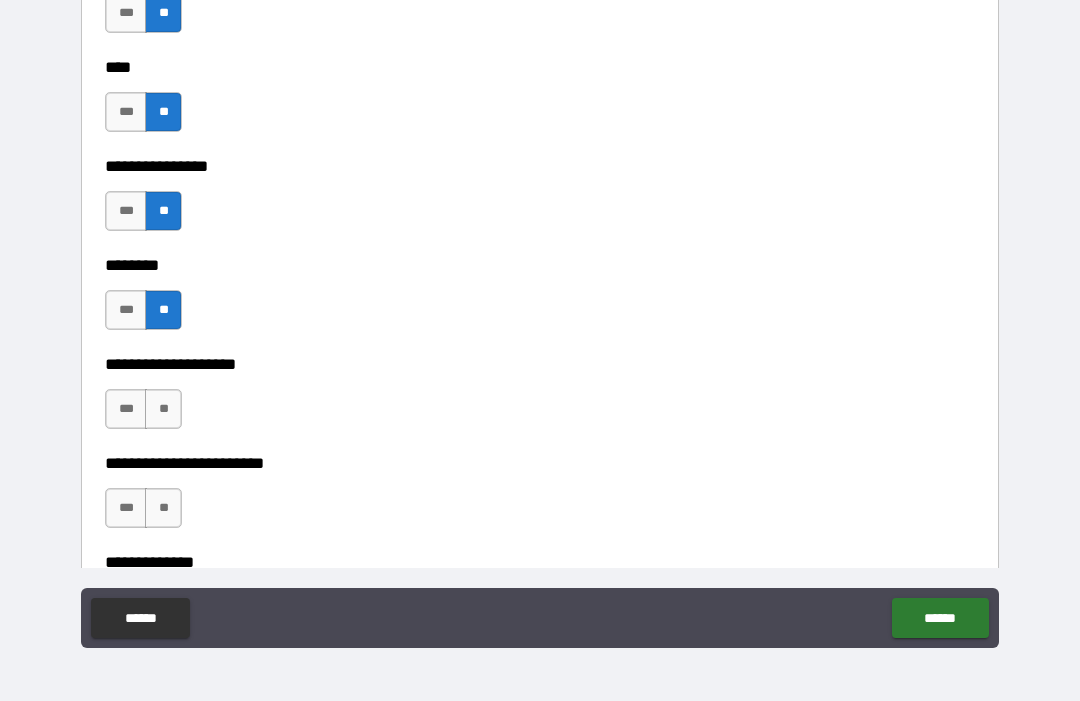 scroll, scrollTop: 6015, scrollLeft: 0, axis: vertical 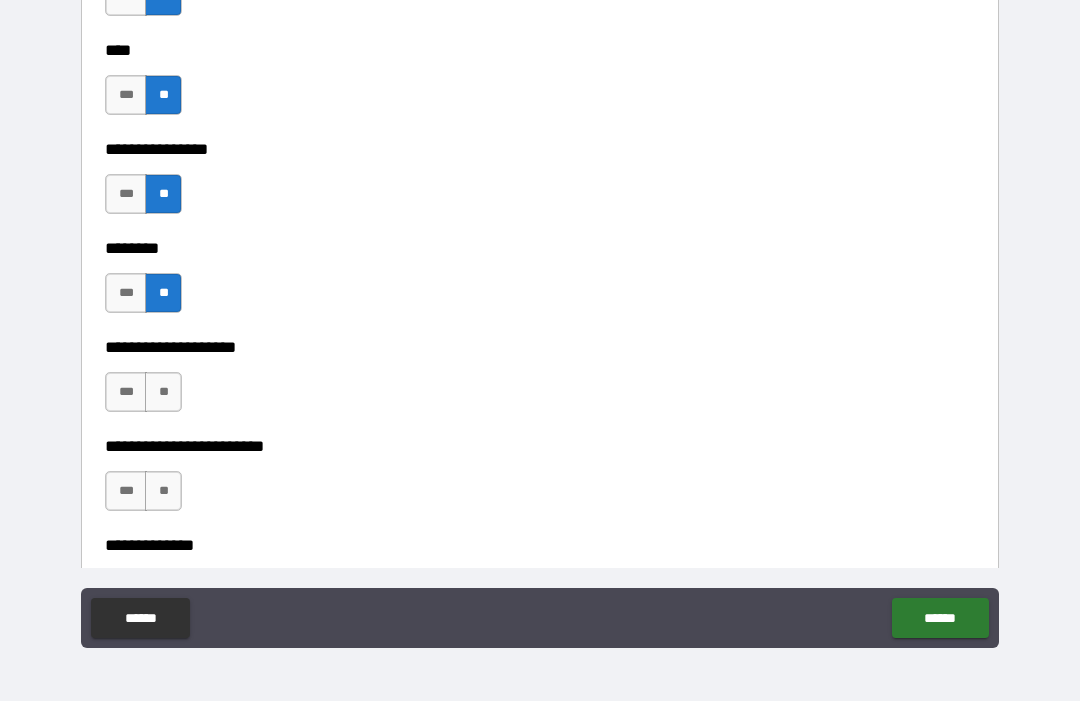 click on "**" at bounding box center (163, 392) 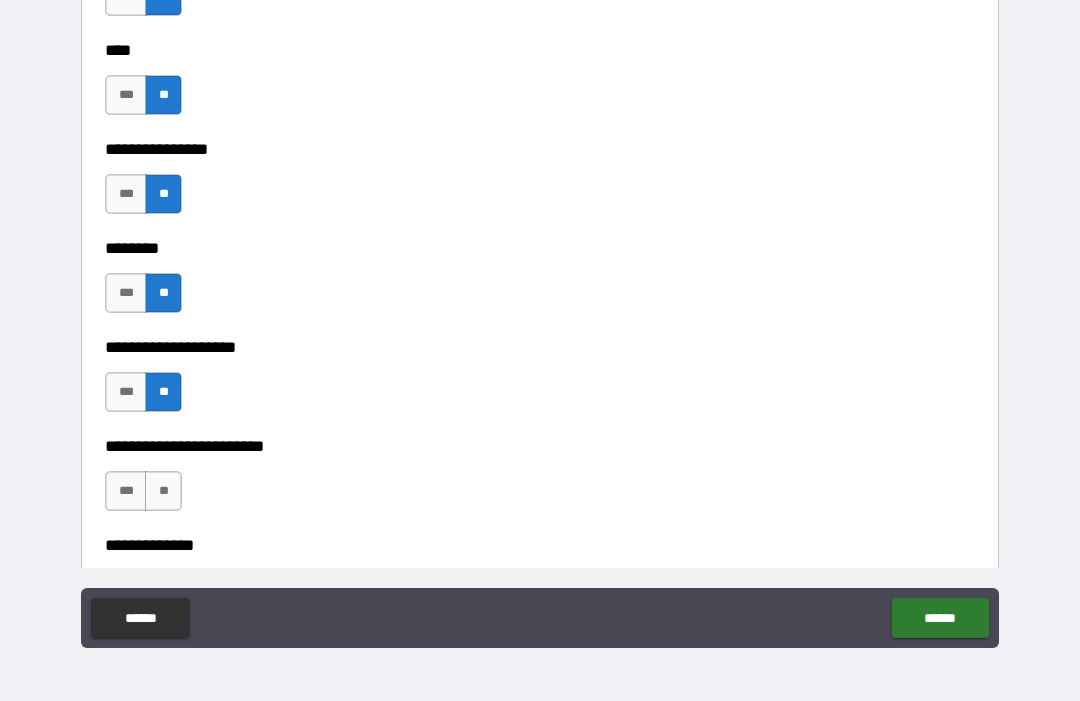 click on "**" at bounding box center (163, 491) 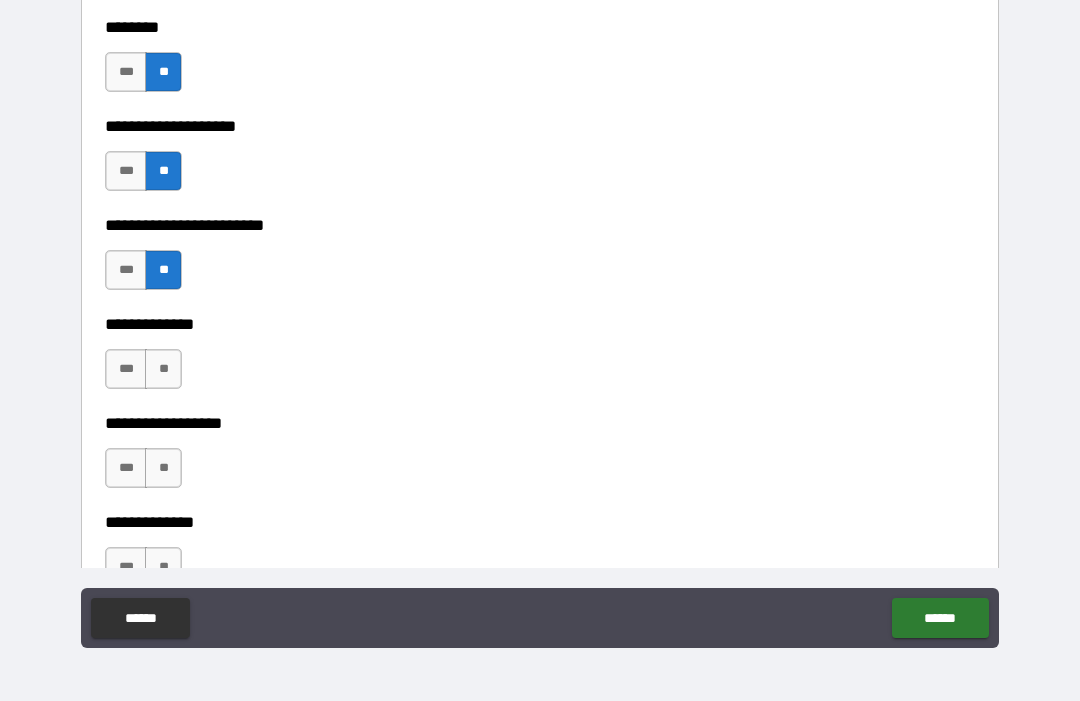 click on "**" at bounding box center [163, 369] 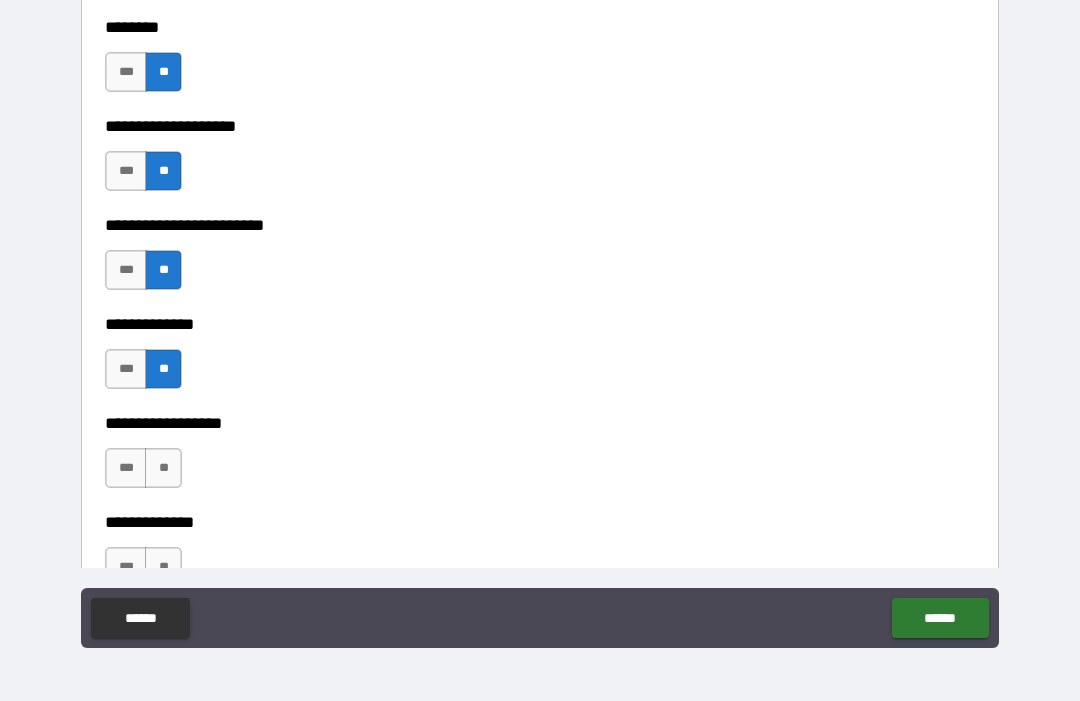 scroll, scrollTop: 6367, scrollLeft: 0, axis: vertical 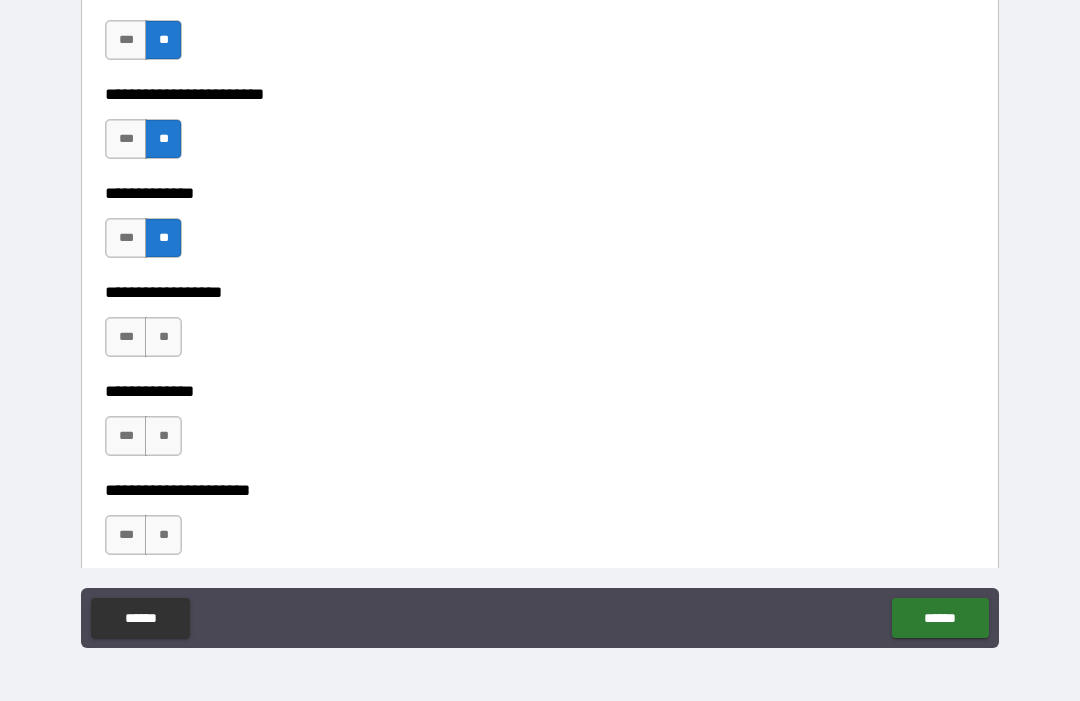 click on "**" at bounding box center [163, 337] 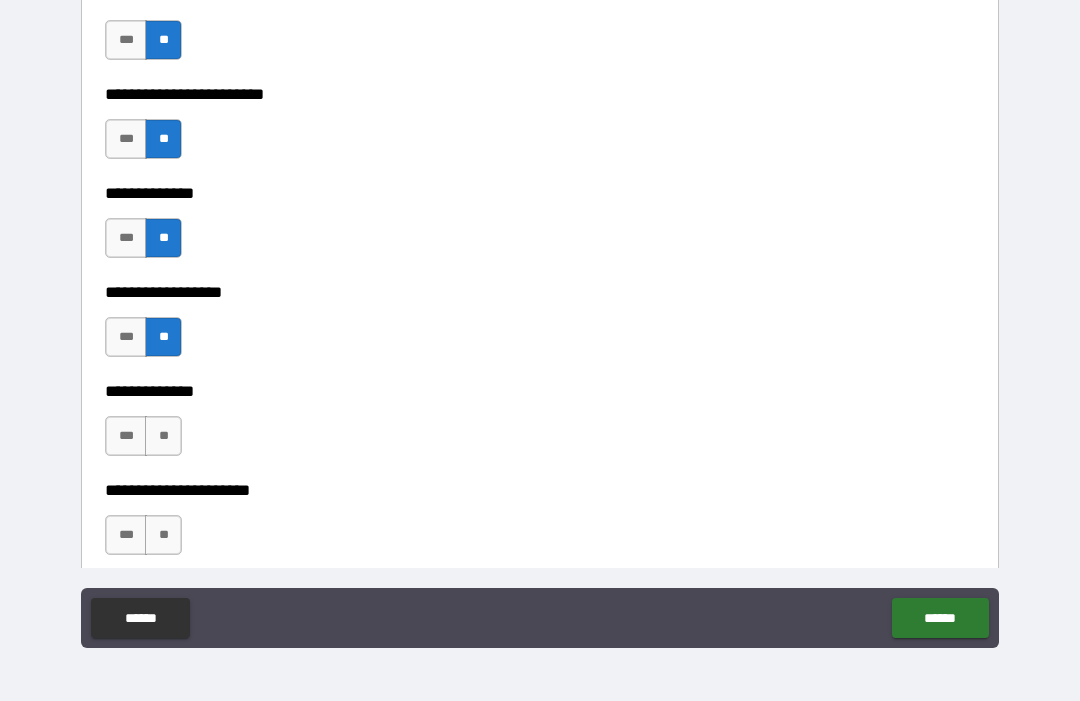 click on "**" at bounding box center (163, 436) 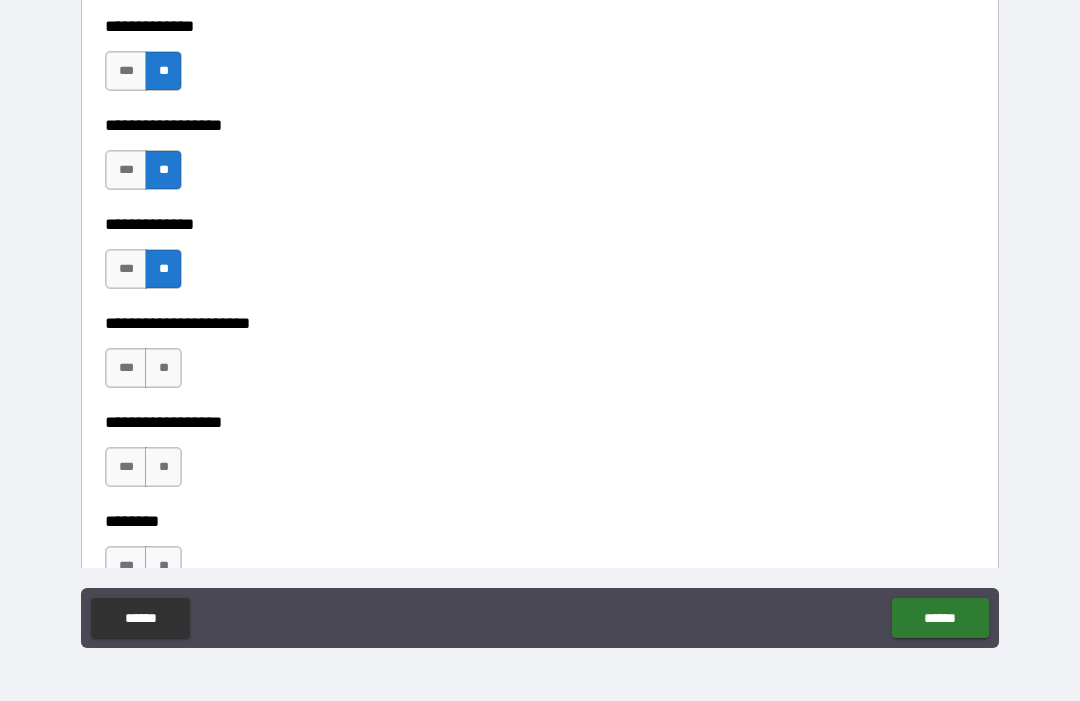 scroll, scrollTop: 6550, scrollLeft: 0, axis: vertical 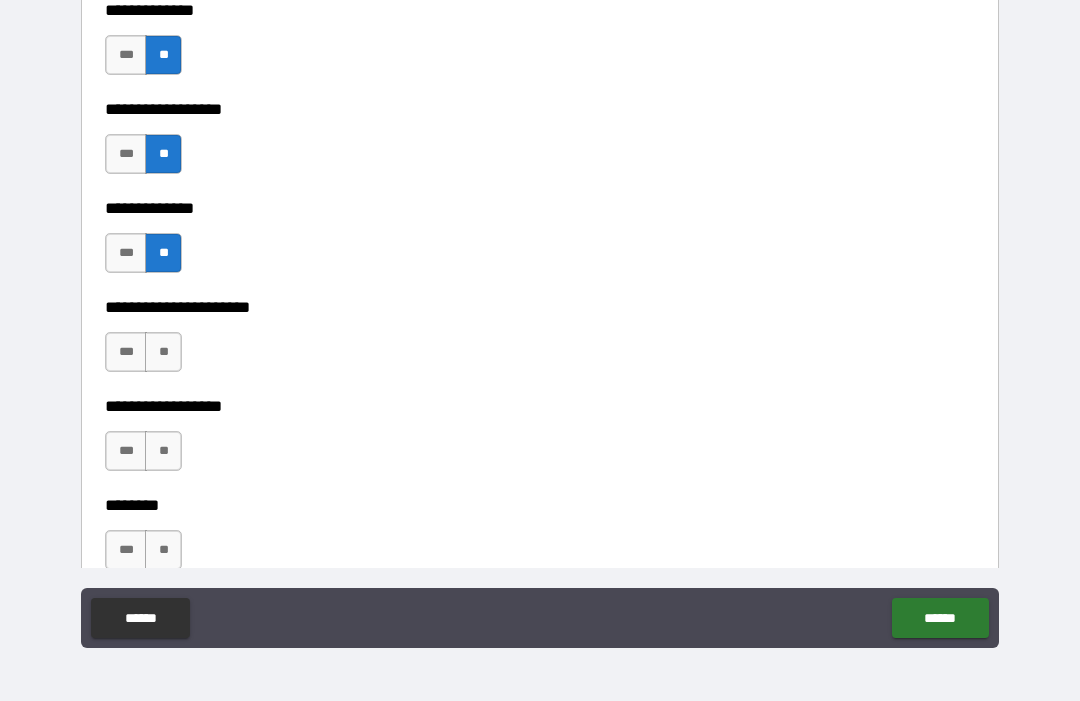 click on "**" at bounding box center (163, 352) 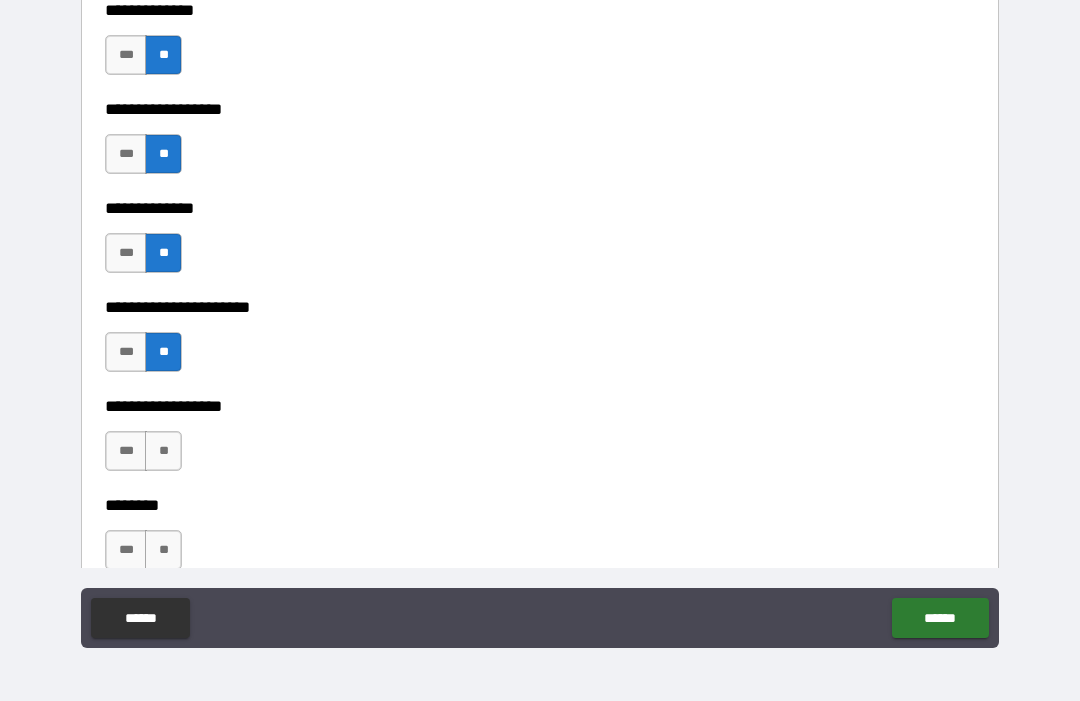 click on "**" at bounding box center [163, 451] 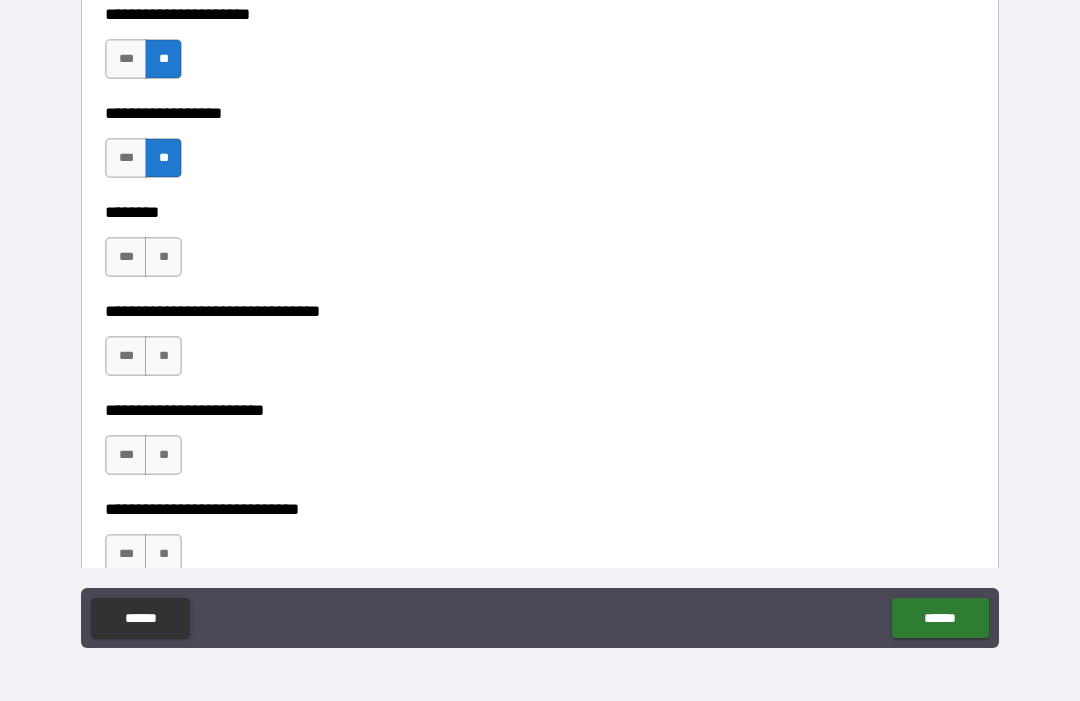scroll, scrollTop: 6850, scrollLeft: 0, axis: vertical 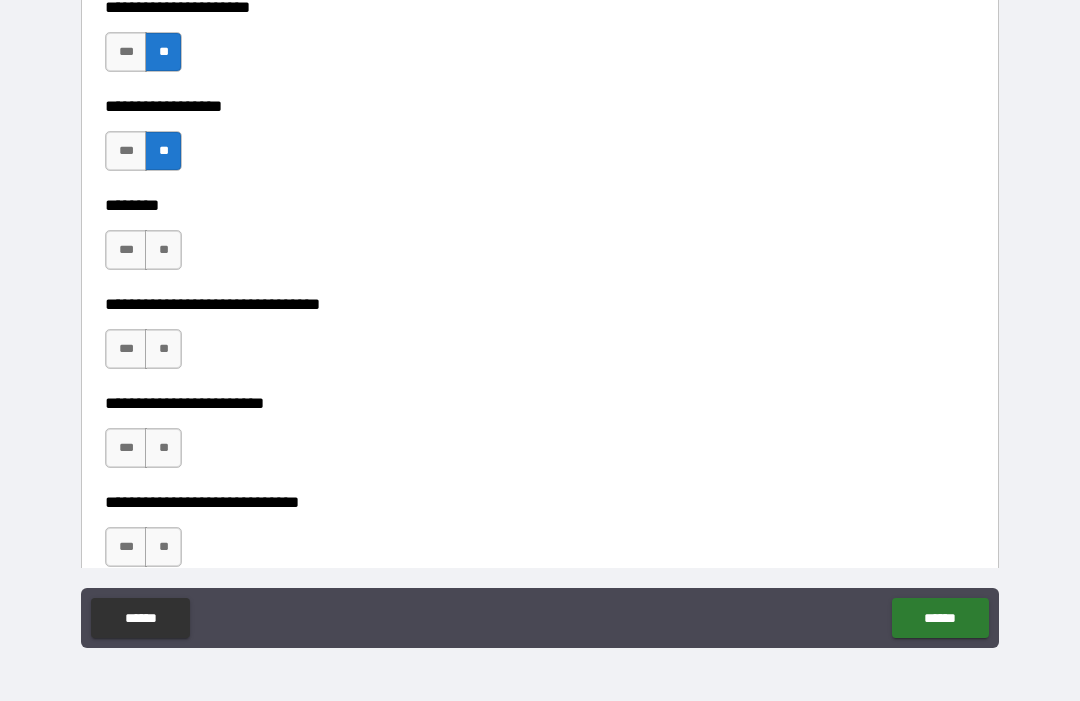 click on "**" at bounding box center (163, 250) 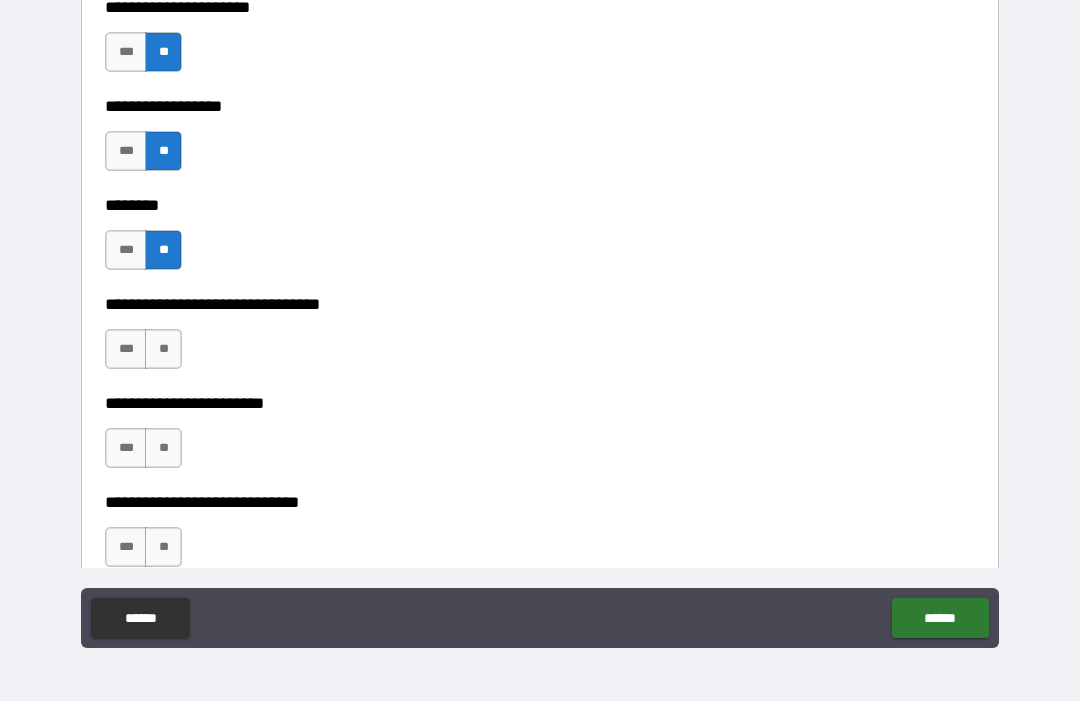 click on "**" at bounding box center [163, 349] 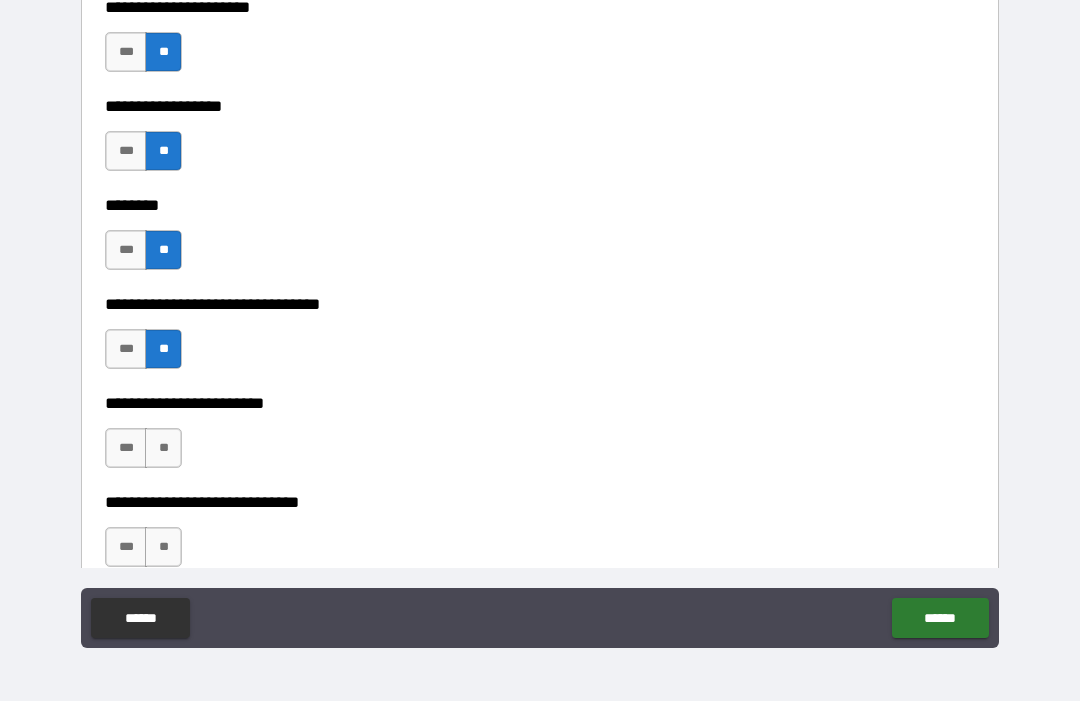 click on "**" at bounding box center [163, 448] 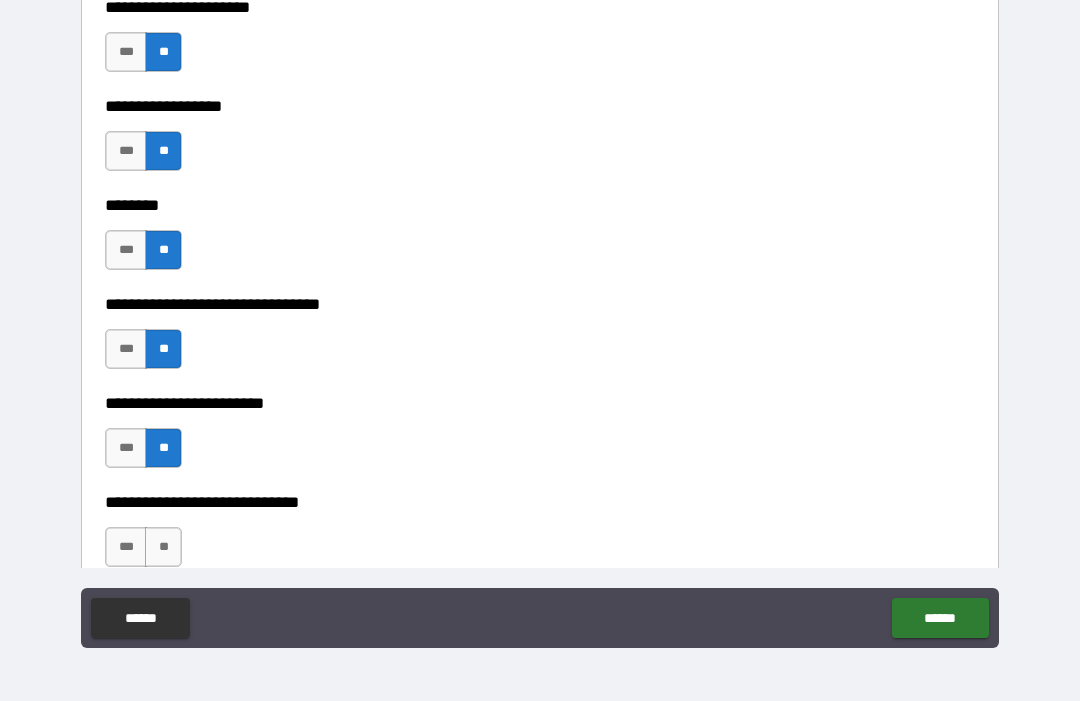 click on "**" at bounding box center [163, 547] 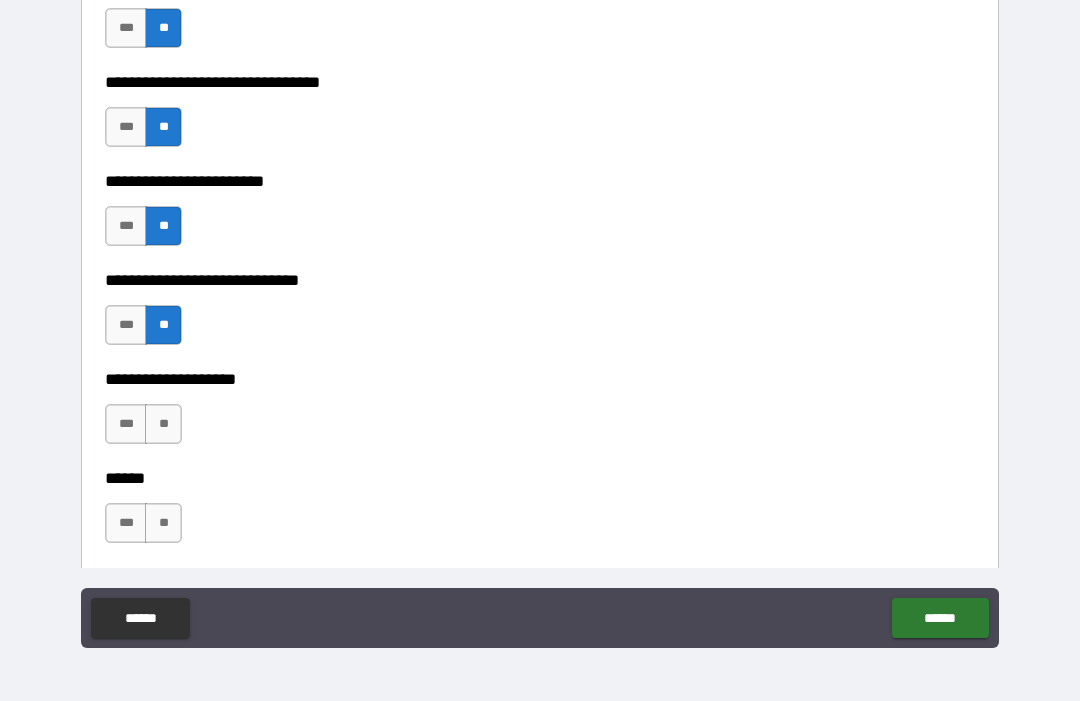 scroll, scrollTop: 7089, scrollLeft: 0, axis: vertical 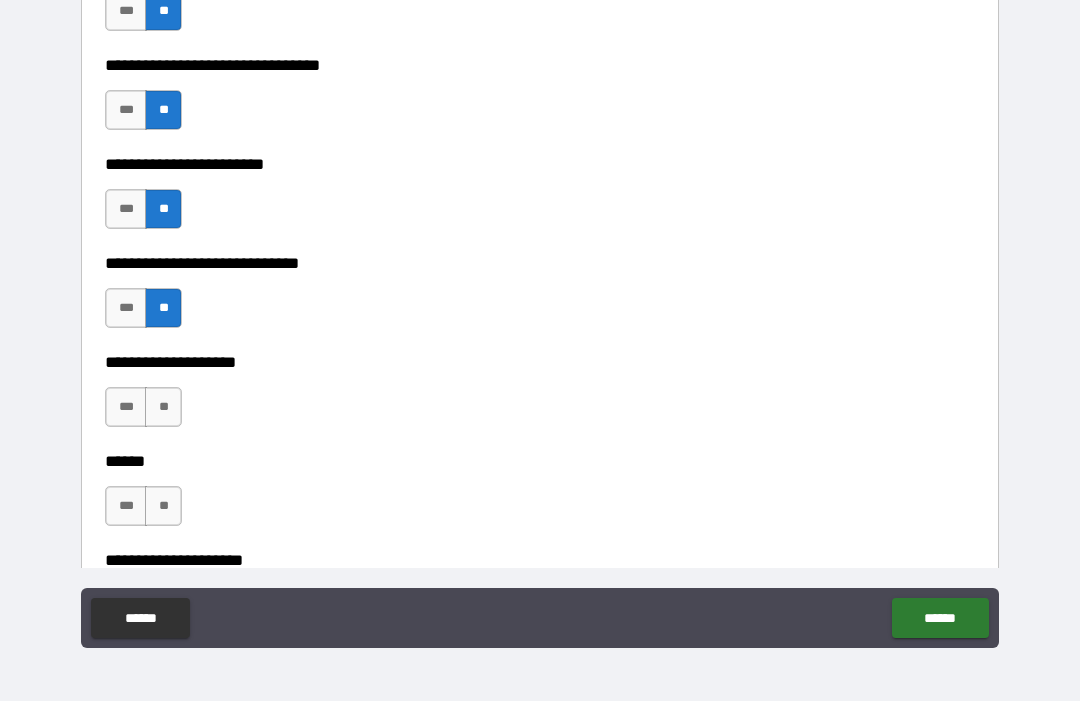 click on "**" at bounding box center (163, 407) 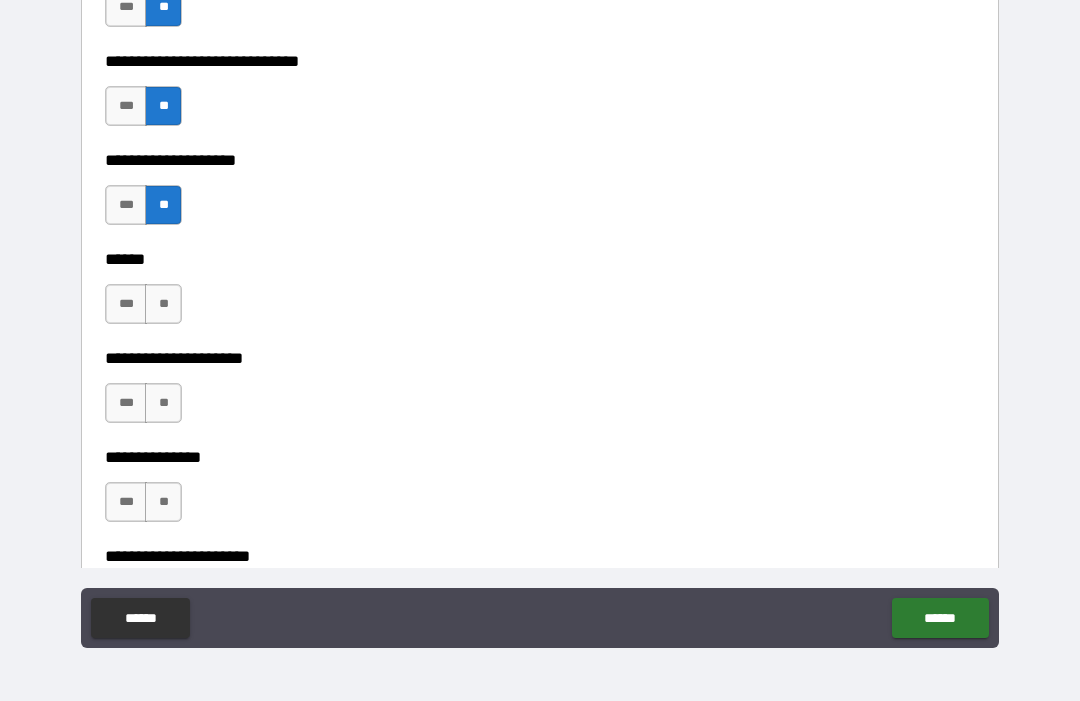 scroll, scrollTop: 7300, scrollLeft: 0, axis: vertical 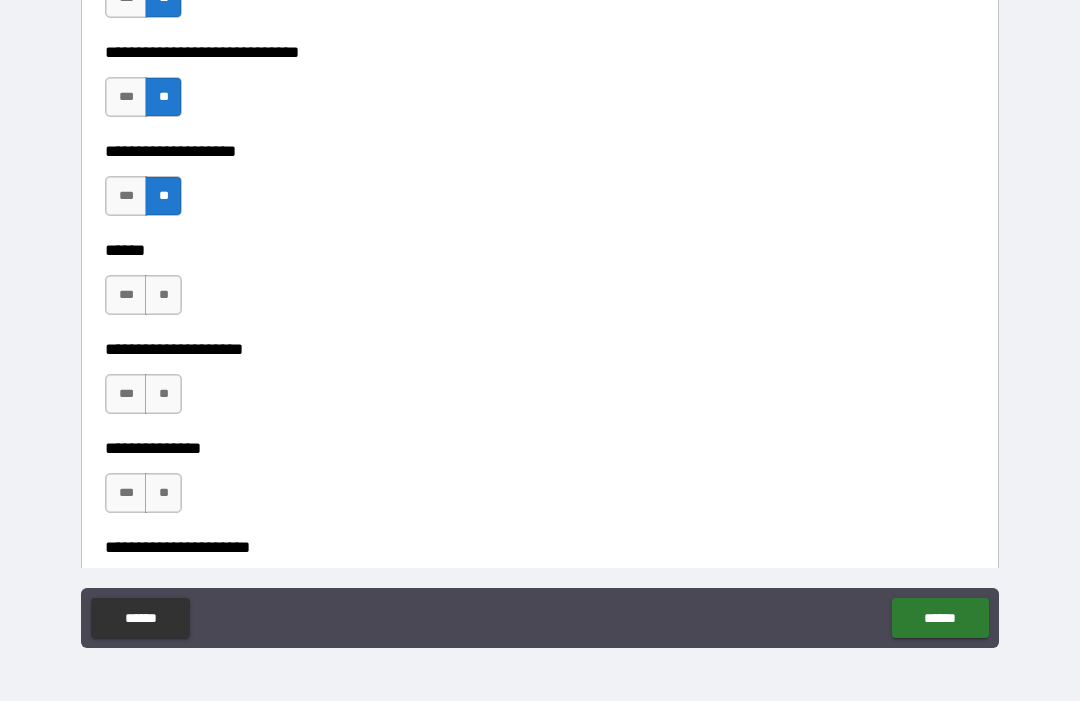 click on "**" at bounding box center (163, 295) 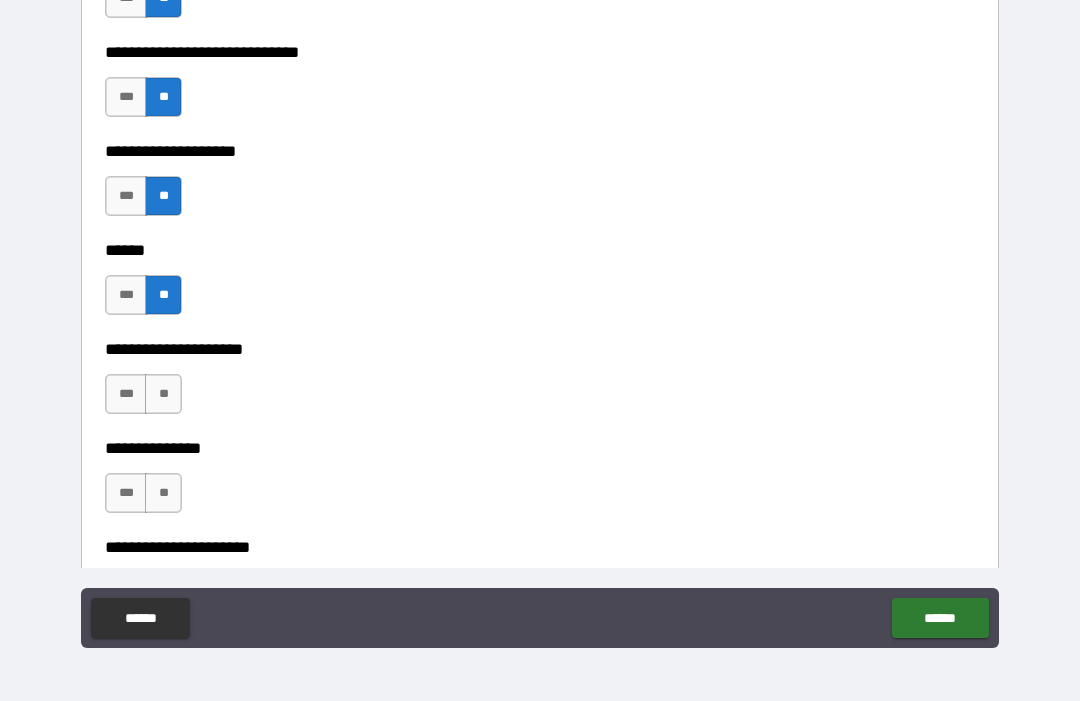 click on "**" at bounding box center [163, 394] 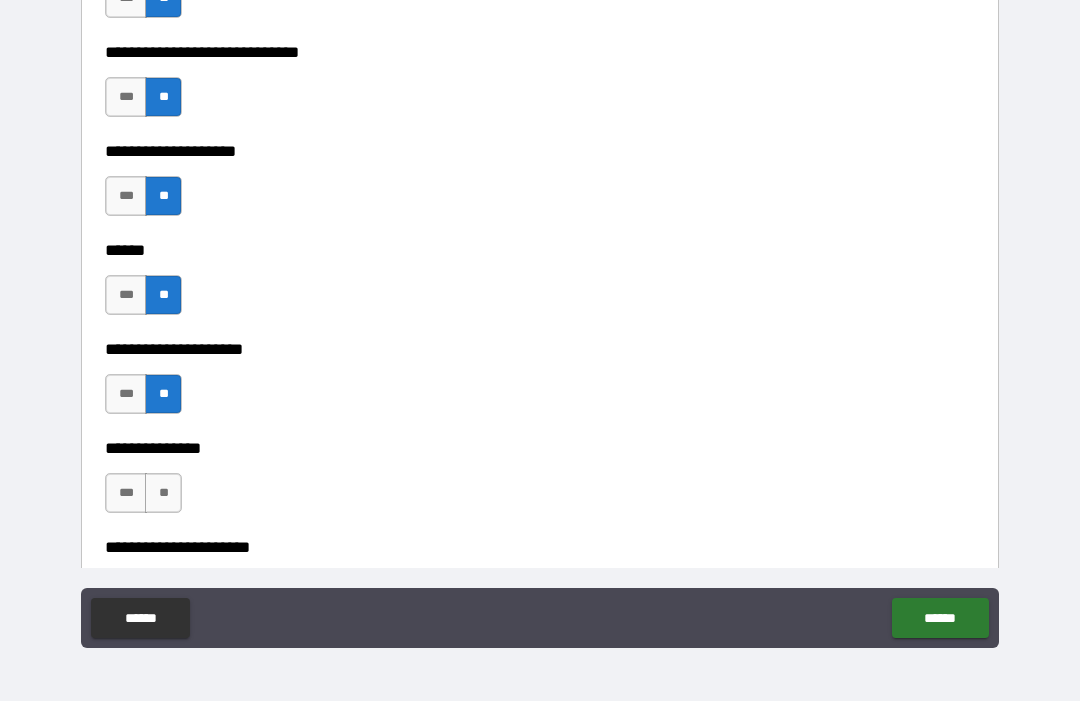 click on "**" at bounding box center [163, 493] 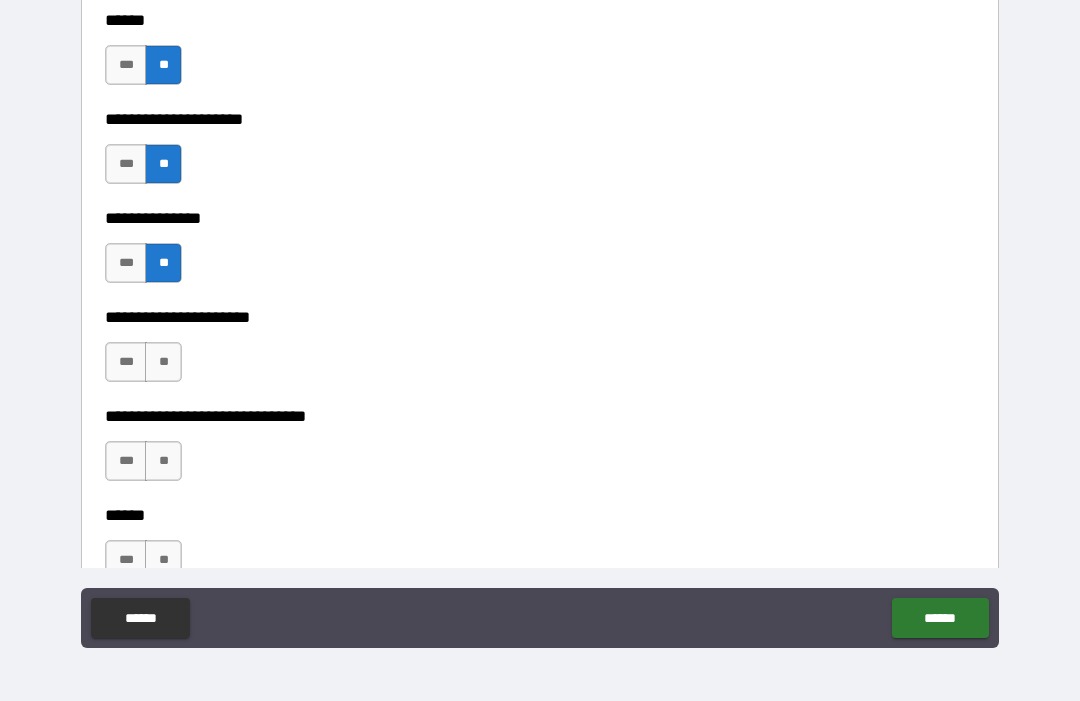scroll, scrollTop: 7546, scrollLeft: 0, axis: vertical 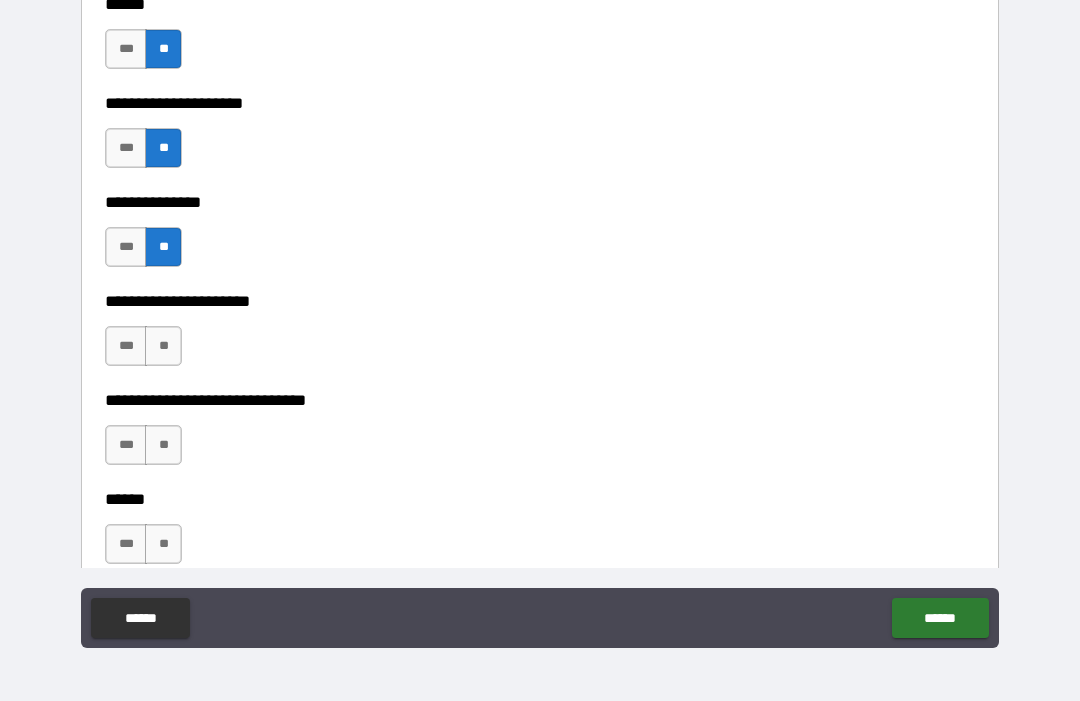 click on "**" at bounding box center [163, 346] 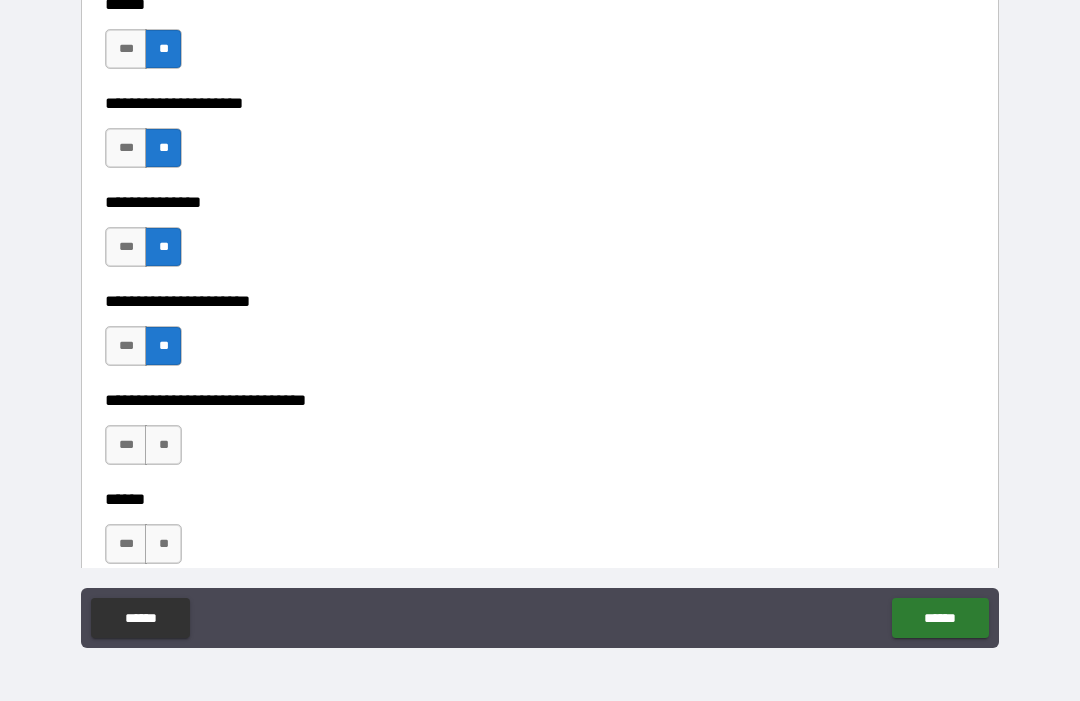 click on "**" at bounding box center (163, 445) 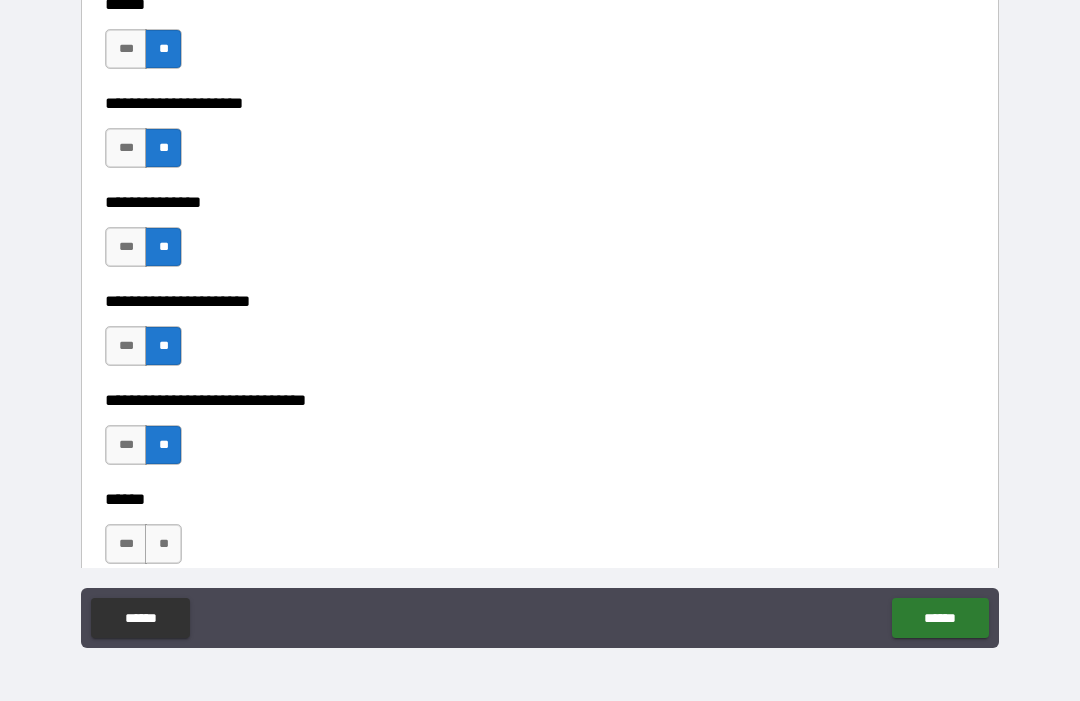 click on "**" at bounding box center (163, 544) 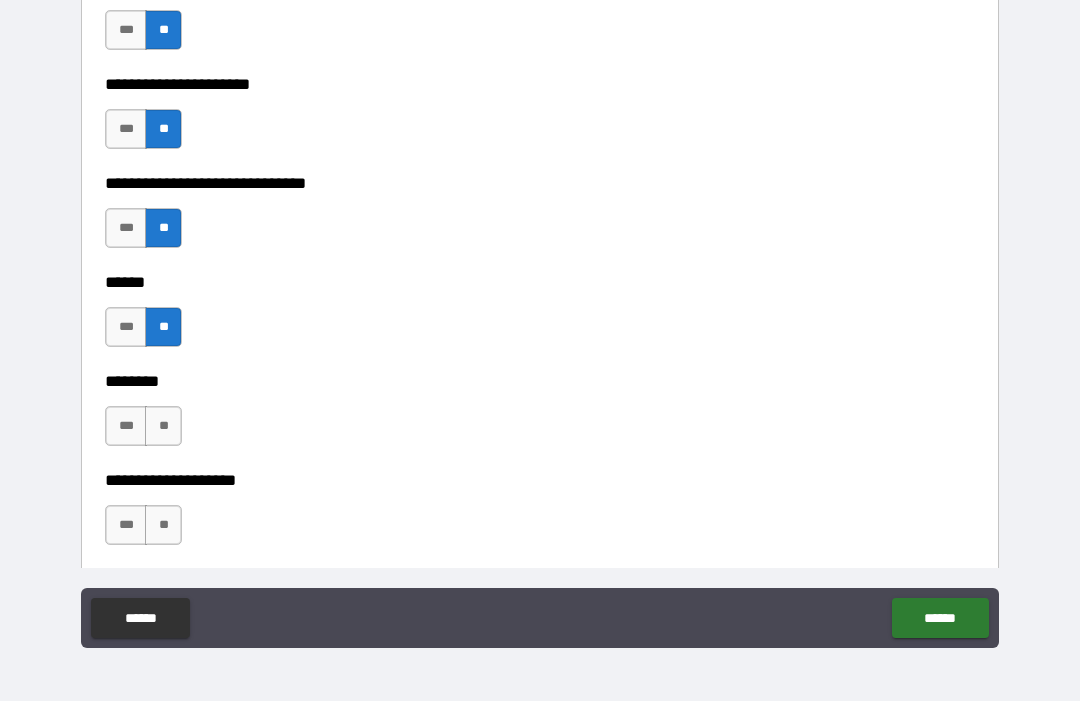 scroll, scrollTop: 7829, scrollLeft: 0, axis: vertical 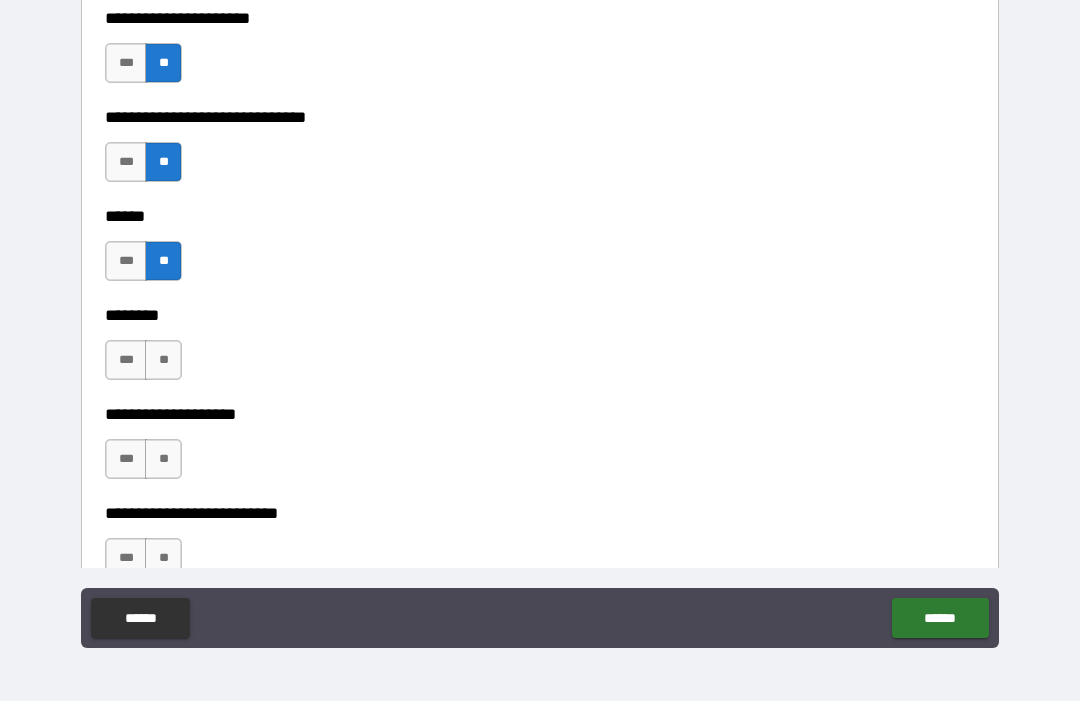 click on "**" at bounding box center (163, 360) 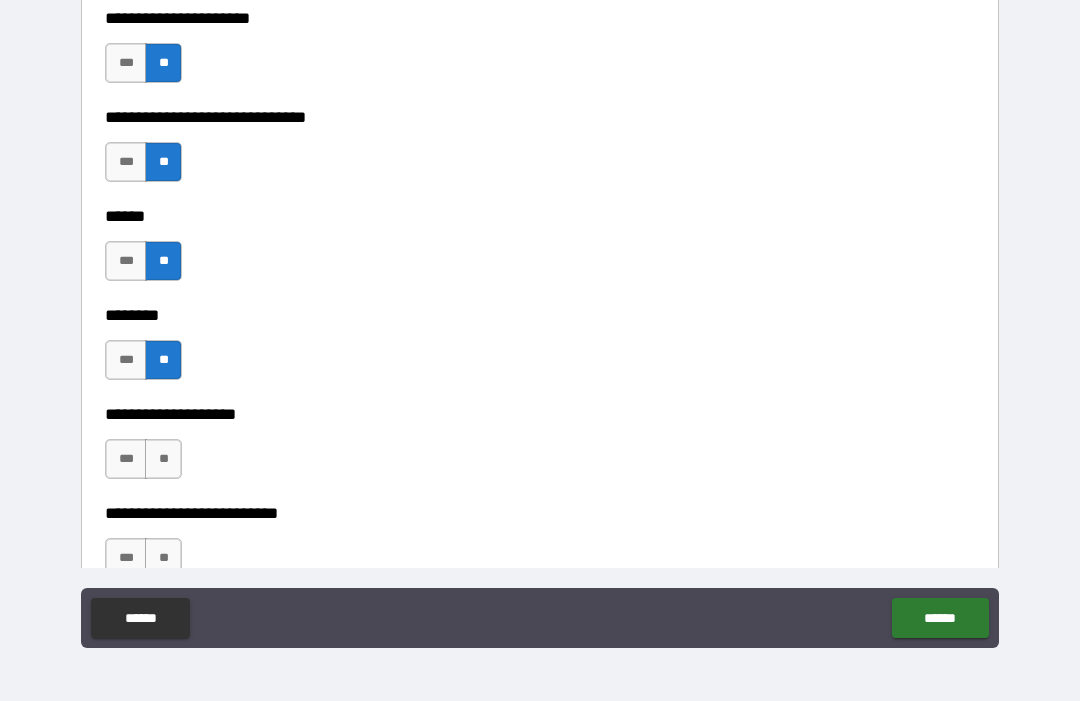 click on "**" at bounding box center [163, 459] 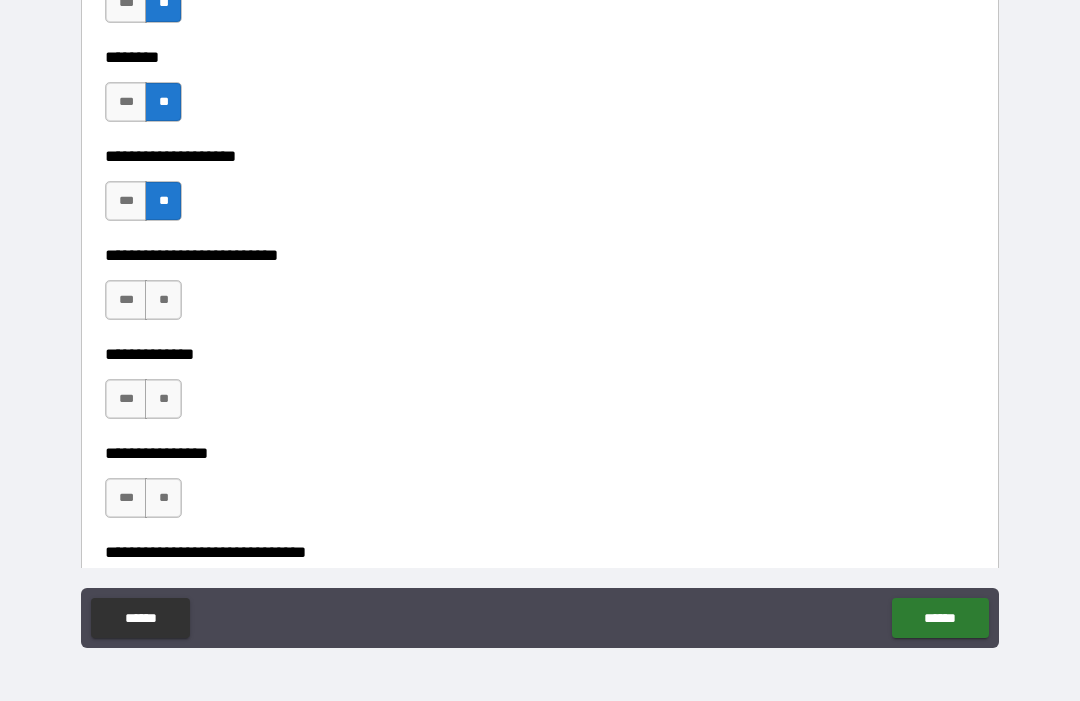 scroll, scrollTop: 8098, scrollLeft: 0, axis: vertical 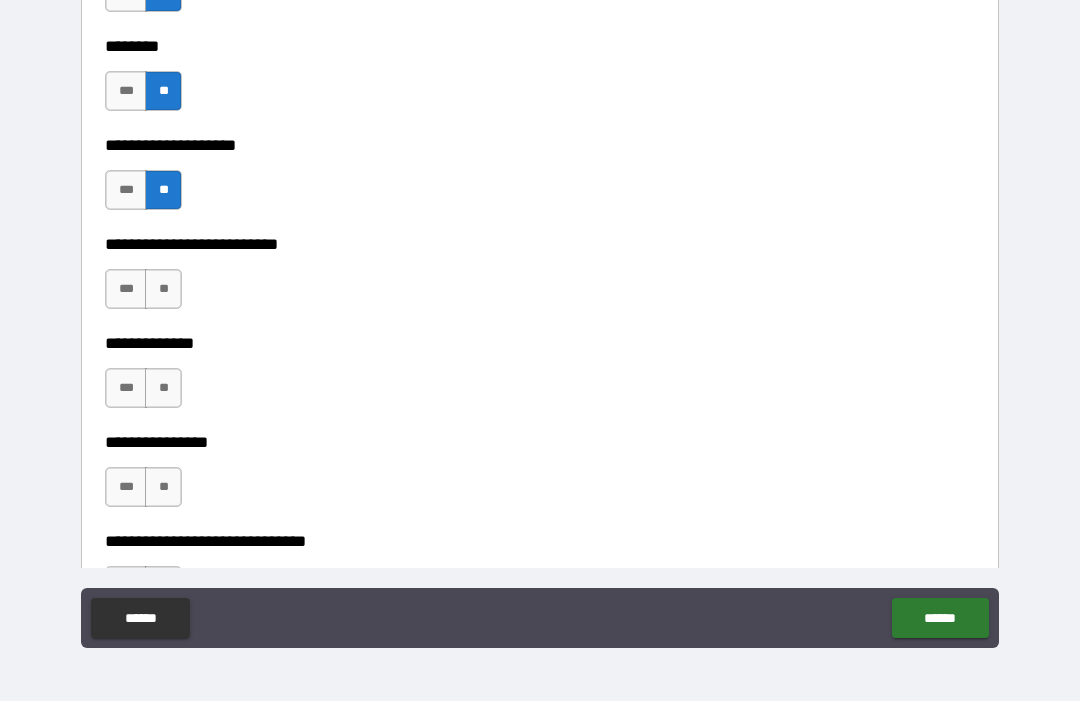 click on "**" at bounding box center (163, 289) 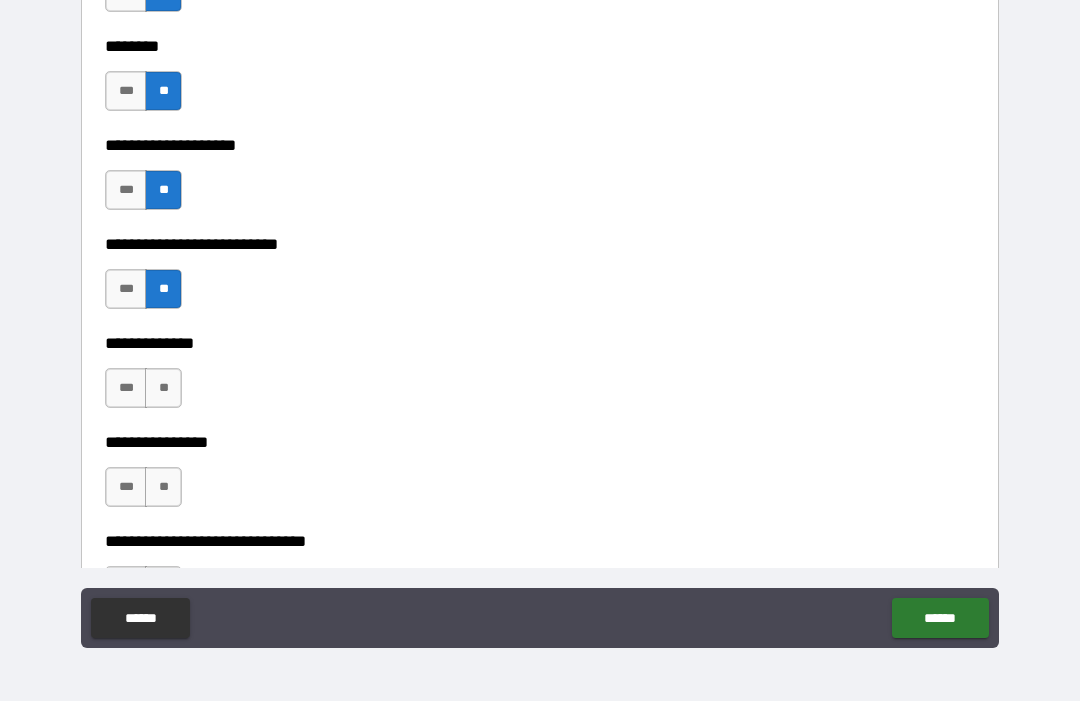 click on "**" at bounding box center [163, 388] 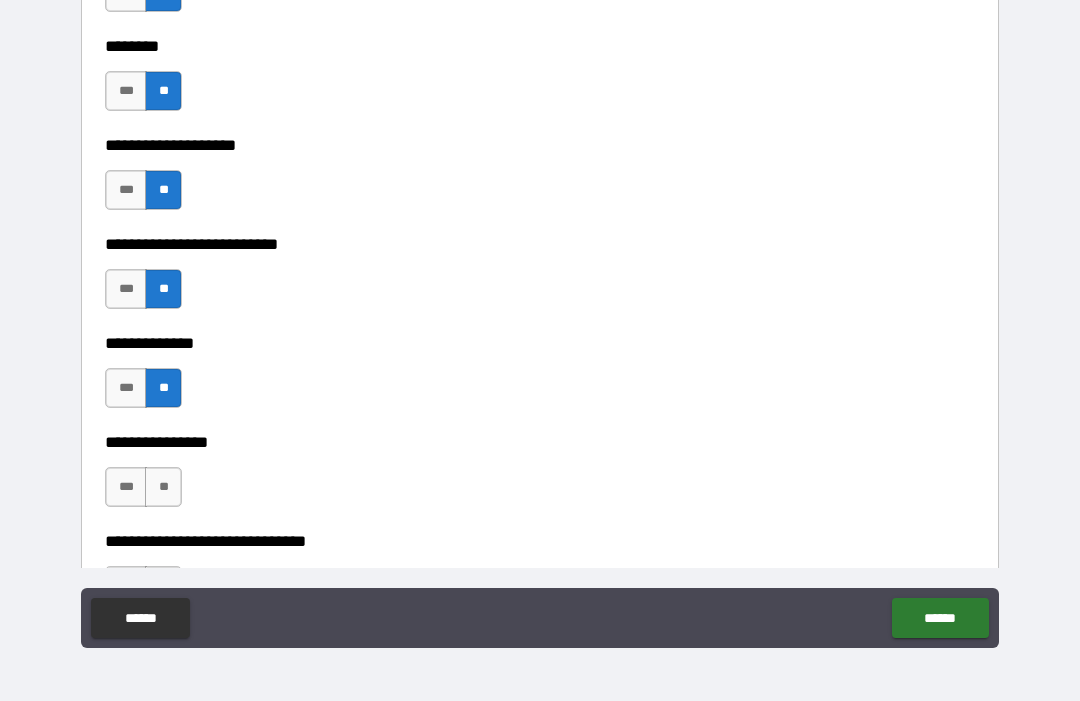 click on "**" at bounding box center (163, 487) 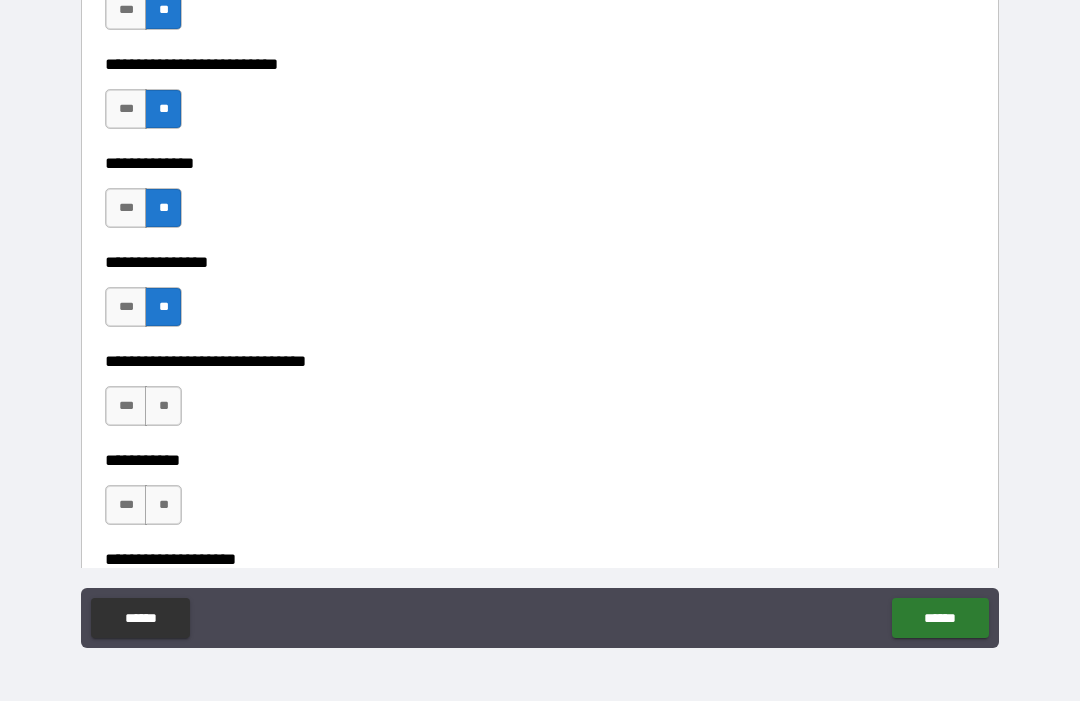 scroll, scrollTop: 8344, scrollLeft: 0, axis: vertical 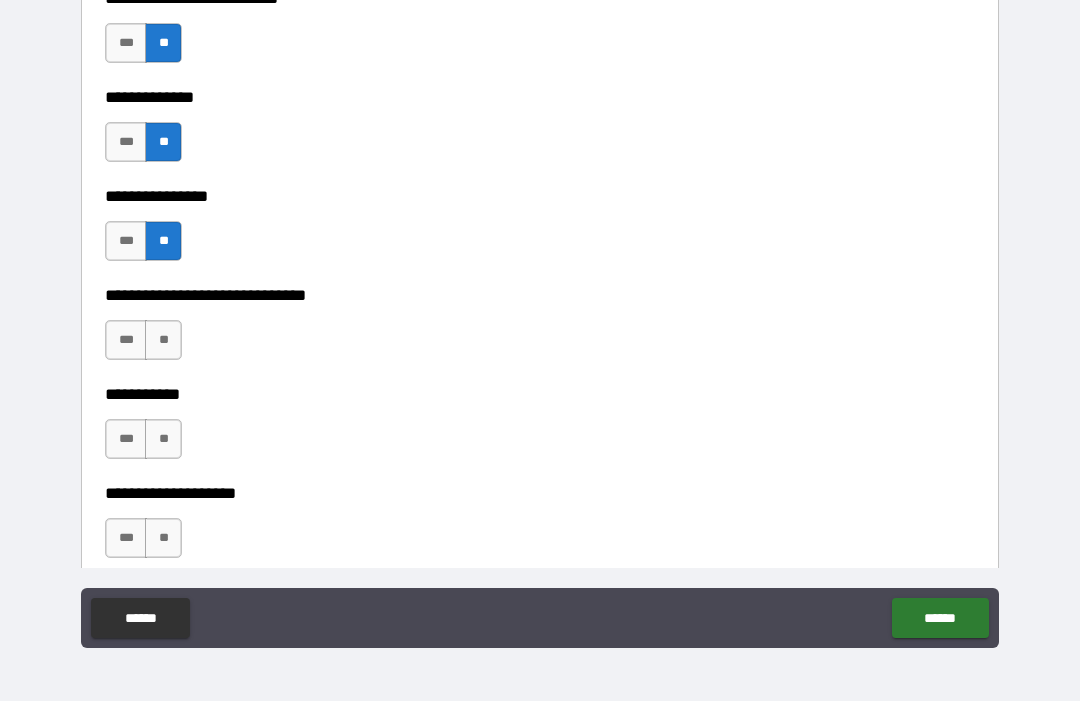 click on "**" at bounding box center [163, 340] 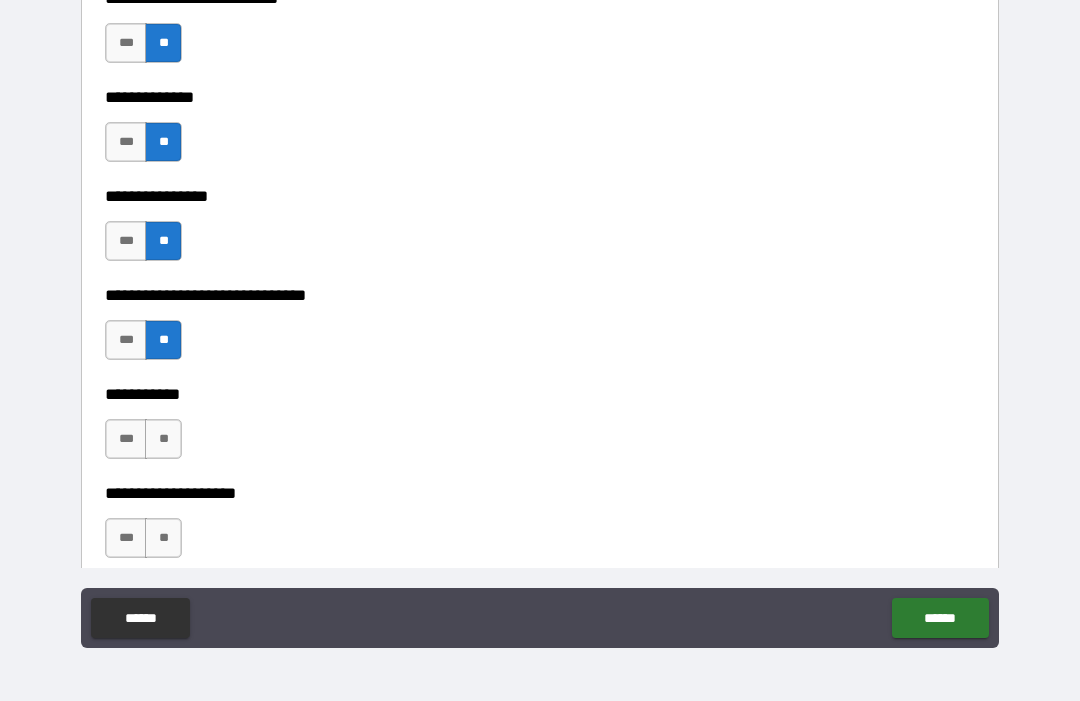 click on "**" at bounding box center (163, 439) 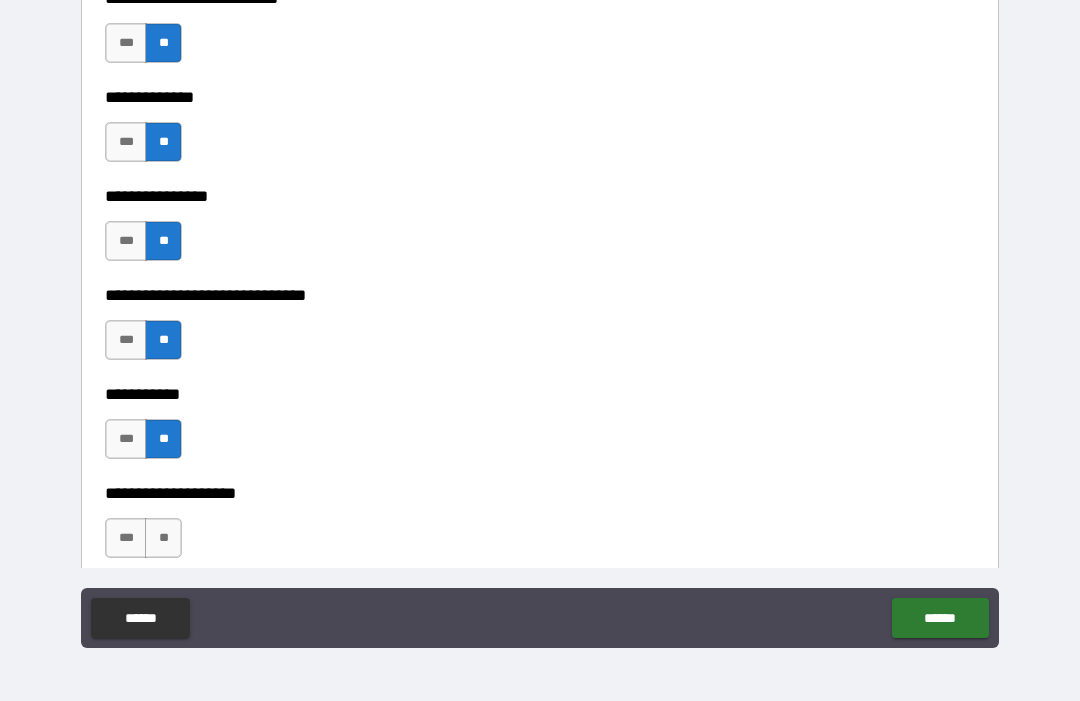 click on "**" at bounding box center (163, 538) 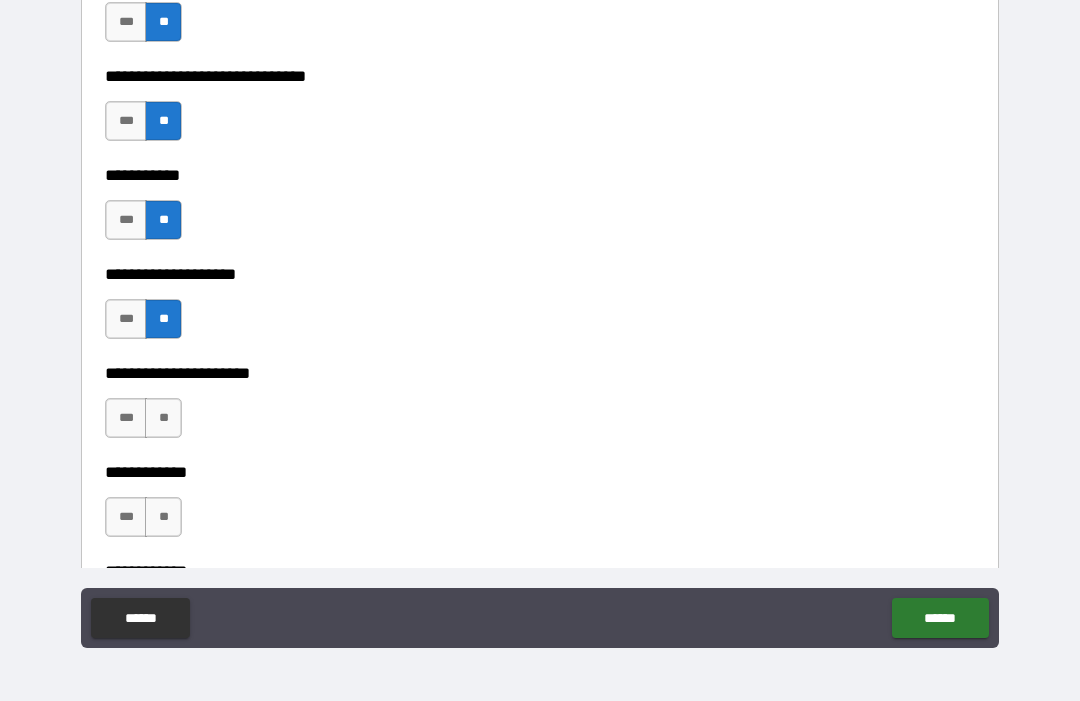 scroll, scrollTop: 8588, scrollLeft: 0, axis: vertical 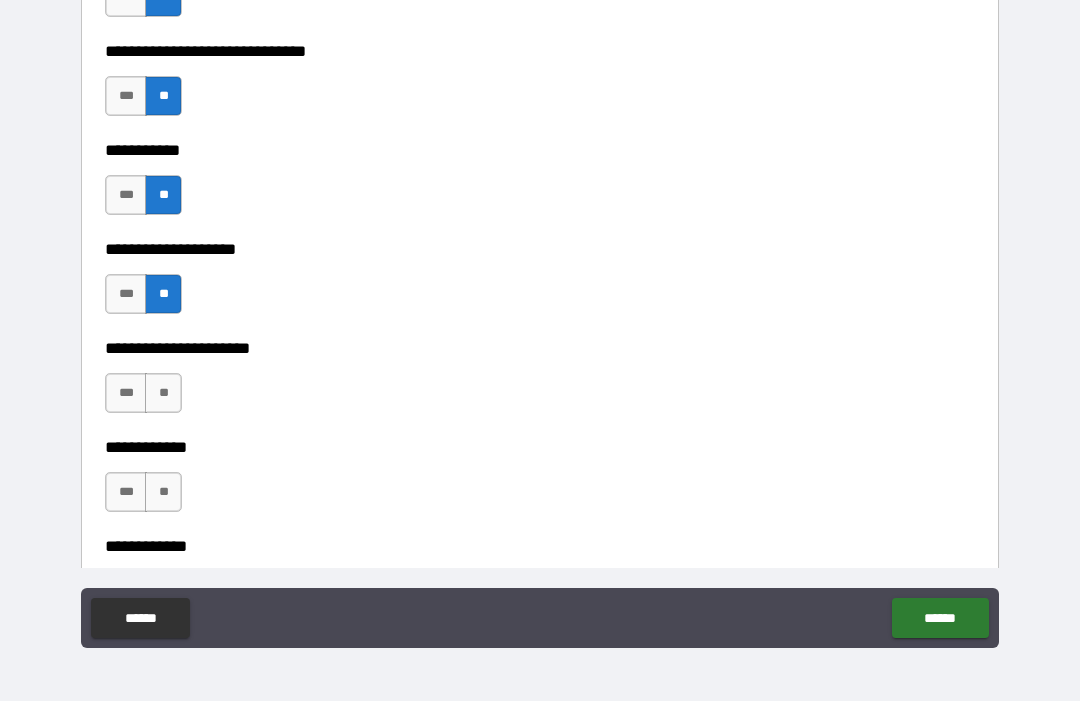 click on "**" at bounding box center [163, 393] 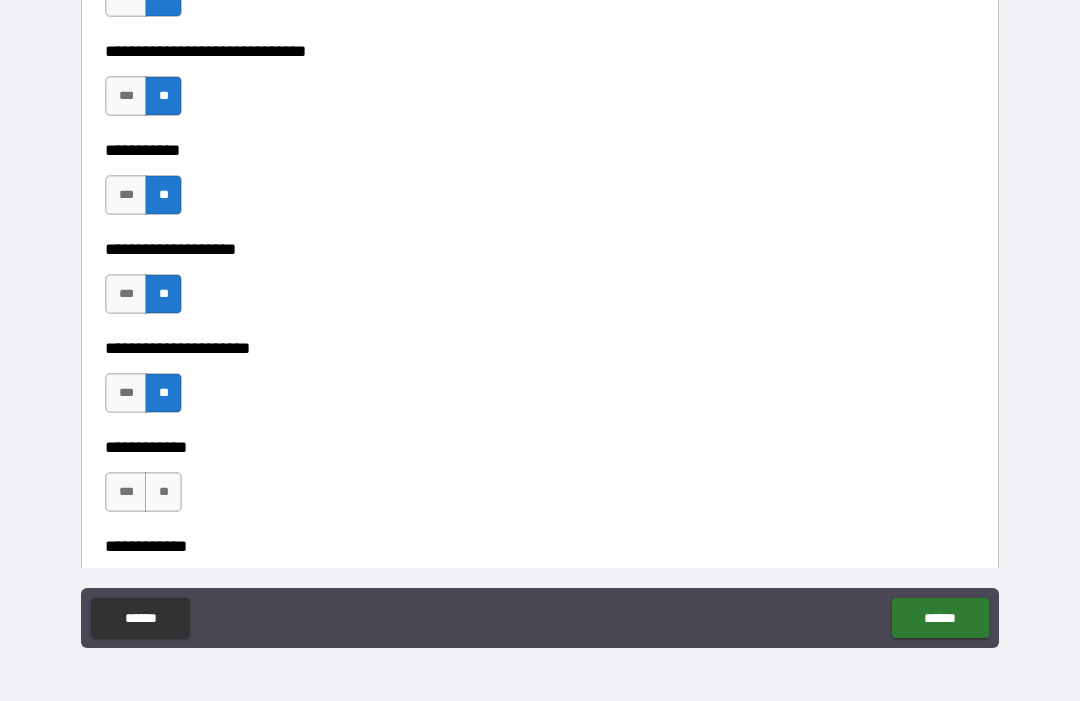 click on "**" at bounding box center [163, 492] 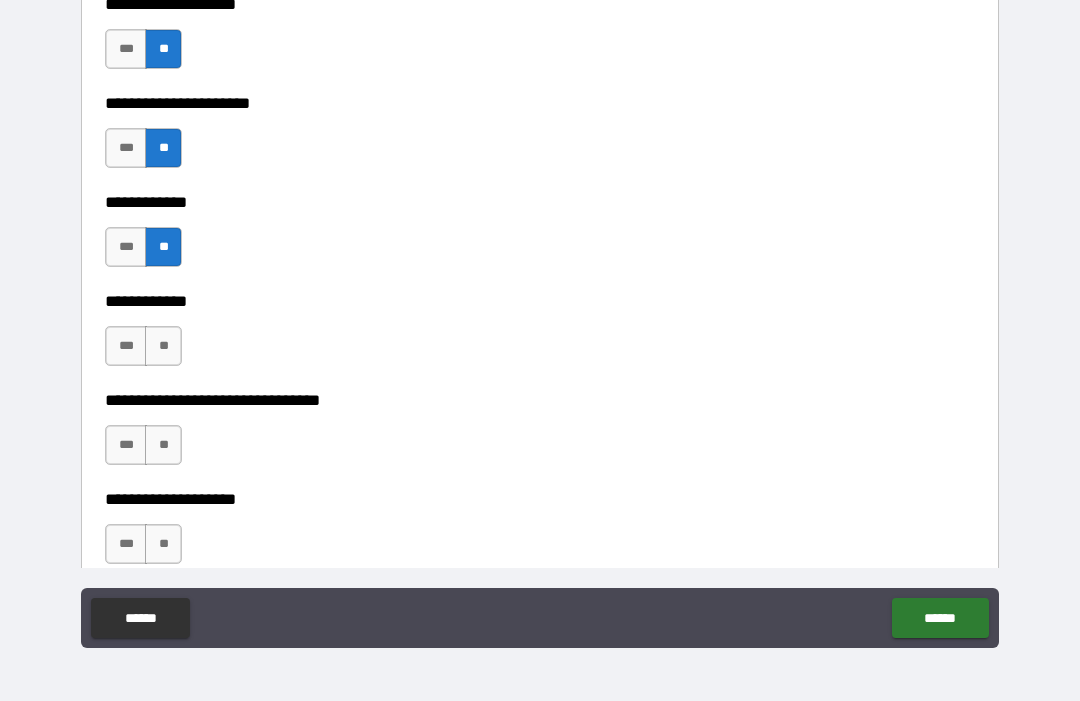 scroll, scrollTop: 8846, scrollLeft: 0, axis: vertical 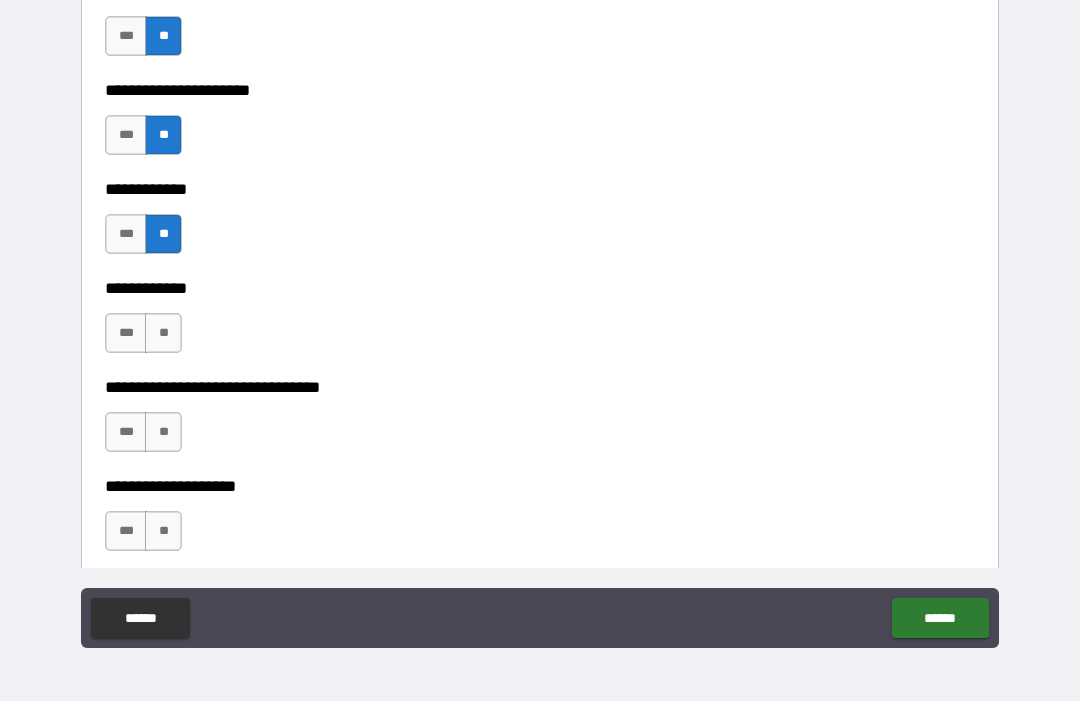 click on "**" at bounding box center (163, 333) 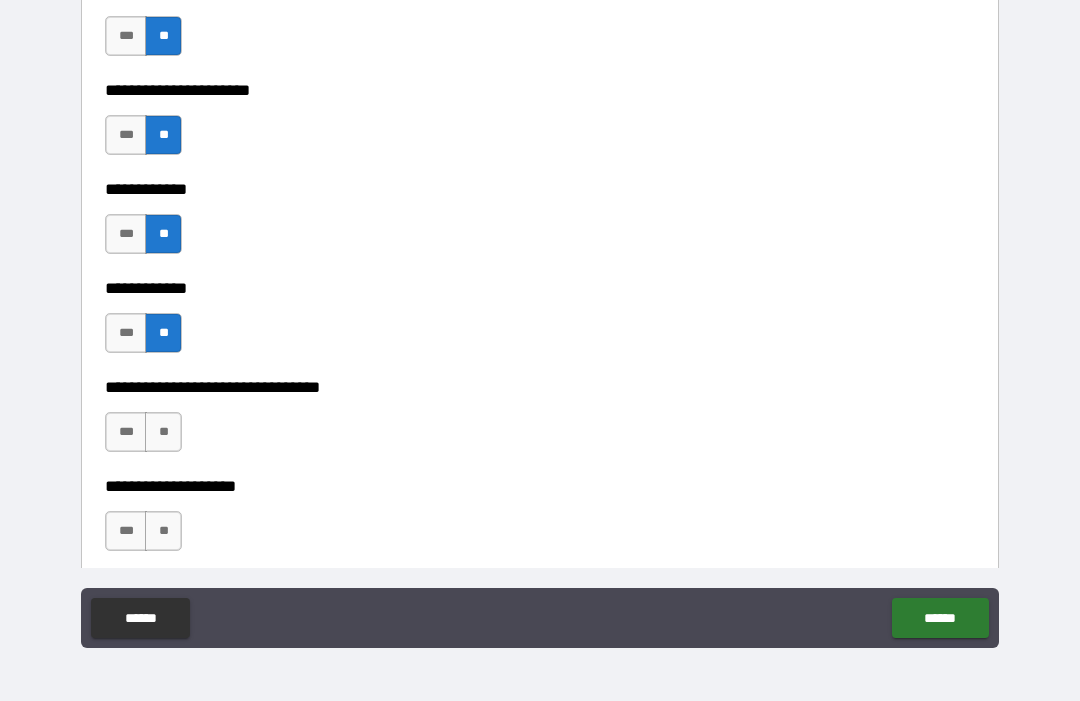 click on "**" at bounding box center (163, 432) 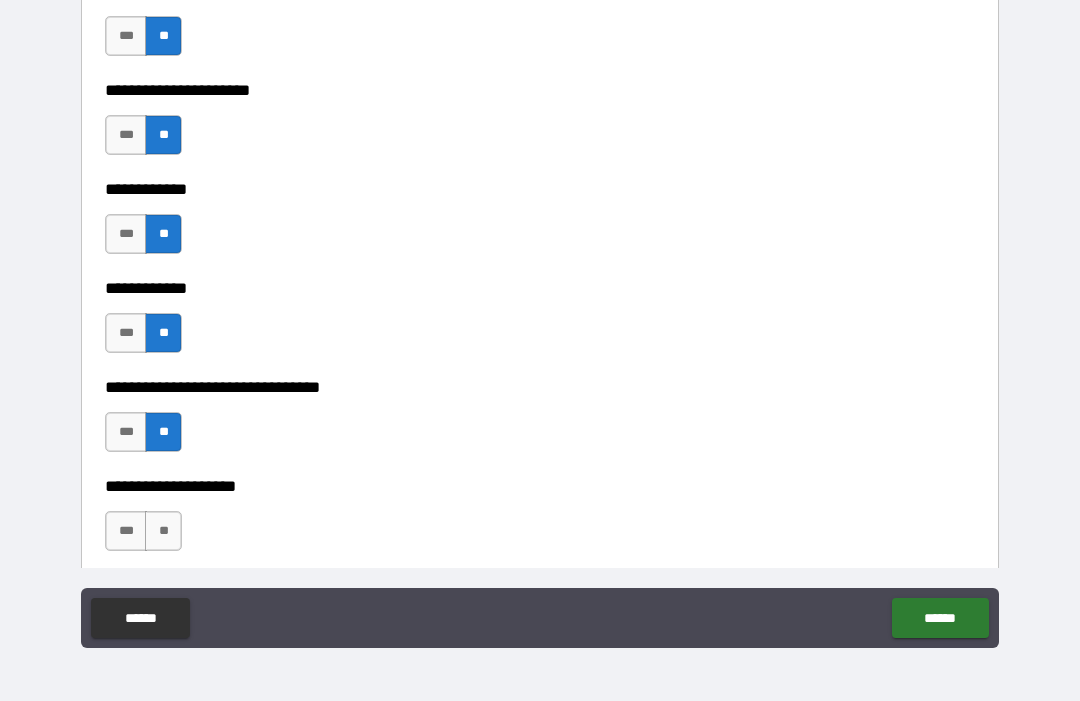click on "**" at bounding box center (163, 531) 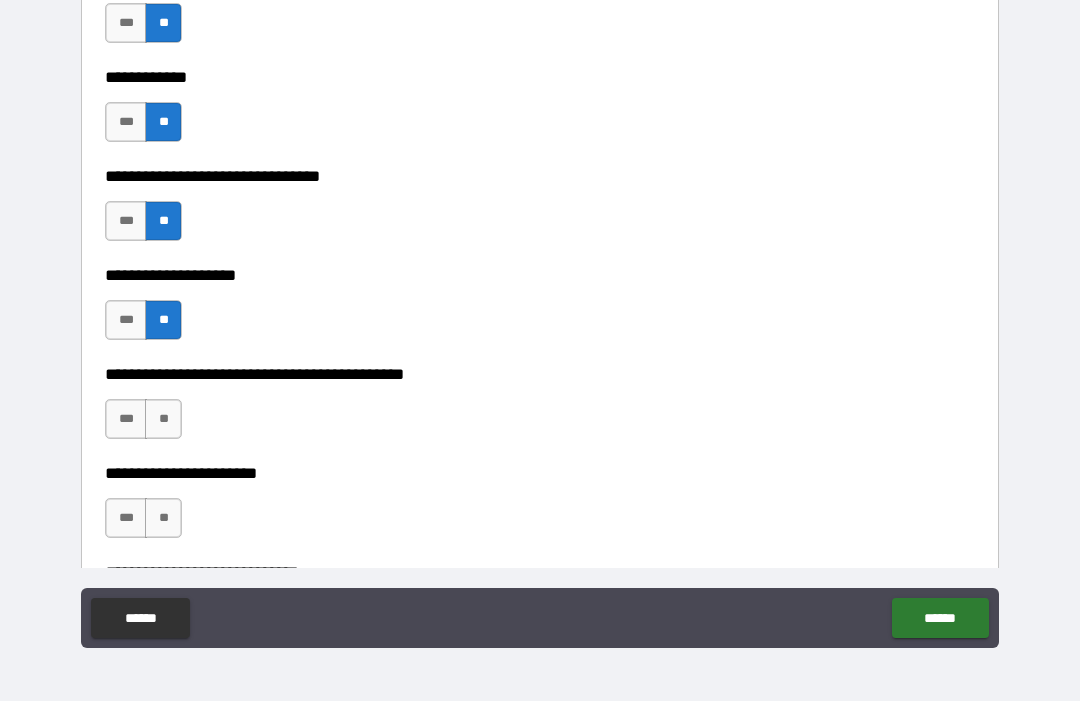scroll, scrollTop: 9087, scrollLeft: 0, axis: vertical 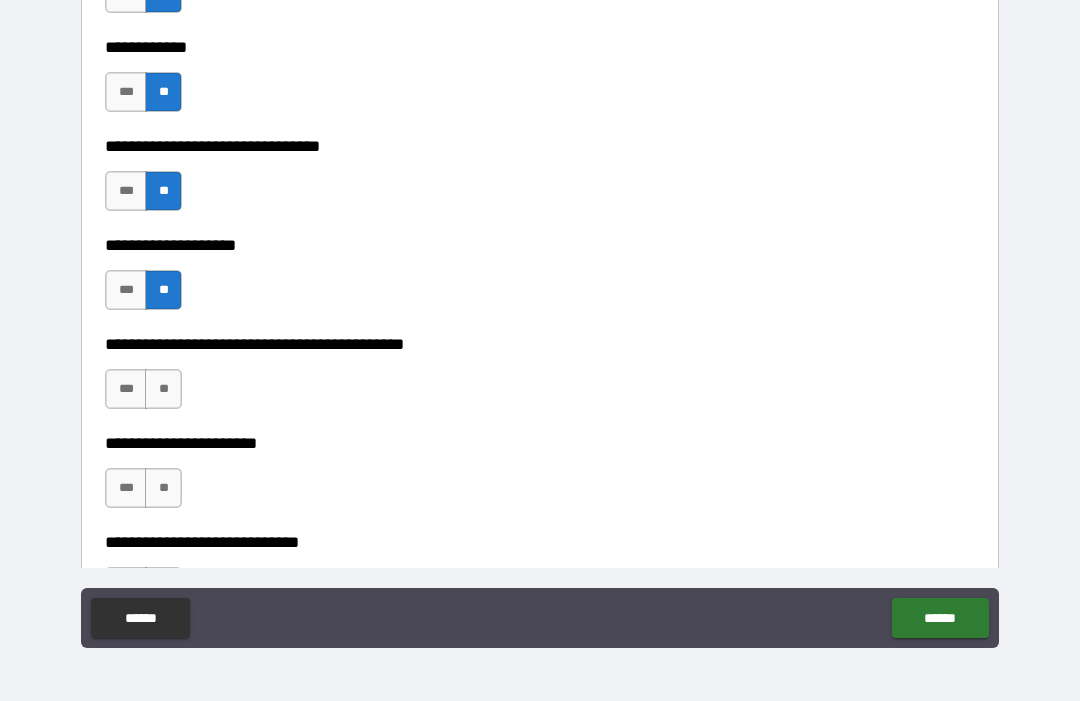 click on "**" at bounding box center (163, 389) 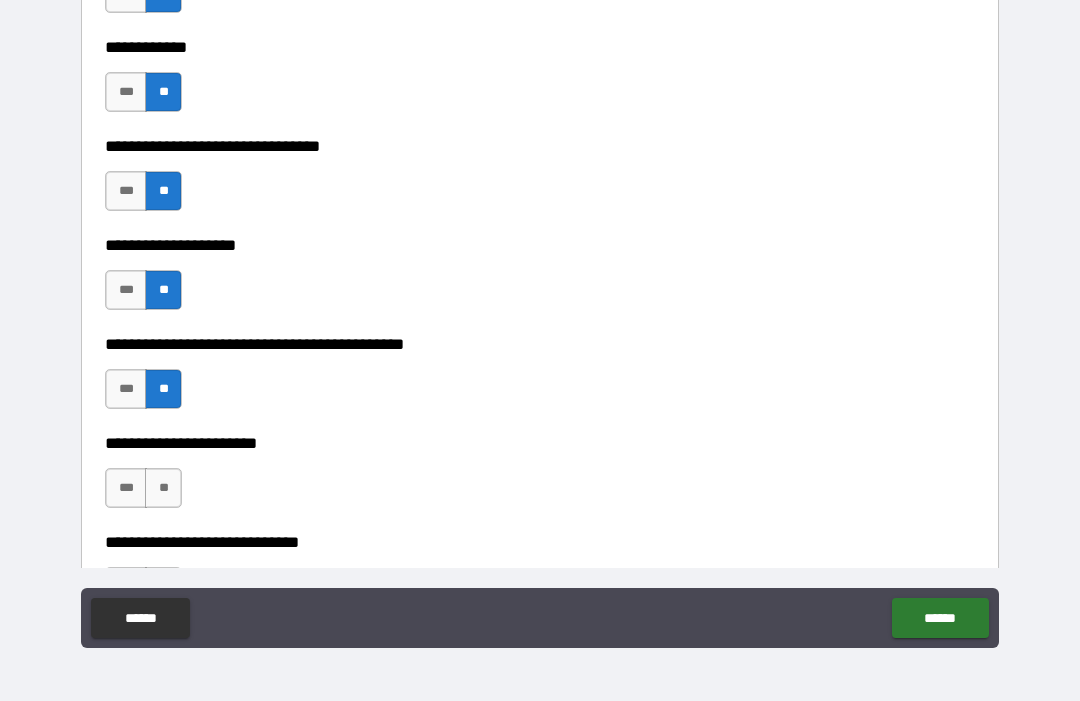click on "**" at bounding box center [163, 488] 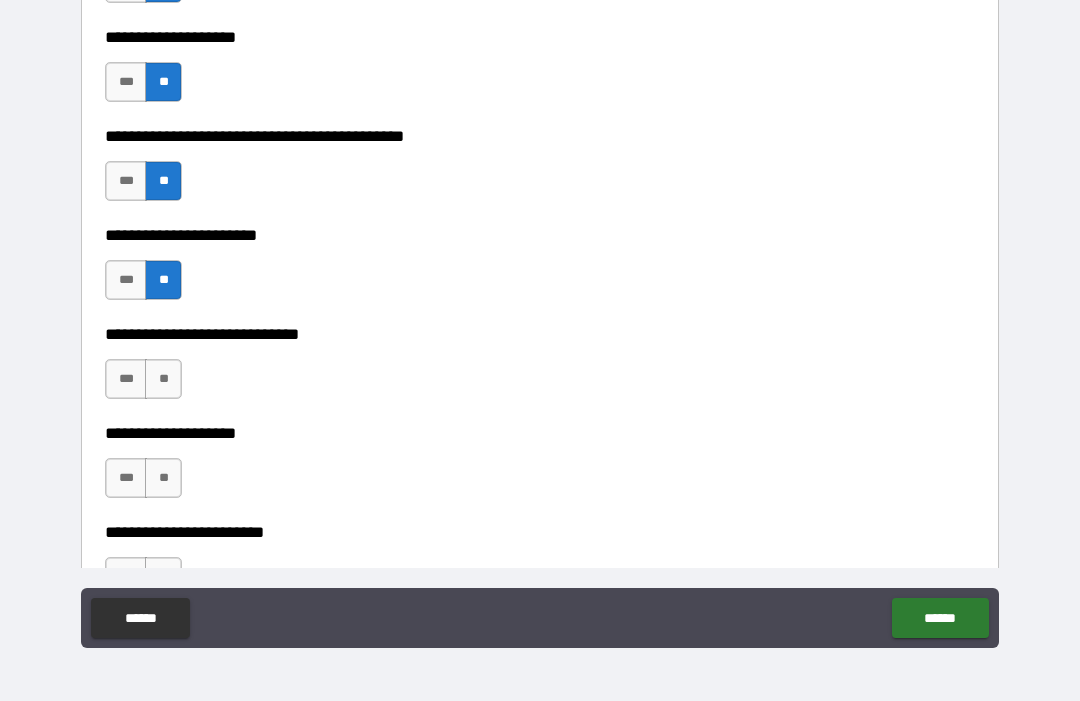 scroll, scrollTop: 9328, scrollLeft: 0, axis: vertical 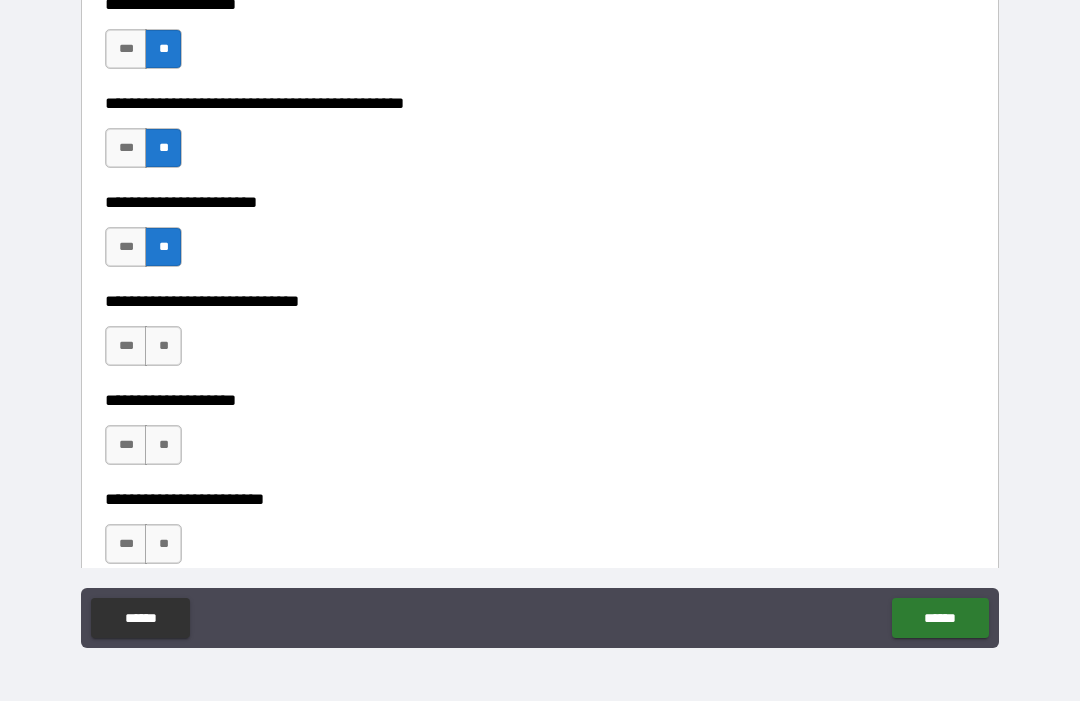 click on "**" at bounding box center (163, 346) 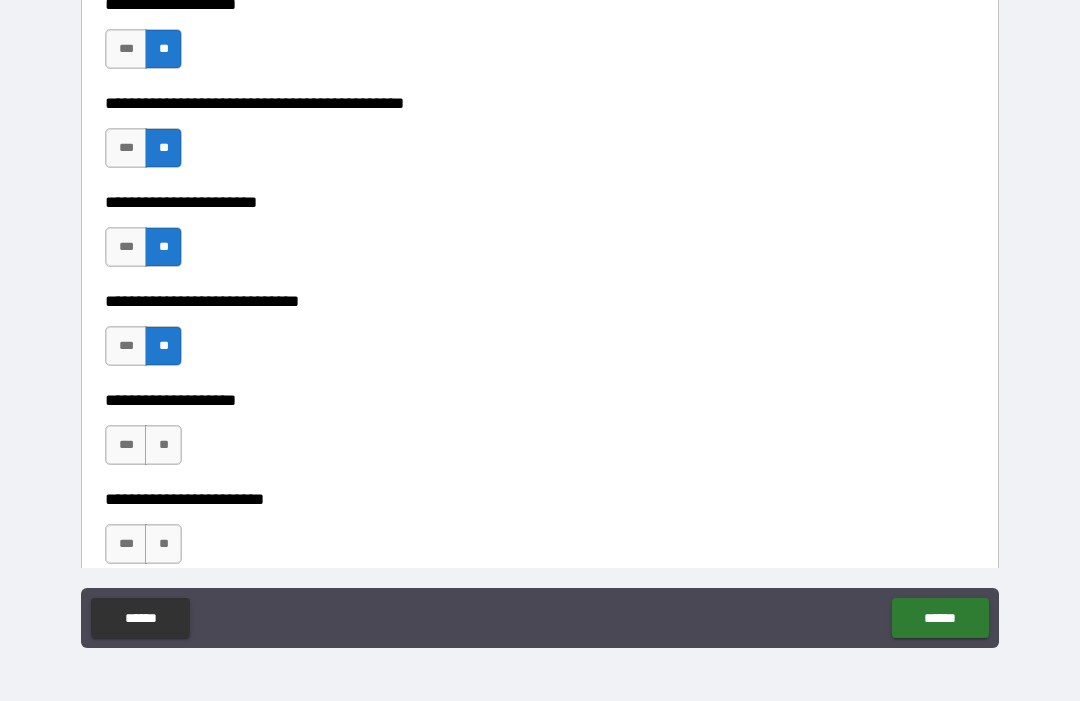click on "**" at bounding box center [163, 445] 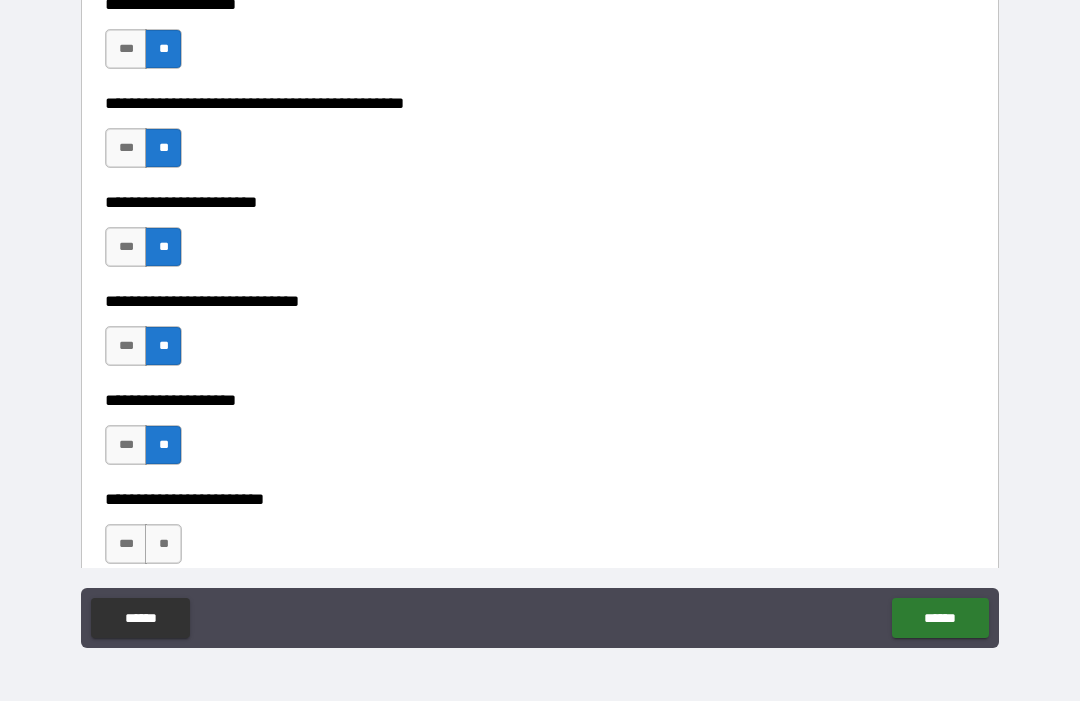 click on "**" at bounding box center (163, 544) 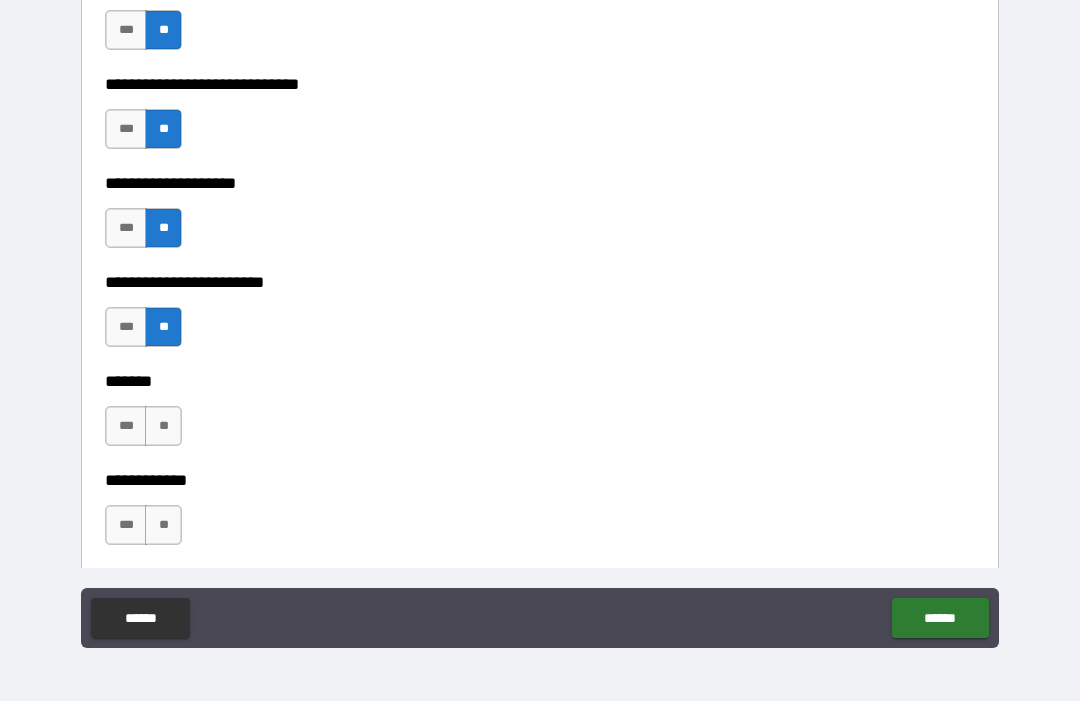 scroll, scrollTop: 9585, scrollLeft: 0, axis: vertical 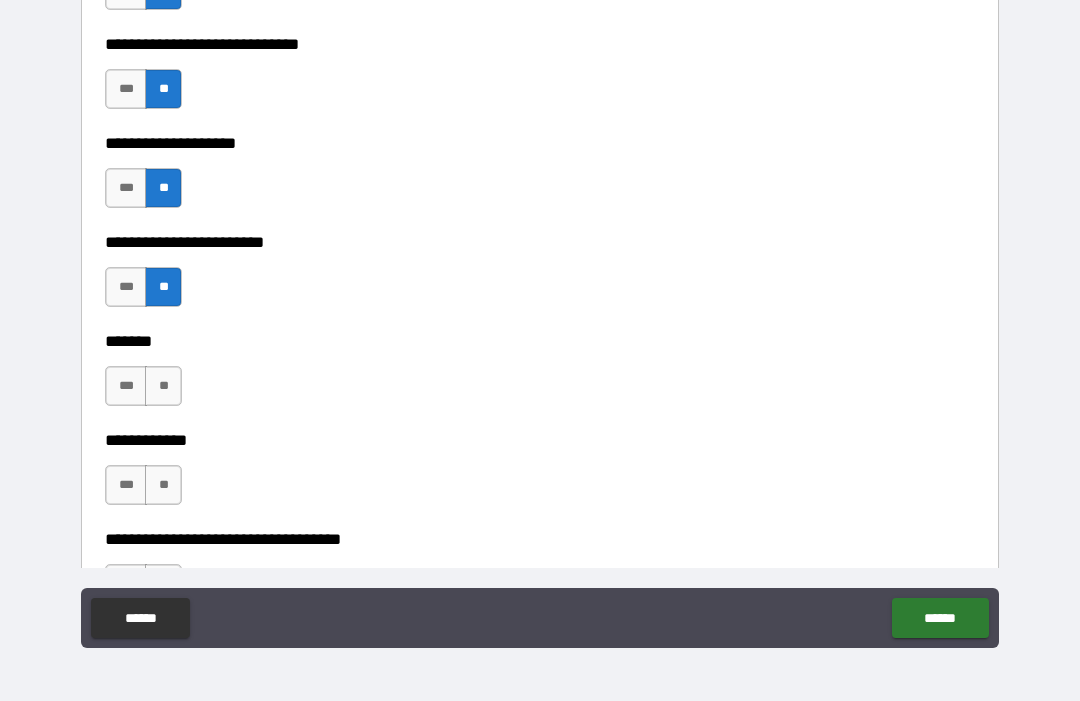 click on "**" at bounding box center (163, 386) 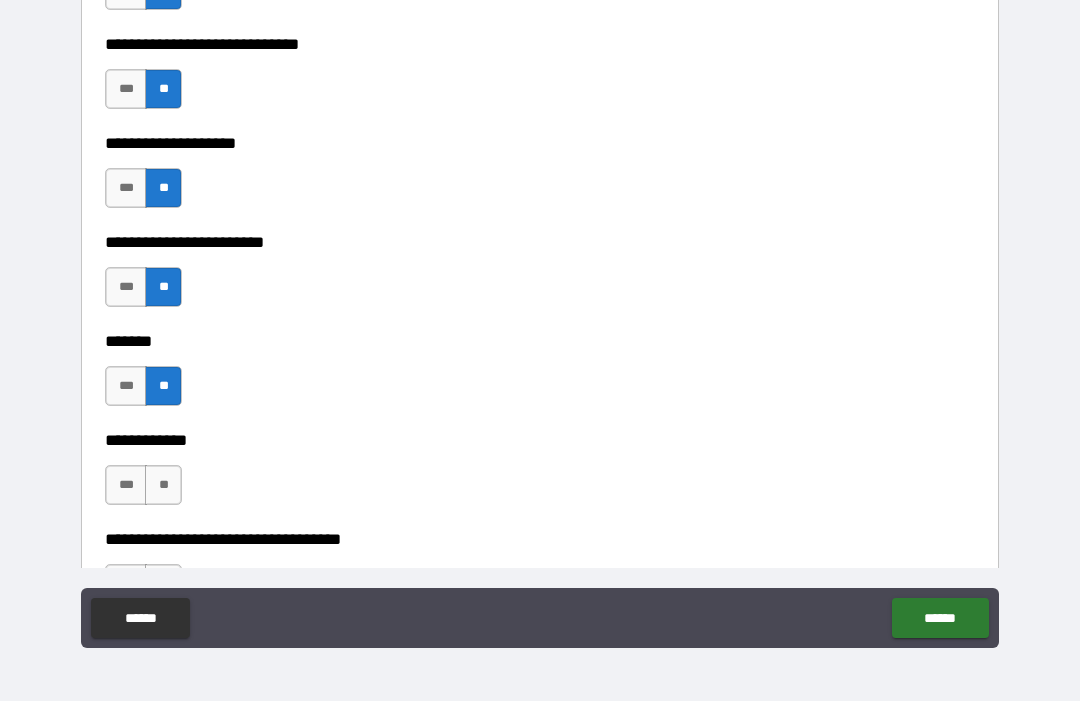 click on "**" at bounding box center (163, 485) 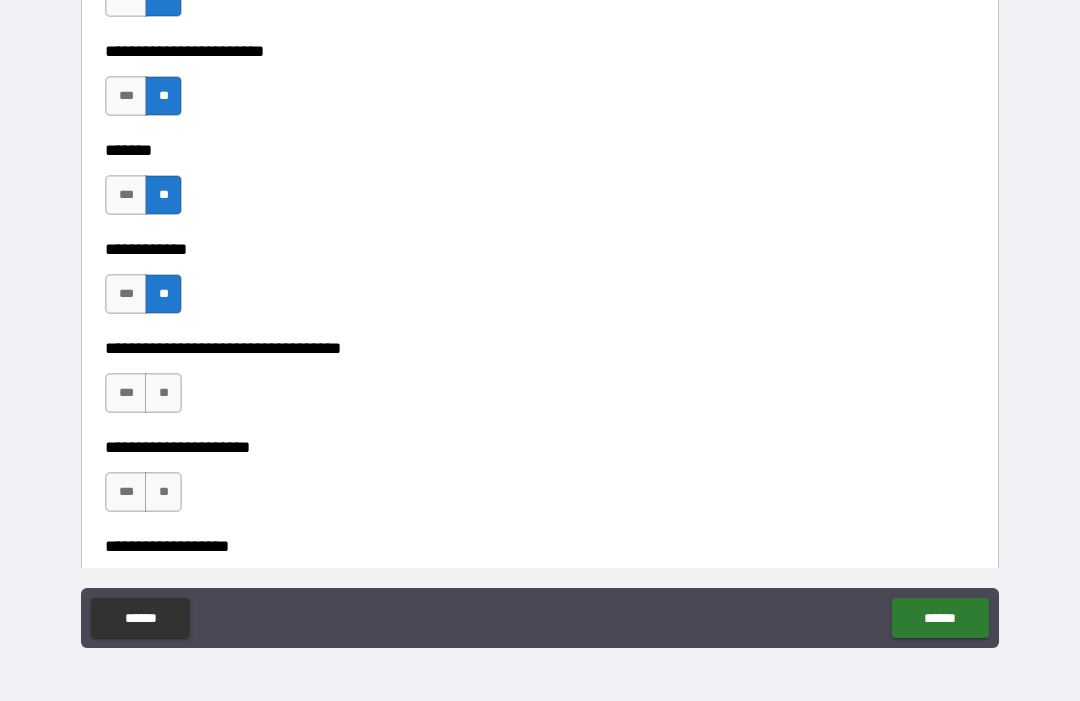 scroll, scrollTop: 9843, scrollLeft: 0, axis: vertical 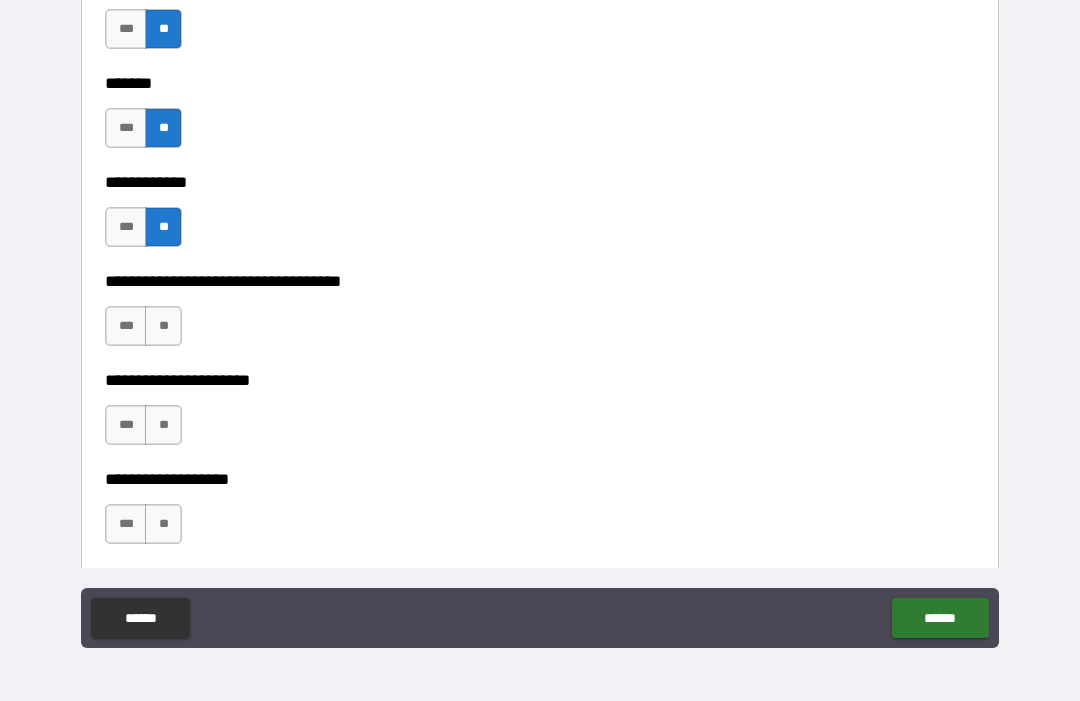 click on "**" at bounding box center (163, 326) 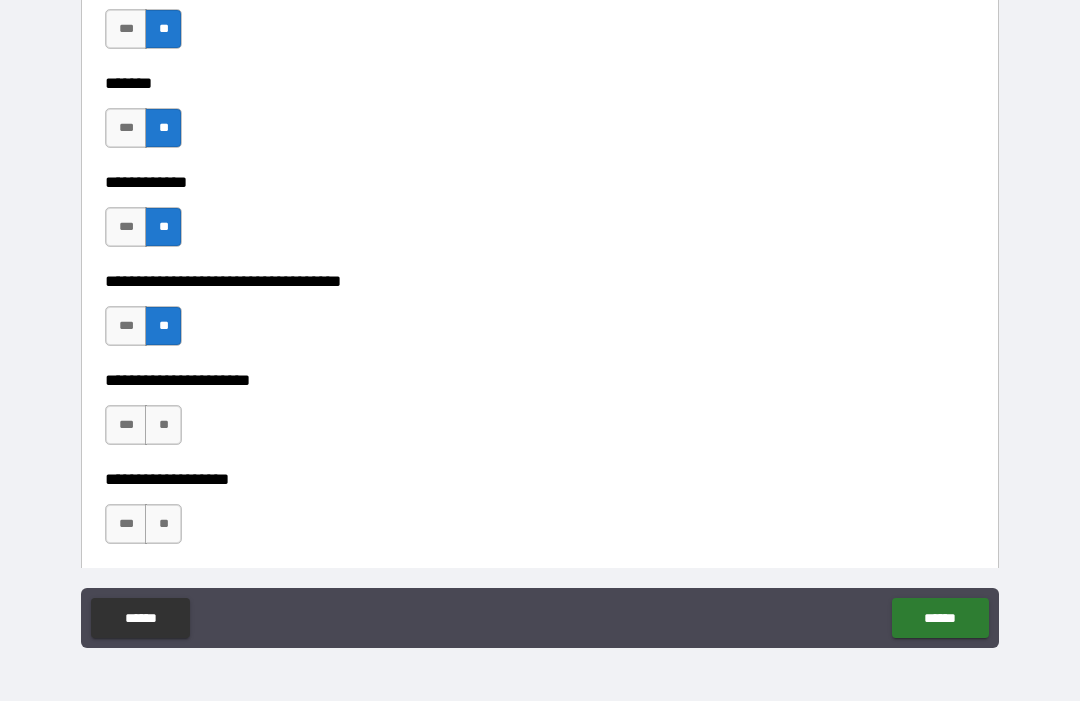 click on "**" at bounding box center [163, 425] 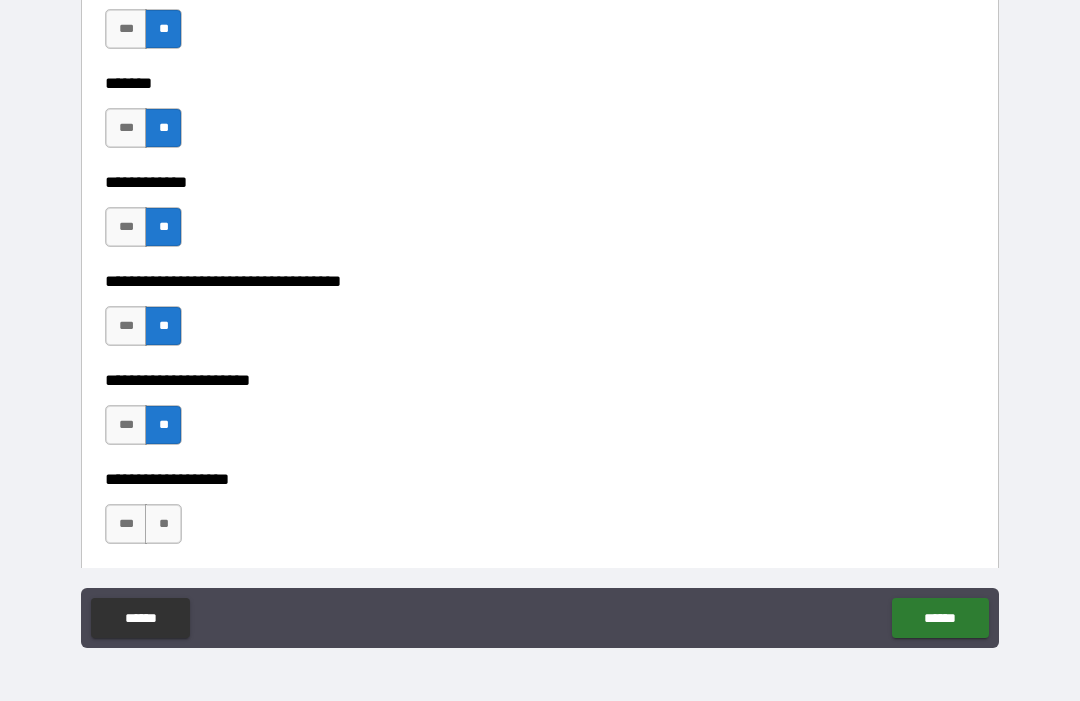 click on "**" at bounding box center [163, 524] 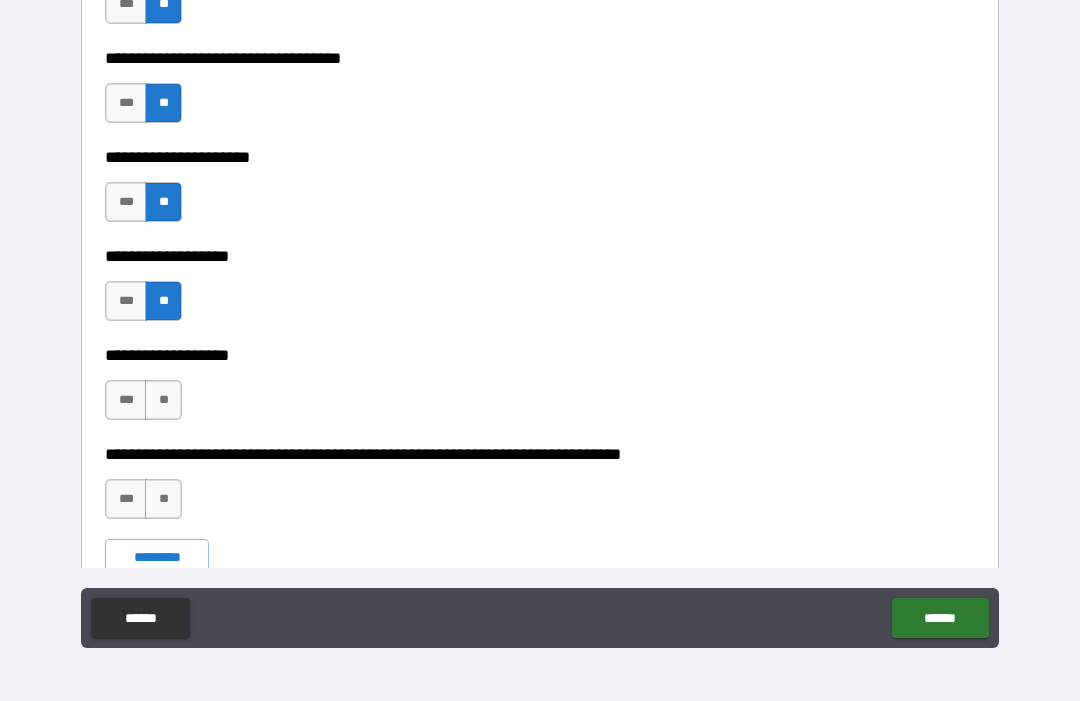 scroll, scrollTop: 10091, scrollLeft: 0, axis: vertical 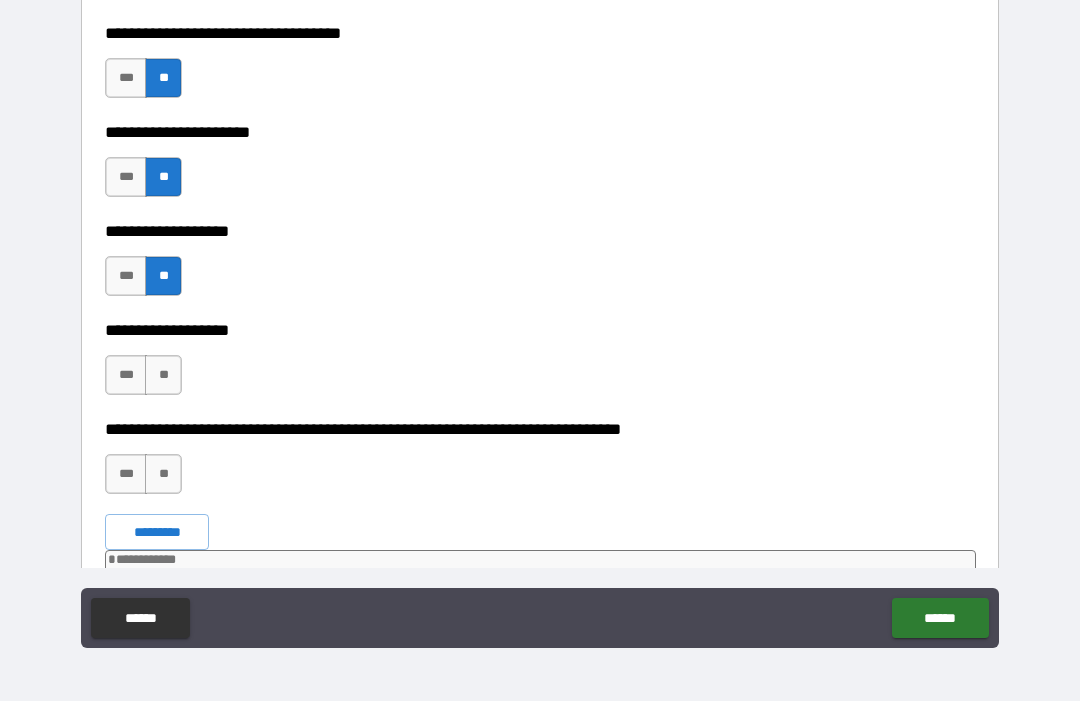 click on "**" at bounding box center [163, 375] 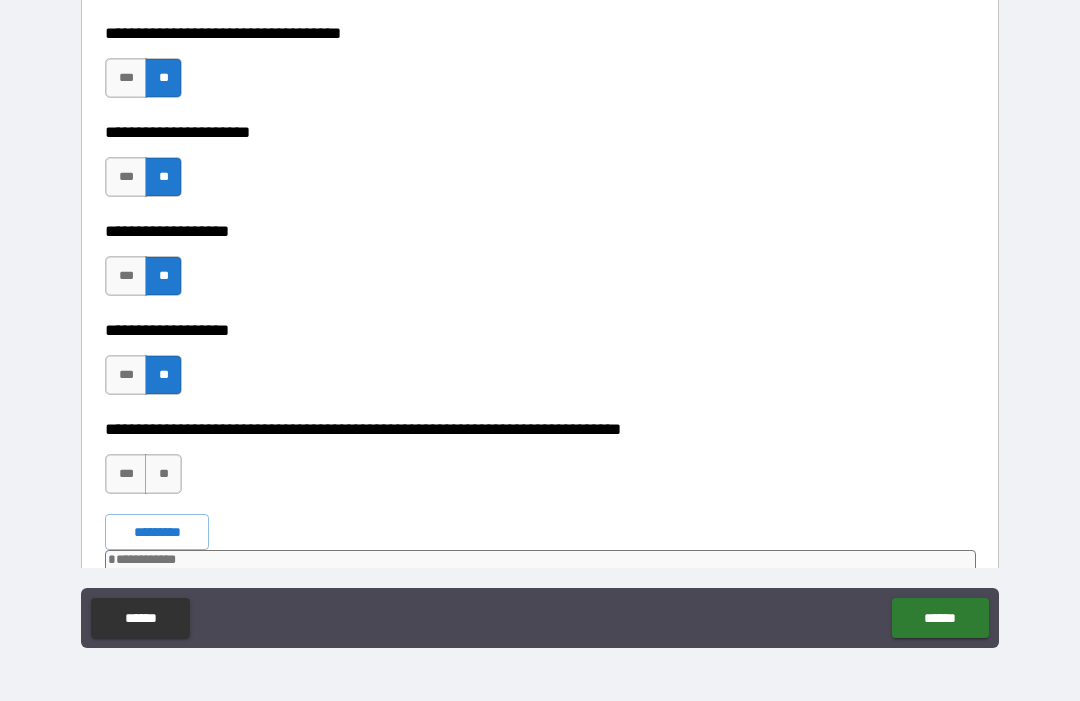 click on "**" at bounding box center [163, 474] 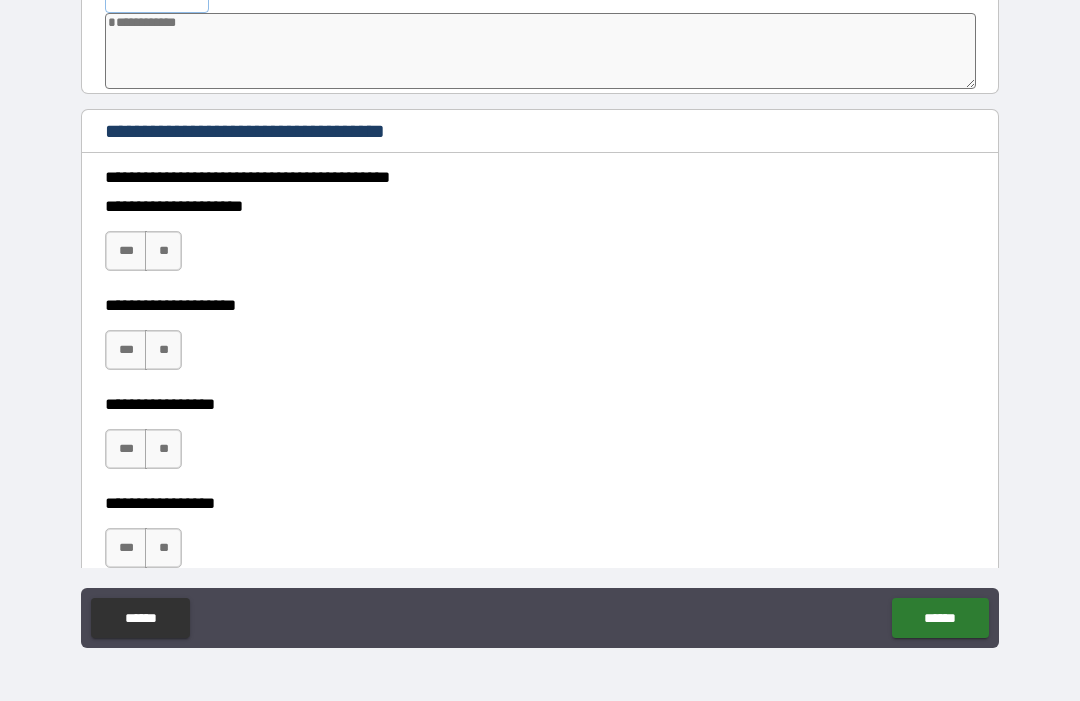scroll, scrollTop: 10630, scrollLeft: 0, axis: vertical 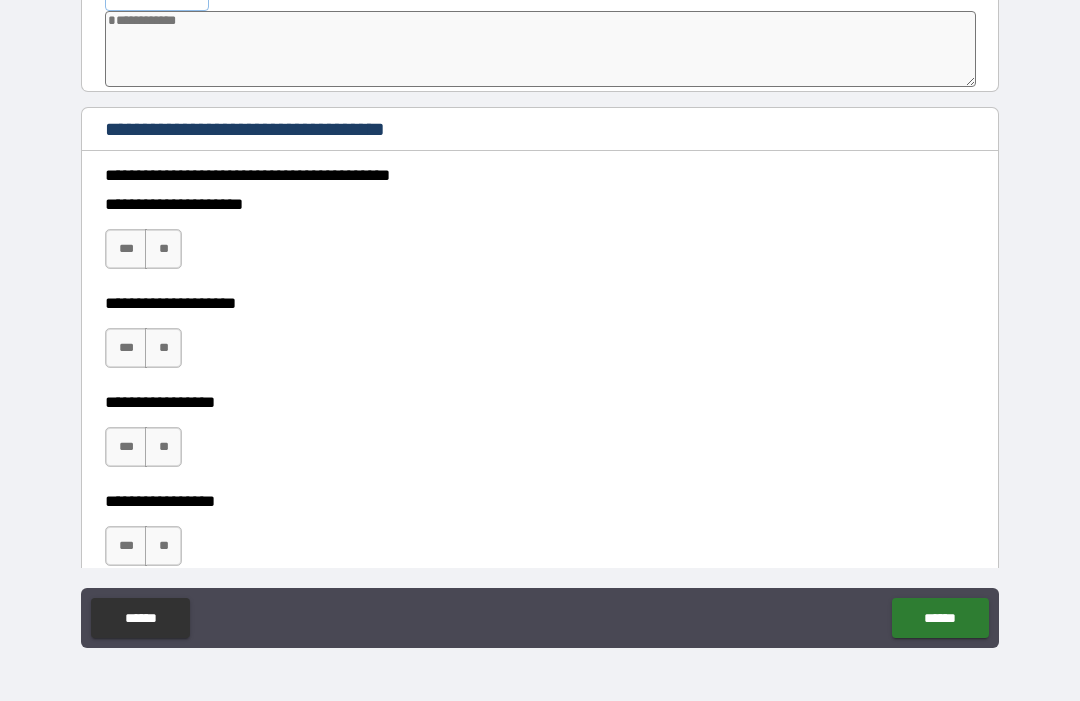 click on "**" at bounding box center (163, 249) 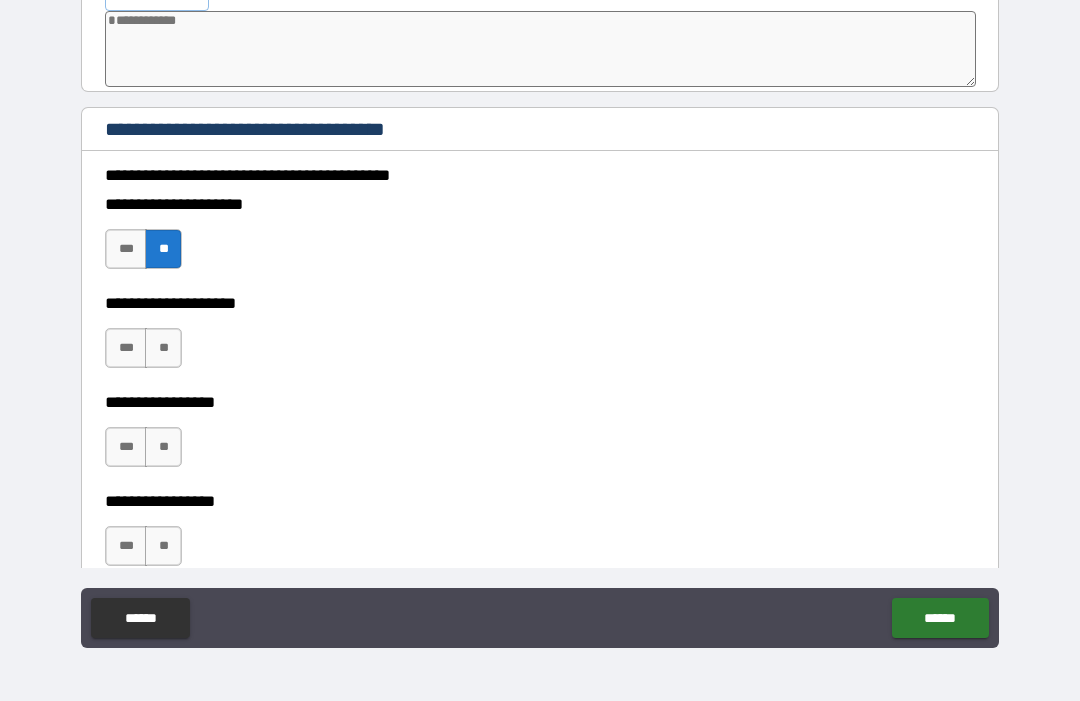 click on "**" at bounding box center (163, 348) 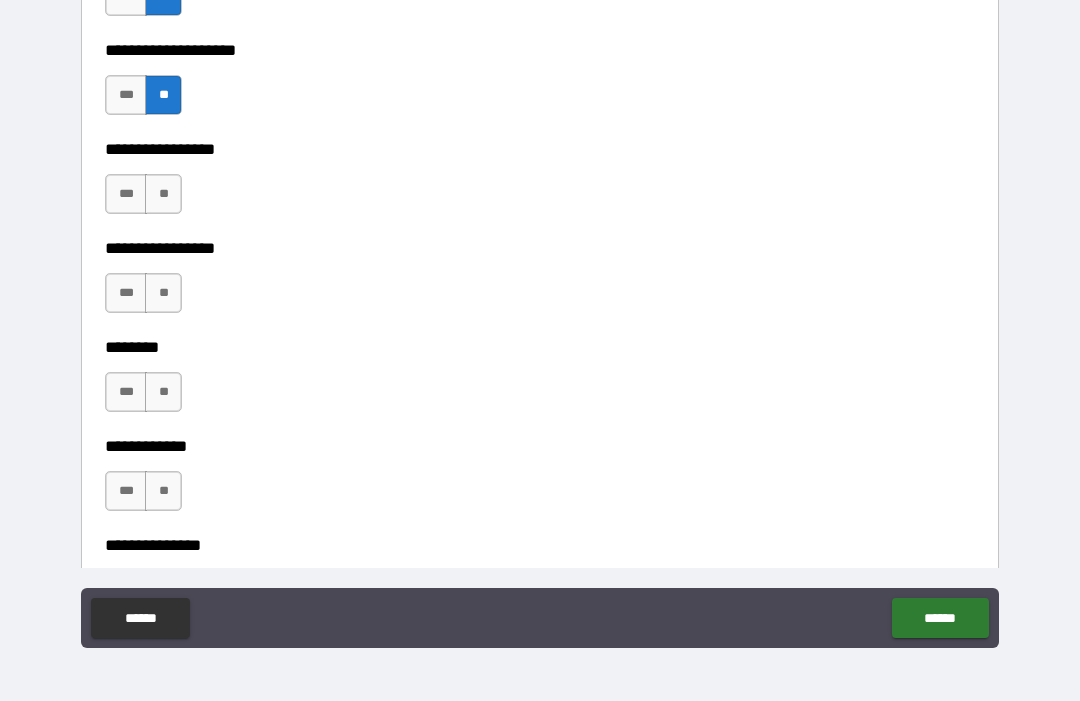 scroll, scrollTop: 10884, scrollLeft: 0, axis: vertical 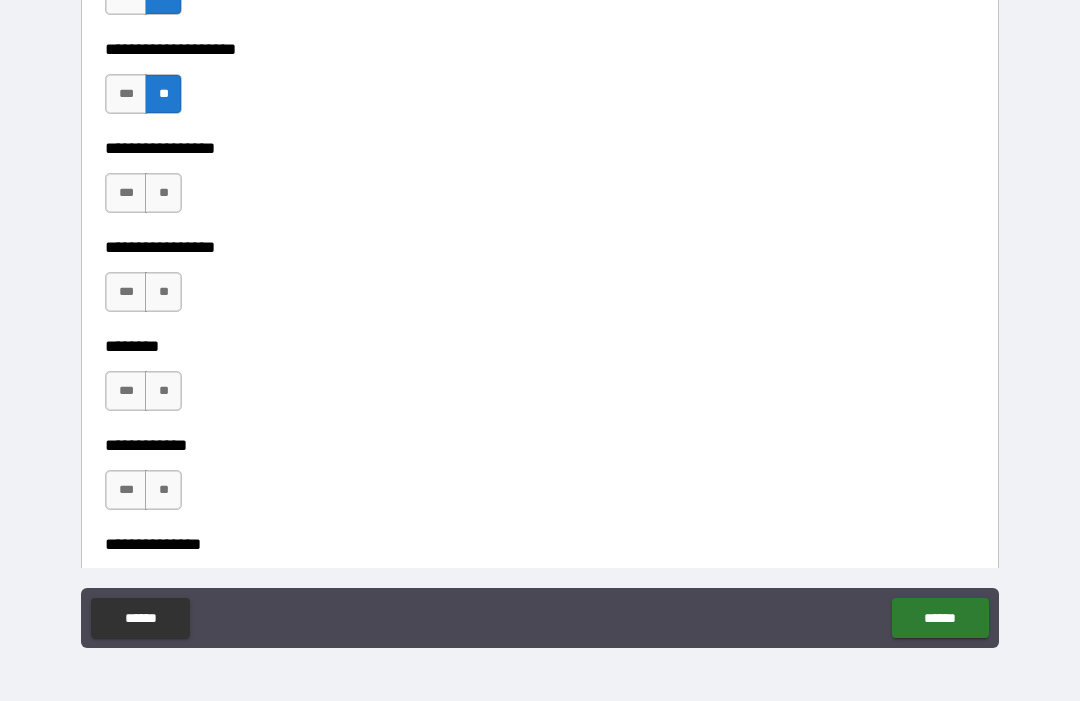 click on "**" at bounding box center [163, 193] 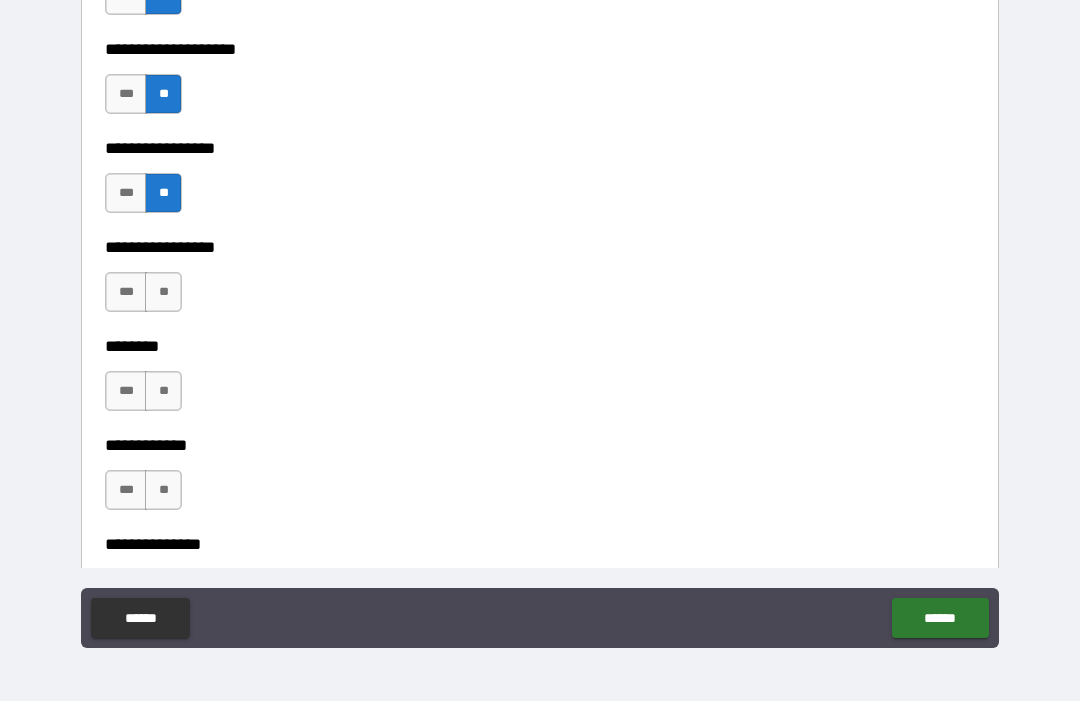 click on "**" at bounding box center (163, 292) 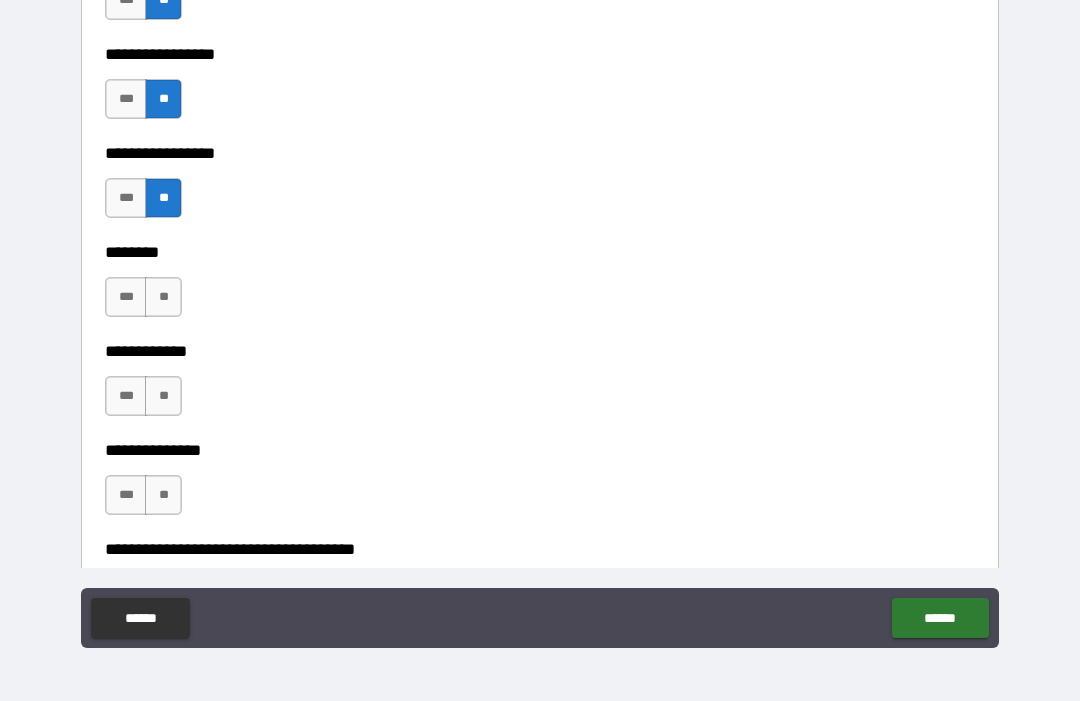 scroll, scrollTop: 10996, scrollLeft: 0, axis: vertical 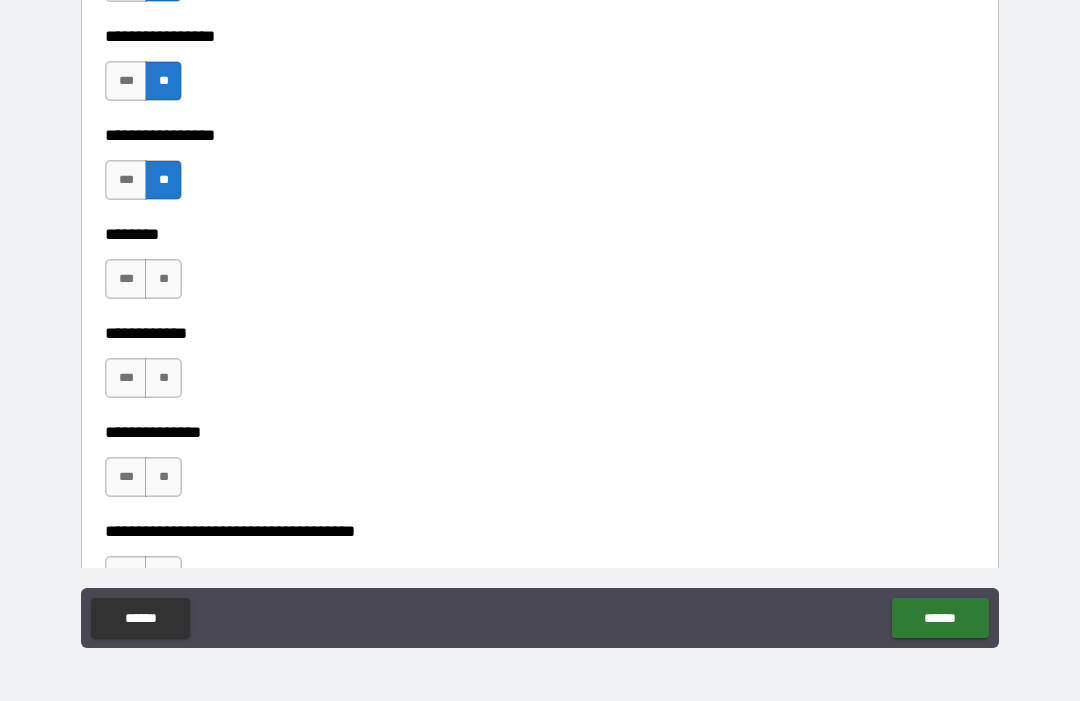 click on "***" at bounding box center [126, 279] 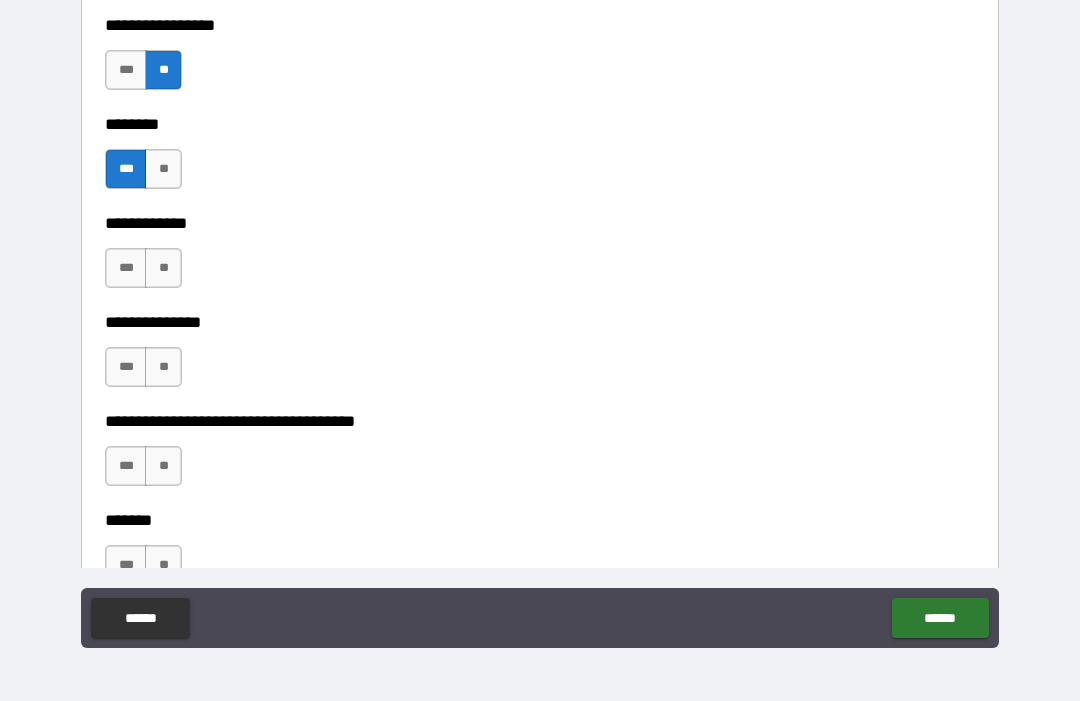 scroll, scrollTop: 11111, scrollLeft: 0, axis: vertical 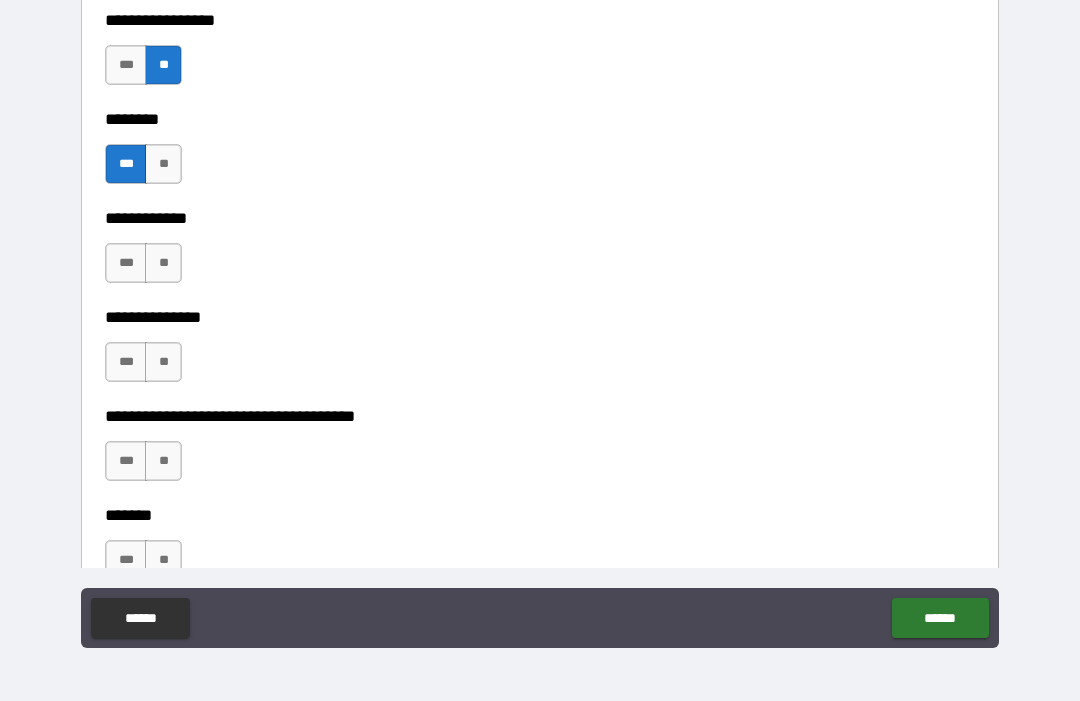 click on "**" at bounding box center [163, 263] 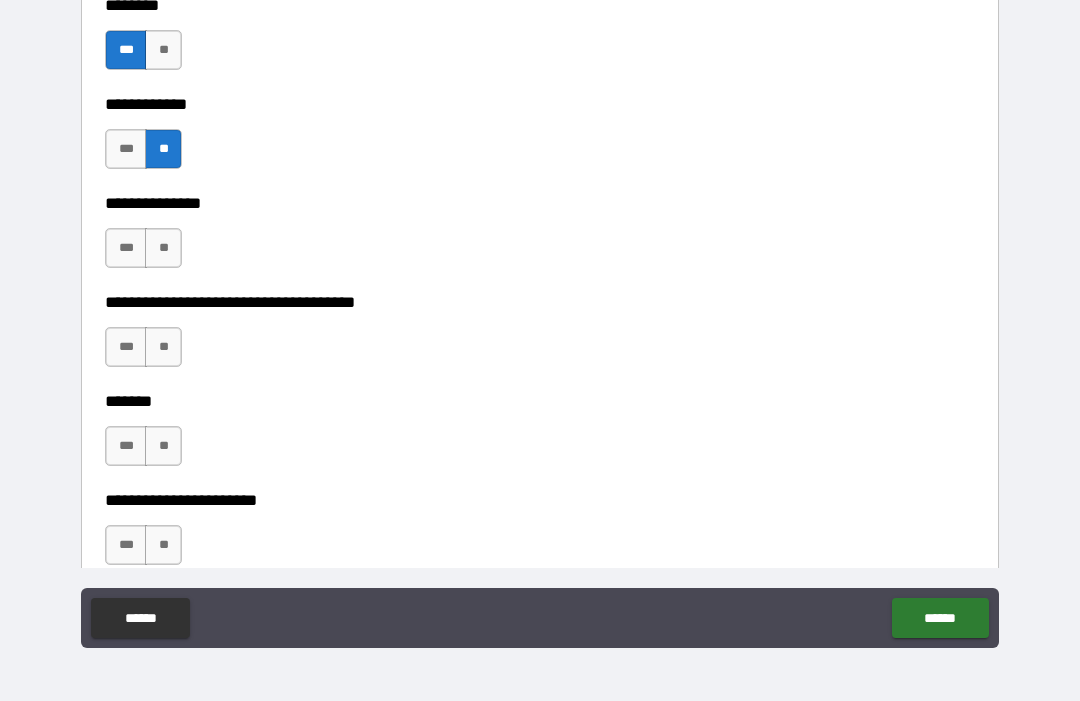 scroll, scrollTop: 11231, scrollLeft: 0, axis: vertical 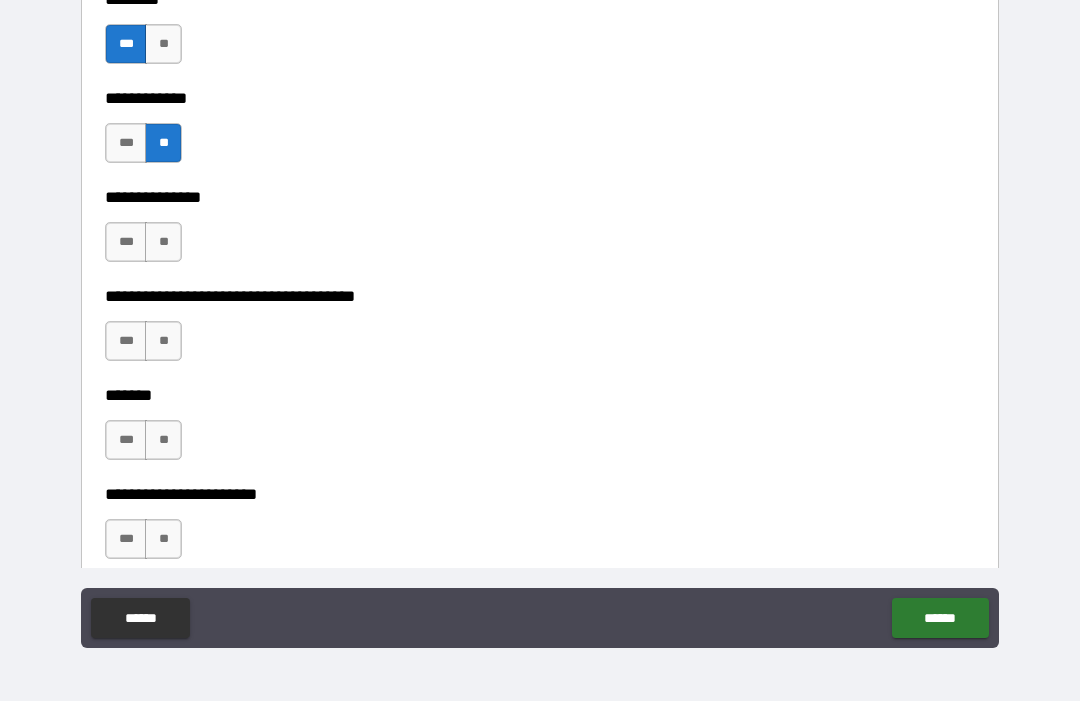 click on "**" at bounding box center (163, 242) 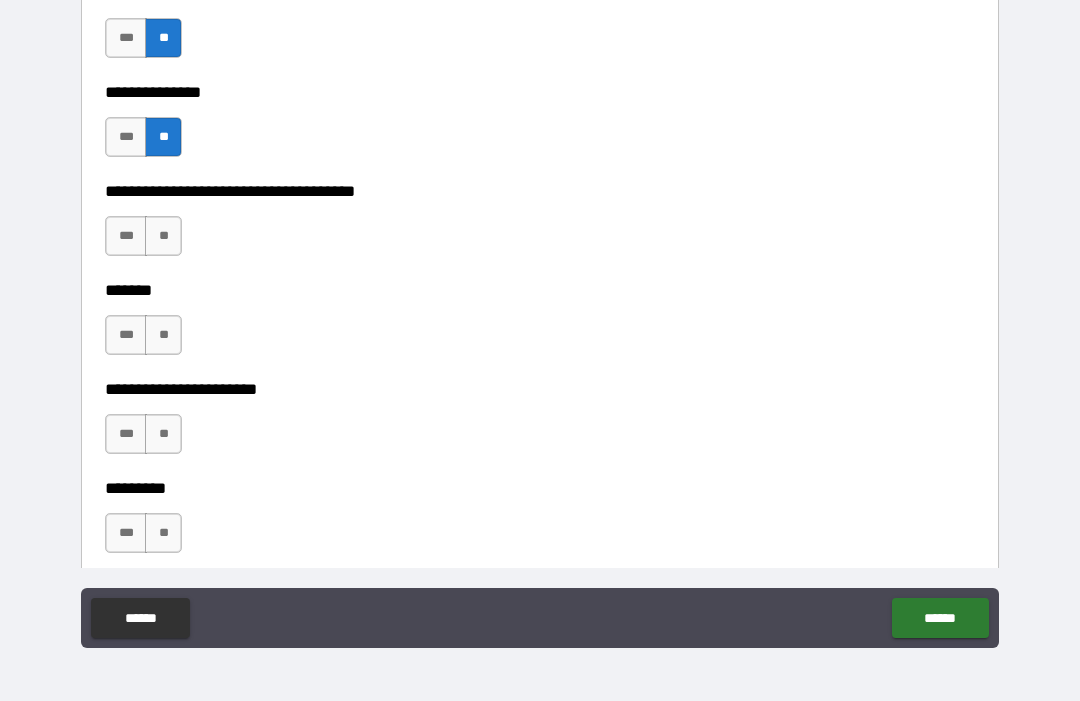 scroll, scrollTop: 11338, scrollLeft: 0, axis: vertical 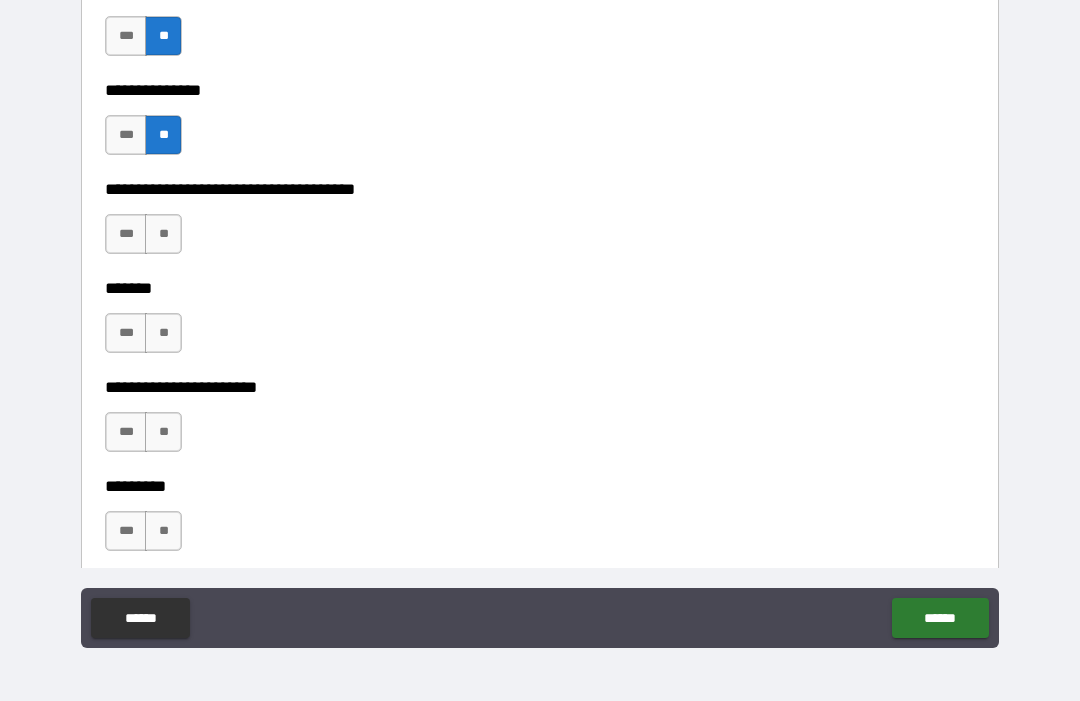 click on "**" at bounding box center (163, 234) 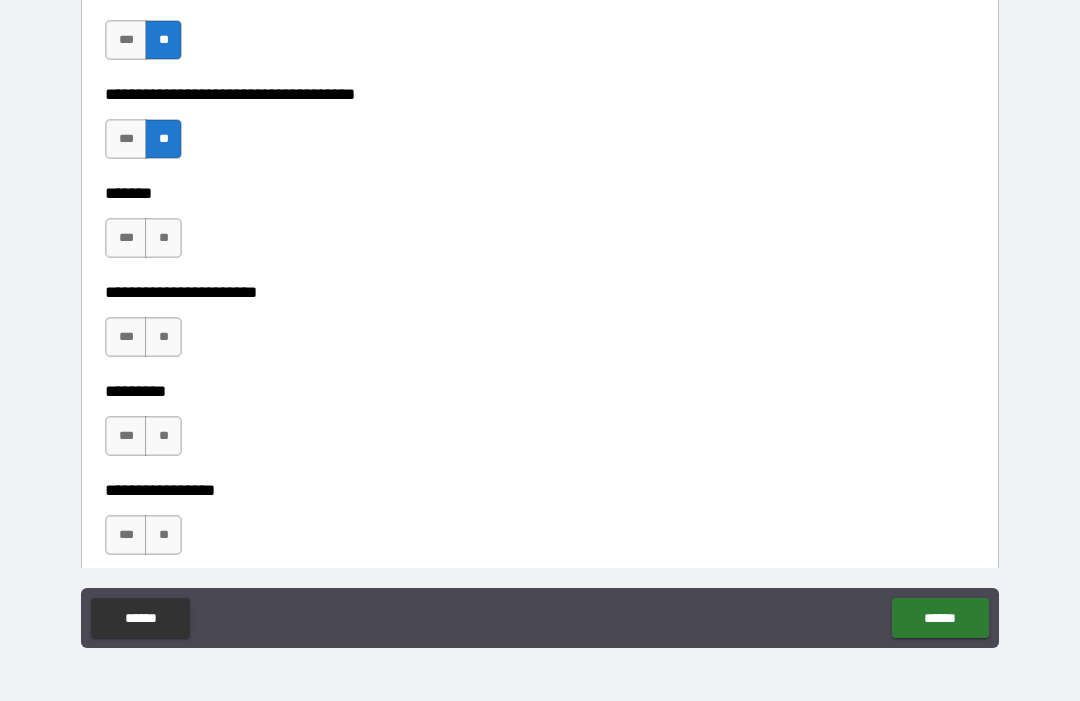 scroll, scrollTop: 11440, scrollLeft: 0, axis: vertical 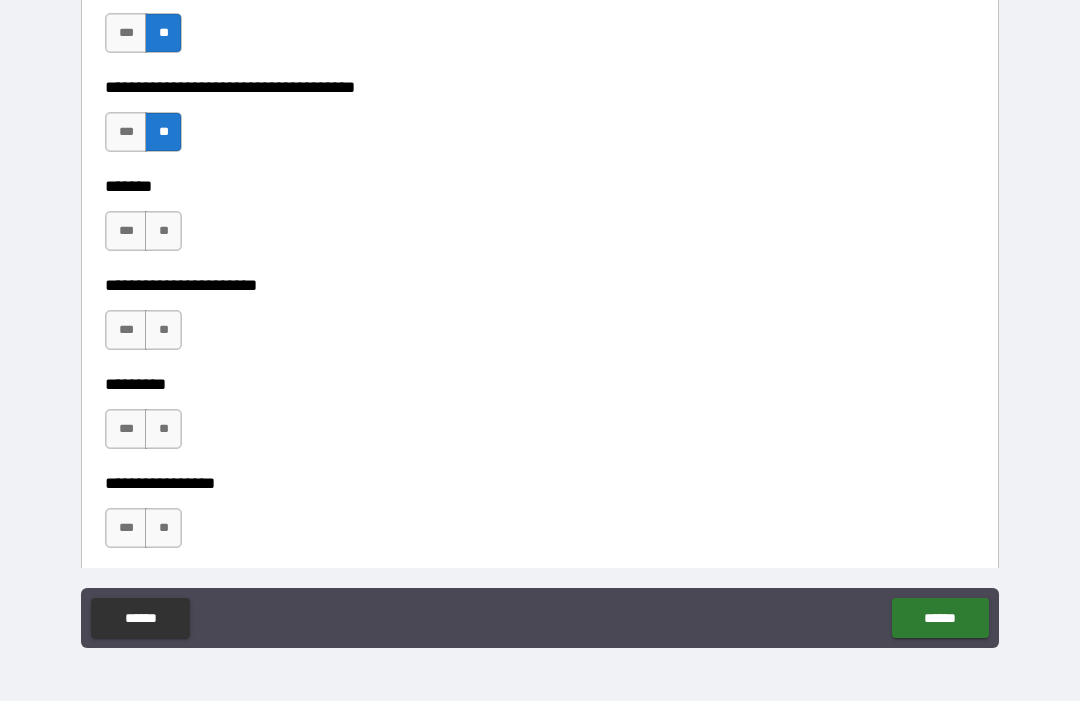 click on "**" at bounding box center (163, 231) 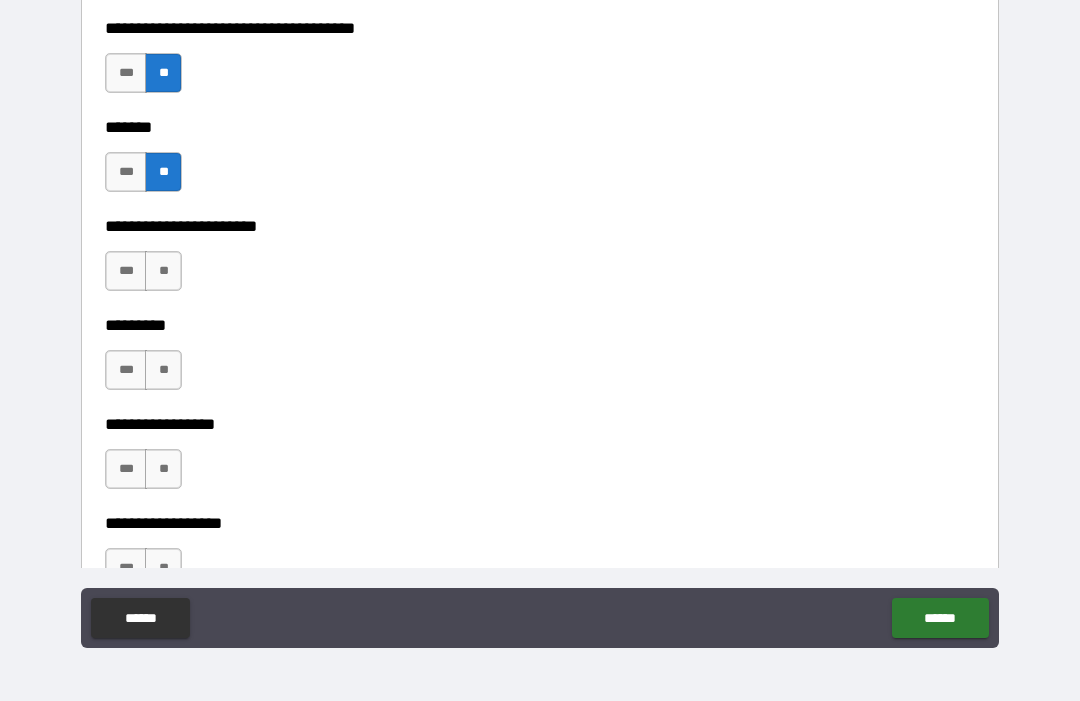 scroll, scrollTop: 11503, scrollLeft: 0, axis: vertical 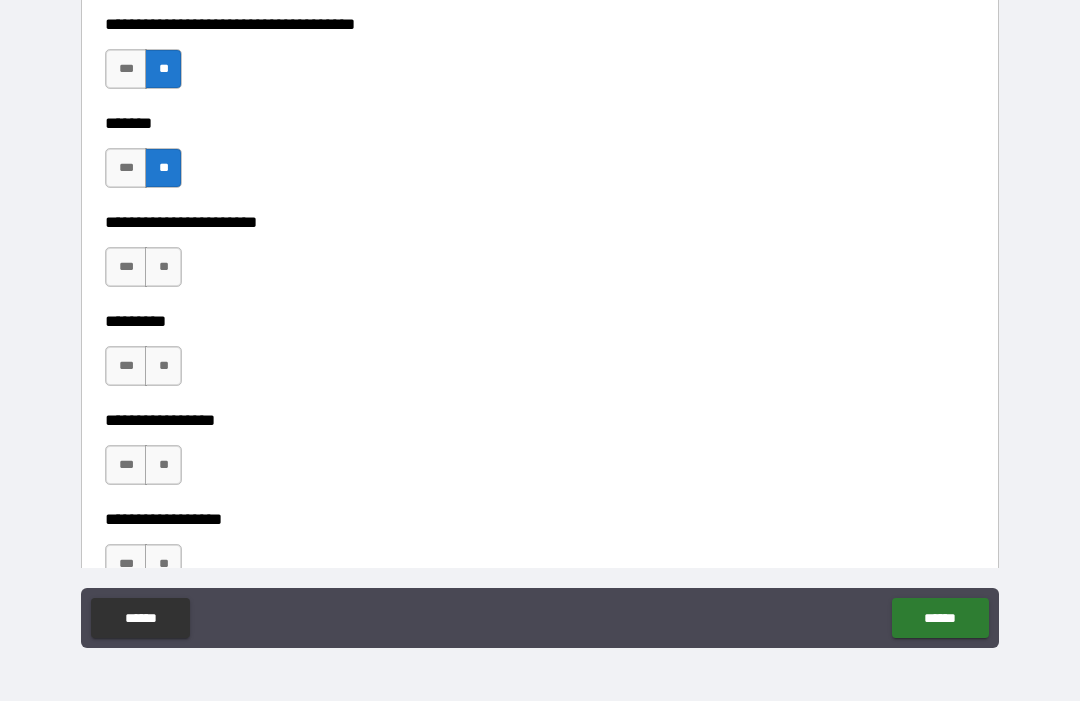 click on "***" at bounding box center [126, 267] 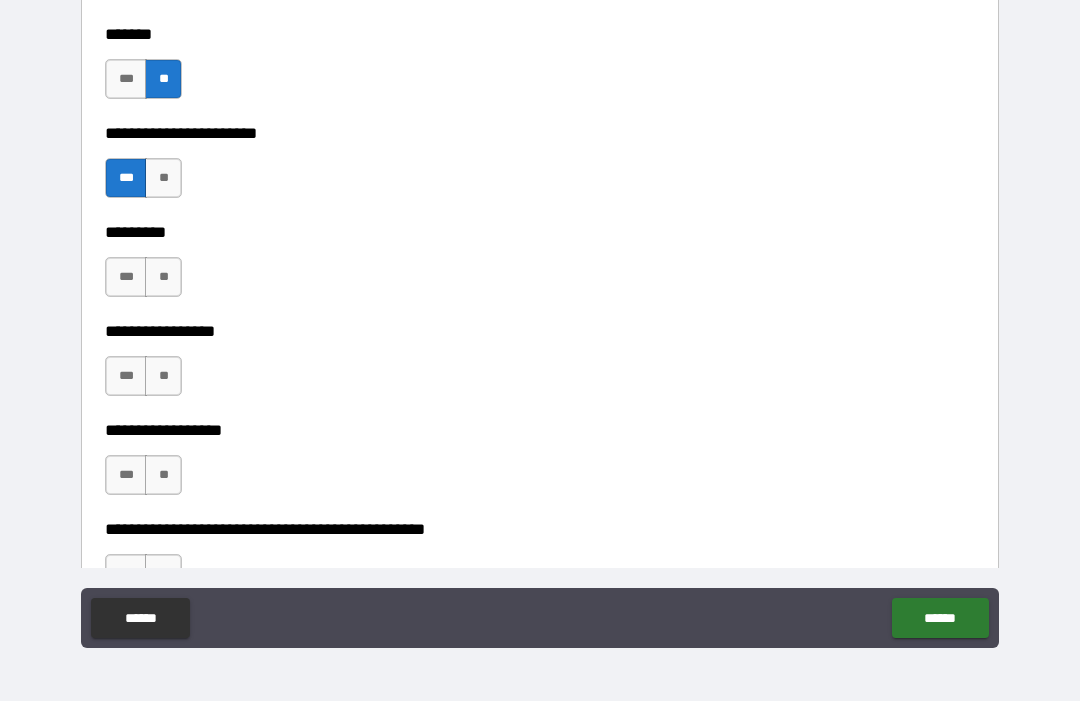 scroll, scrollTop: 11608, scrollLeft: 0, axis: vertical 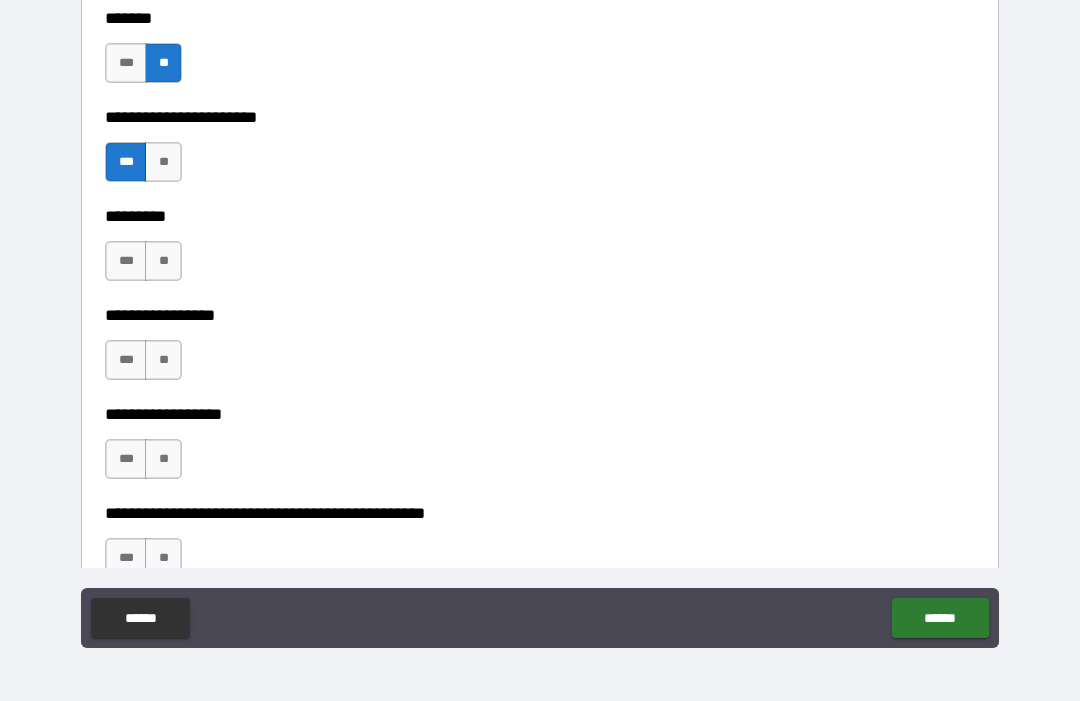 click on "**" at bounding box center [163, 261] 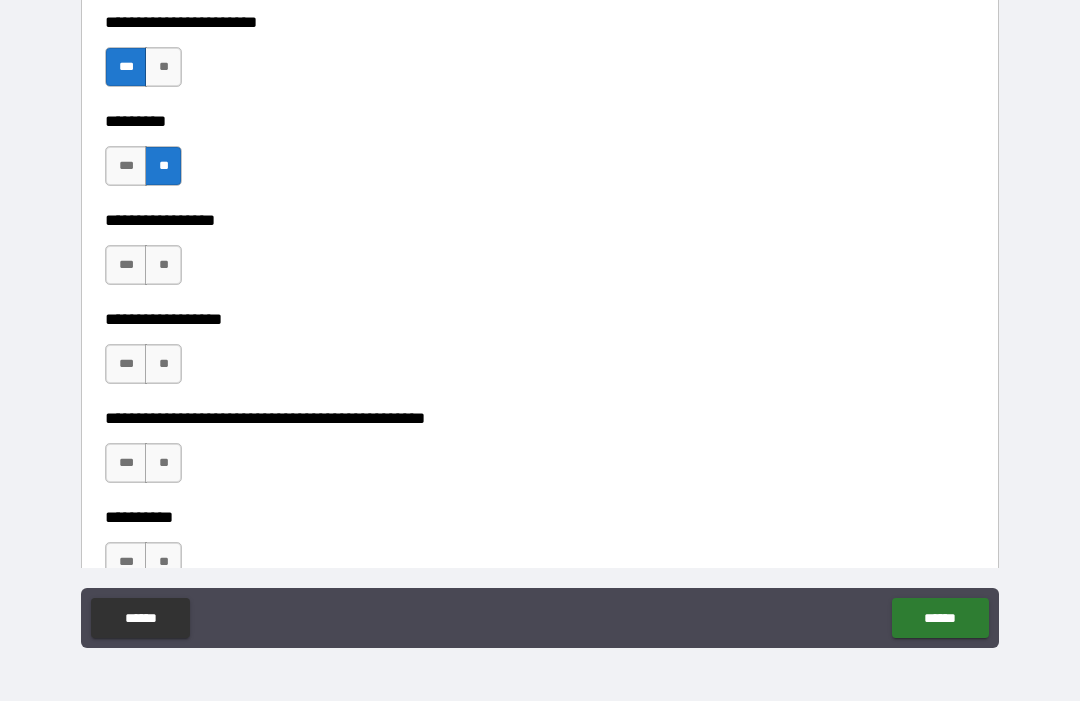 scroll, scrollTop: 11706, scrollLeft: 0, axis: vertical 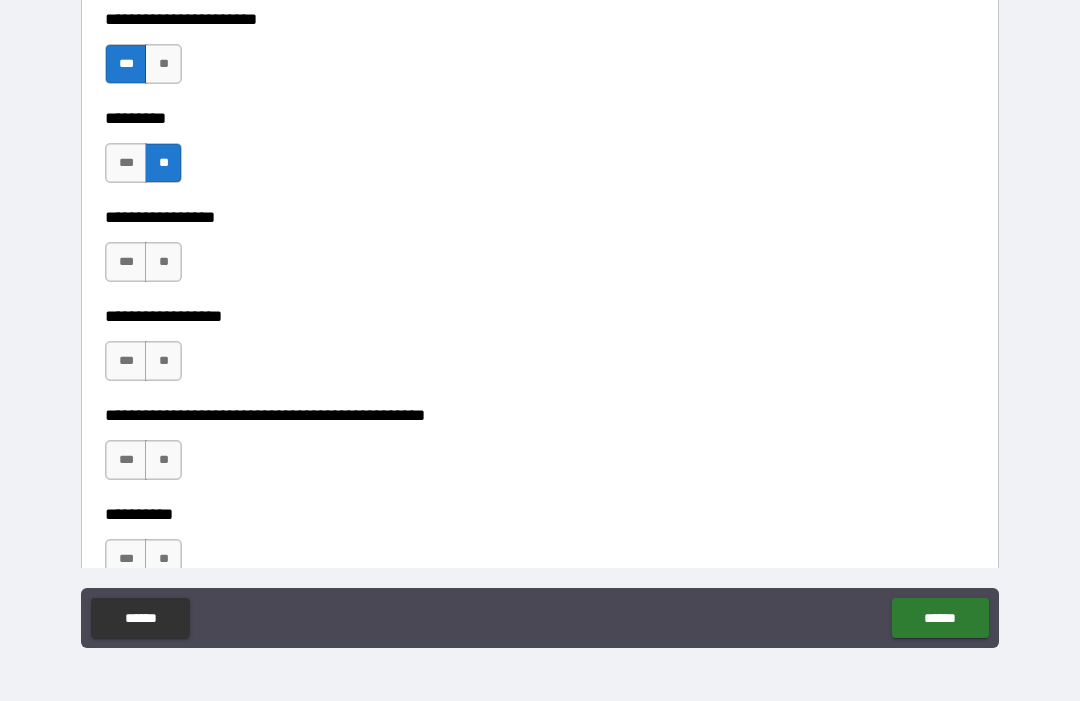 click on "**" at bounding box center (163, 262) 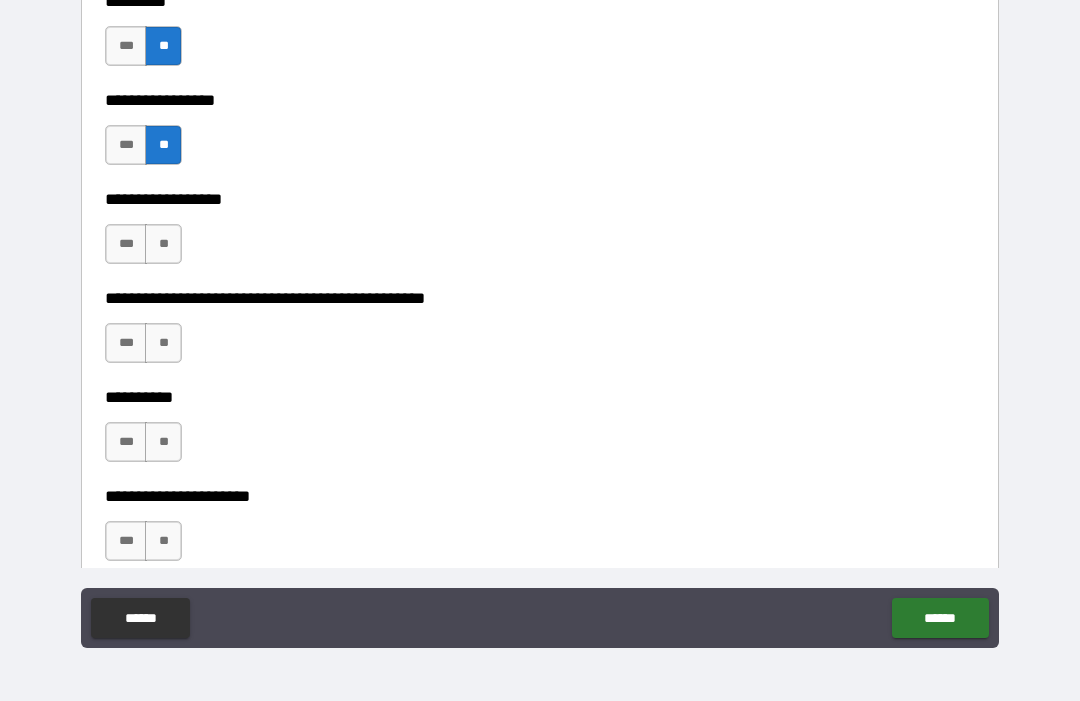 scroll, scrollTop: 11832, scrollLeft: 0, axis: vertical 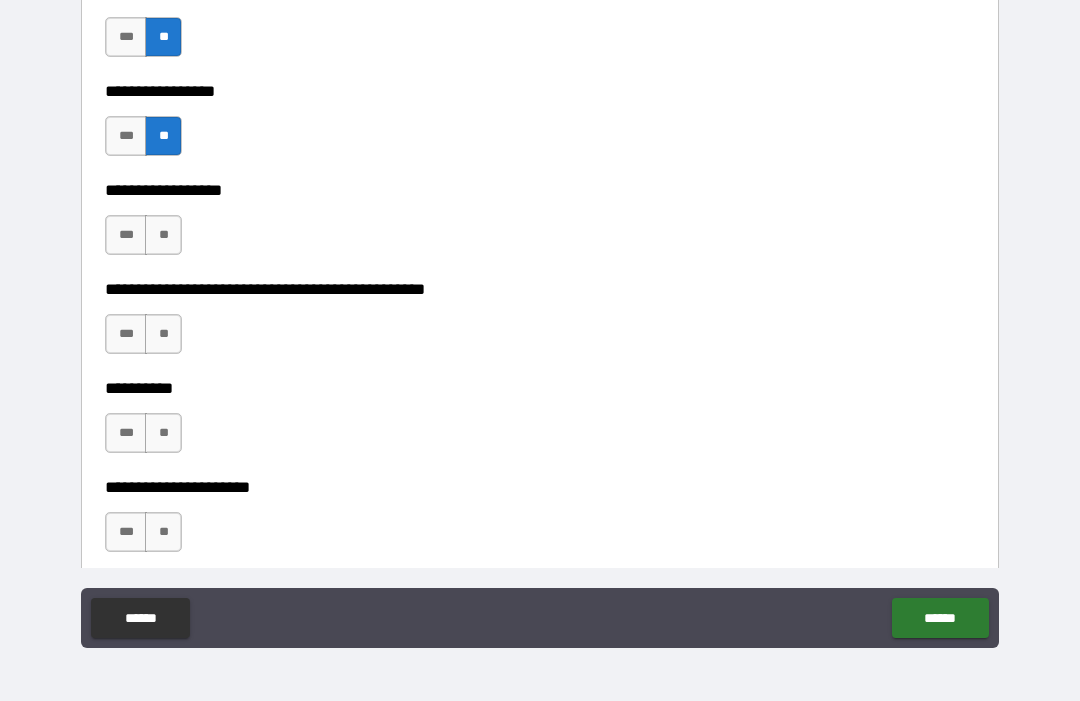 click on "**" at bounding box center [163, 235] 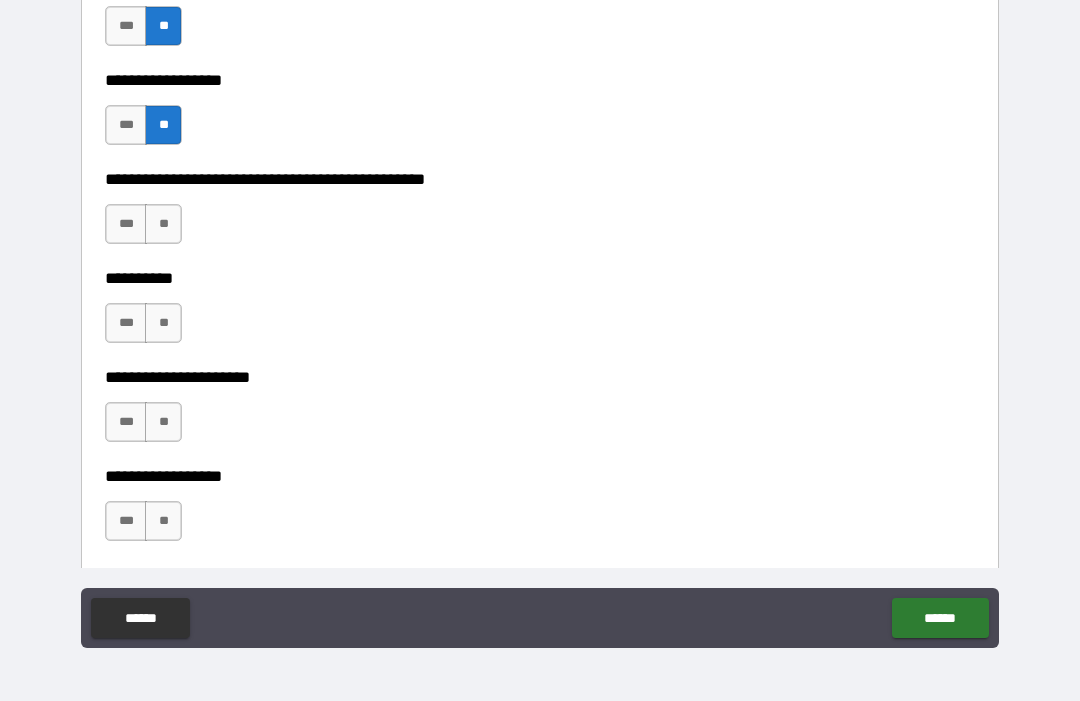 scroll, scrollTop: 11943, scrollLeft: 0, axis: vertical 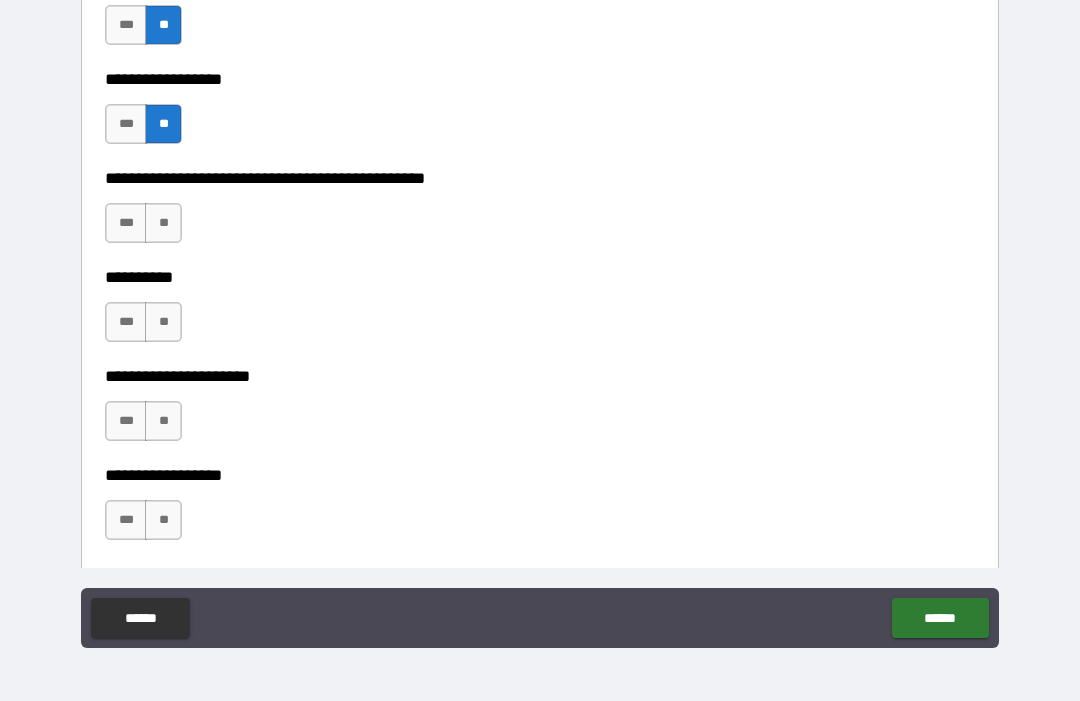 click on "**" at bounding box center (163, 223) 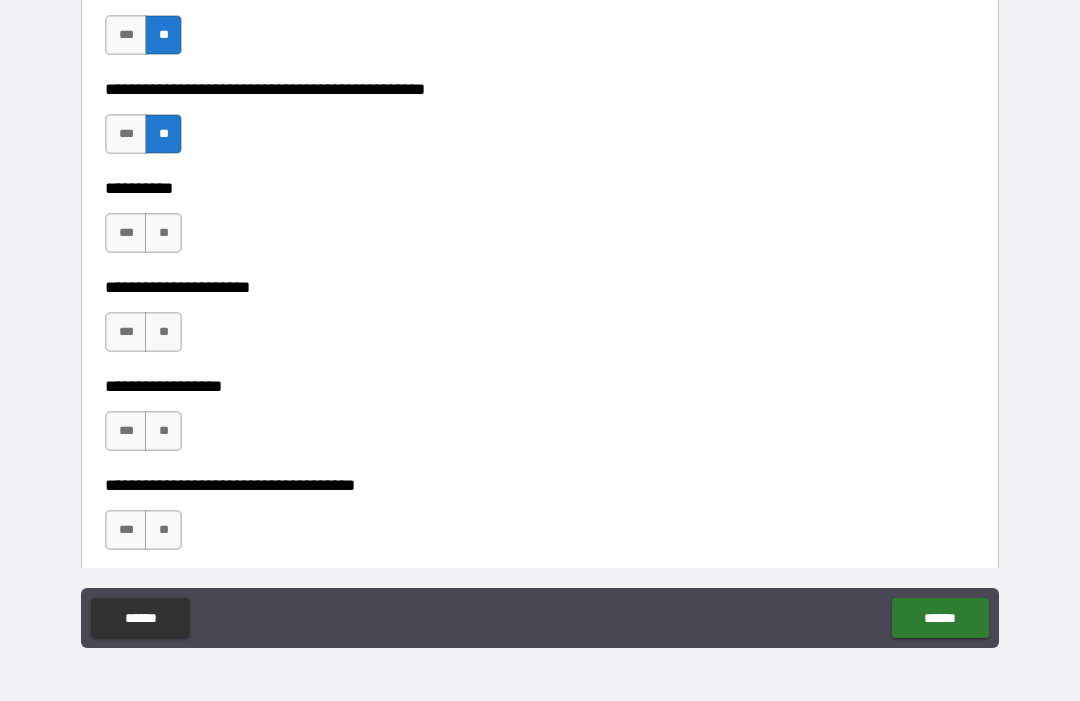scroll, scrollTop: 12040, scrollLeft: 0, axis: vertical 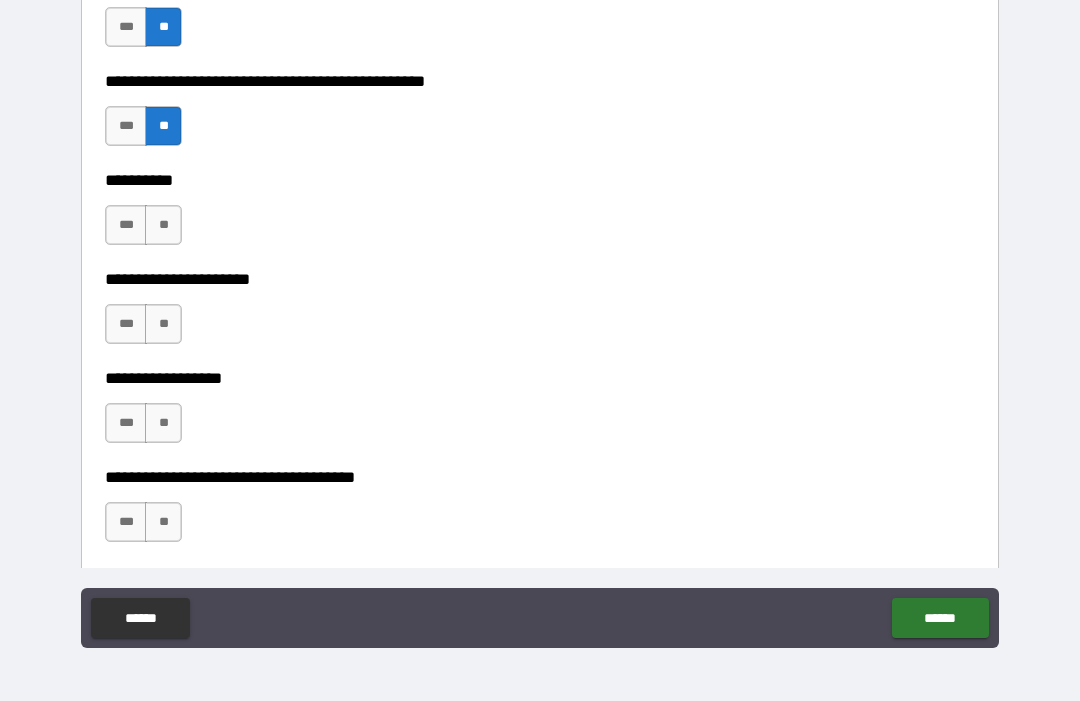 click on "**" at bounding box center [163, 225] 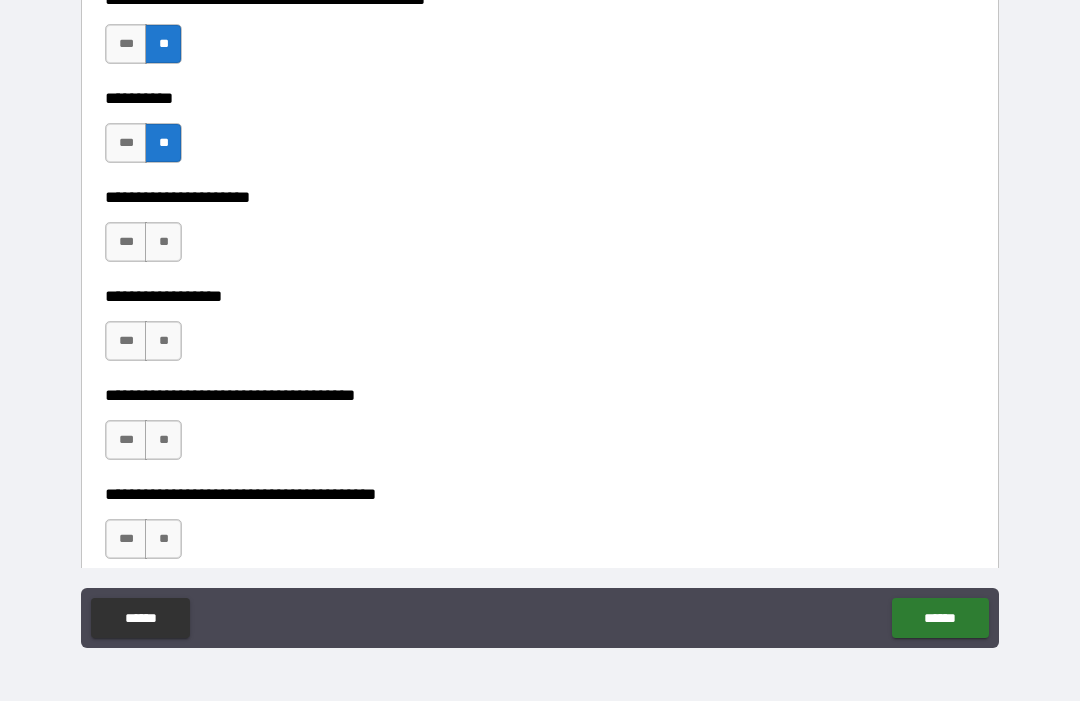 scroll, scrollTop: 12128, scrollLeft: 0, axis: vertical 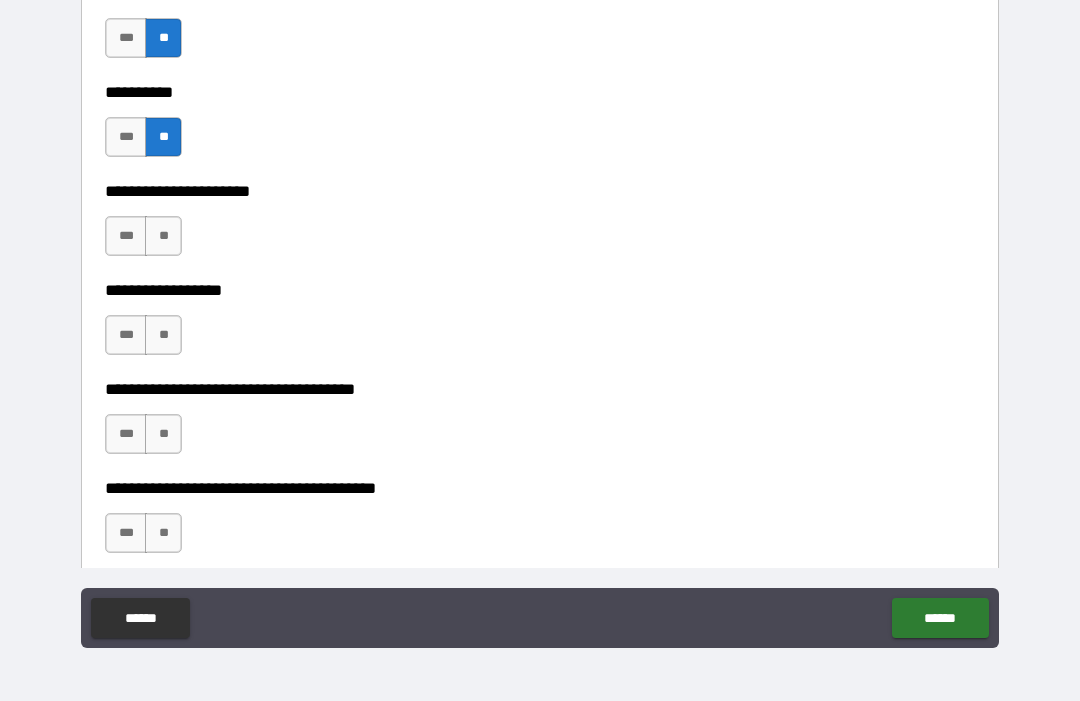 click on "**" at bounding box center [163, 236] 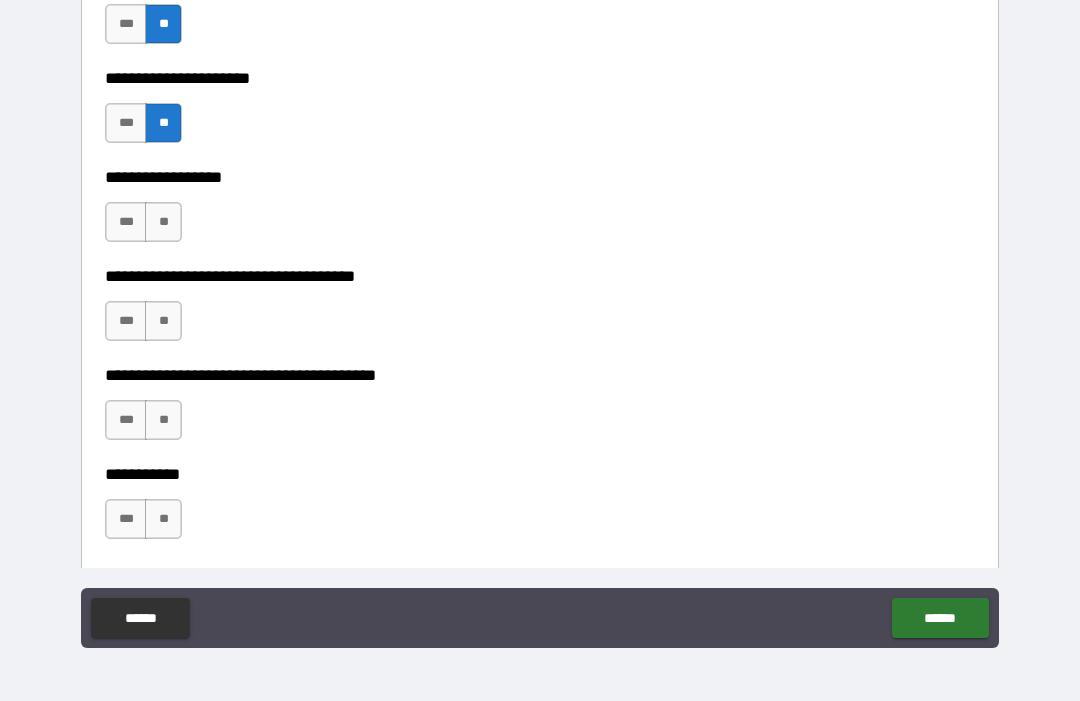 scroll, scrollTop: 12242, scrollLeft: 0, axis: vertical 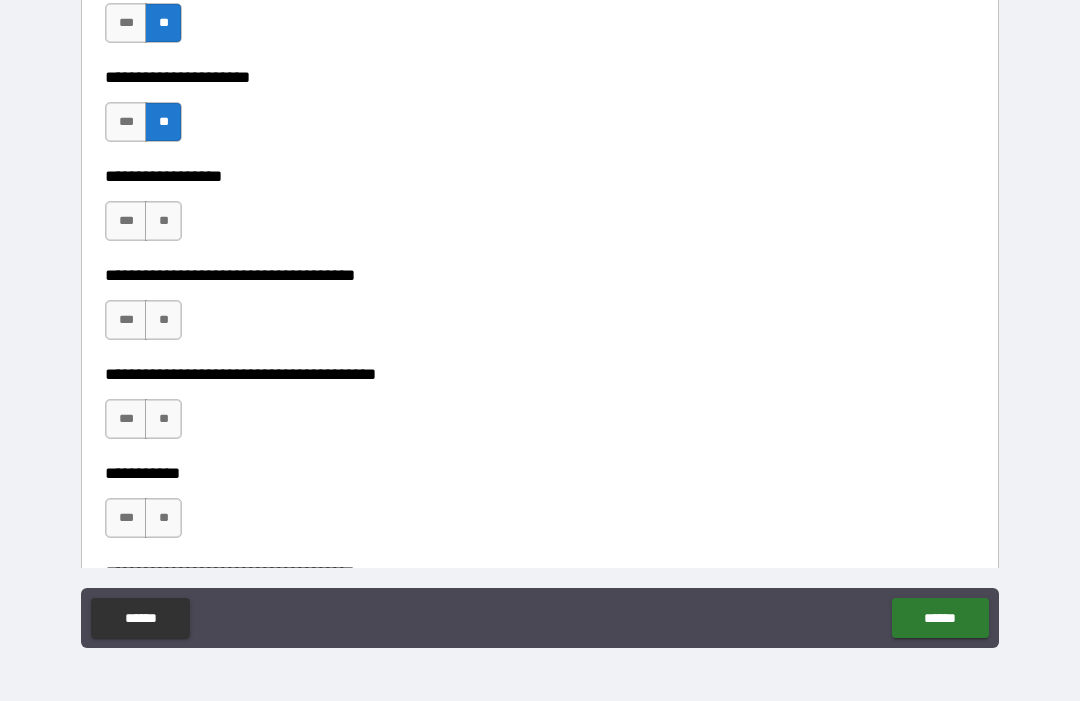 click on "**" at bounding box center (163, 221) 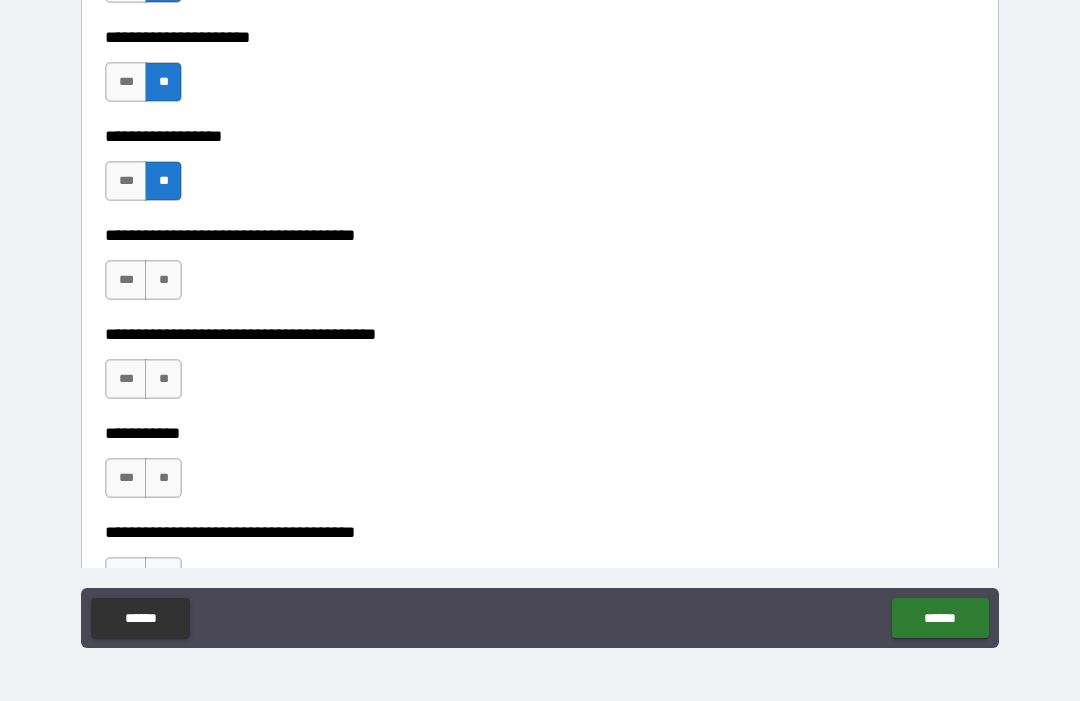 scroll, scrollTop: 12286, scrollLeft: 0, axis: vertical 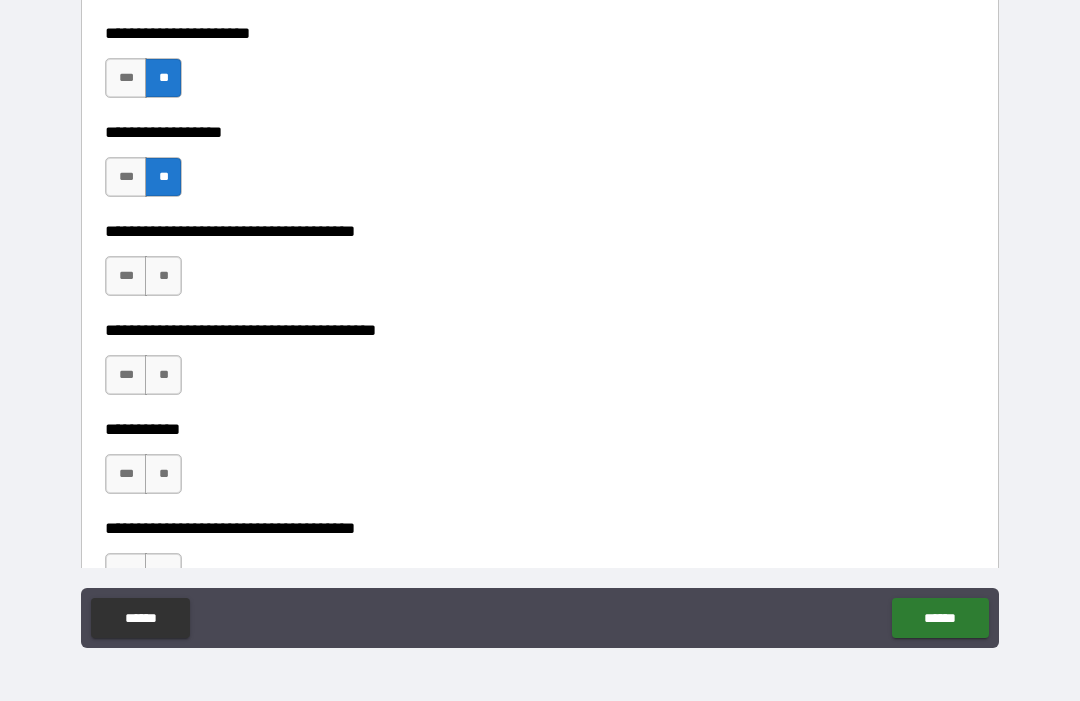click on "**" at bounding box center [163, 276] 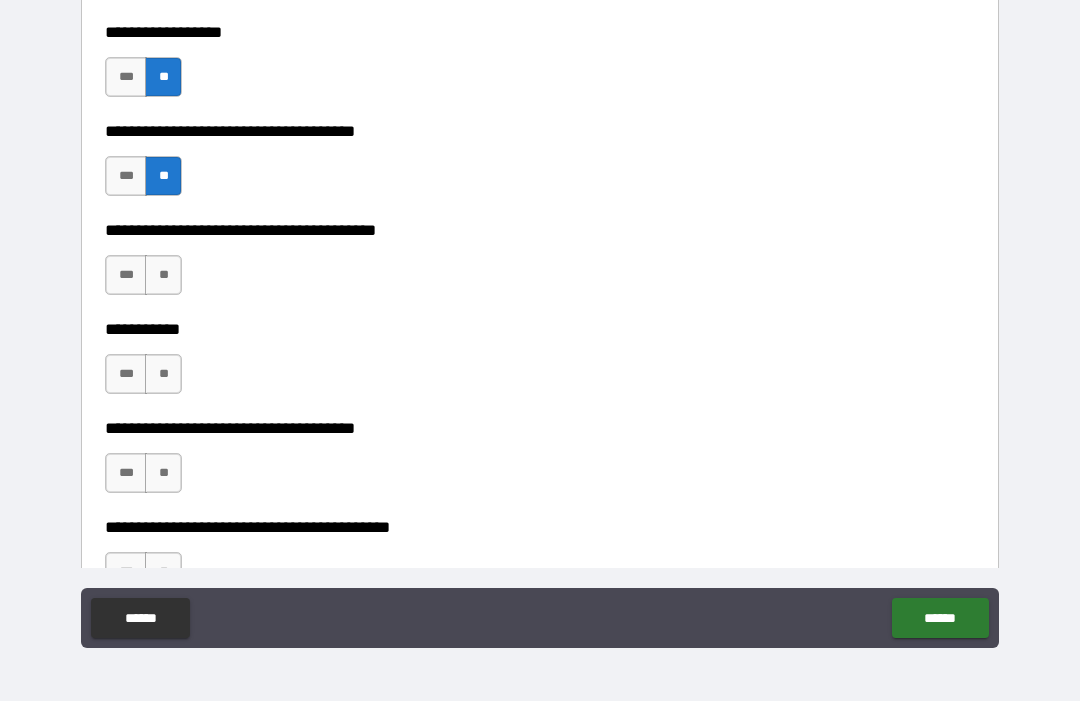 scroll, scrollTop: 12391, scrollLeft: 0, axis: vertical 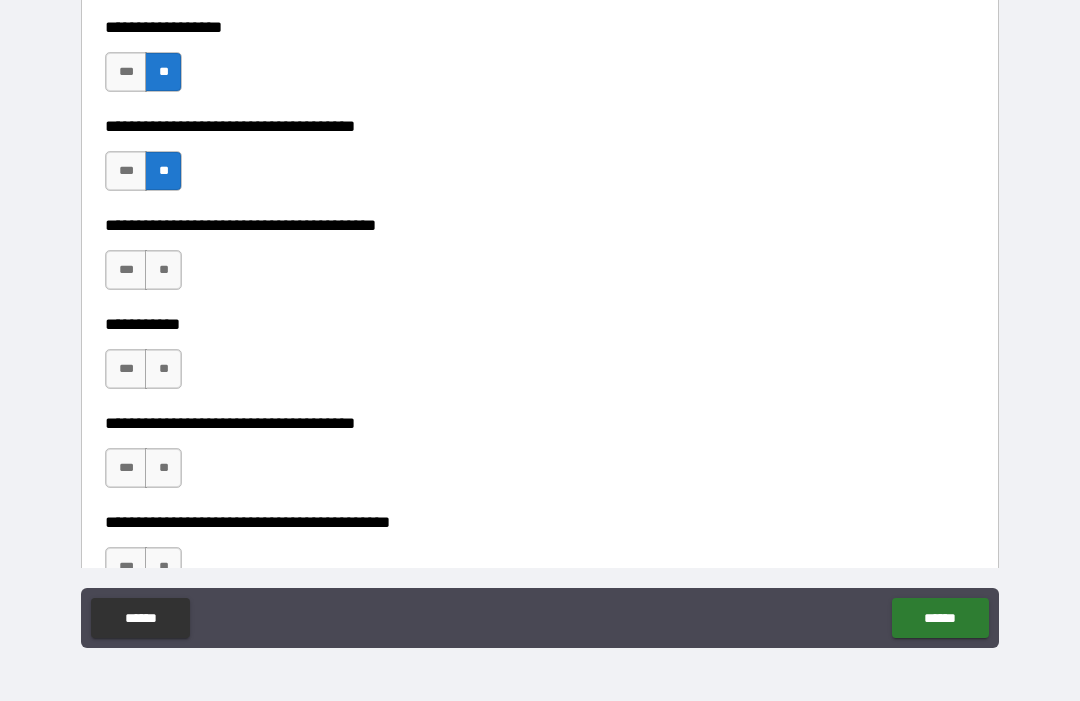 click on "***" at bounding box center [126, 270] 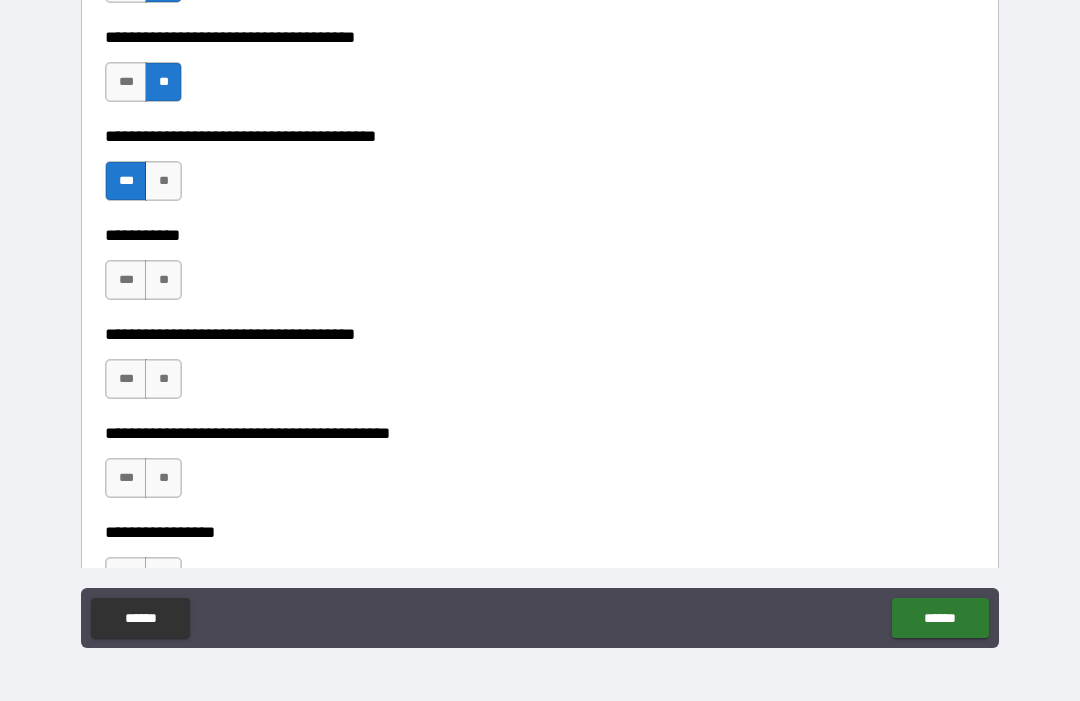 scroll, scrollTop: 12483, scrollLeft: 0, axis: vertical 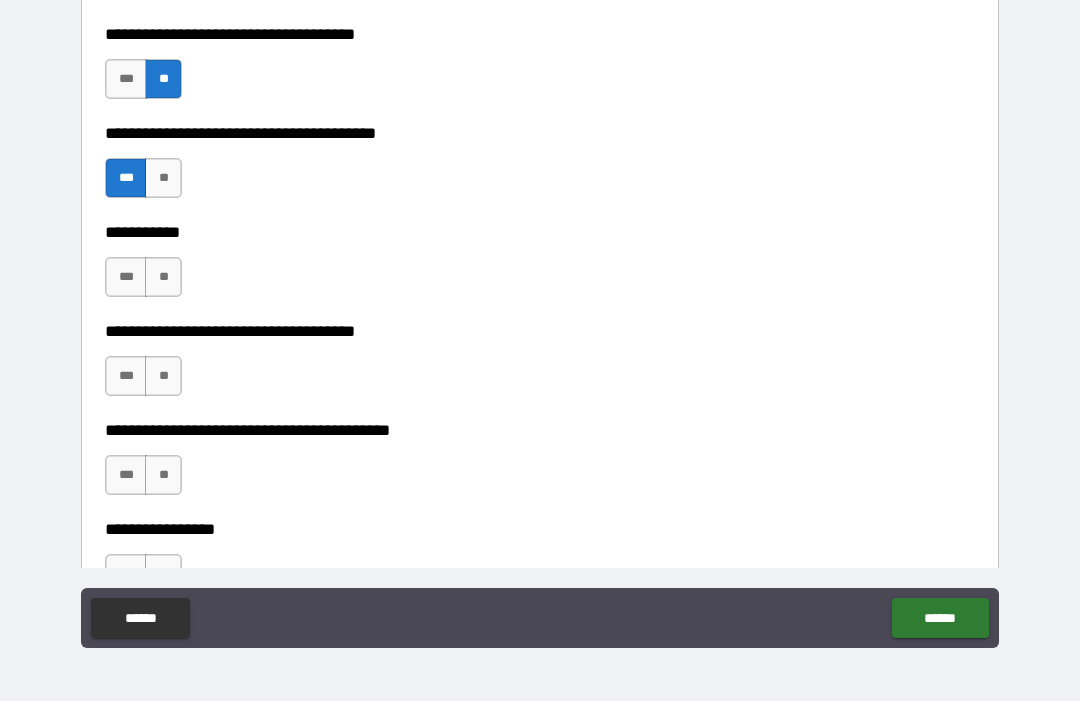 click on "**" at bounding box center [163, 277] 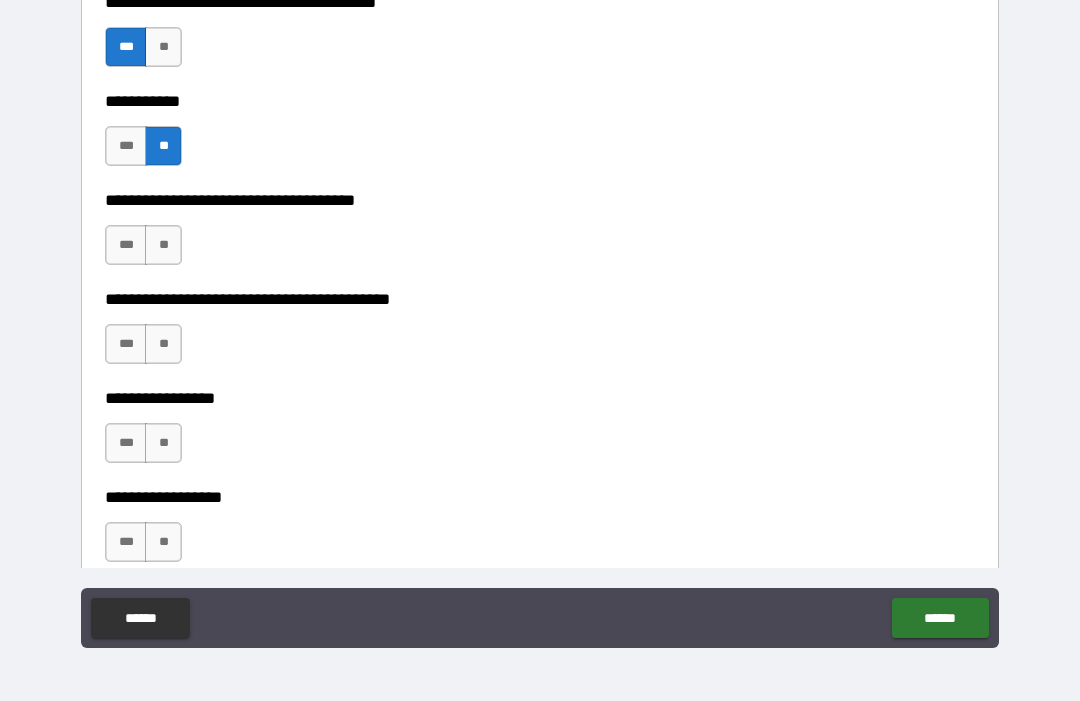 scroll, scrollTop: 12616, scrollLeft: 0, axis: vertical 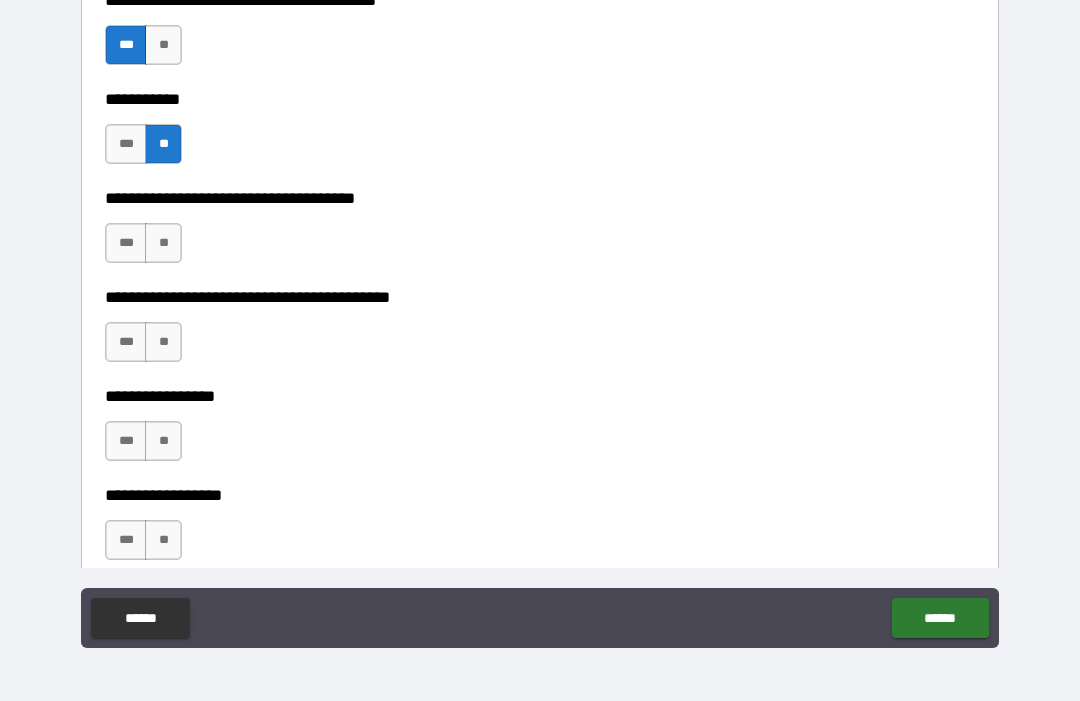 click on "**" at bounding box center [163, 243] 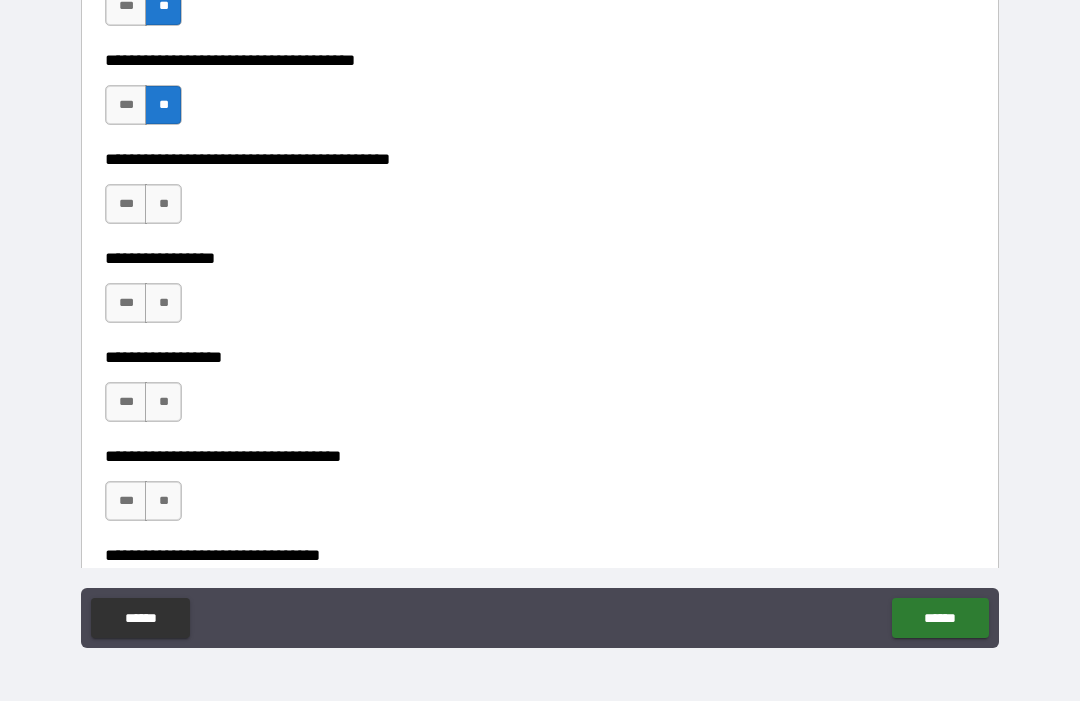 scroll, scrollTop: 12758, scrollLeft: 0, axis: vertical 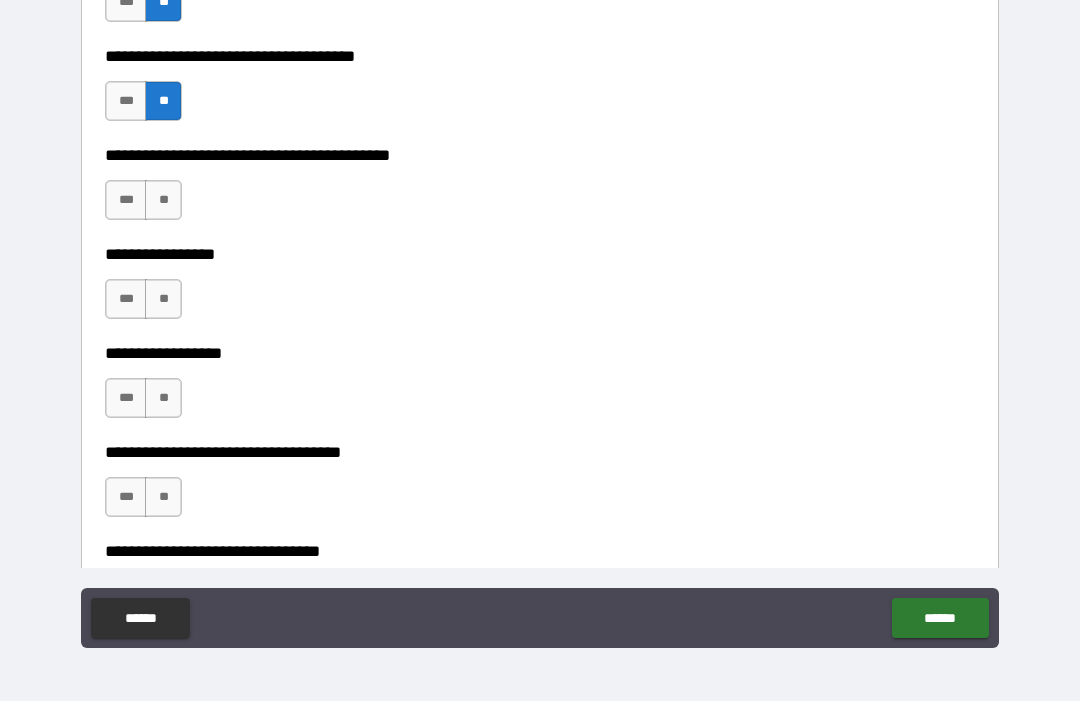 click on "**" at bounding box center (163, 200) 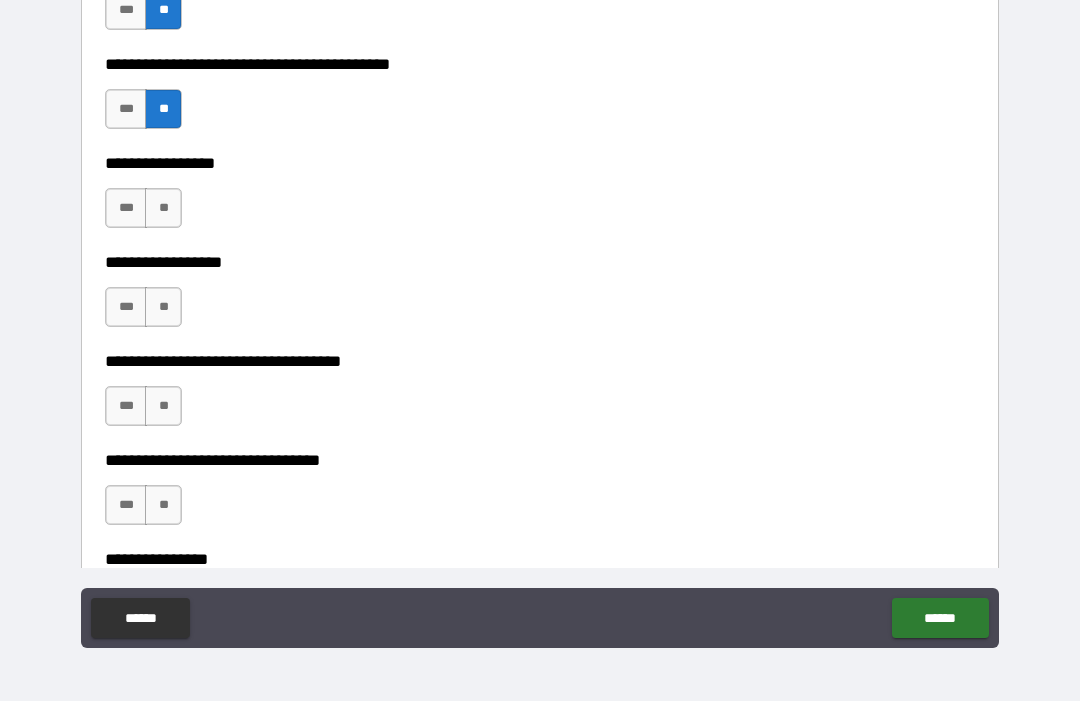scroll, scrollTop: 12854, scrollLeft: 0, axis: vertical 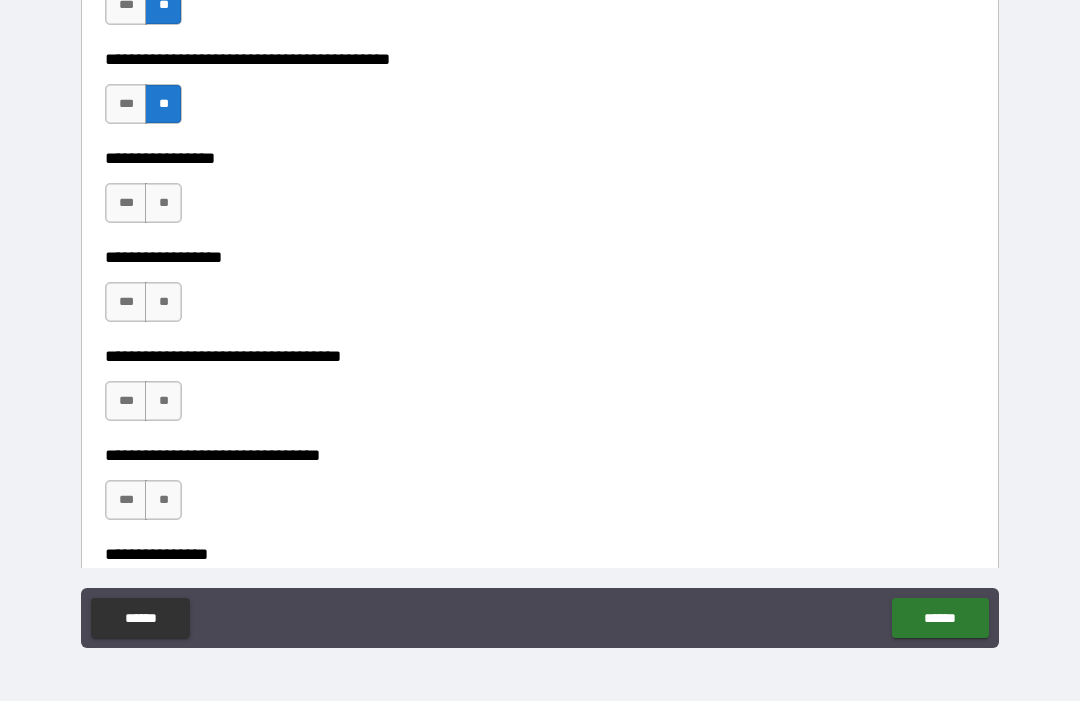 click on "**" at bounding box center [163, 203] 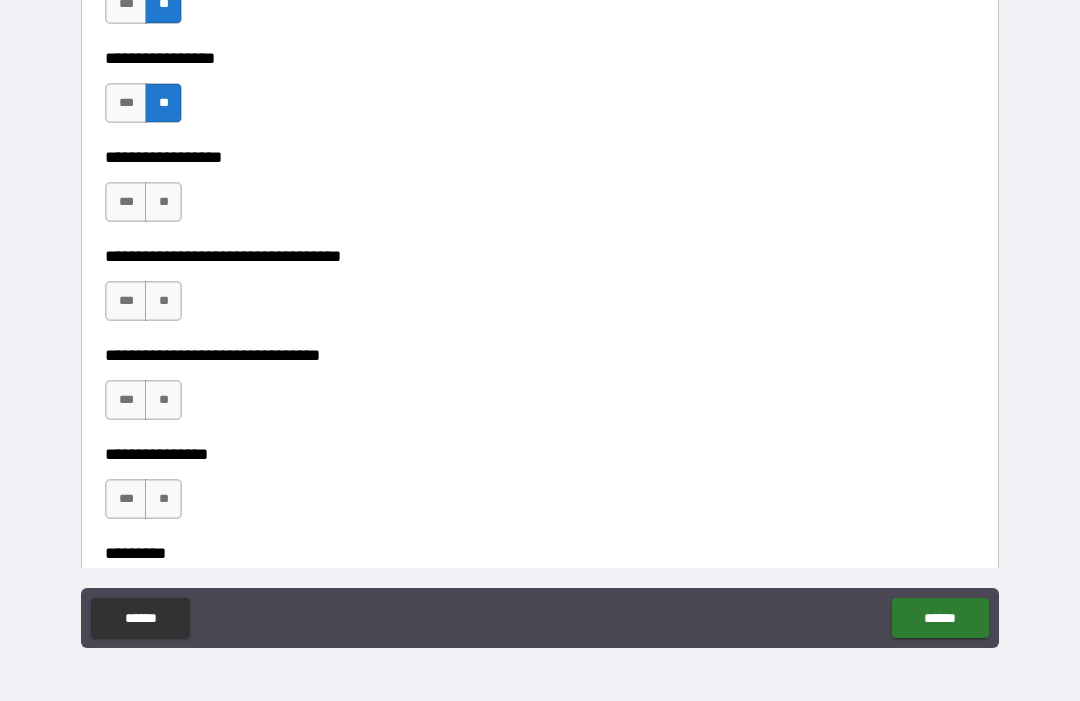 scroll, scrollTop: 12958, scrollLeft: 0, axis: vertical 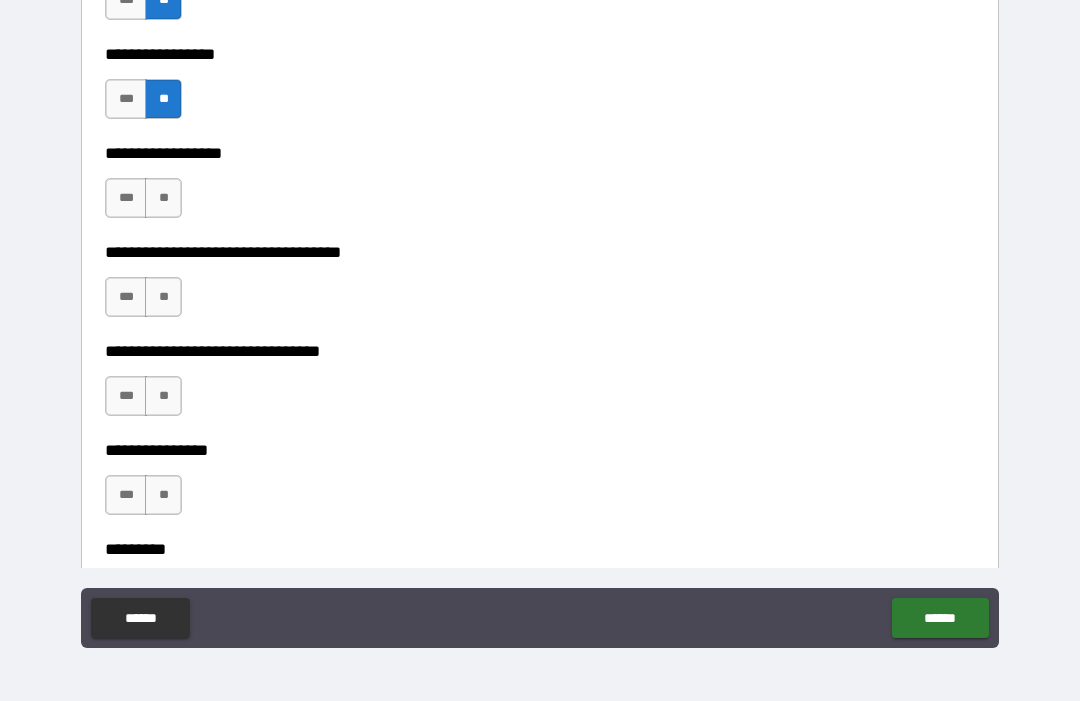 click on "**" at bounding box center (163, 198) 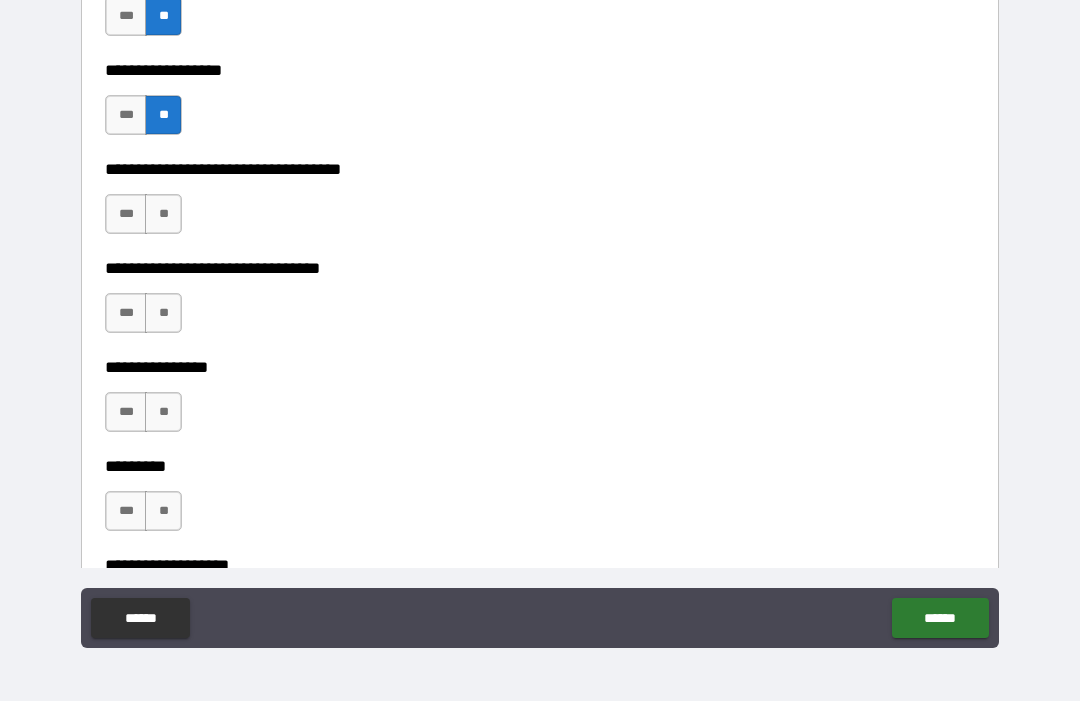 scroll, scrollTop: 13042, scrollLeft: 0, axis: vertical 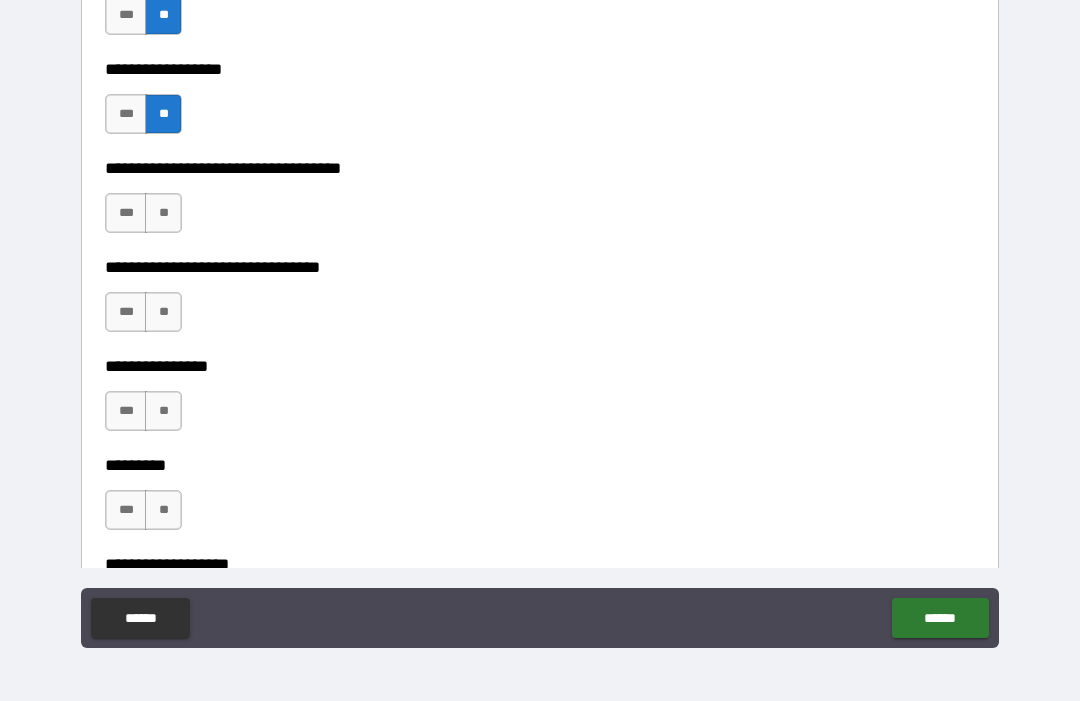 click on "**" at bounding box center (163, 213) 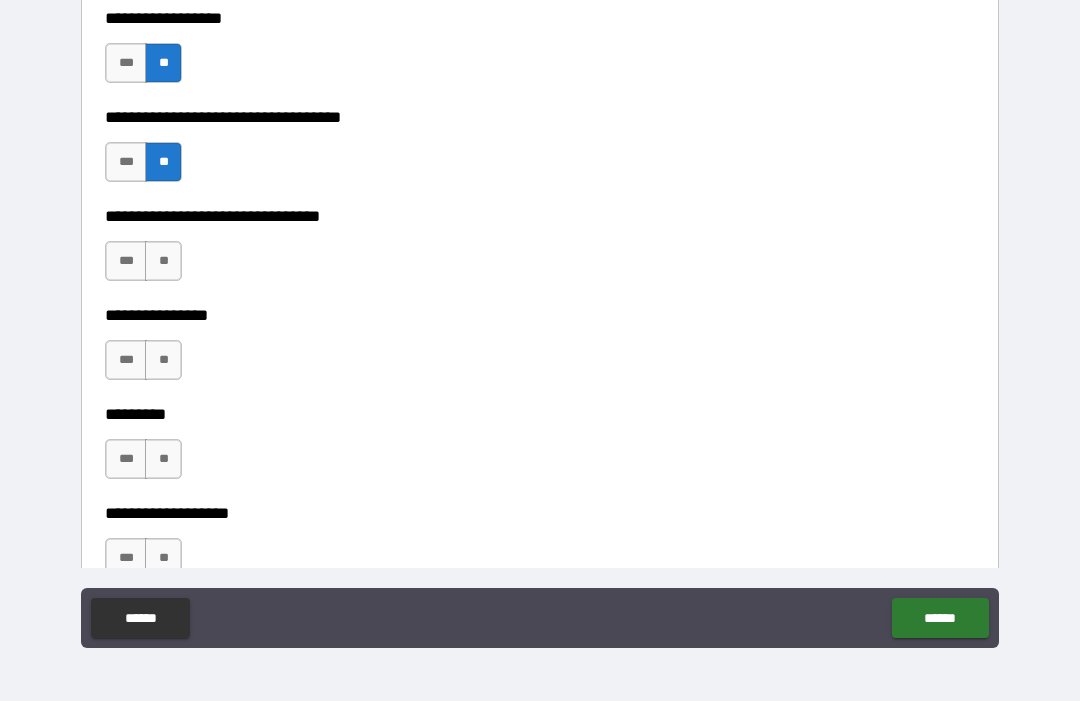 scroll, scrollTop: 13117, scrollLeft: 0, axis: vertical 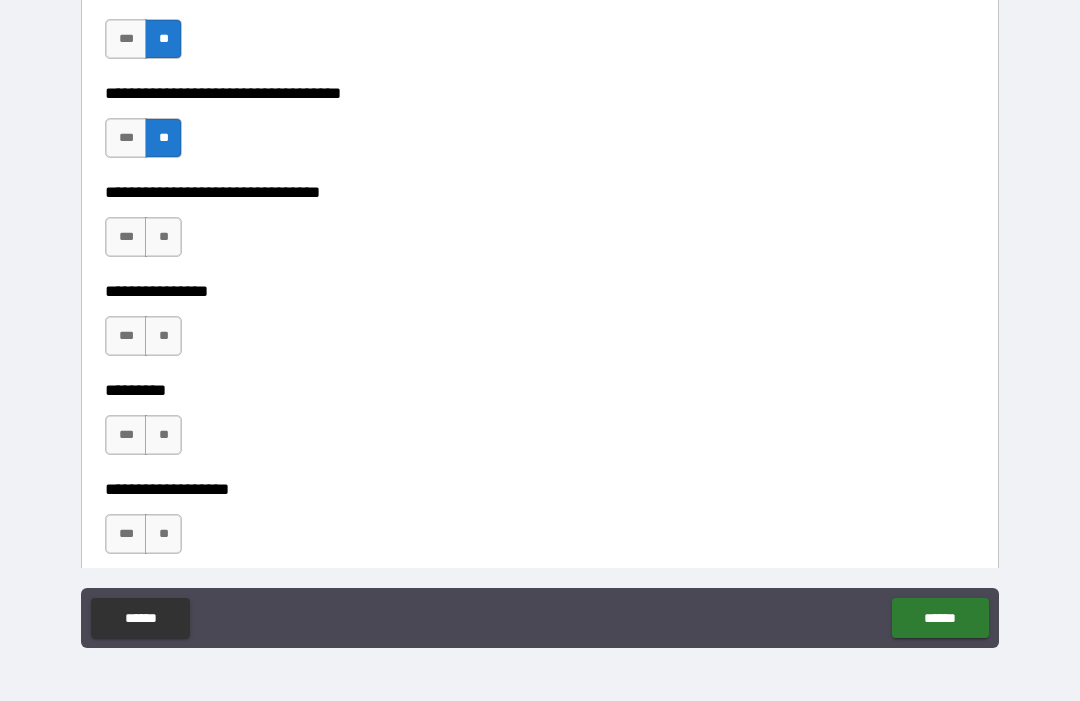 click on "***" at bounding box center [126, 237] 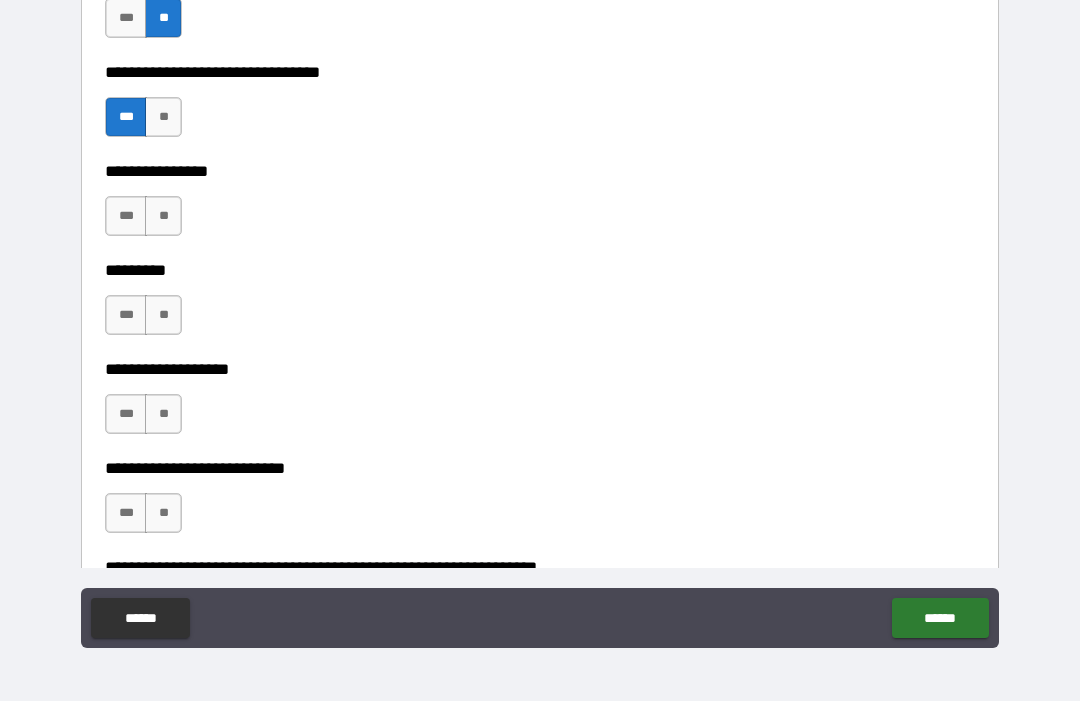 scroll, scrollTop: 13241, scrollLeft: 0, axis: vertical 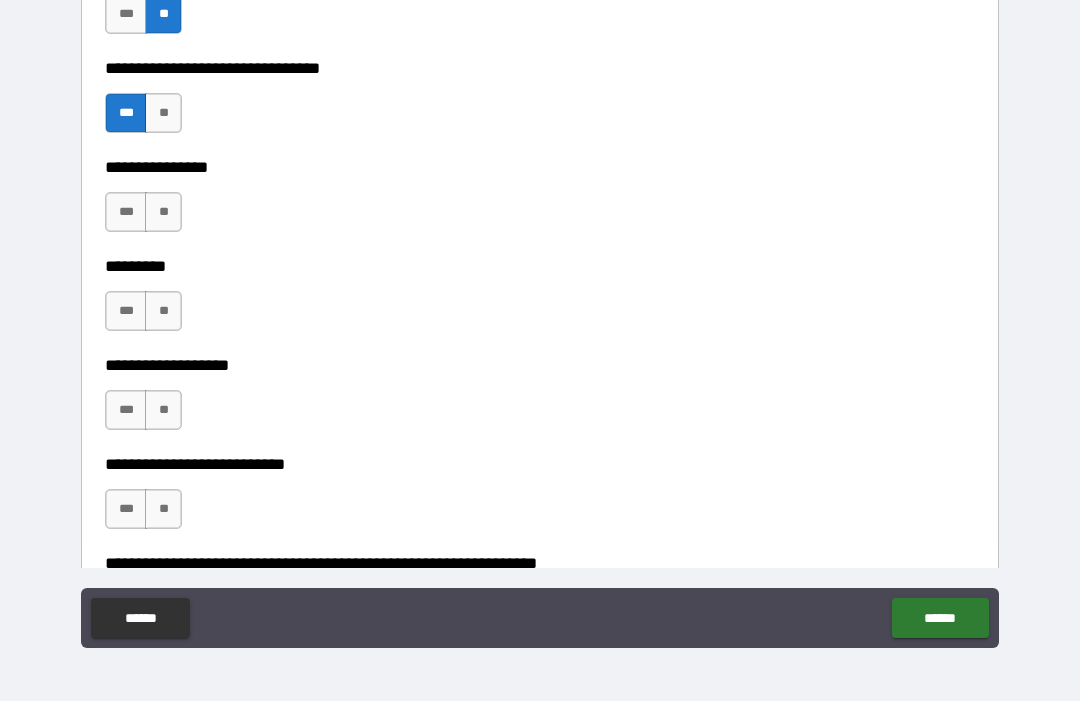 click on "**" at bounding box center (163, 212) 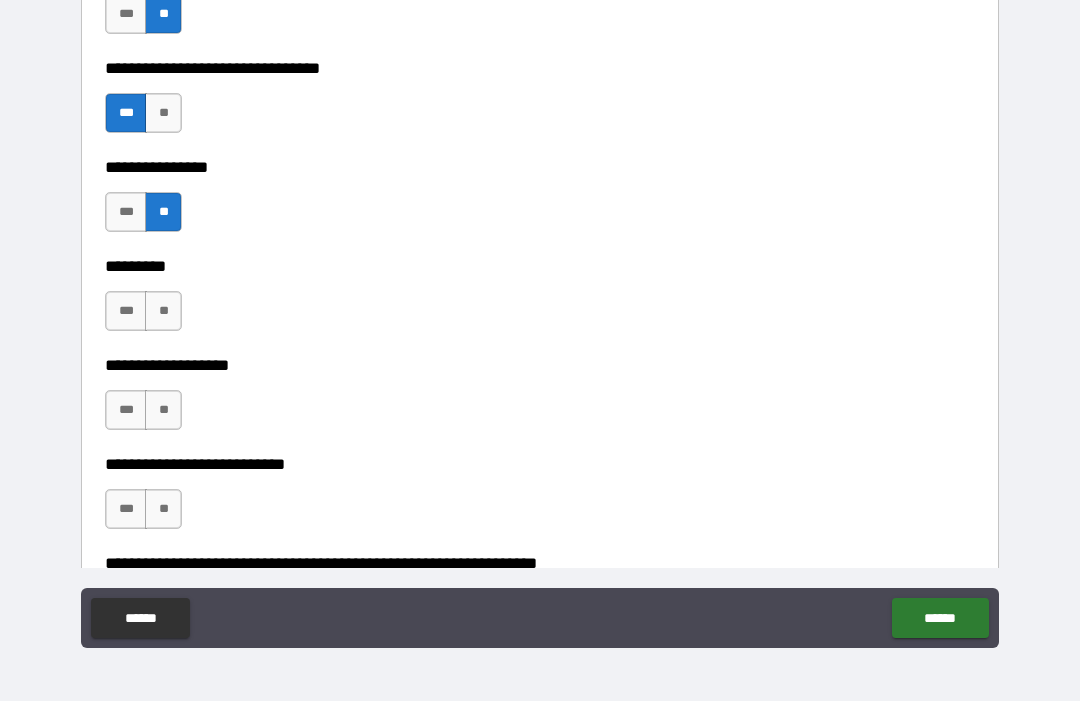 click on "**" at bounding box center [163, 311] 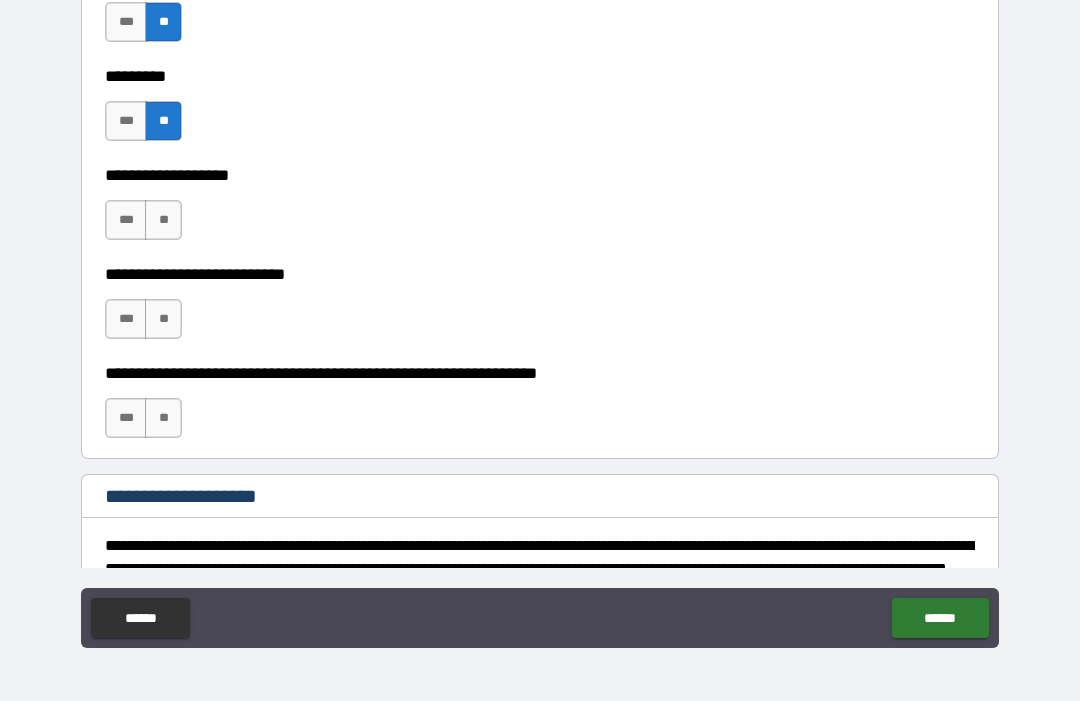 scroll, scrollTop: 13433, scrollLeft: 0, axis: vertical 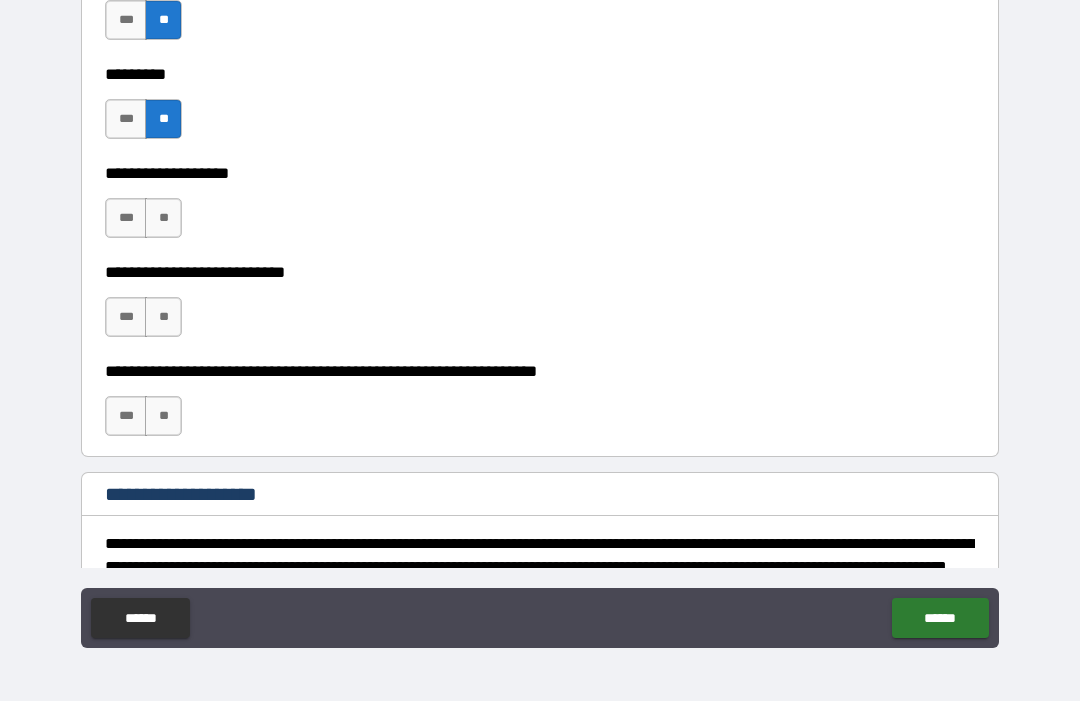 click on "**" at bounding box center (163, 218) 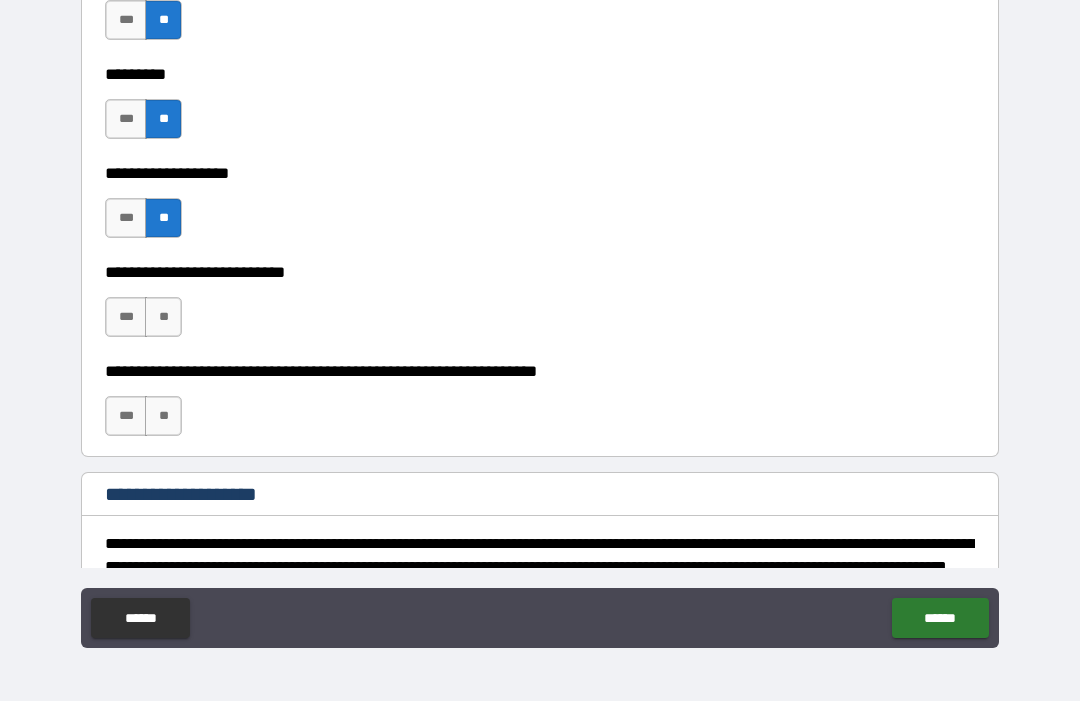 click on "**" at bounding box center (163, 317) 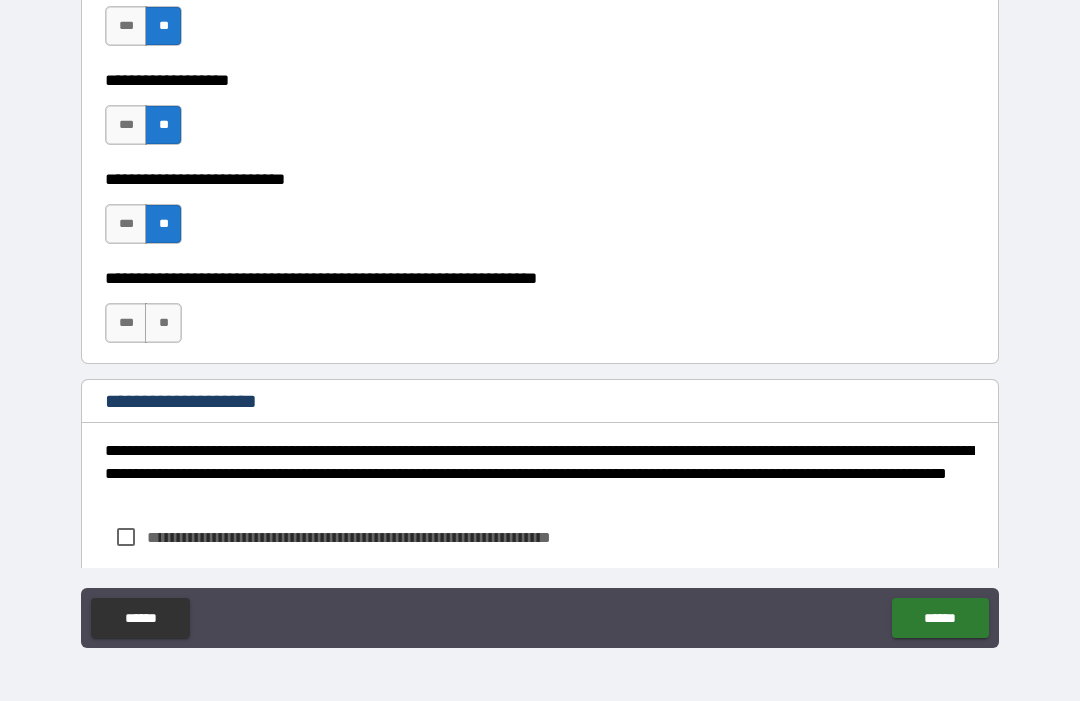 scroll, scrollTop: 13555, scrollLeft: 0, axis: vertical 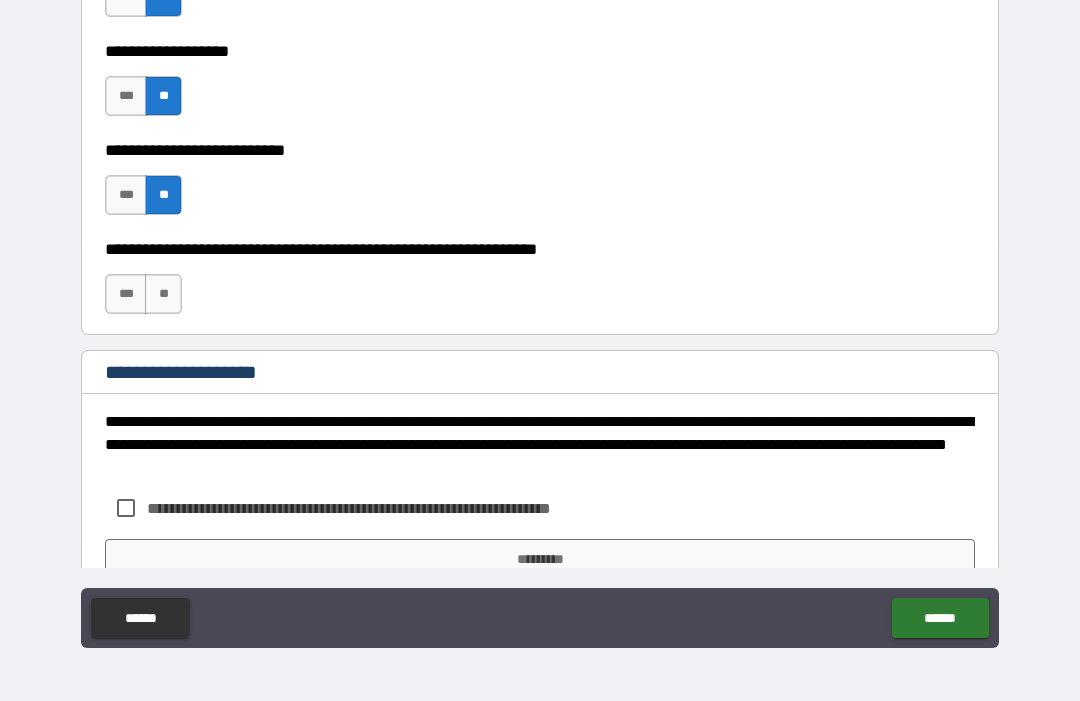 click on "**" at bounding box center (163, 294) 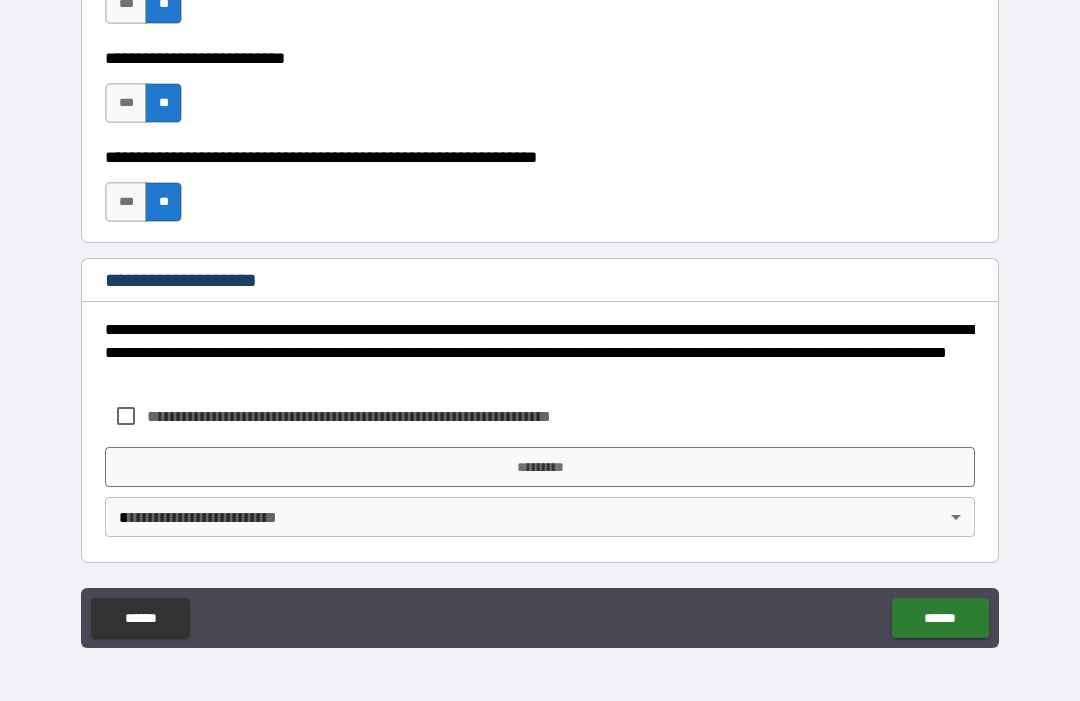 scroll, scrollTop: 13647, scrollLeft: 0, axis: vertical 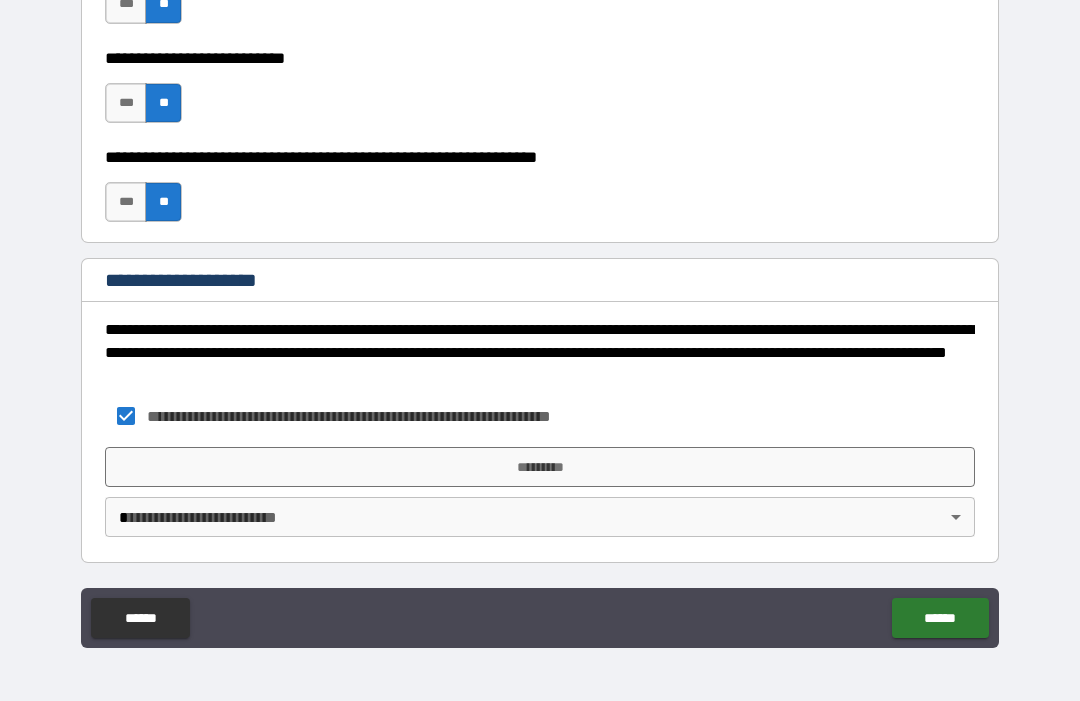 click on "*********" at bounding box center (540, 467) 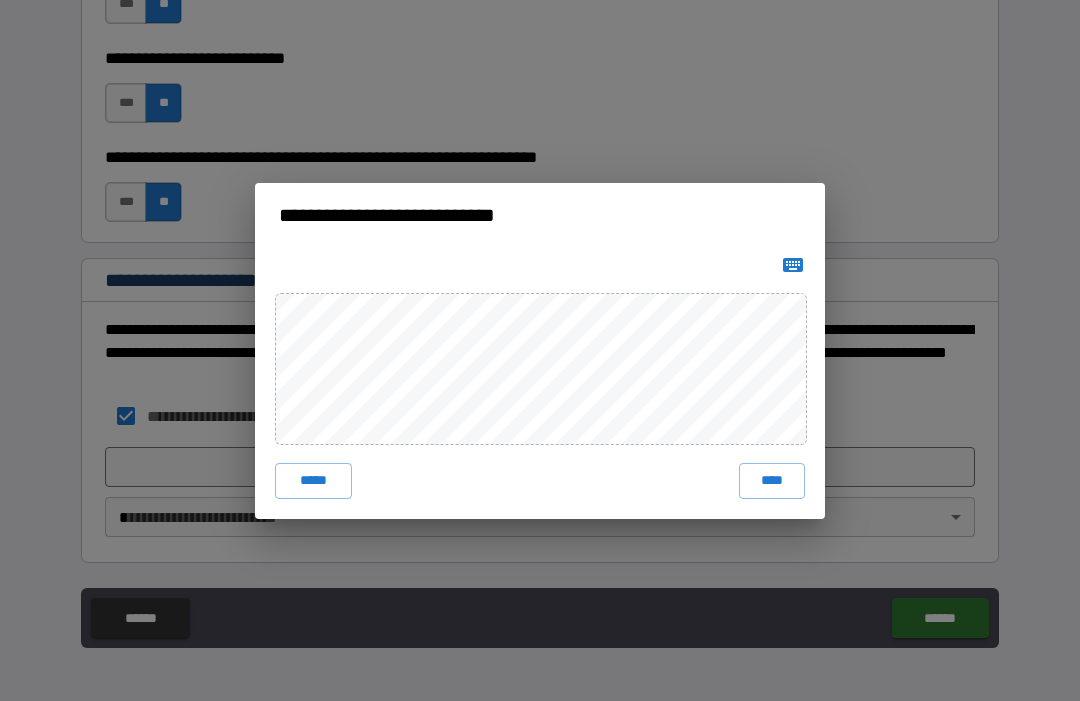 click on "****" at bounding box center [772, 481] 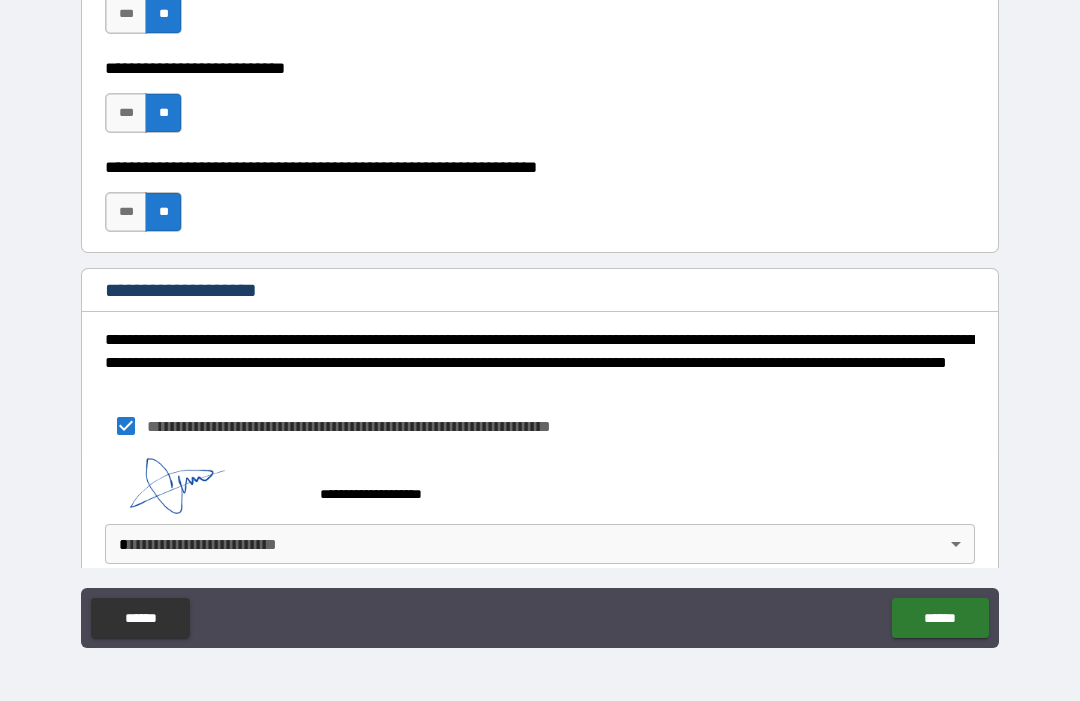 click on "**********" at bounding box center (540, 317) 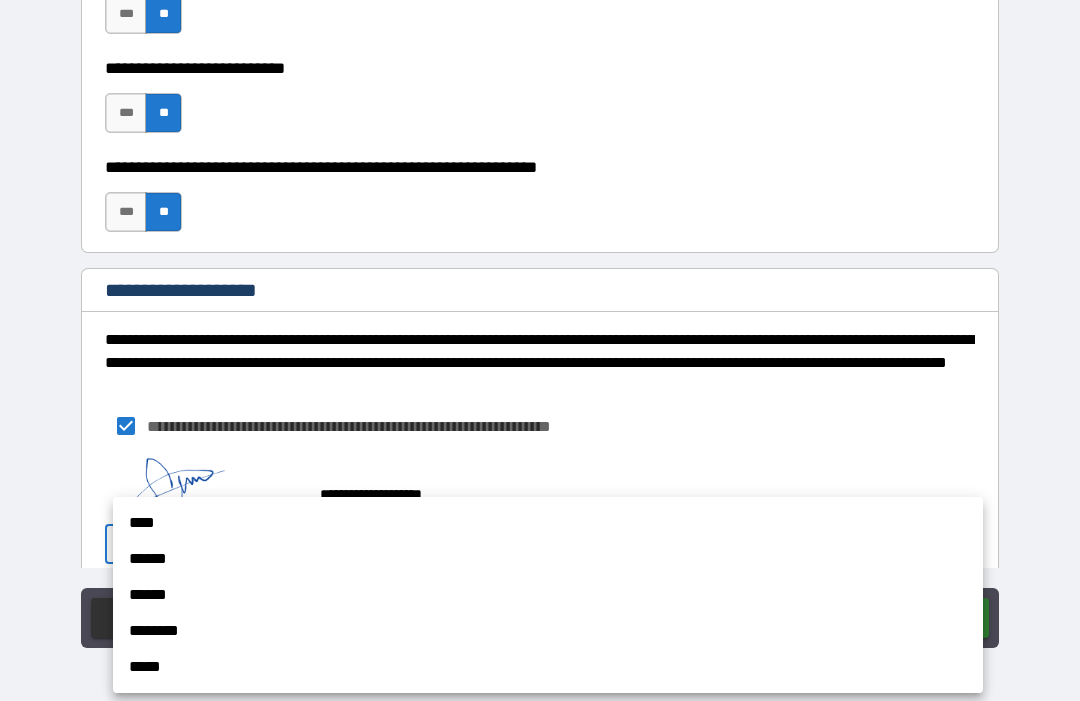 click on "****" at bounding box center (548, 523) 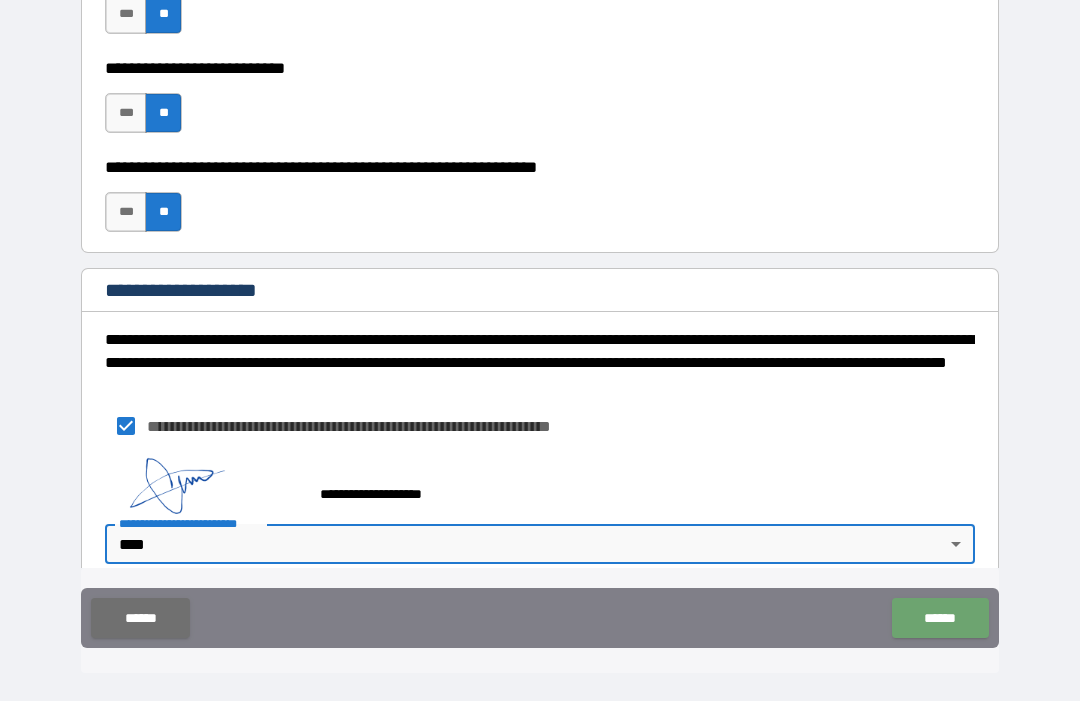 click on "******" at bounding box center [940, 618] 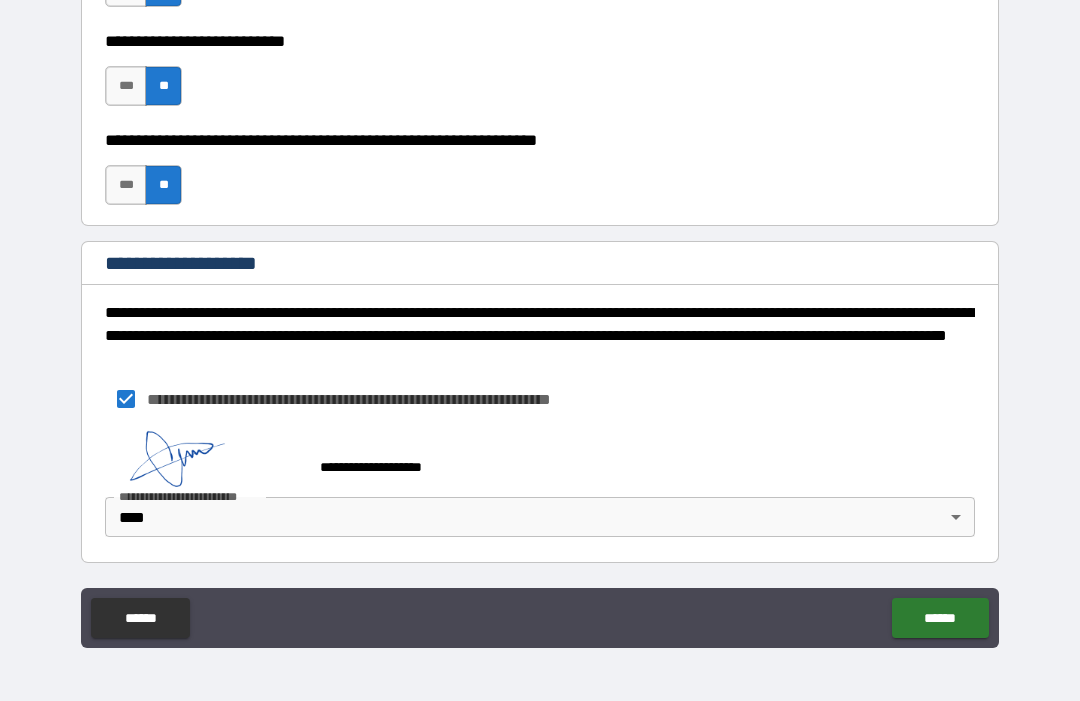 scroll, scrollTop: 13664, scrollLeft: 0, axis: vertical 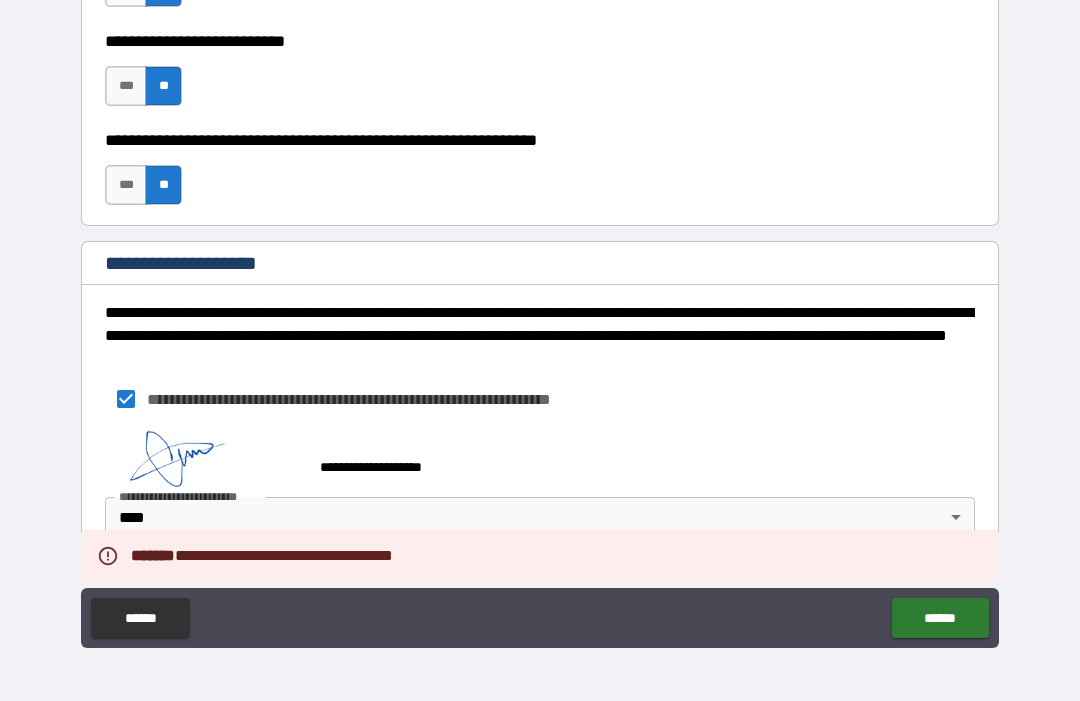 click on "**********" at bounding box center (540, 496) 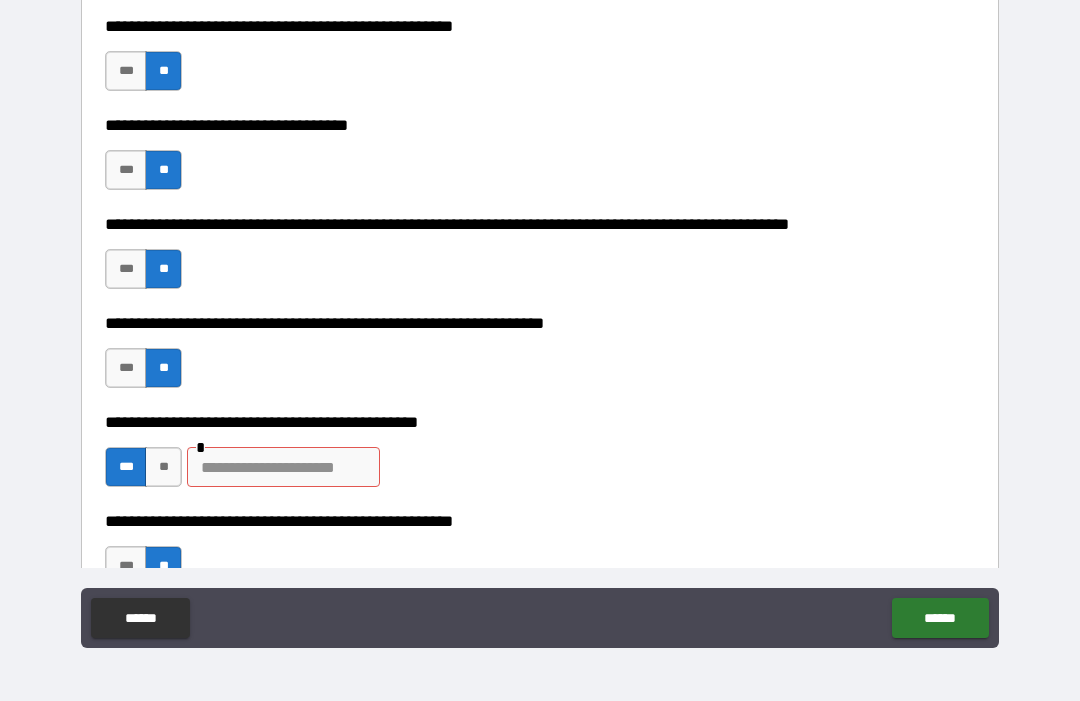 scroll, scrollTop: 720, scrollLeft: 0, axis: vertical 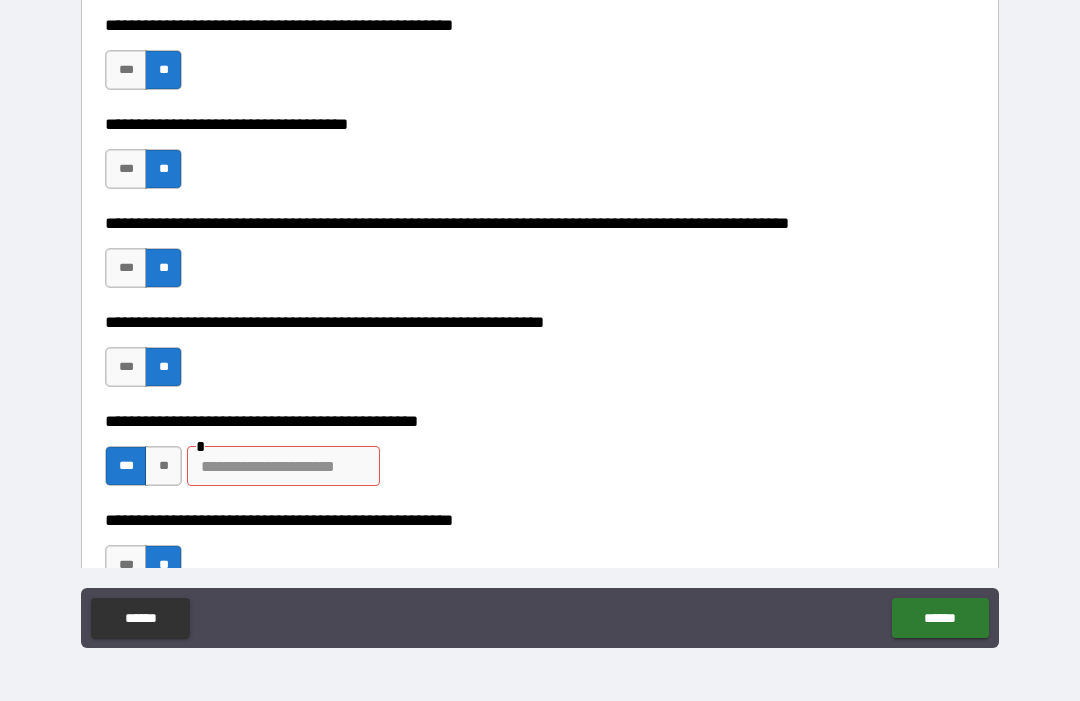 click on "**" at bounding box center [163, 466] 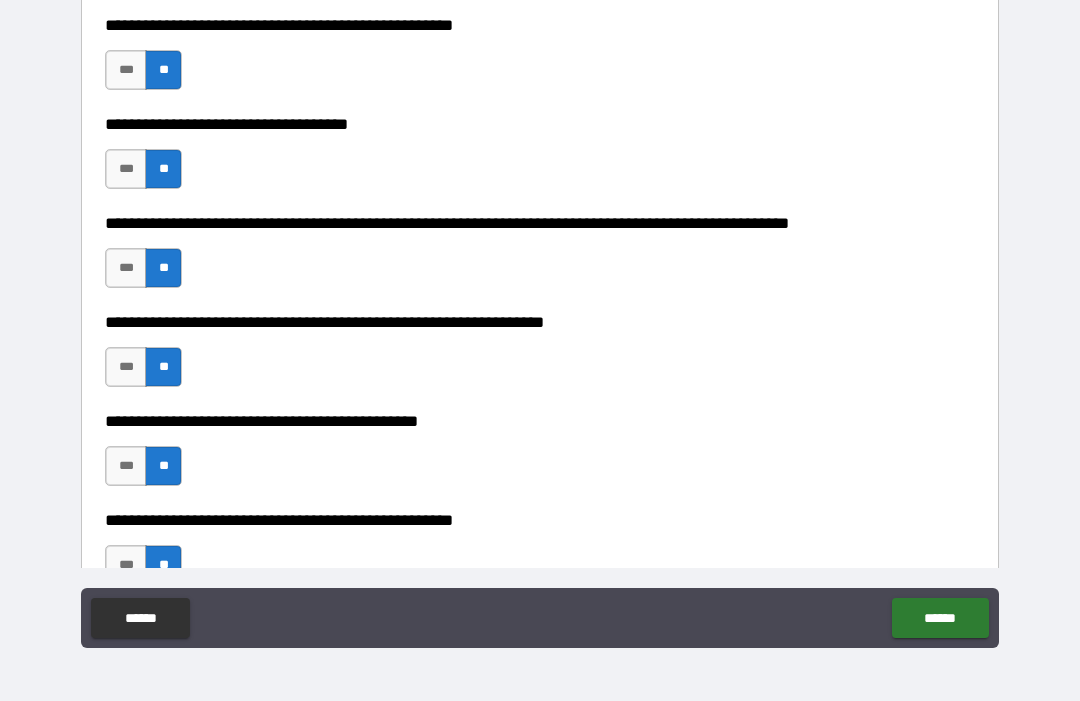 type on "*" 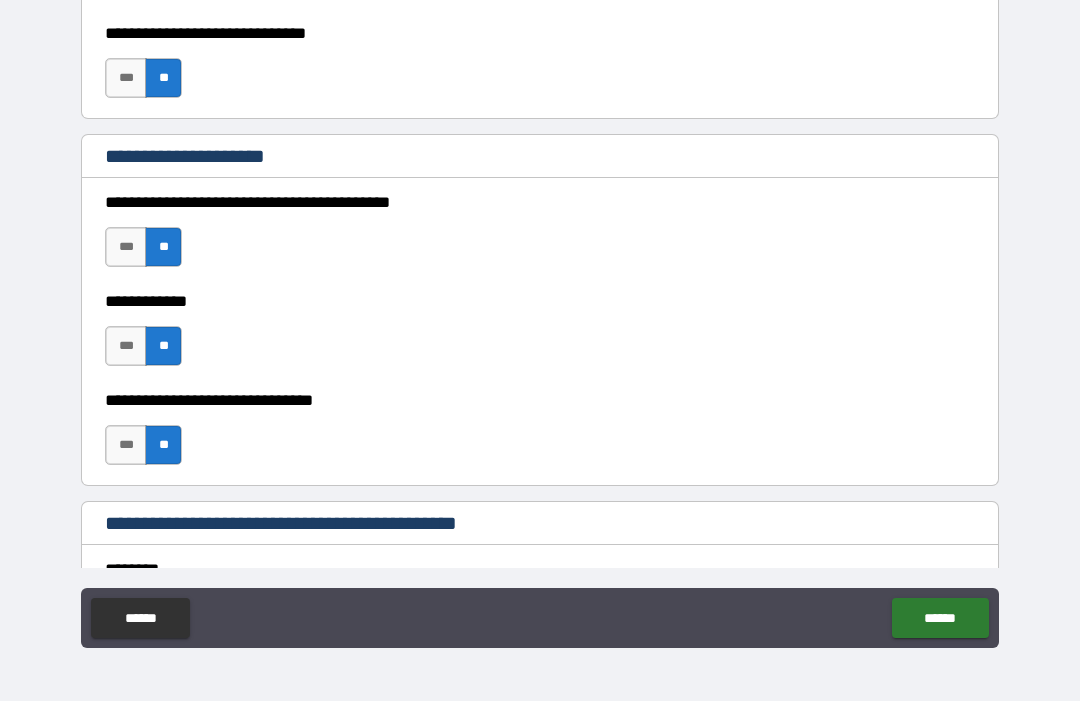 scroll, scrollTop: 1332, scrollLeft: 0, axis: vertical 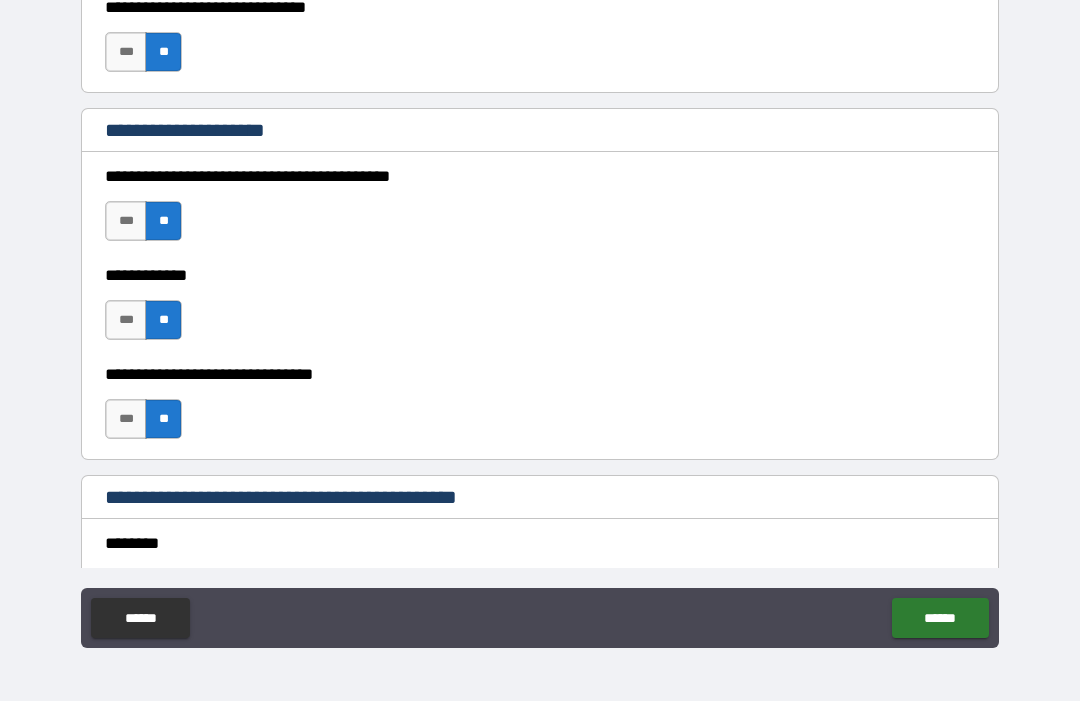click on "******" at bounding box center (940, 618) 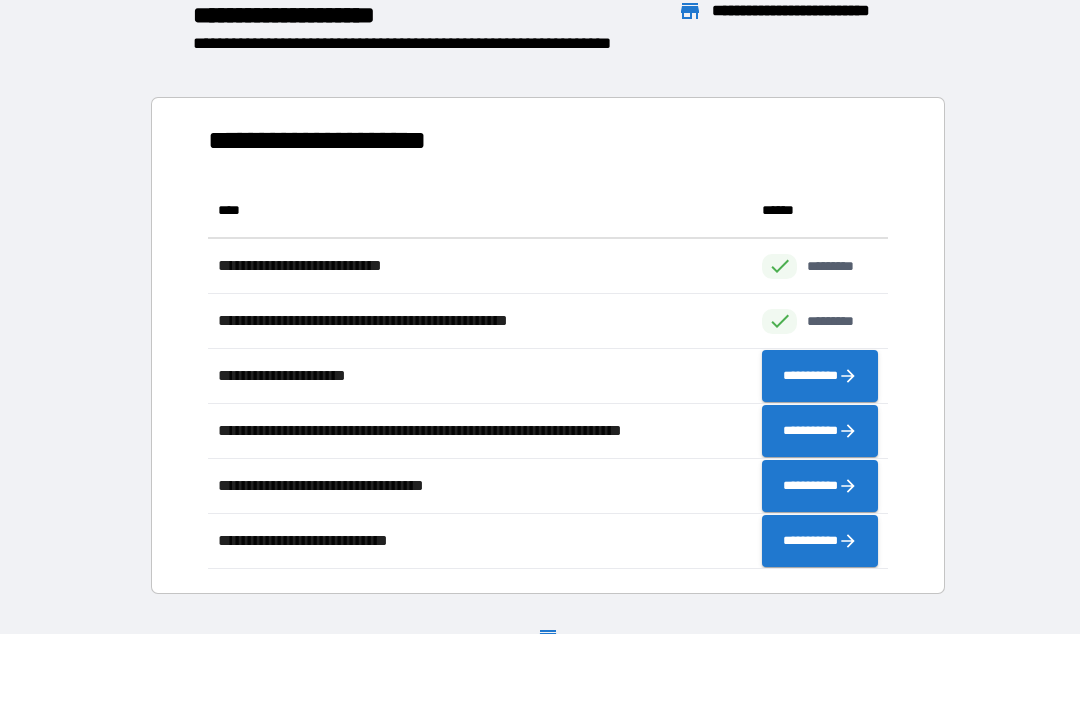 scroll, scrollTop: 1, scrollLeft: 1, axis: both 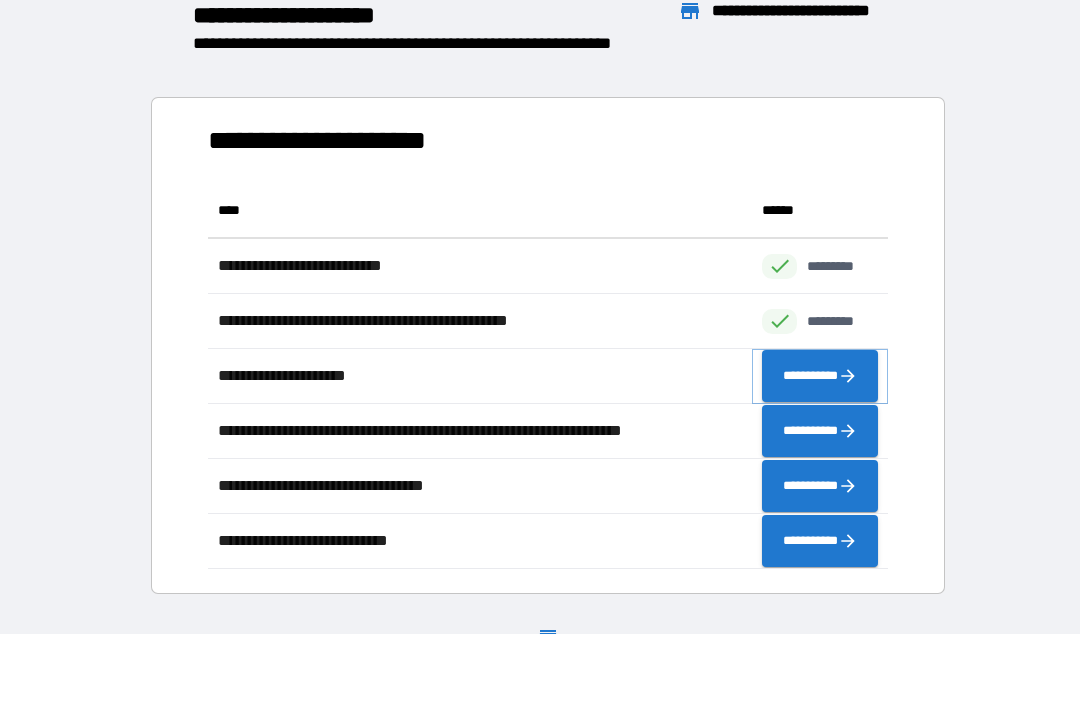 click on "**********" at bounding box center (820, 376) 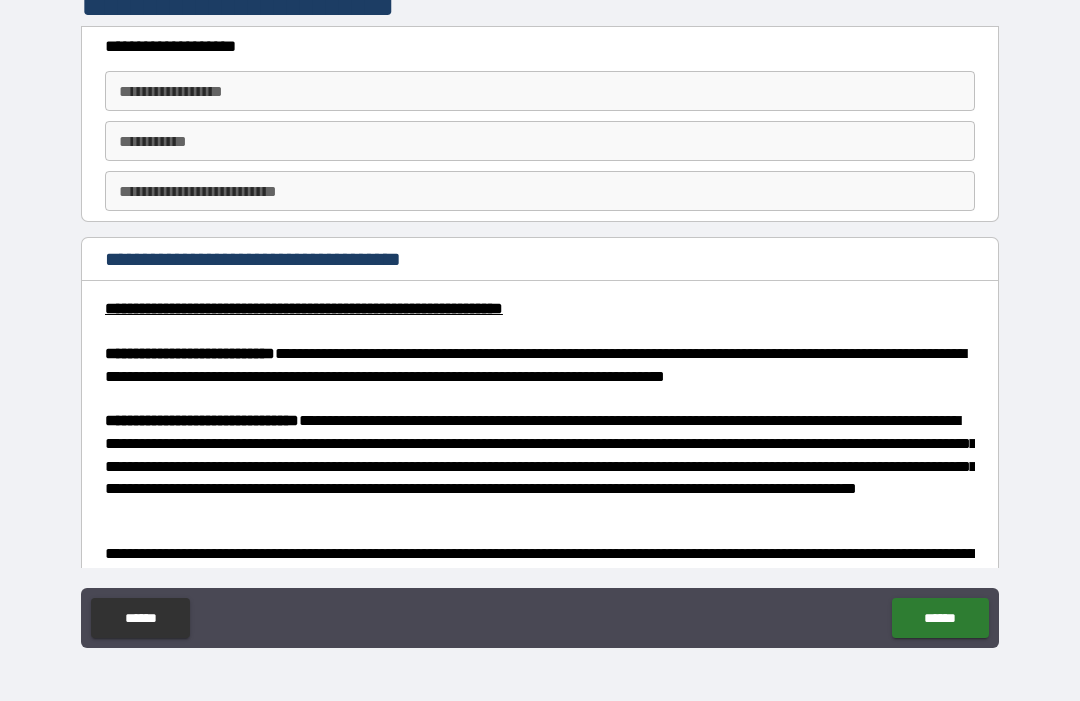 click on "**********" at bounding box center (540, 91) 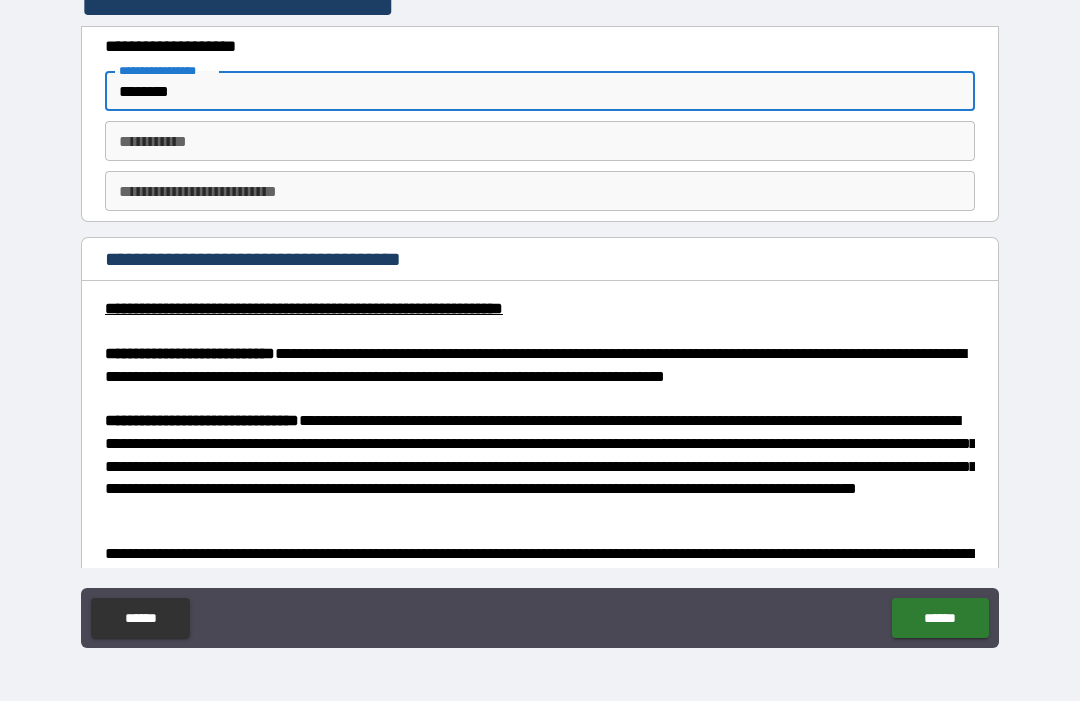type on "********" 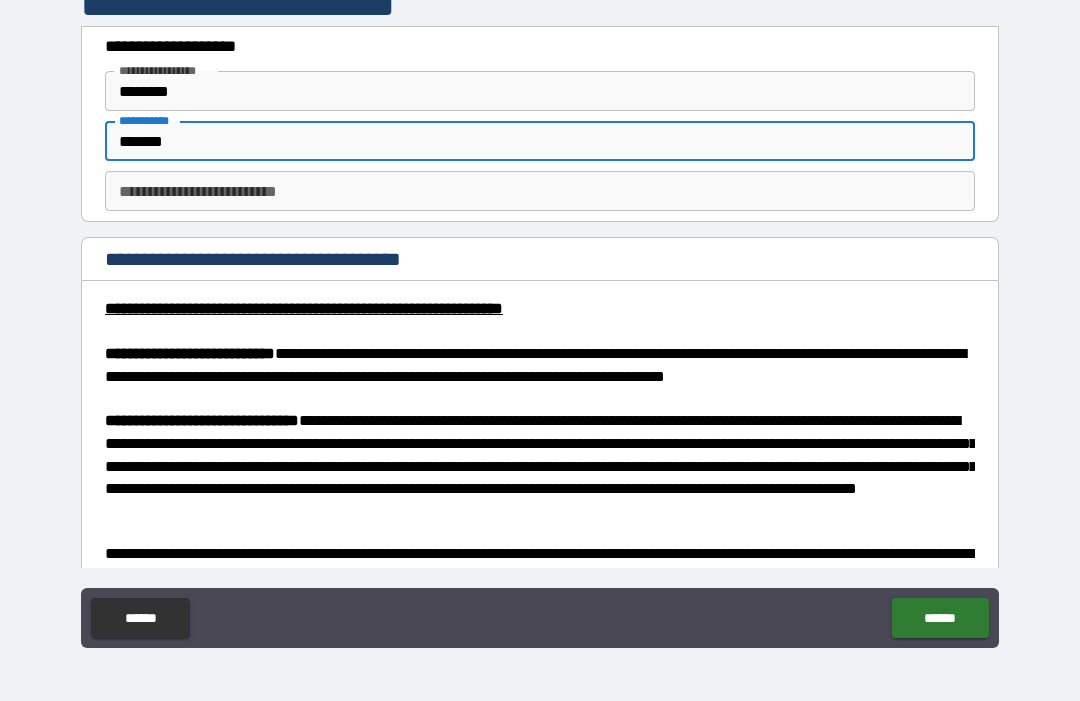 type on "*******" 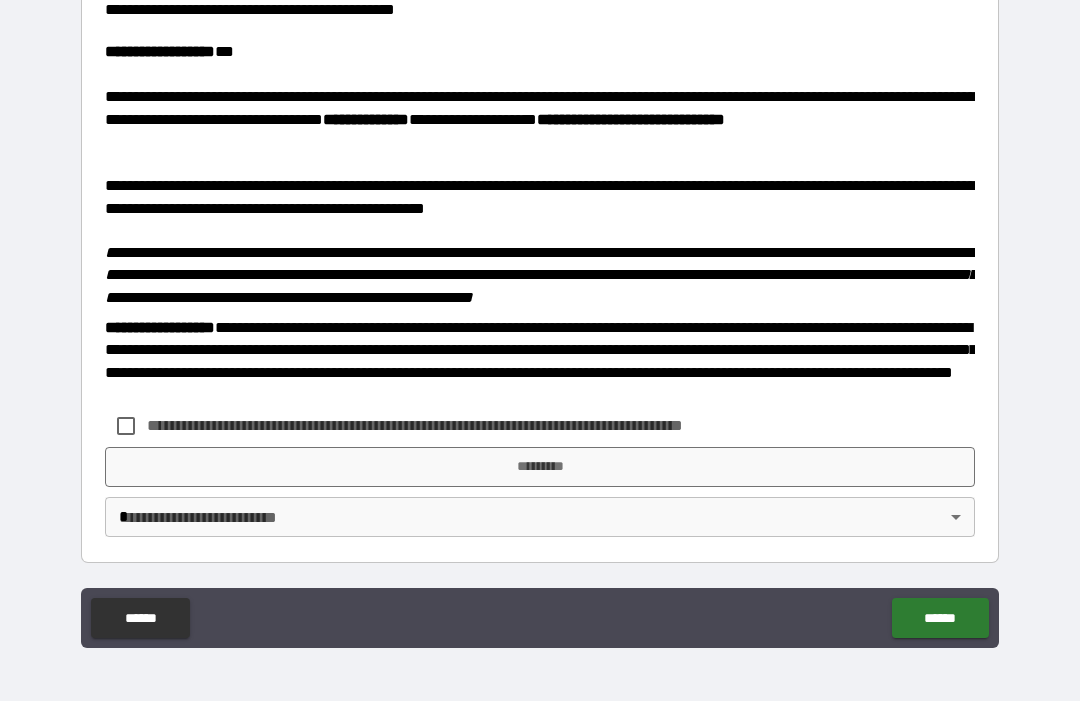 scroll, scrollTop: 2569, scrollLeft: 0, axis: vertical 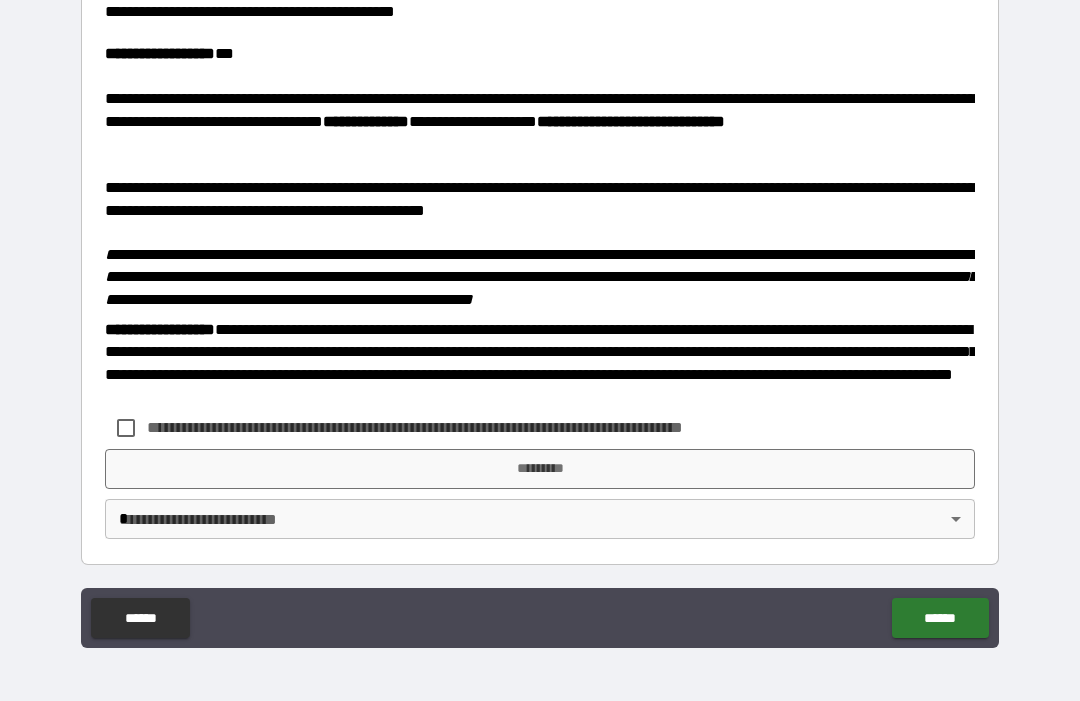 type on "*" 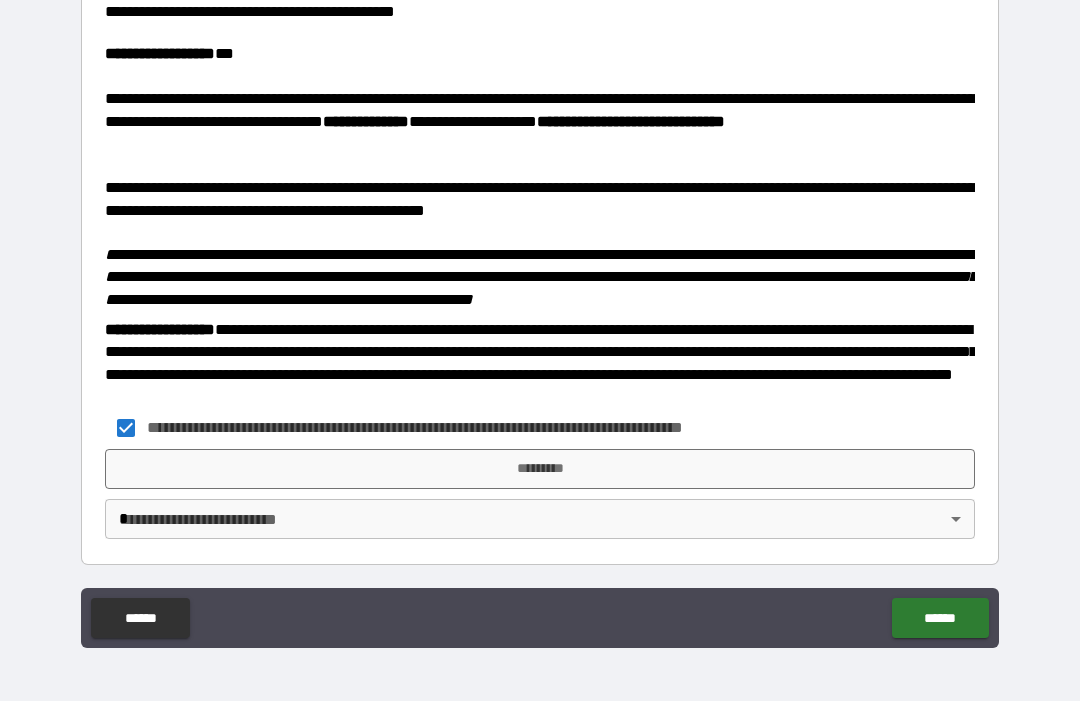 click on "*********" at bounding box center (540, 469) 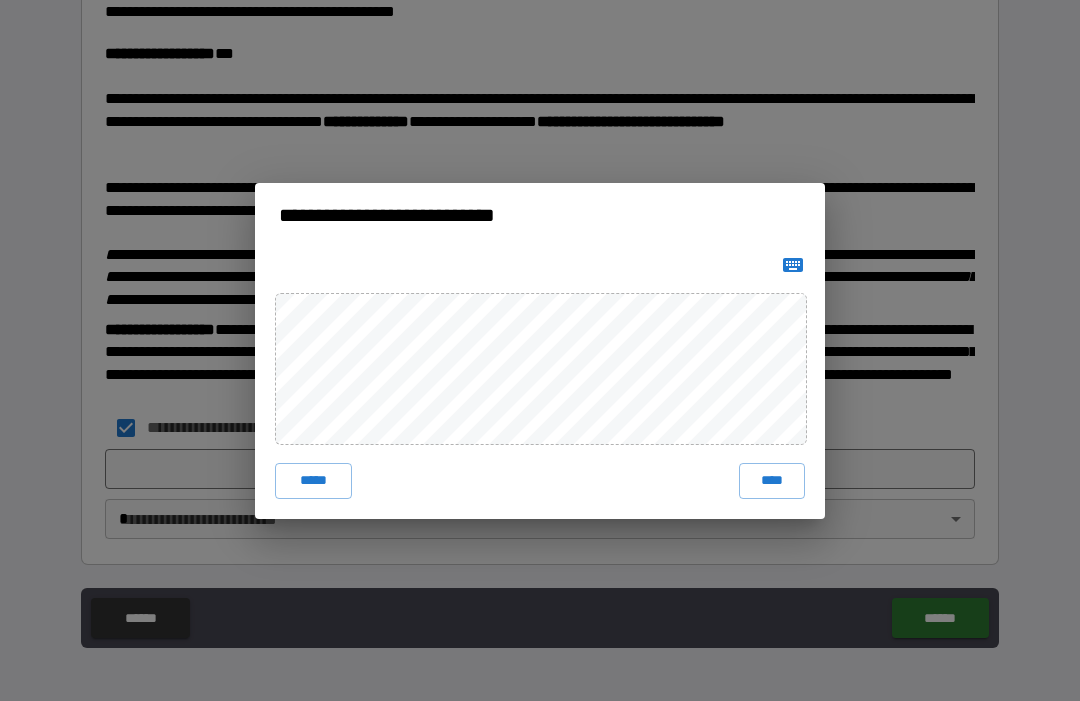 click on "****" at bounding box center [772, 481] 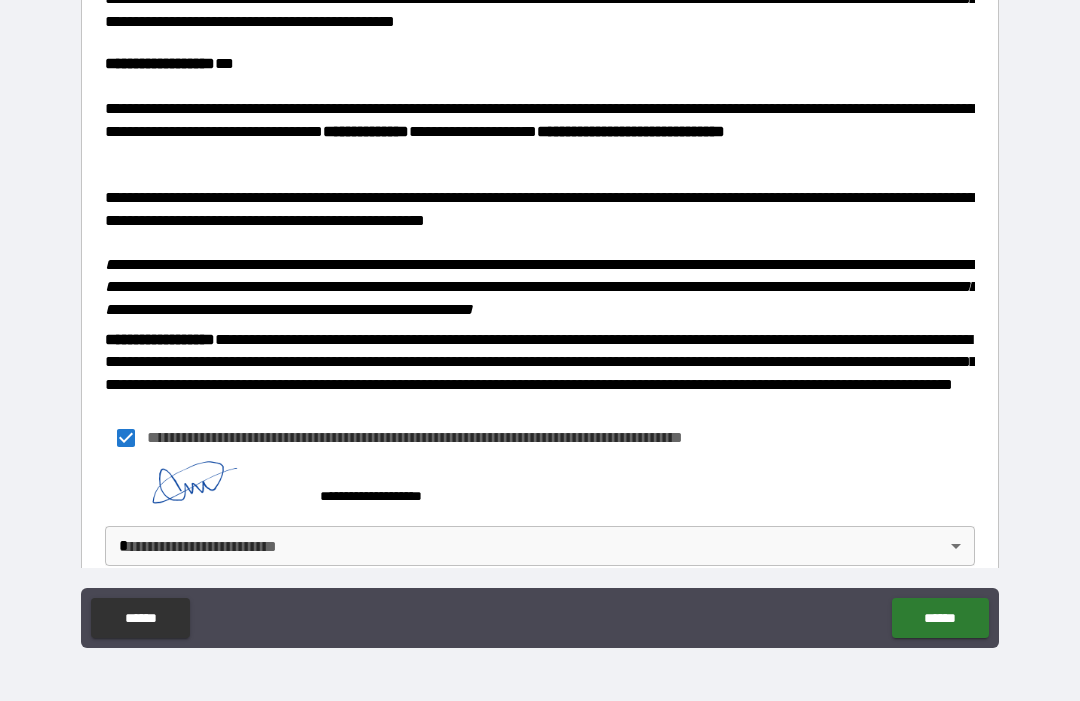 click on "**********" at bounding box center (540, 317) 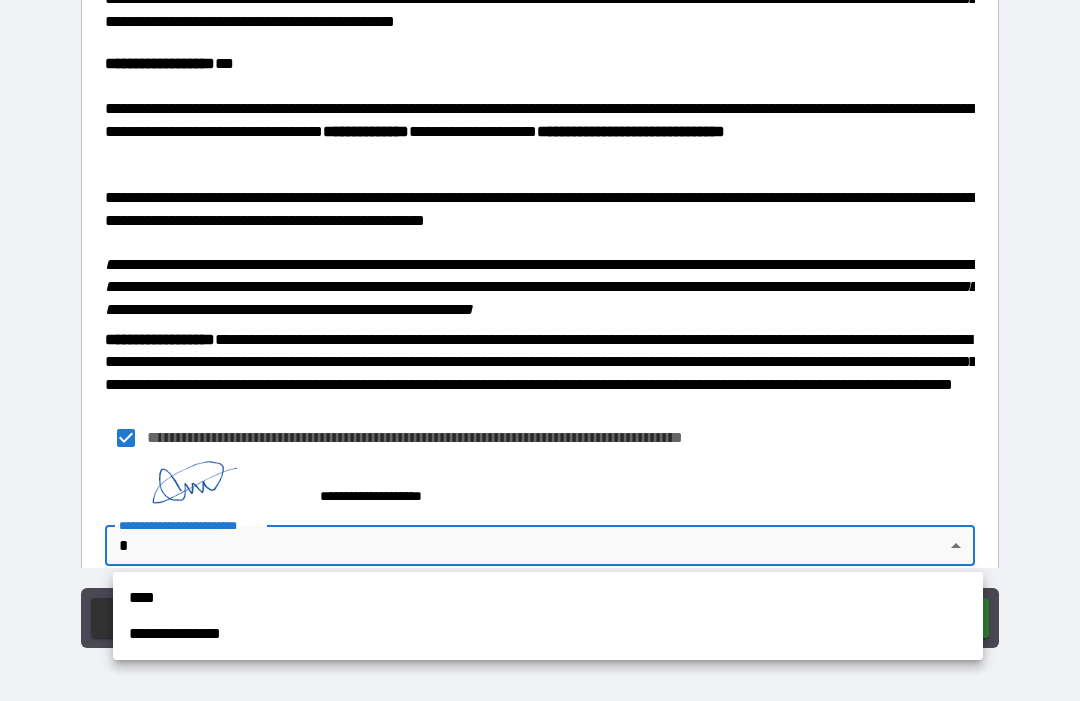 click on "****" at bounding box center (548, 598) 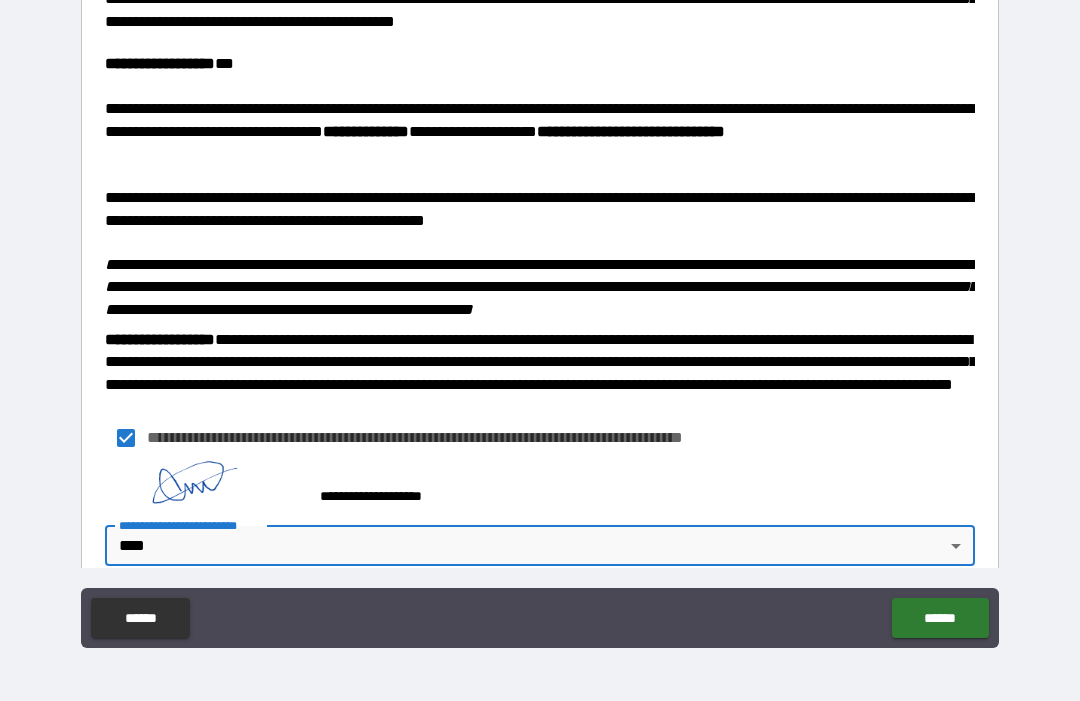 click on "******" at bounding box center (940, 618) 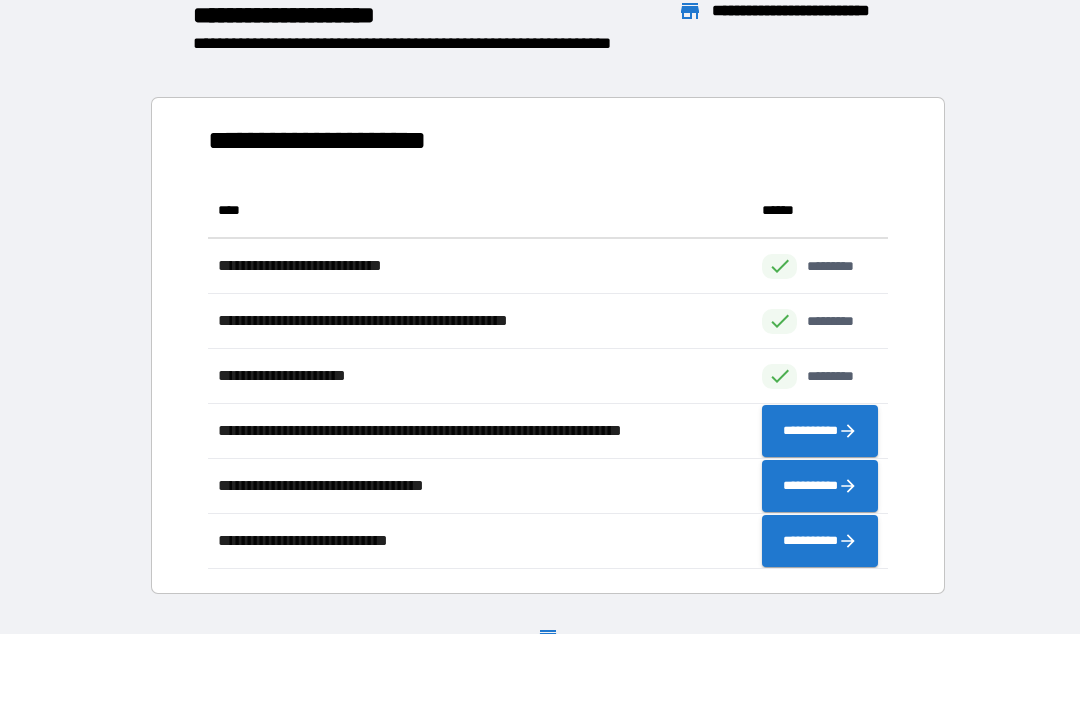 scroll, scrollTop: 1, scrollLeft: 1, axis: both 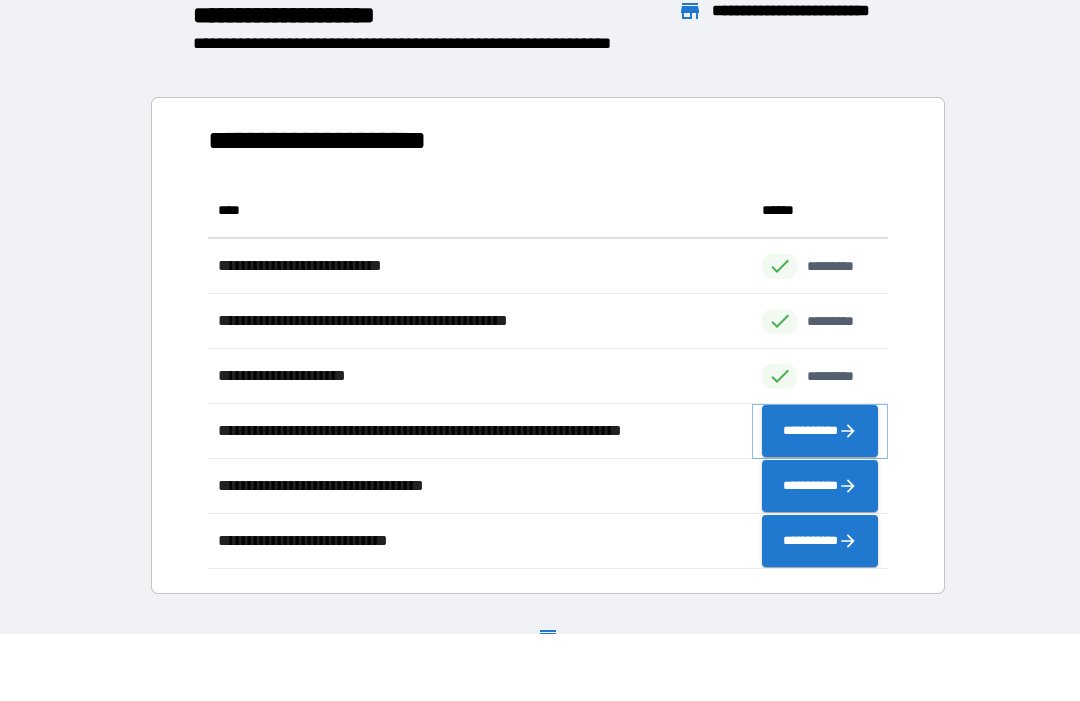 click on "**********" at bounding box center (820, 431) 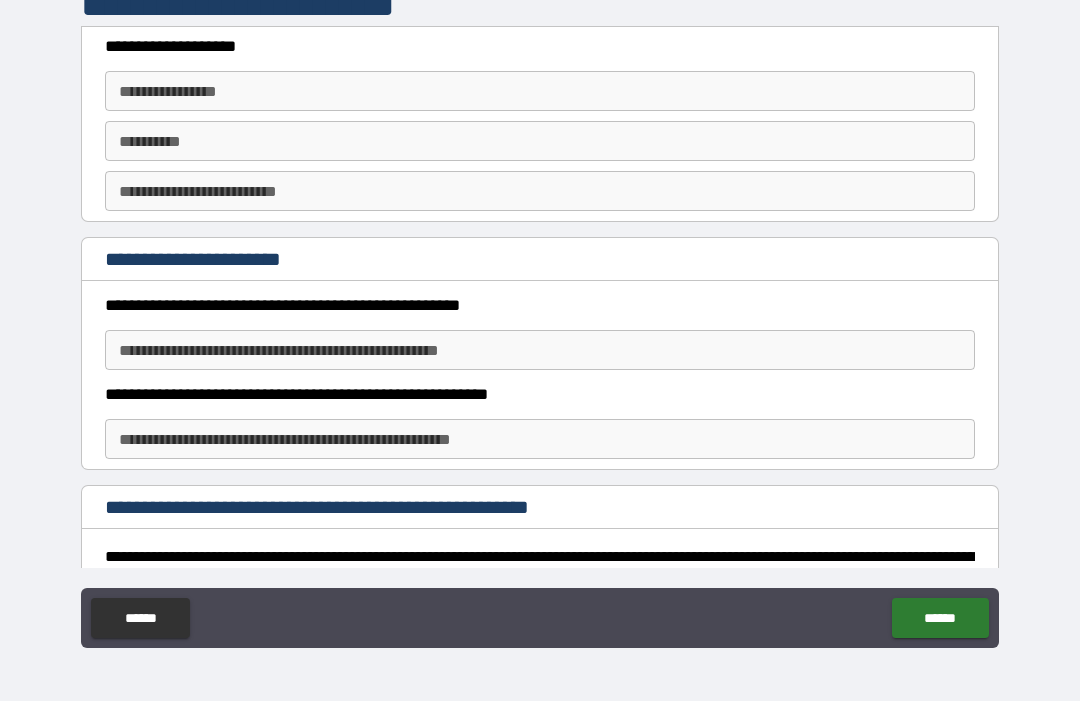 scroll, scrollTop: 0, scrollLeft: 0, axis: both 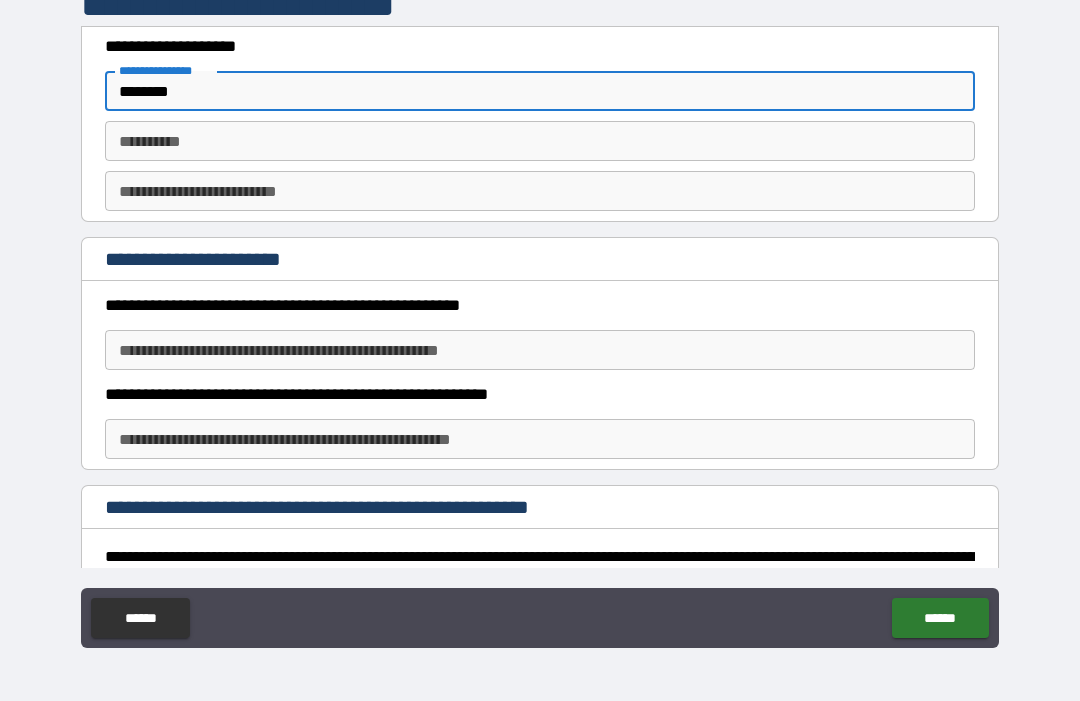 type on "********" 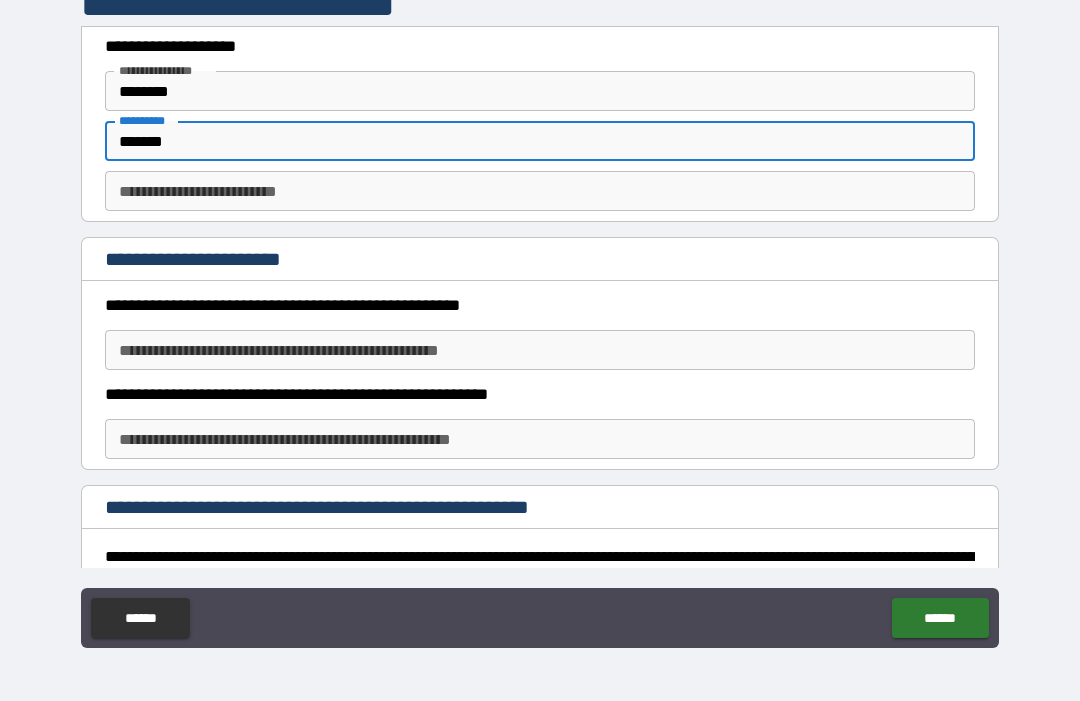 type on "*******" 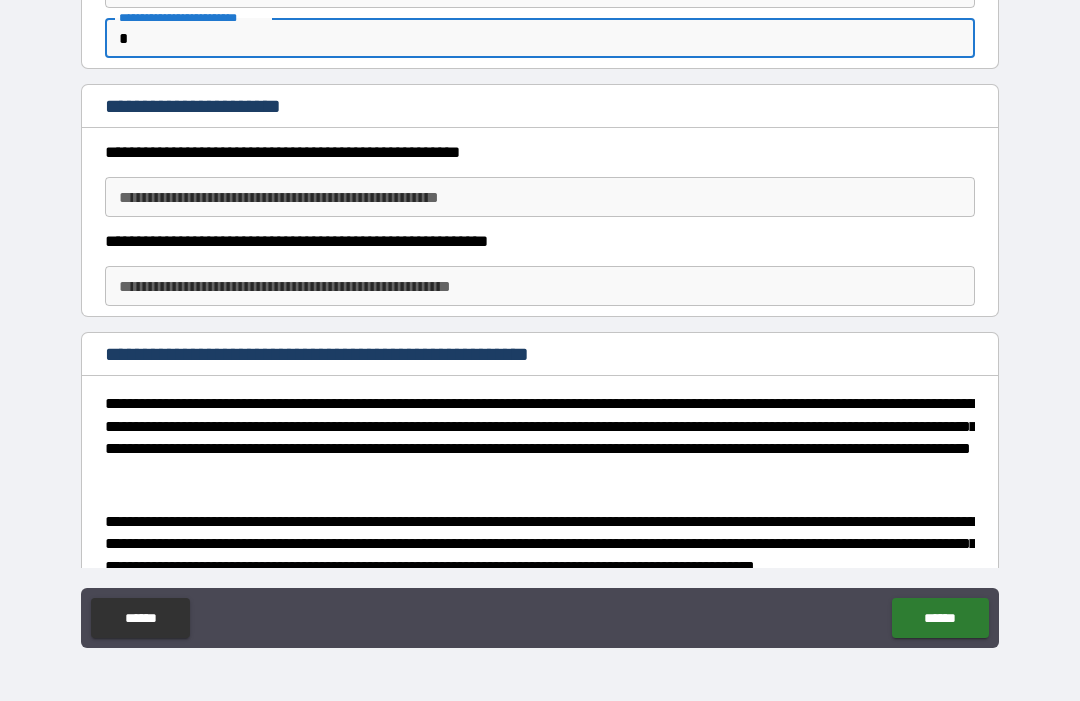 scroll, scrollTop: 151, scrollLeft: 0, axis: vertical 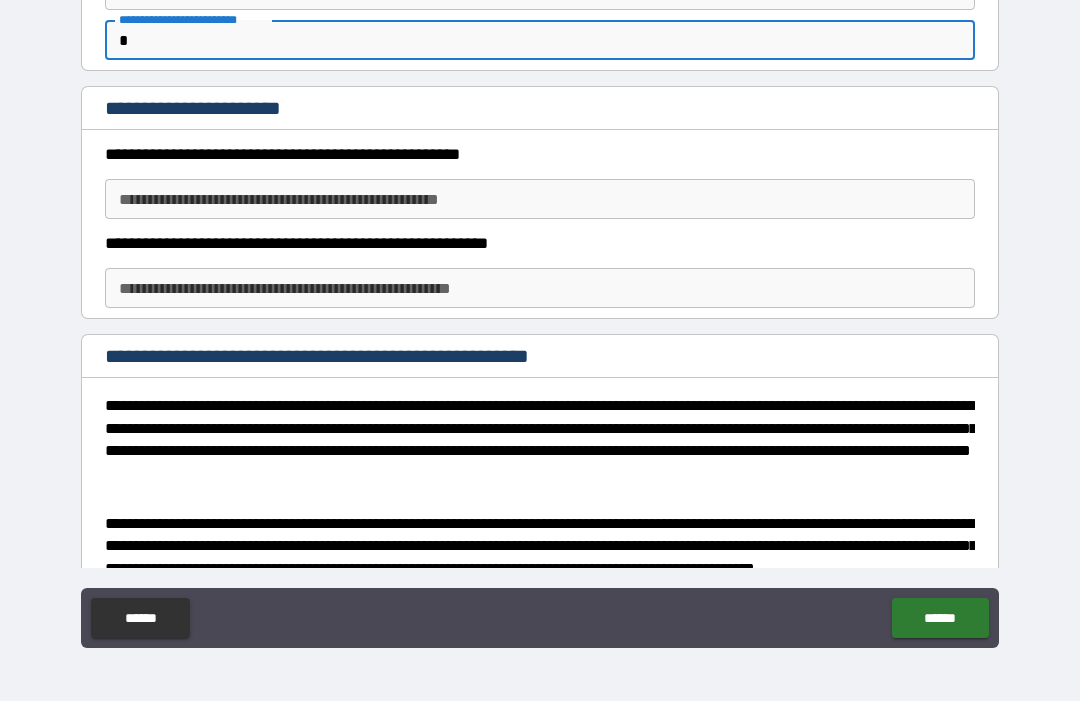 type on "*" 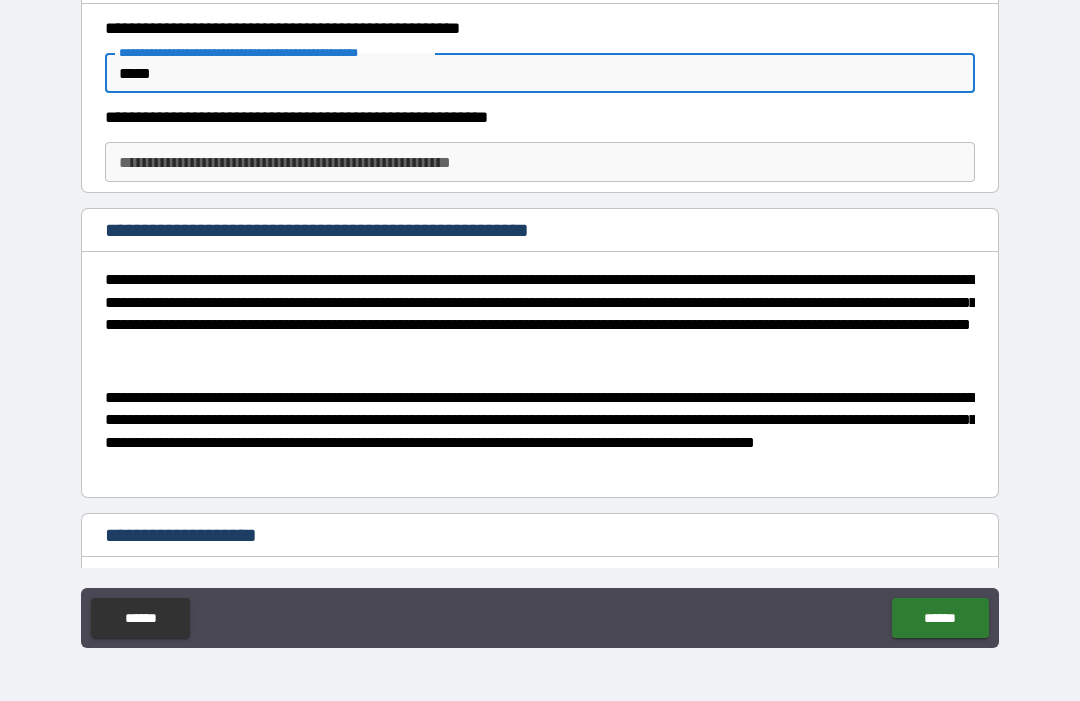 scroll, scrollTop: 276, scrollLeft: 0, axis: vertical 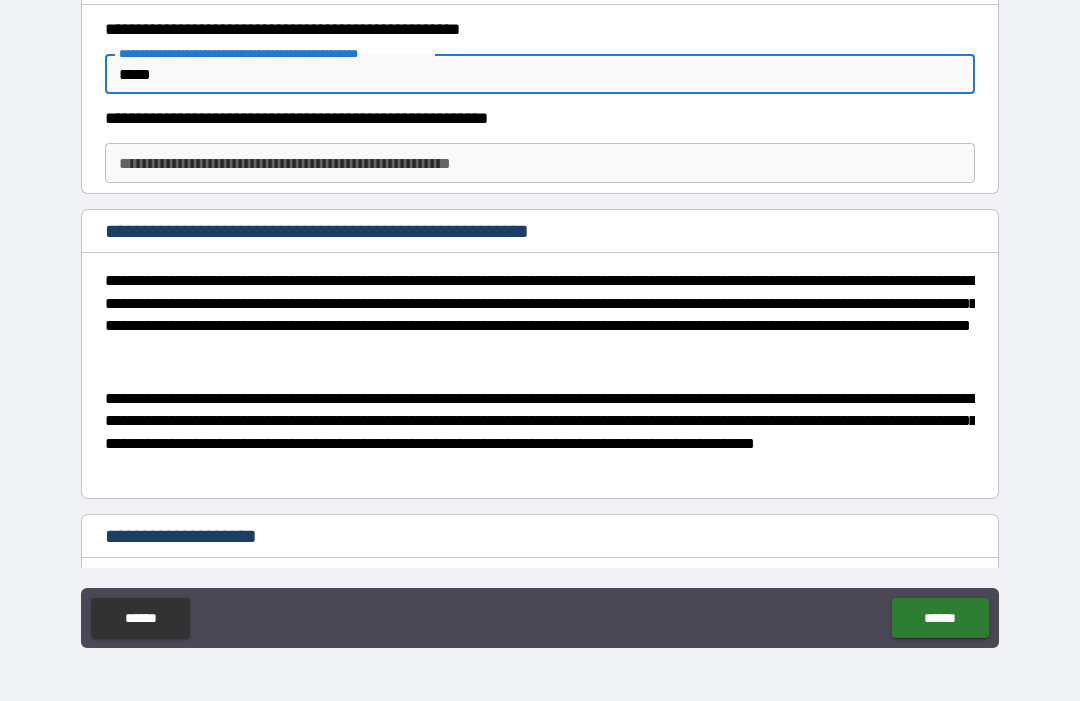 type on "*****" 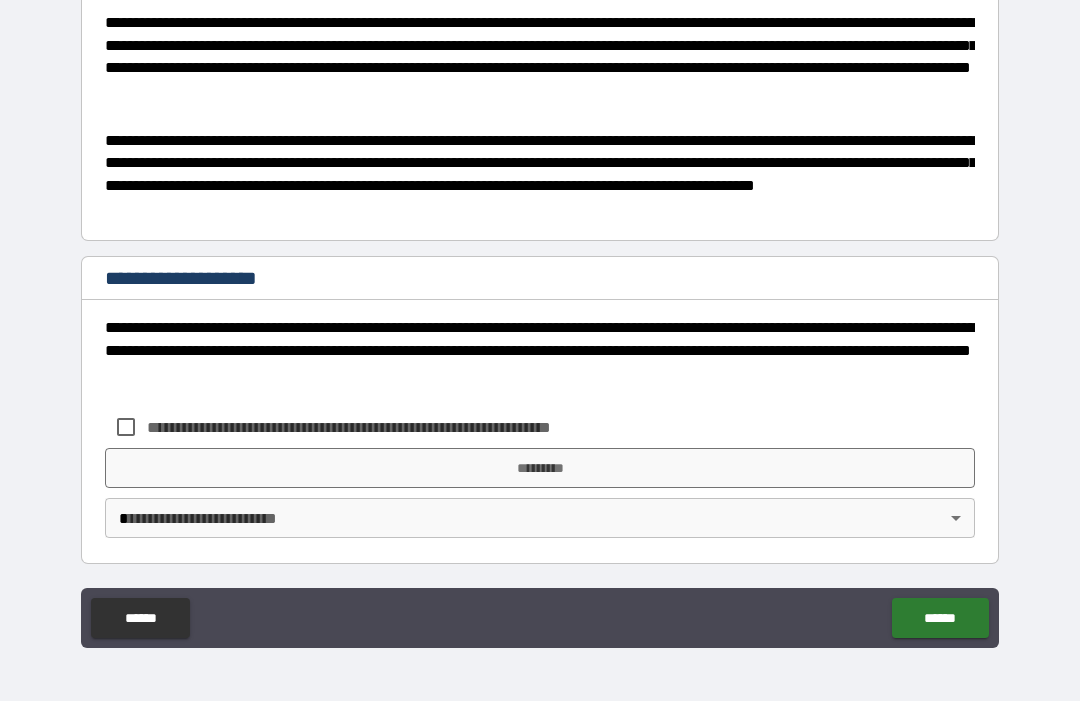 scroll, scrollTop: 533, scrollLeft: 0, axis: vertical 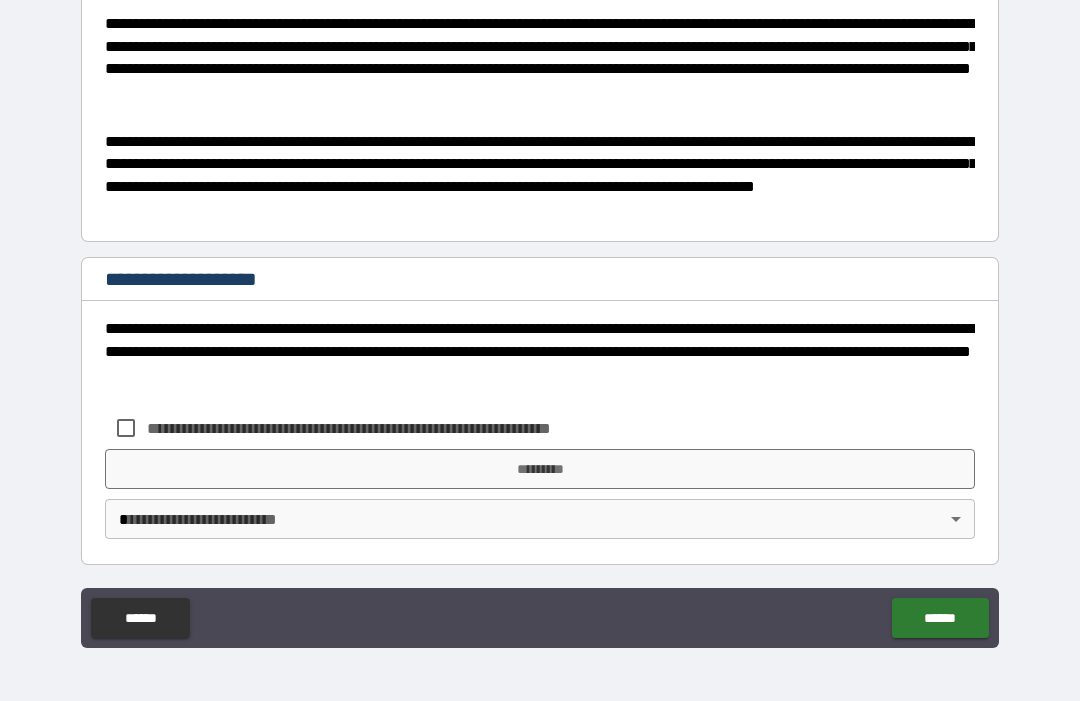 type on "*****" 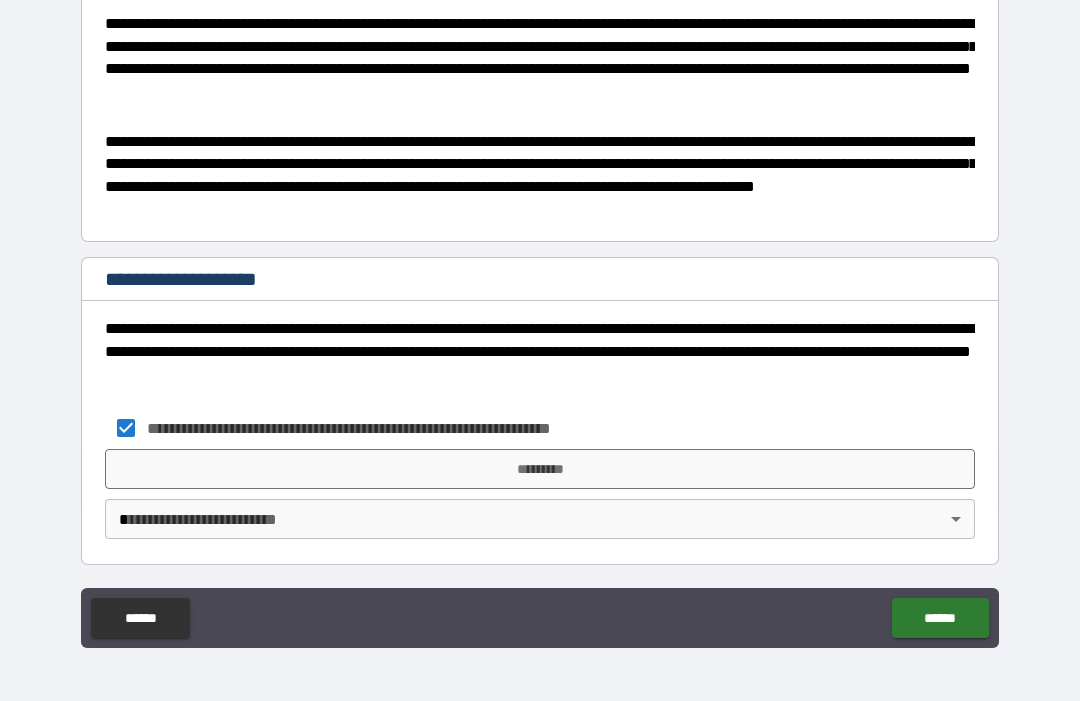 click on "*********" at bounding box center (540, 469) 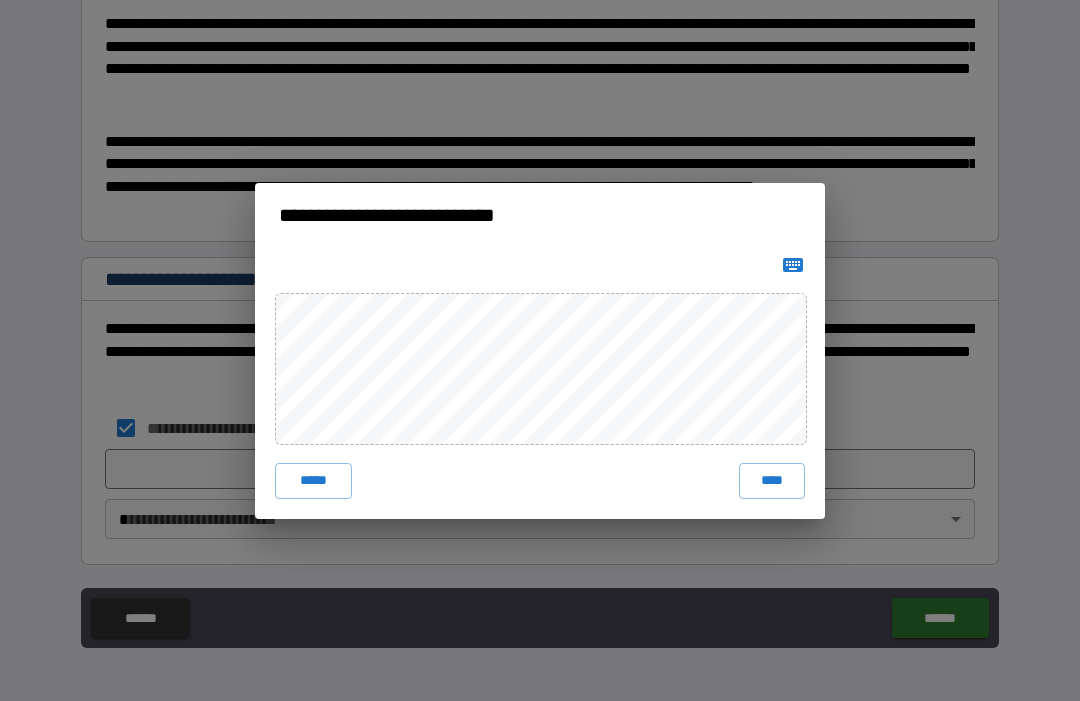click on "****" at bounding box center (772, 481) 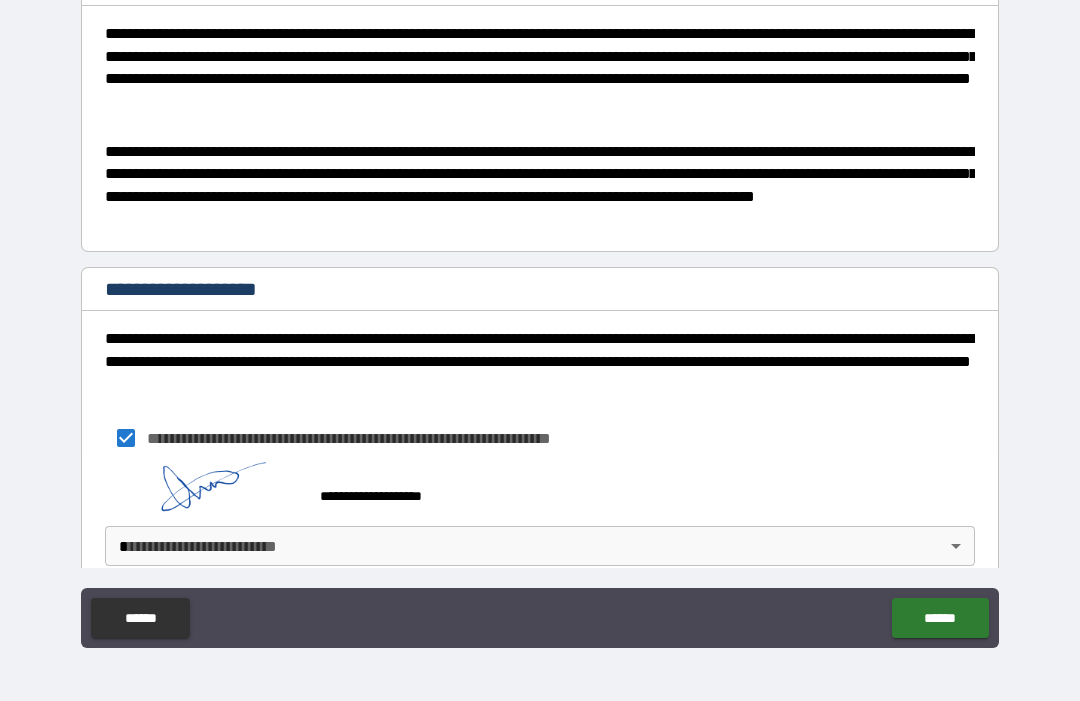 click on "**********" at bounding box center [540, 317] 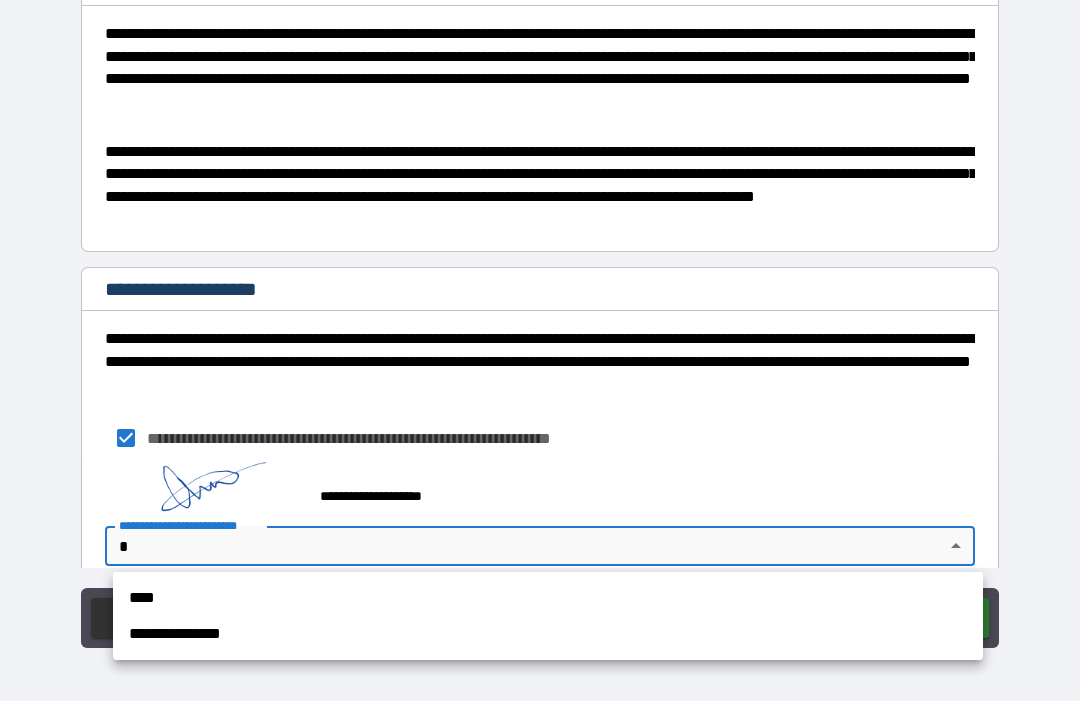click on "****" at bounding box center (548, 598) 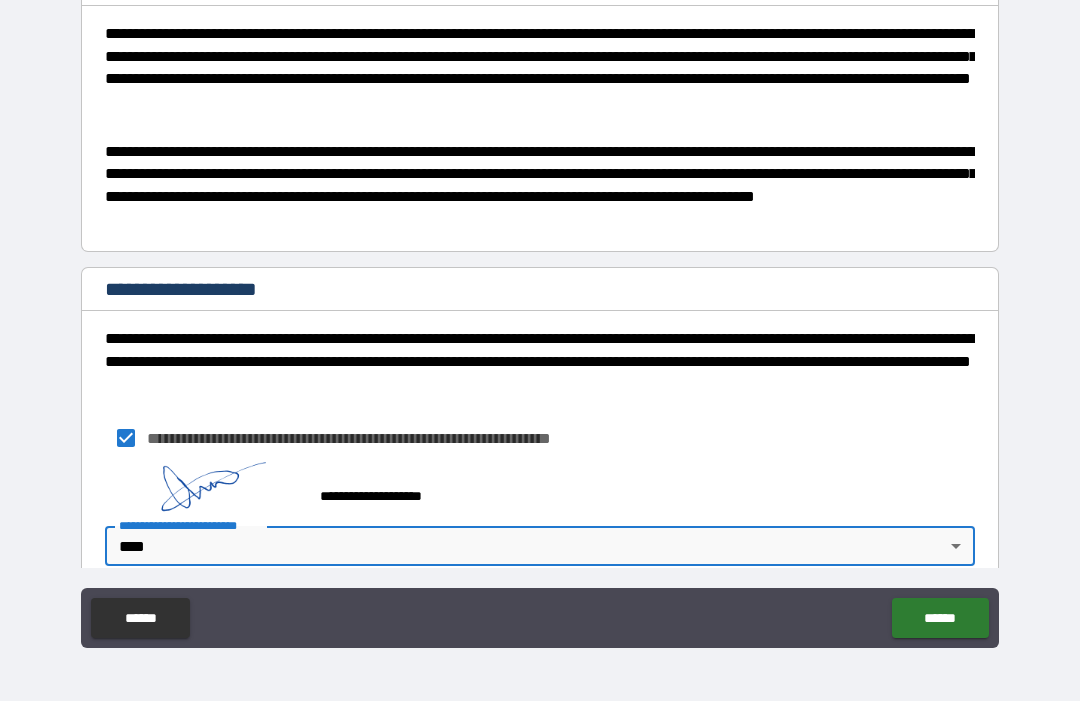 click on "******" at bounding box center [940, 618] 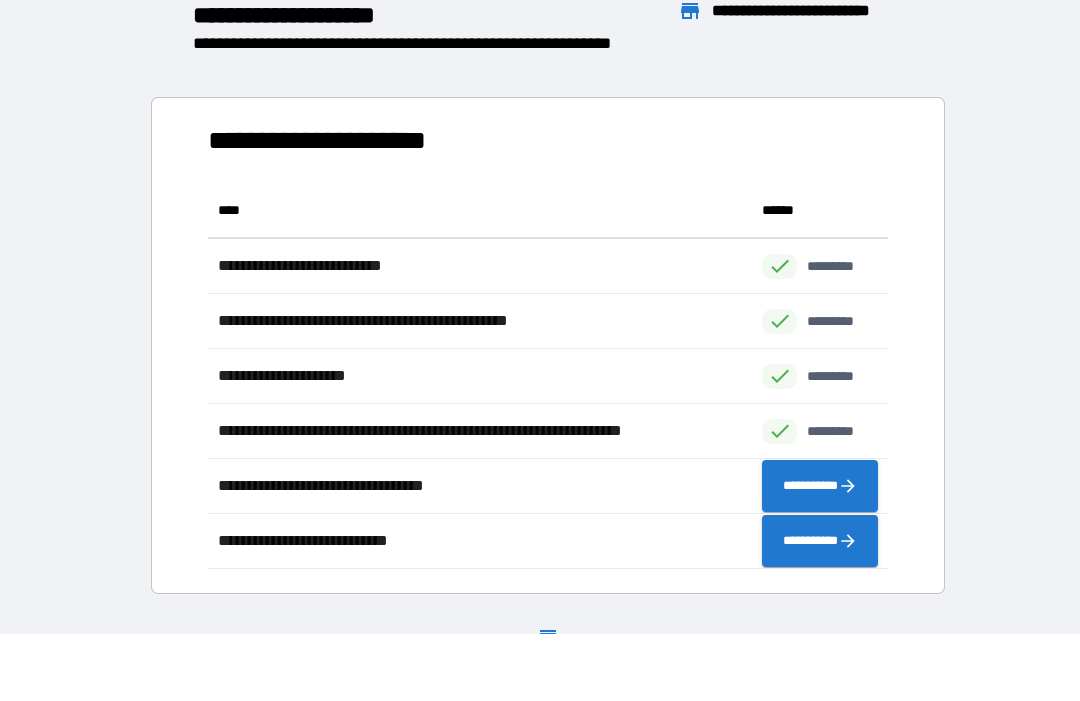 scroll, scrollTop: 386, scrollLeft: 680, axis: both 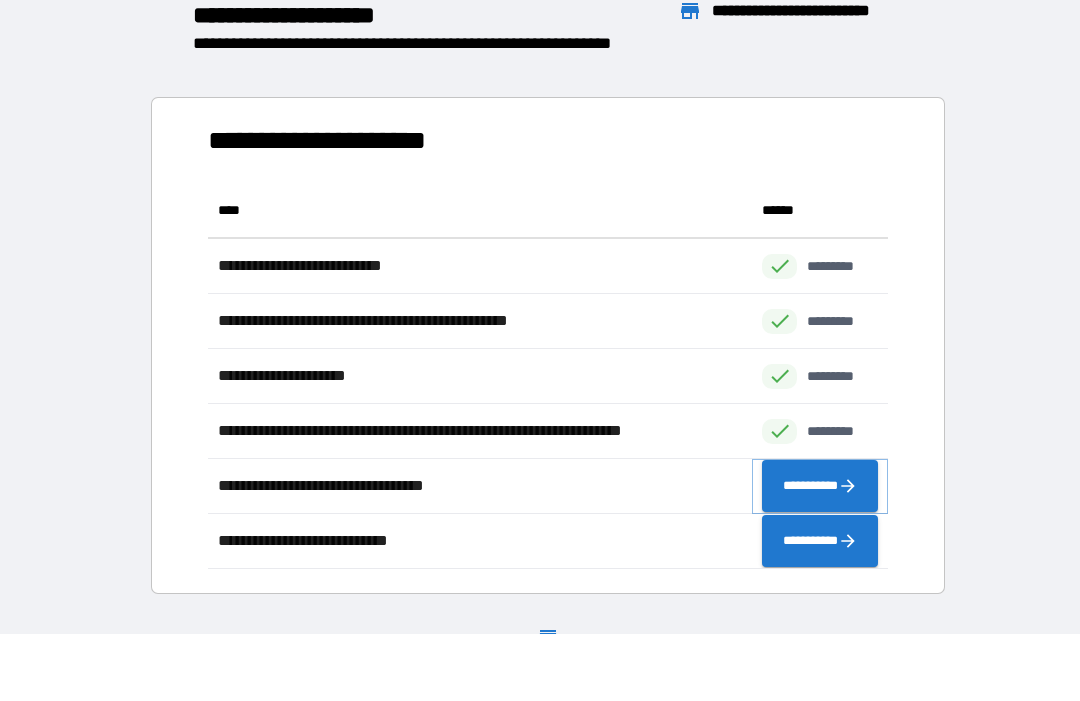 click on "**********" at bounding box center (820, 486) 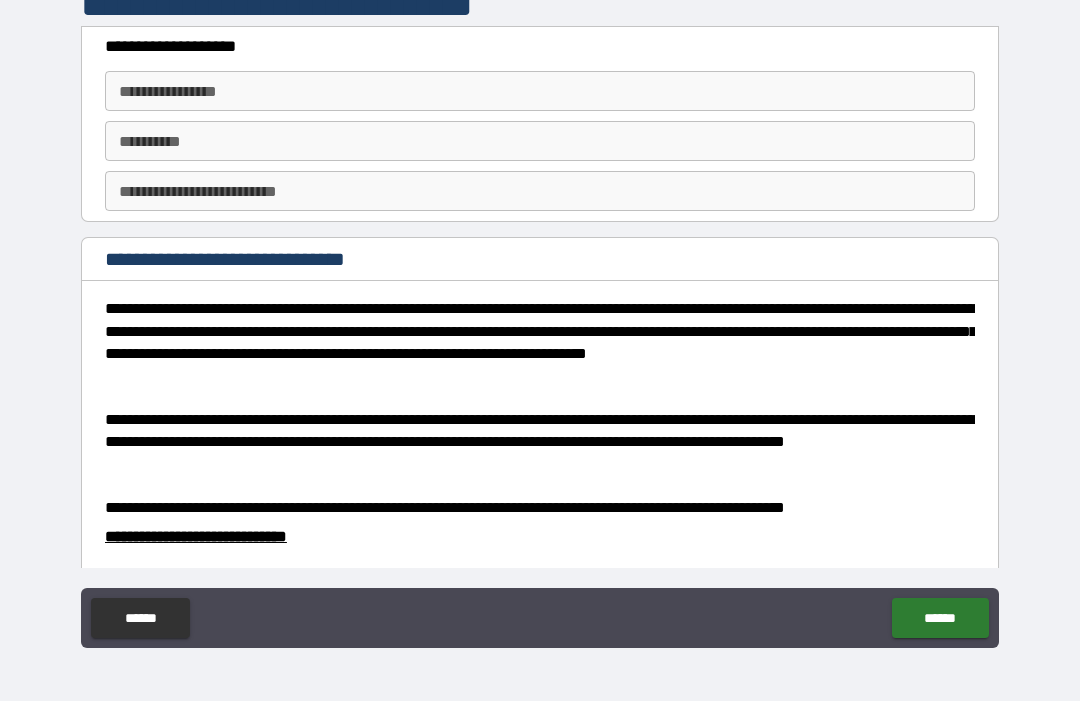 click on "**********" at bounding box center [540, 91] 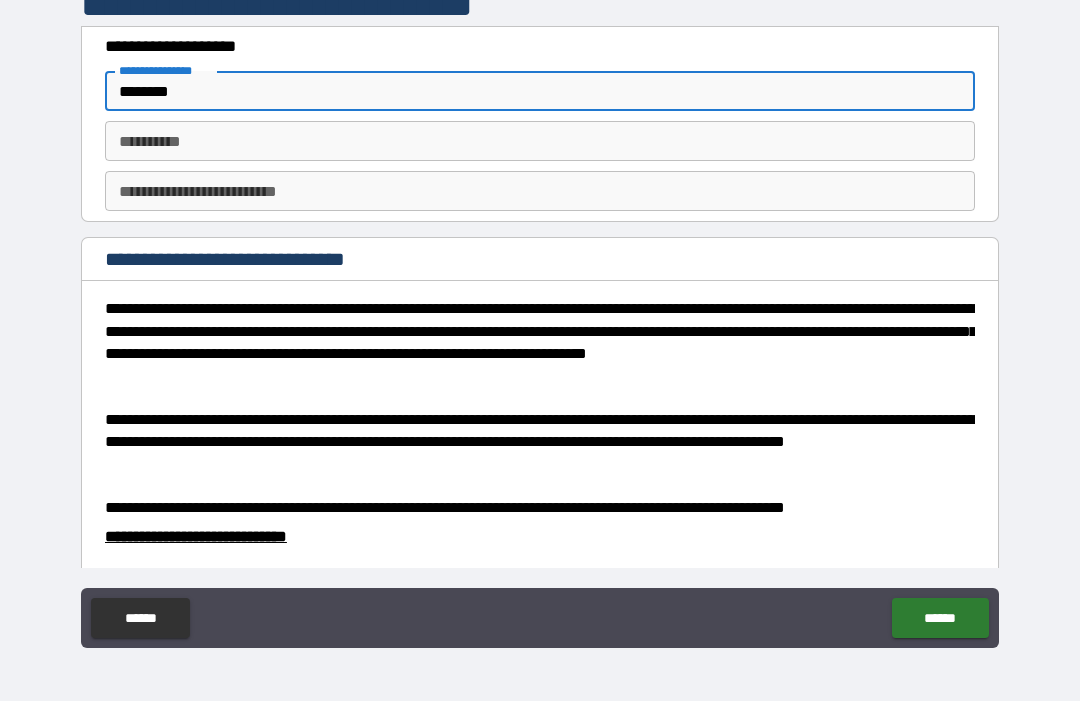 type on "********" 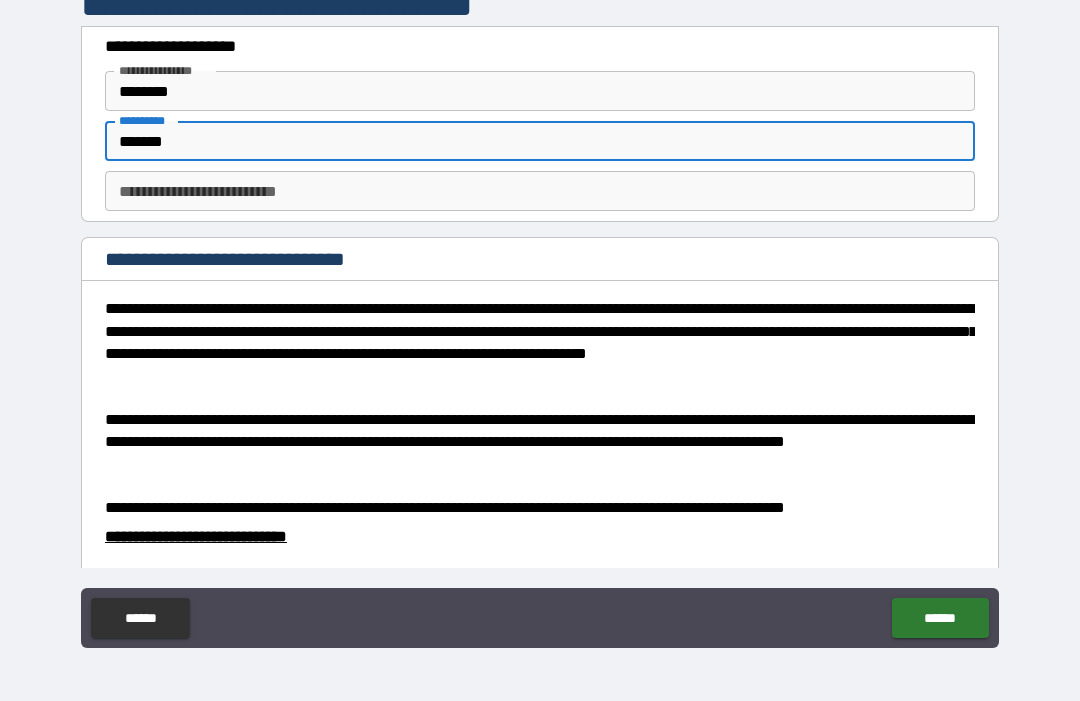 type on "*******" 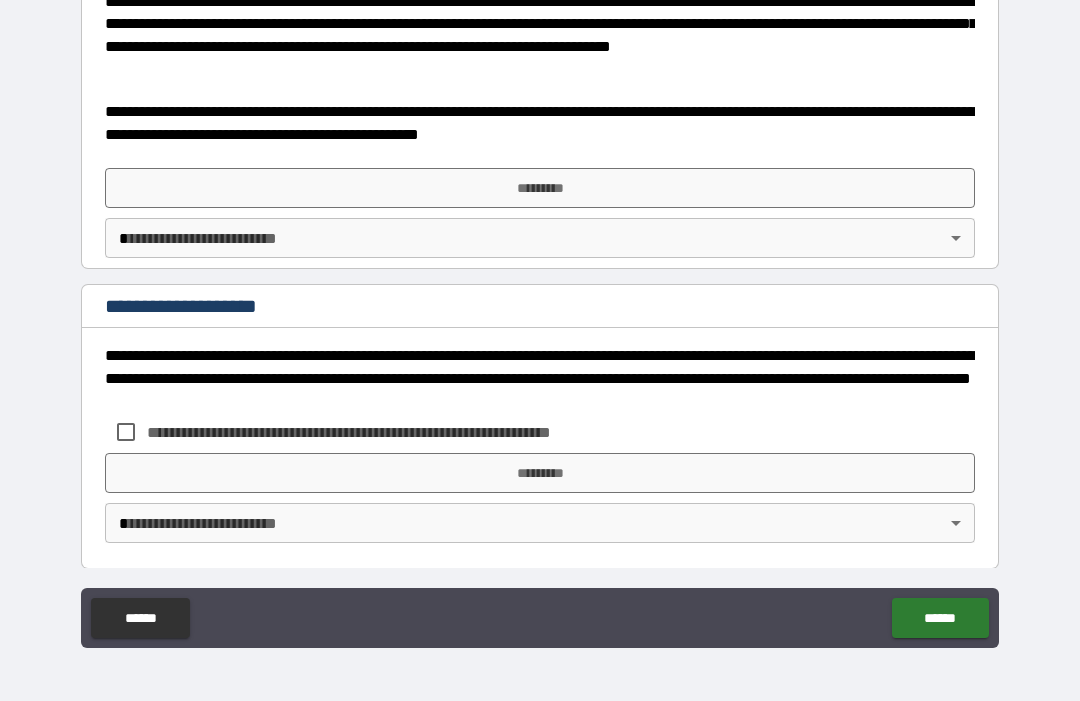 scroll, scrollTop: 839, scrollLeft: 0, axis: vertical 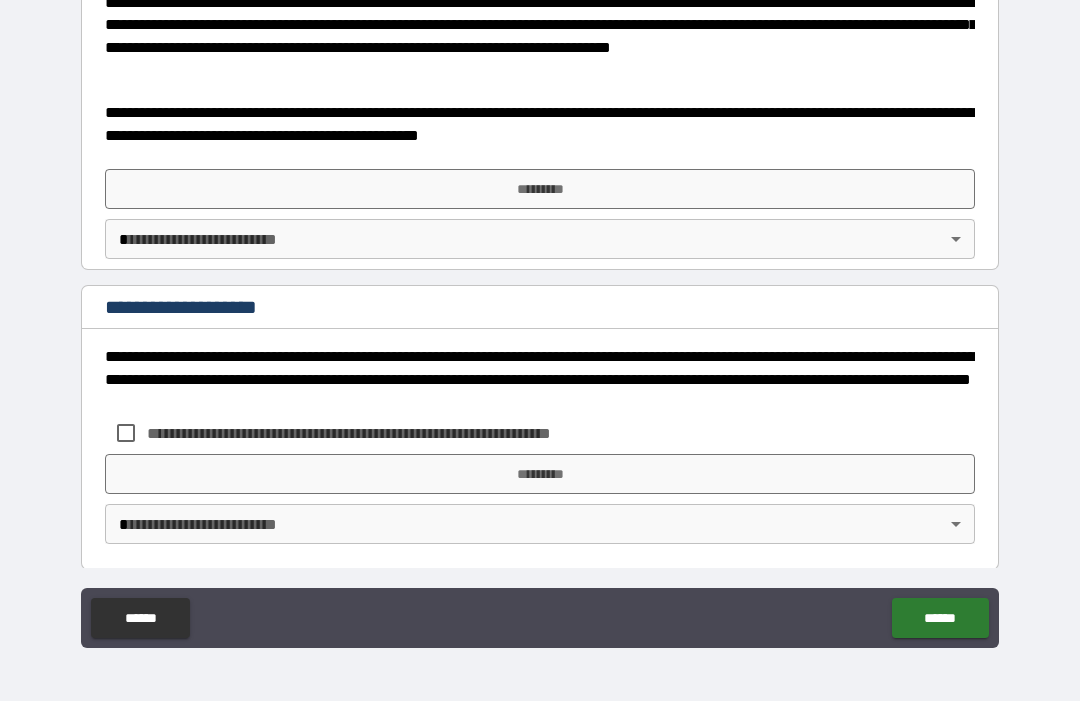 type on "*" 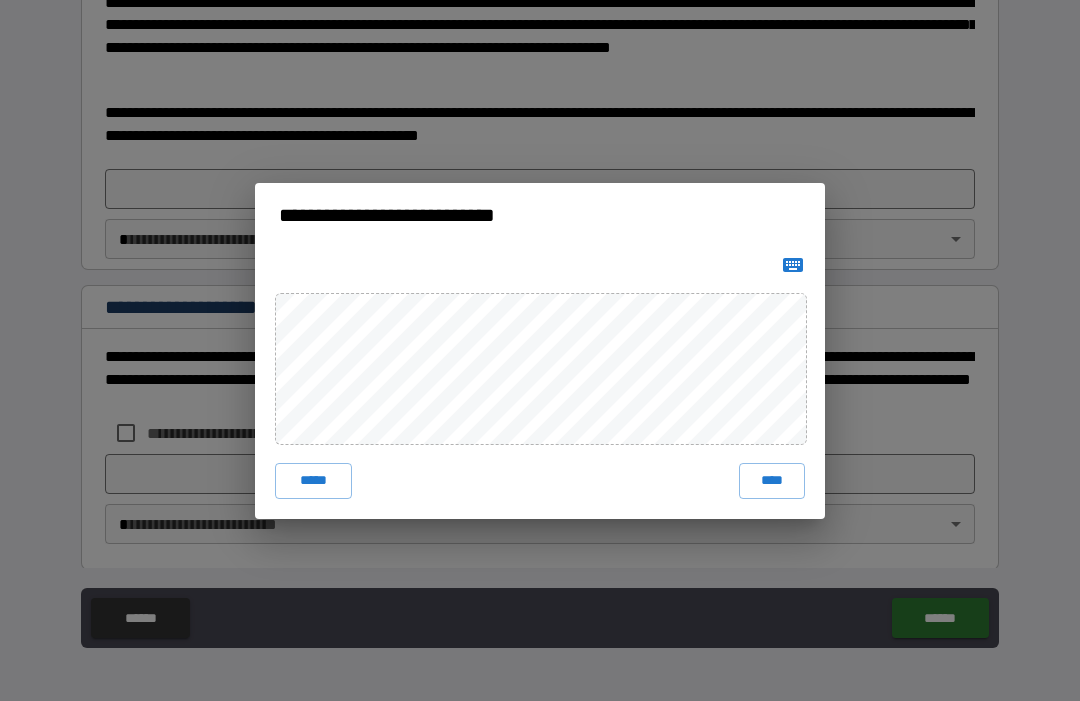 click on "****" at bounding box center (772, 481) 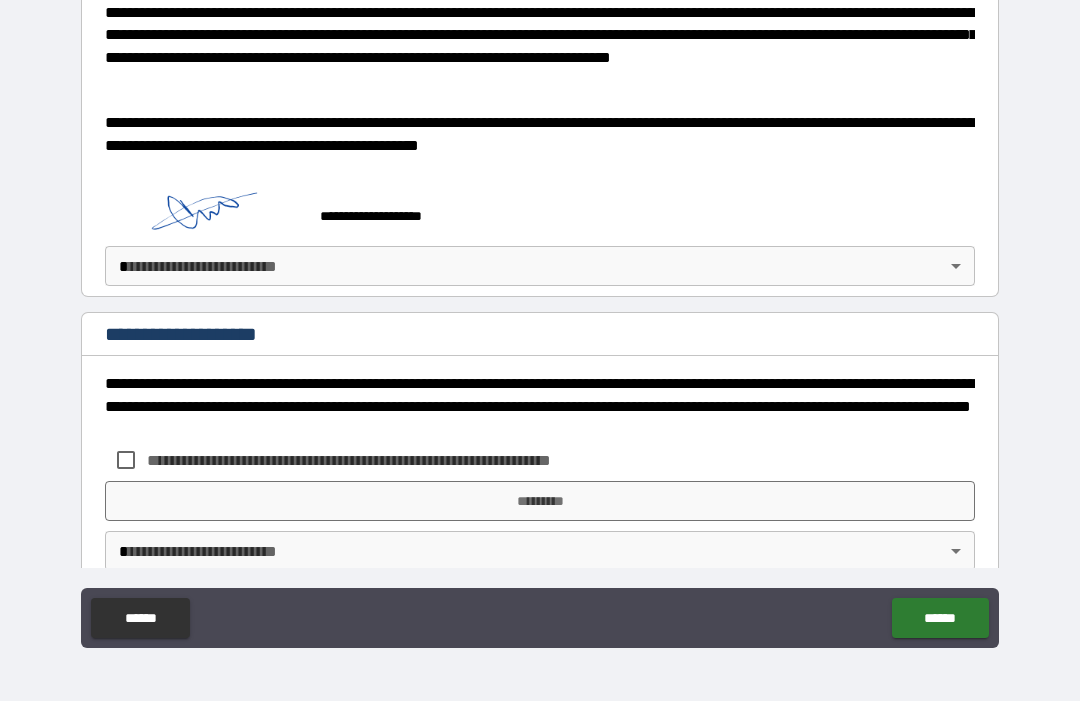 click on "**********" at bounding box center (540, 317) 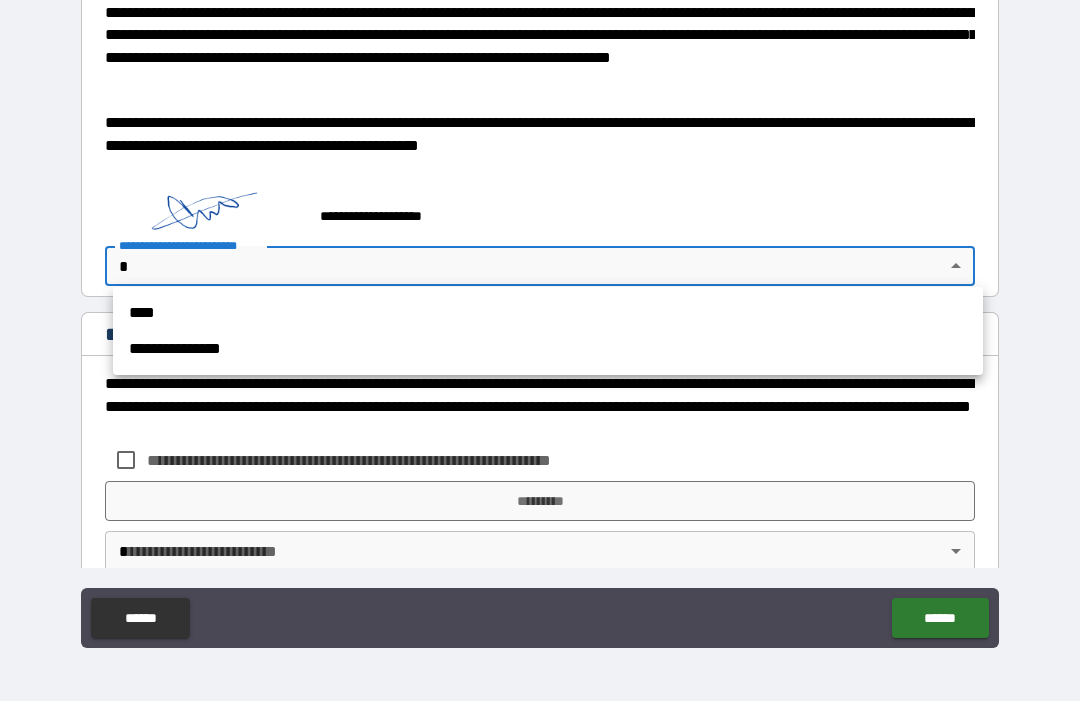 click on "****" at bounding box center (548, 313) 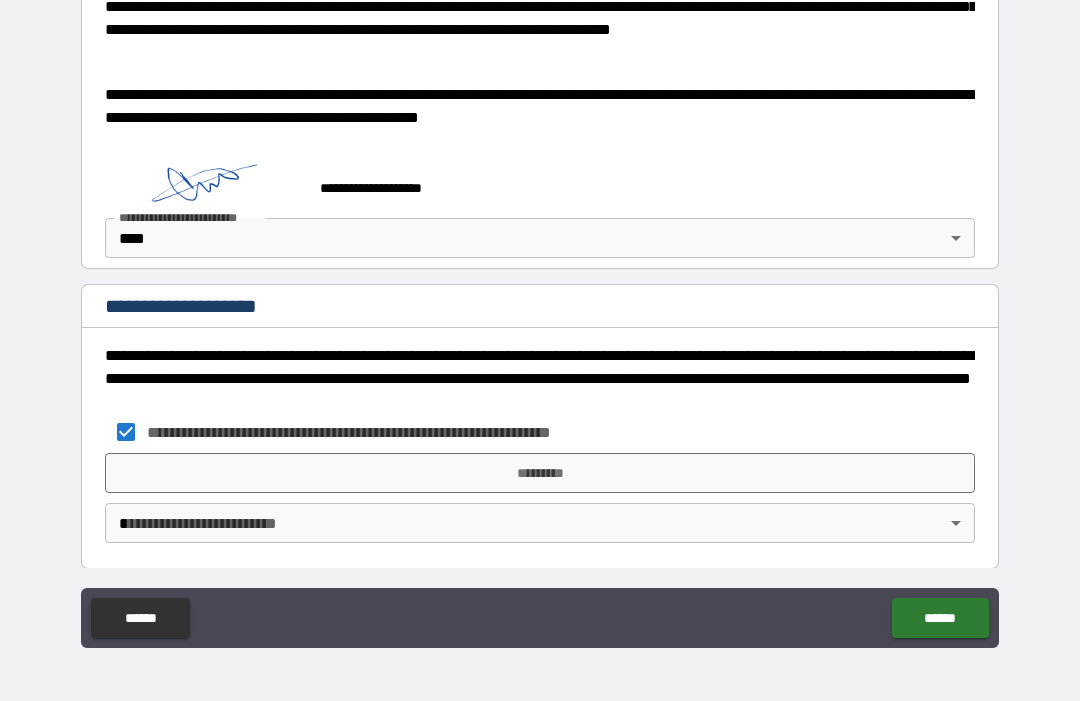 click on "*********" at bounding box center [540, 473] 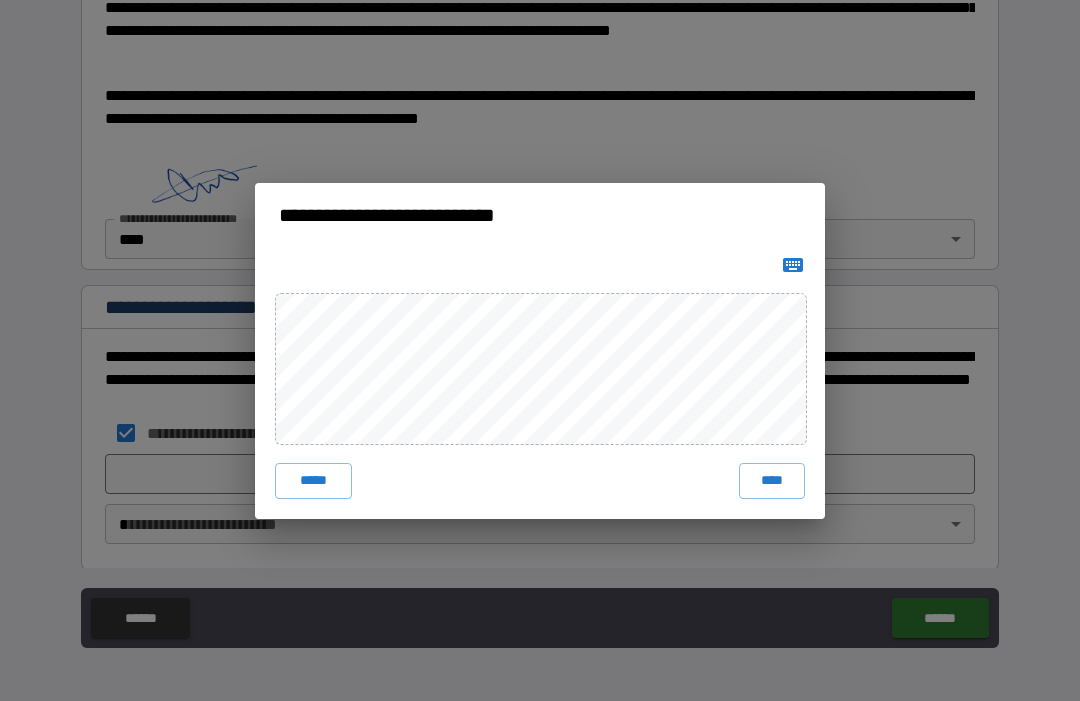 click on "****" at bounding box center [772, 481] 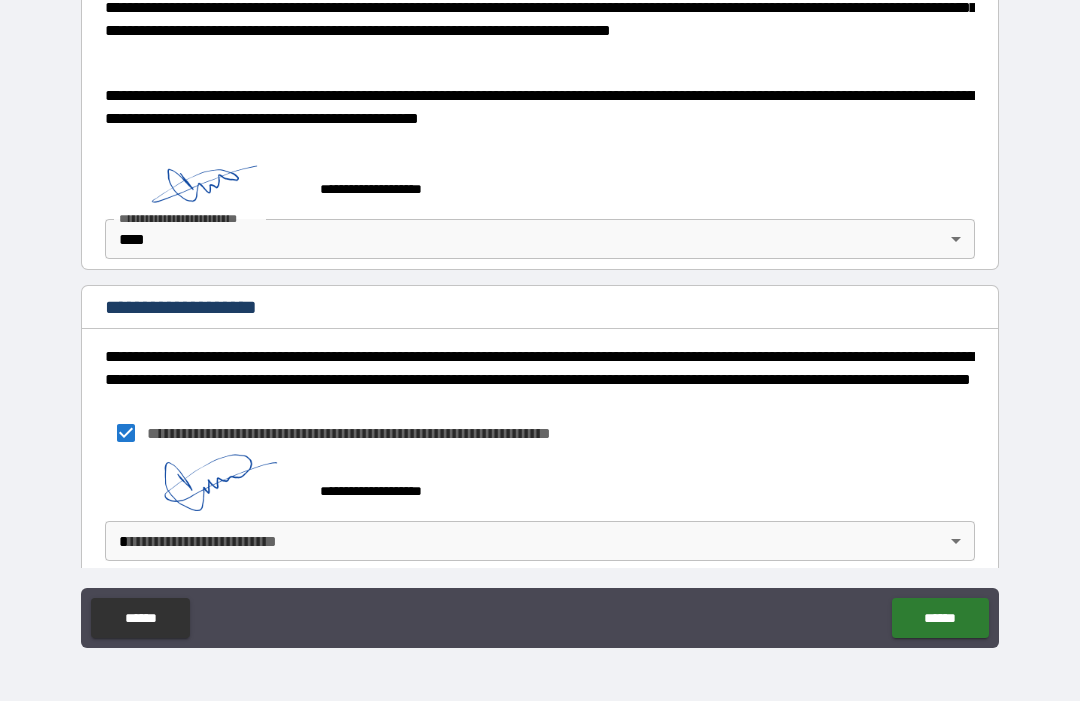 scroll, scrollTop: 846, scrollLeft: 0, axis: vertical 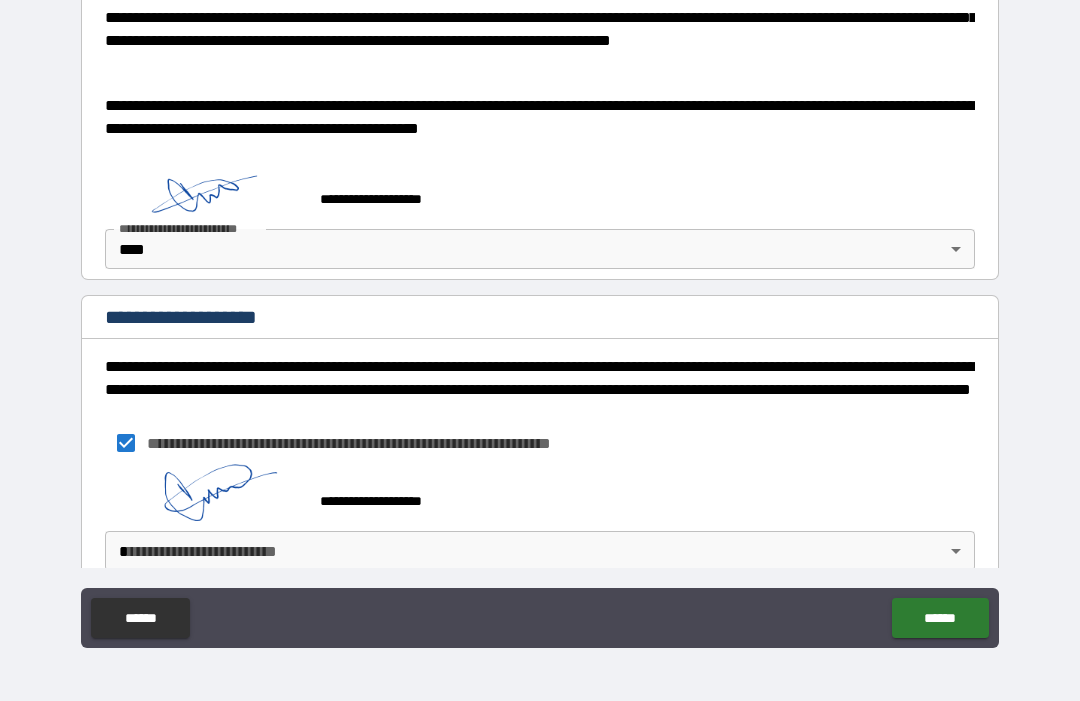 click on "**********" at bounding box center (540, 317) 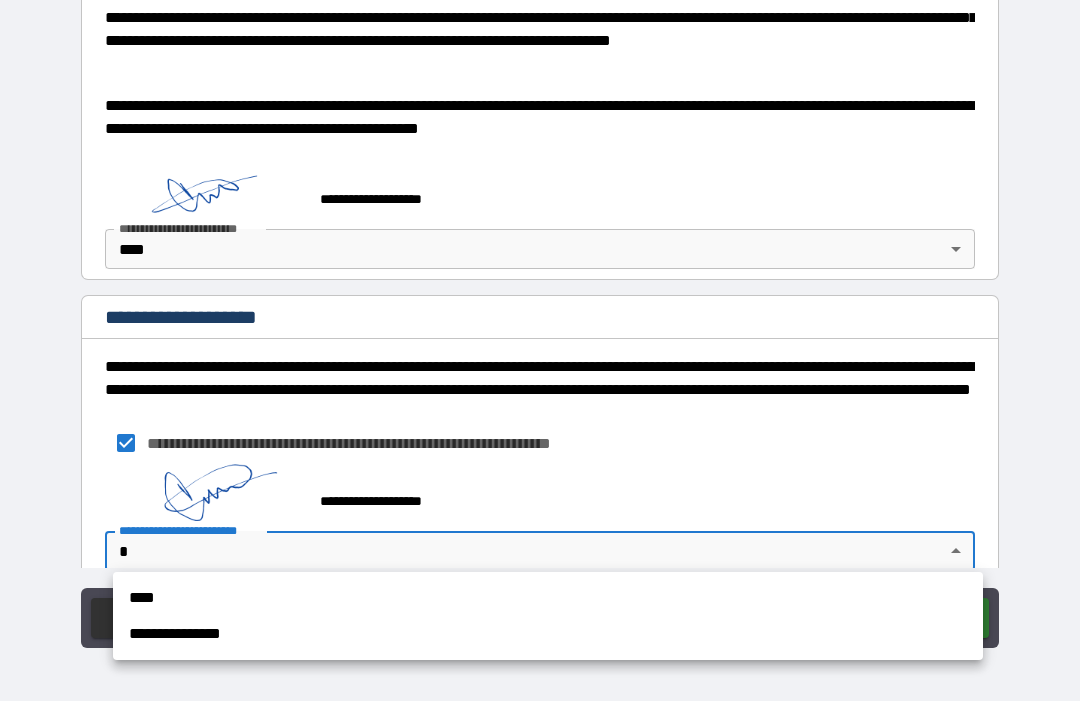 click on "****" at bounding box center [548, 598] 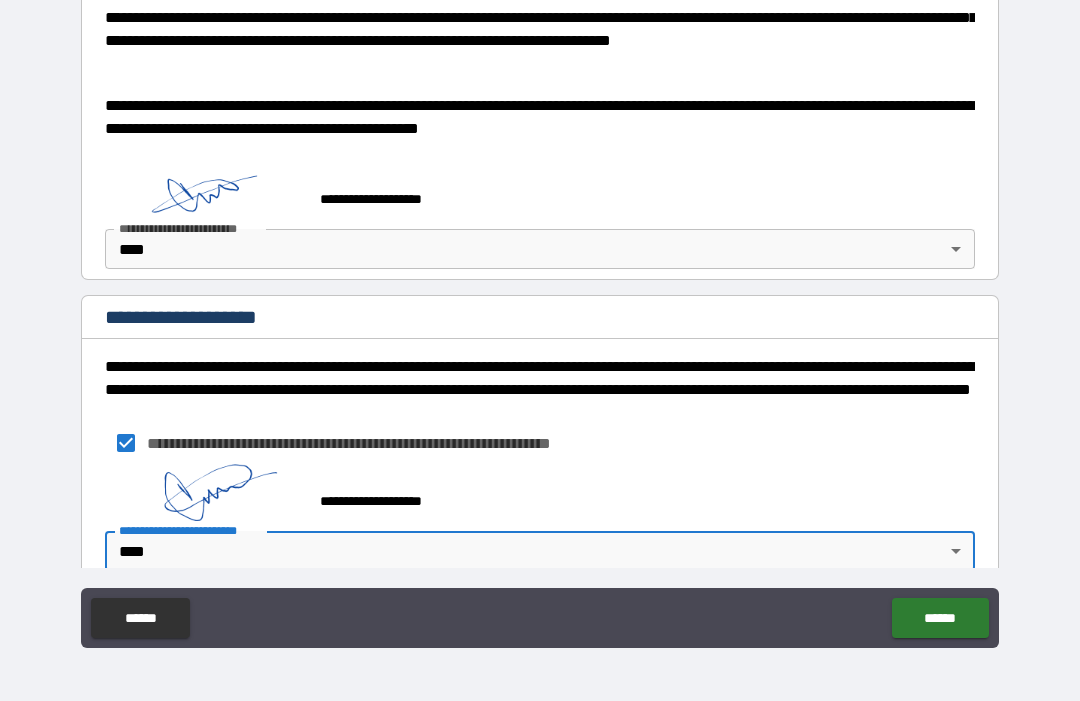 click on "******" at bounding box center [940, 618] 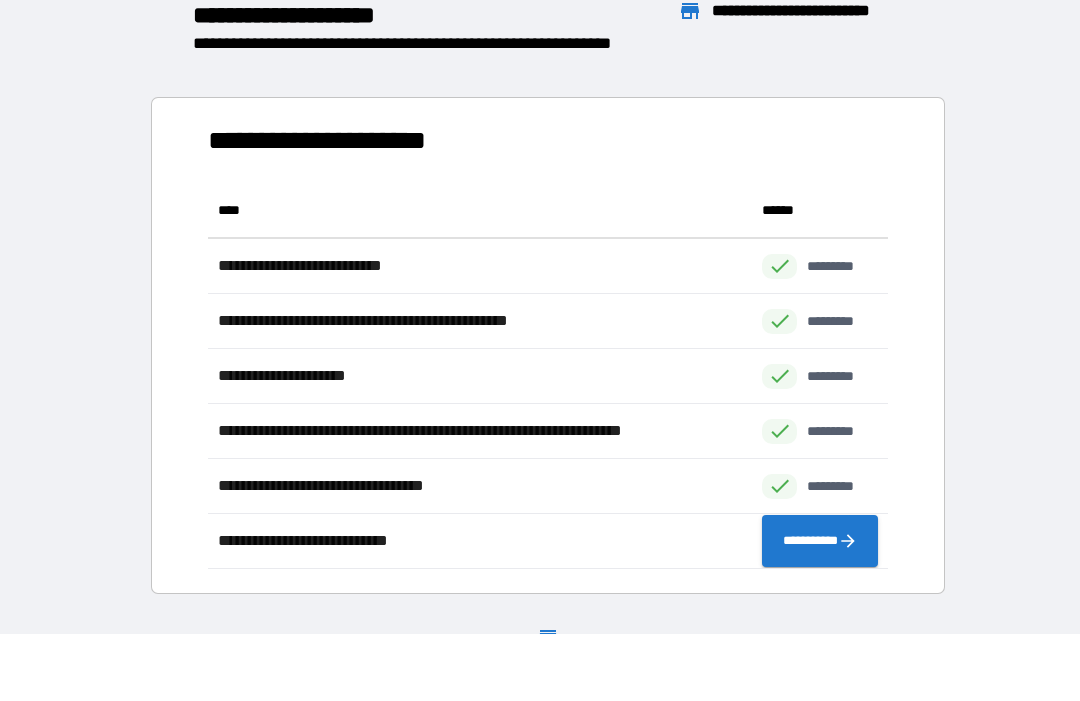 scroll, scrollTop: 1, scrollLeft: 1, axis: both 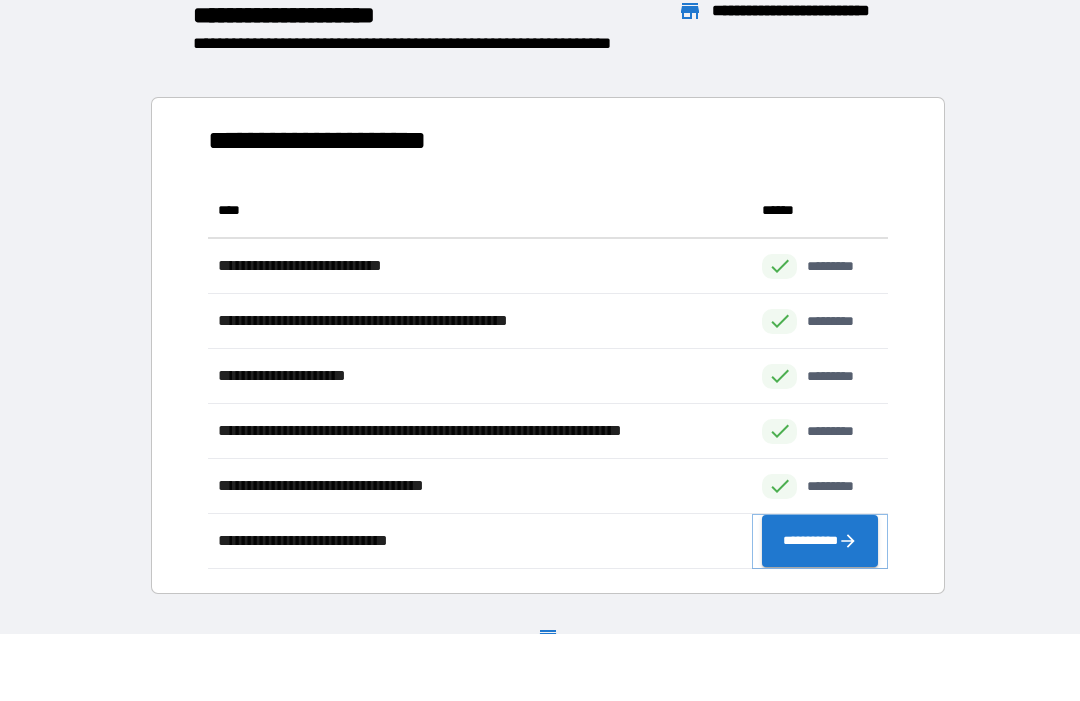 click on "**********" at bounding box center [820, 541] 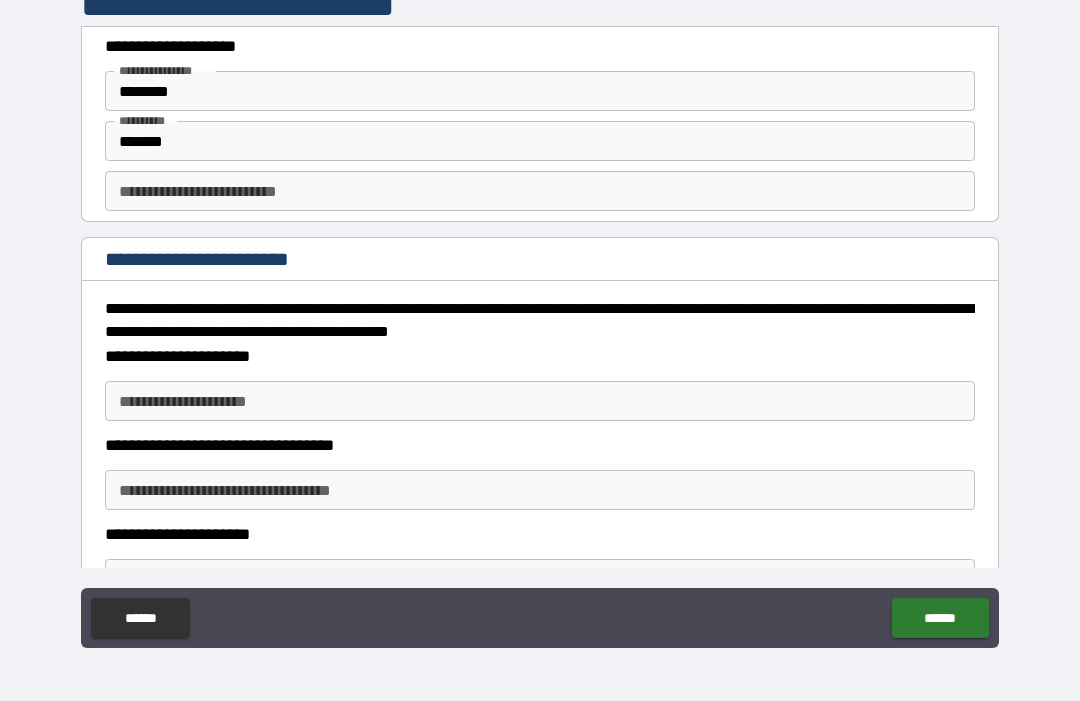 click on "**********" at bounding box center (540, 191) 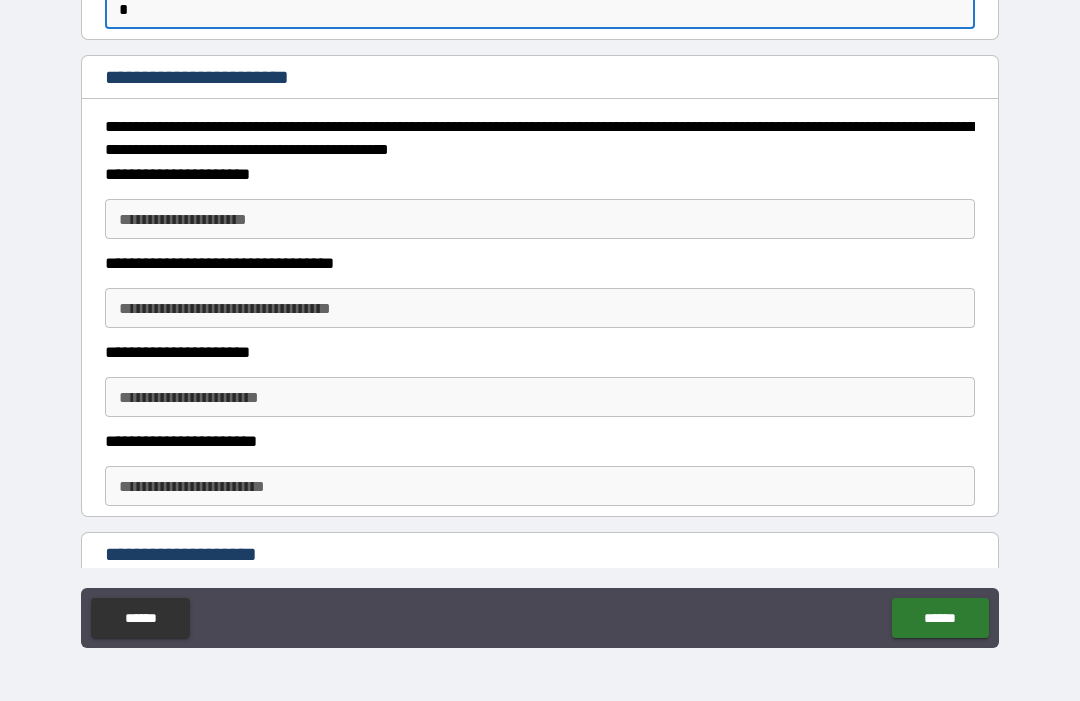 scroll, scrollTop: 193, scrollLeft: 0, axis: vertical 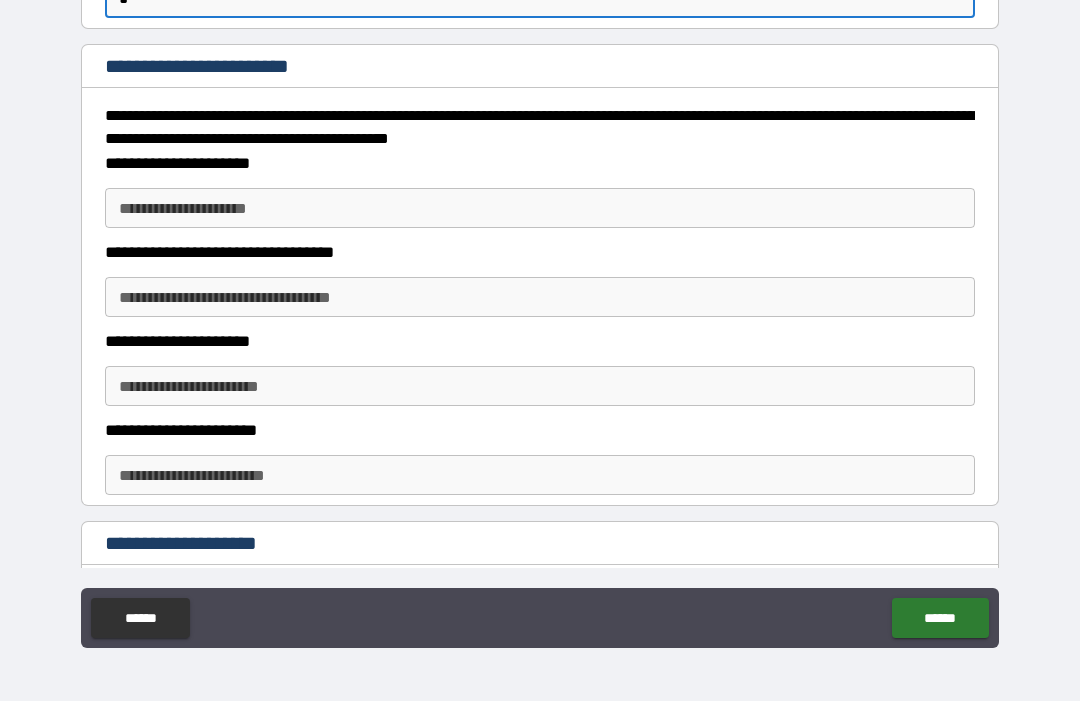 type on "*" 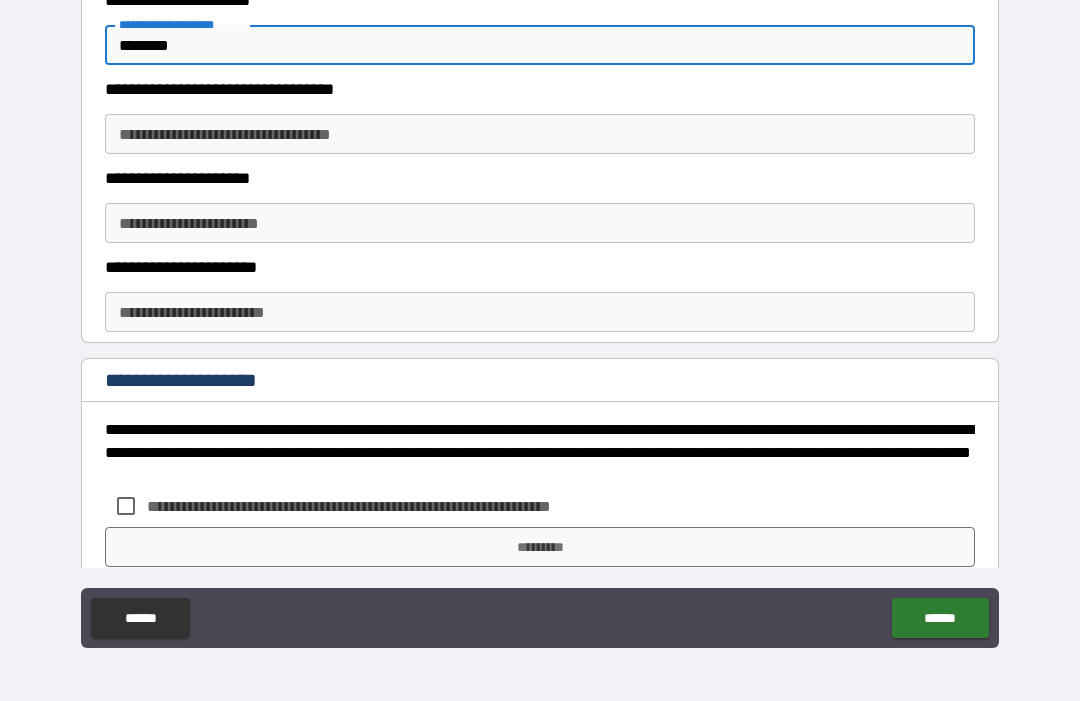 scroll, scrollTop: 362, scrollLeft: 0, axis: vertical 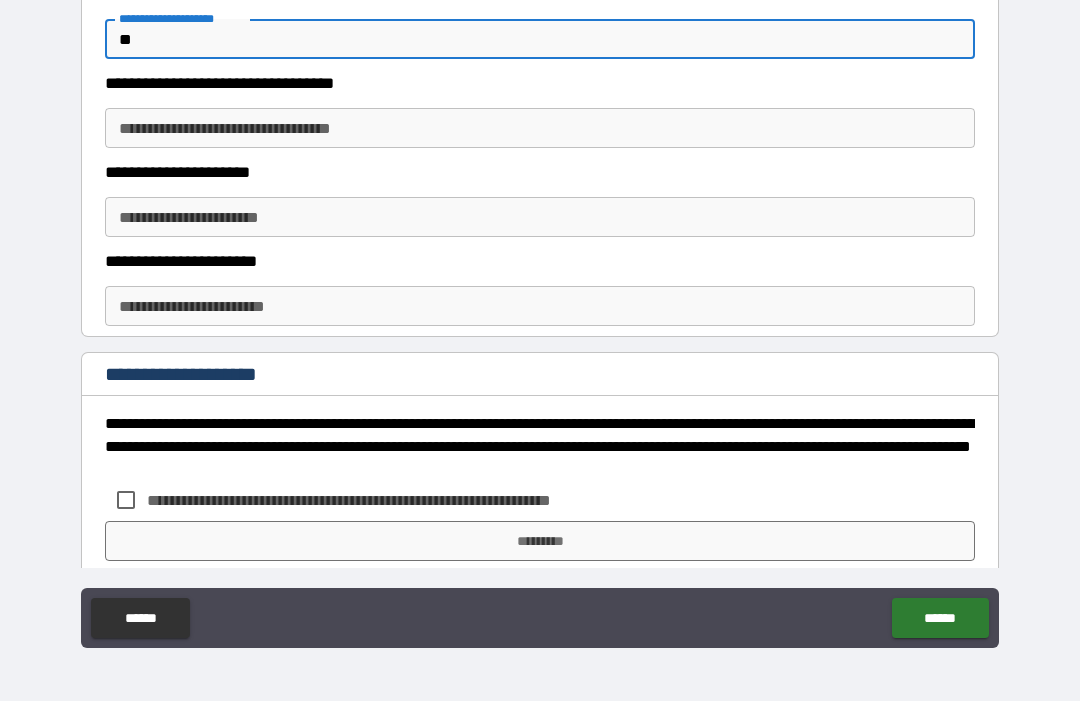 type on "*" 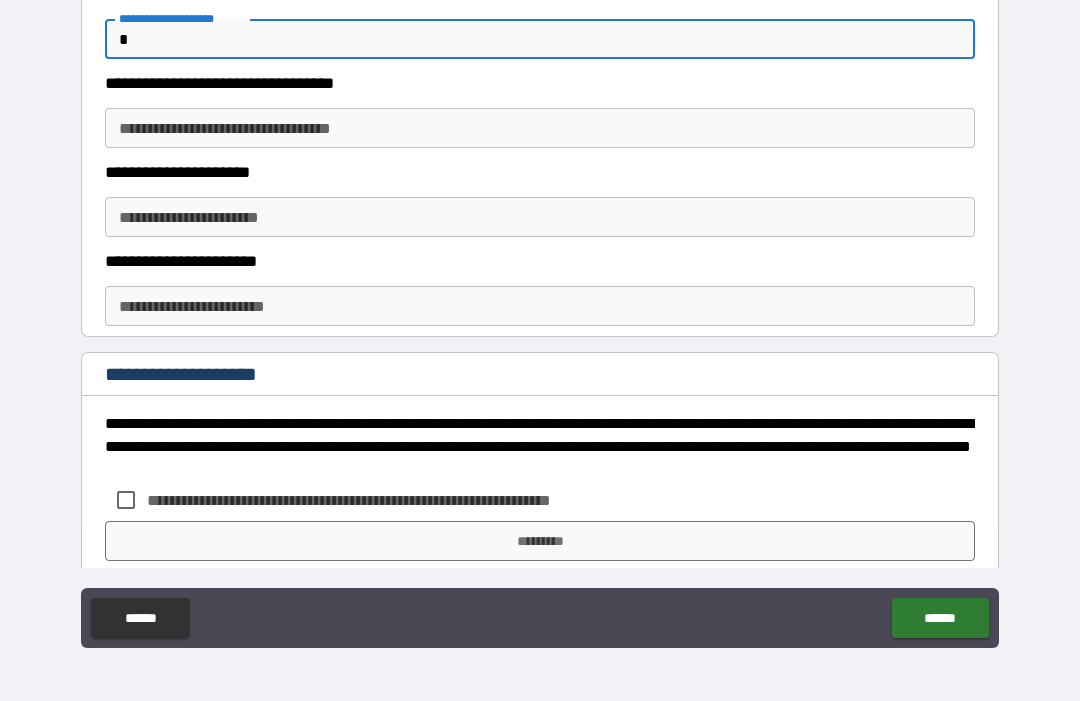 type 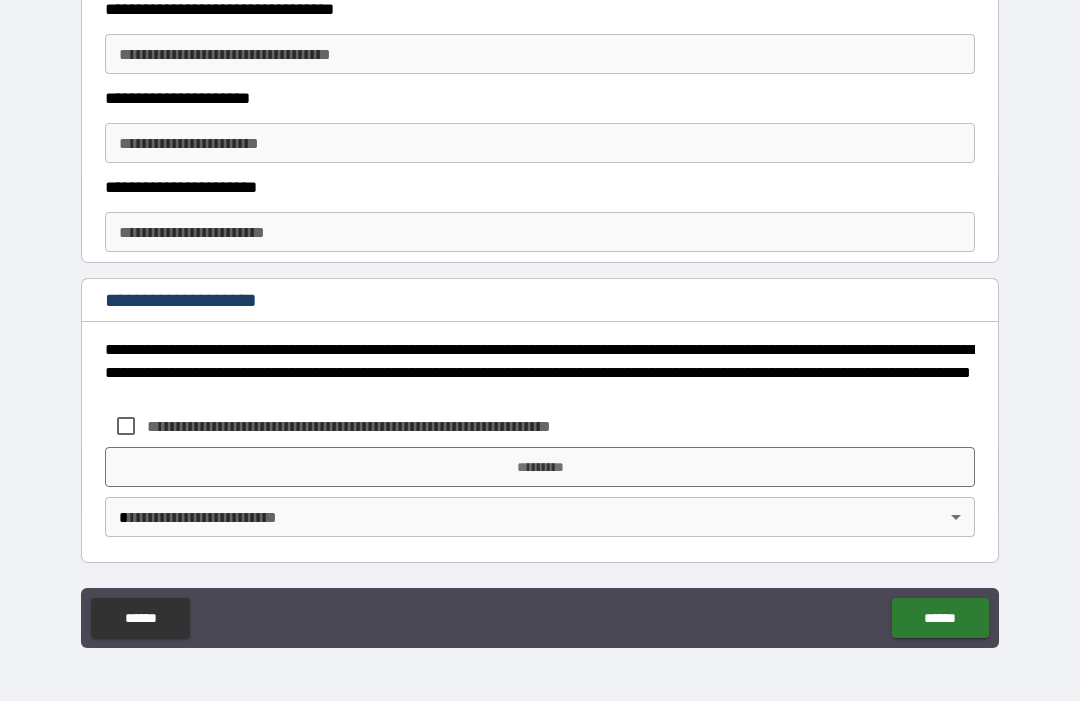 scroll, scrollTop: 436, scrollLeft: 0, axis: vertical 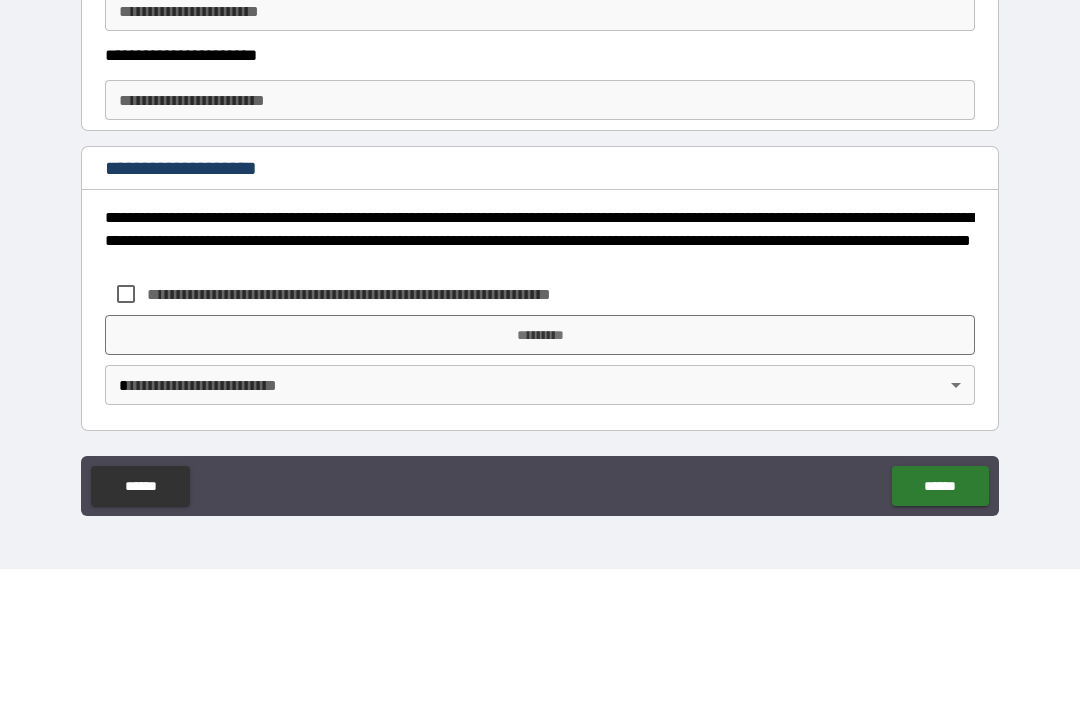 click on "**********" at bounding box center [540, 232] 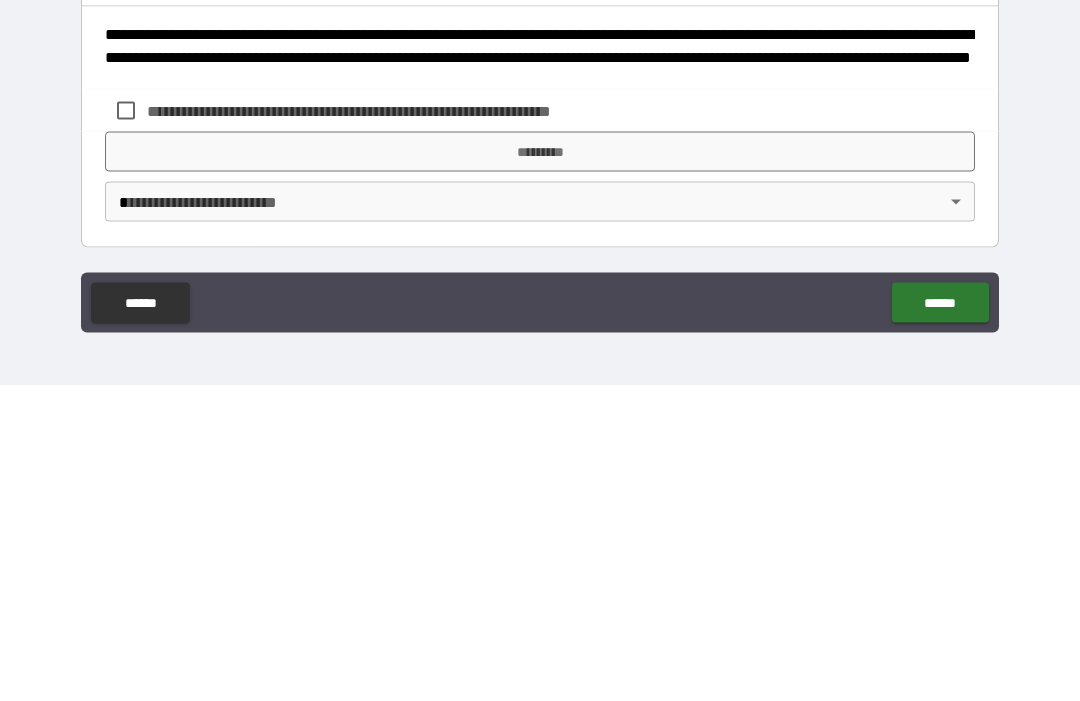 type on "********" 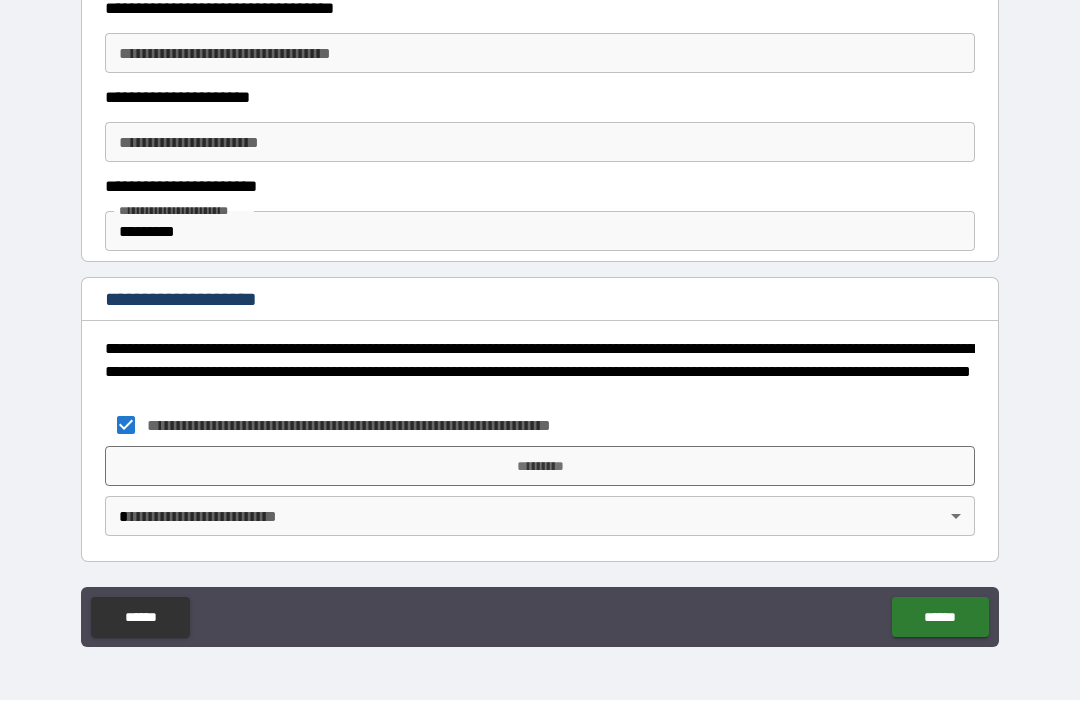 click on "*********" at bounding box center (540, 467) 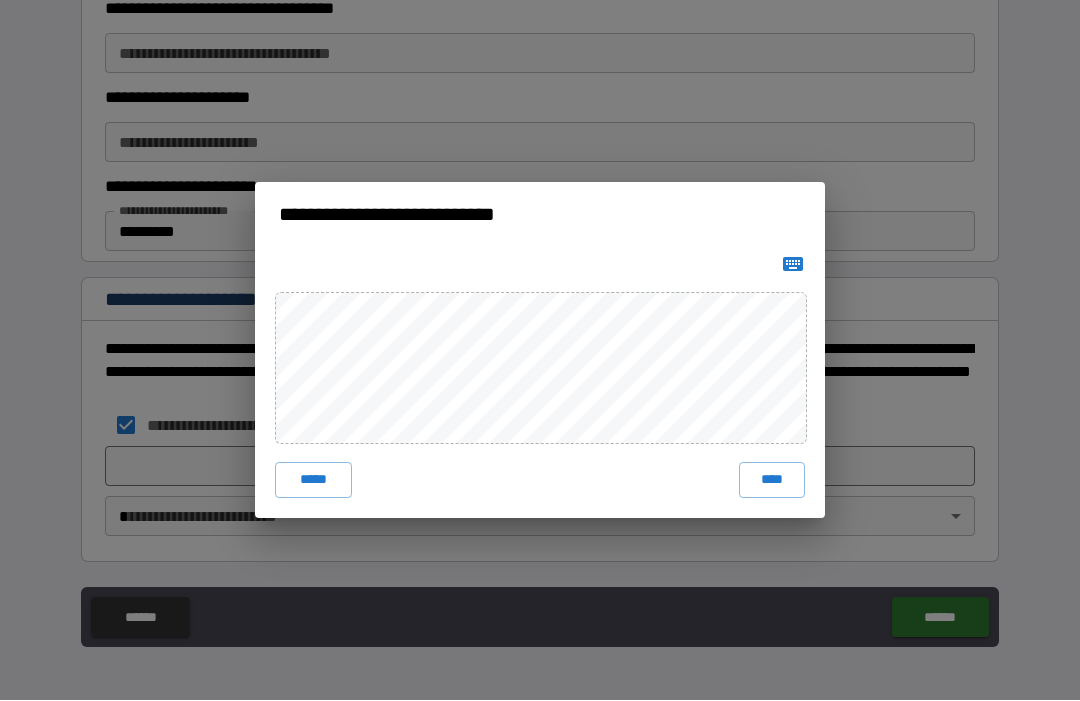 click on "****" at bounding box center (772, 481) 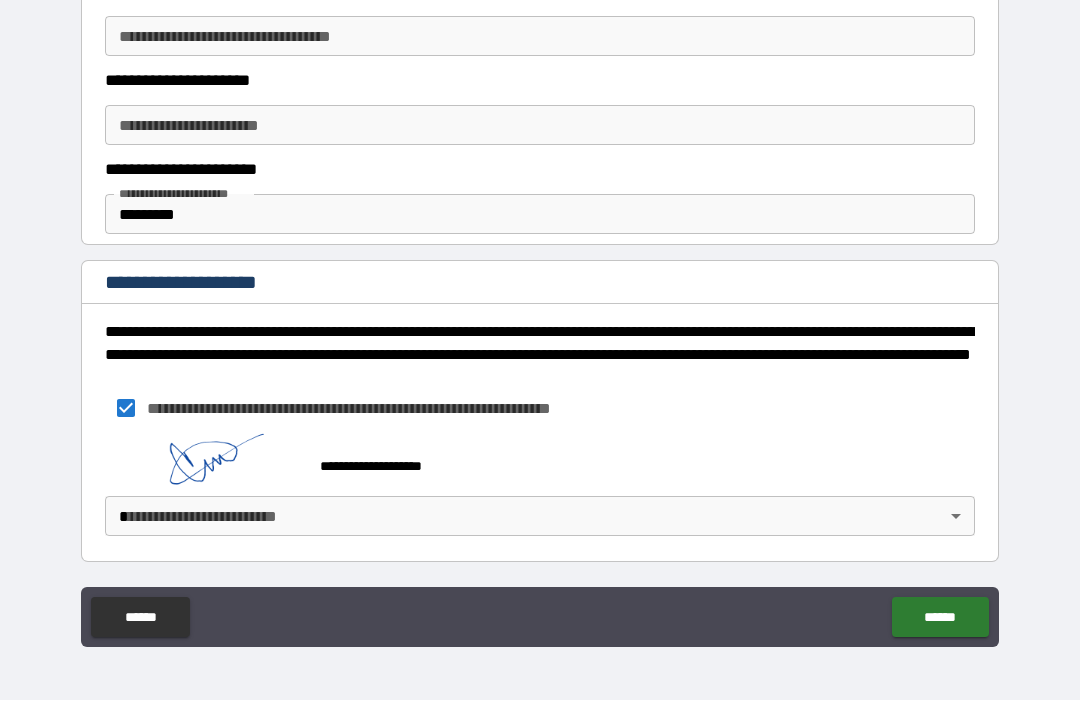 scroll, scrollTop: 453, scrollLeft: 0, axis: vertical 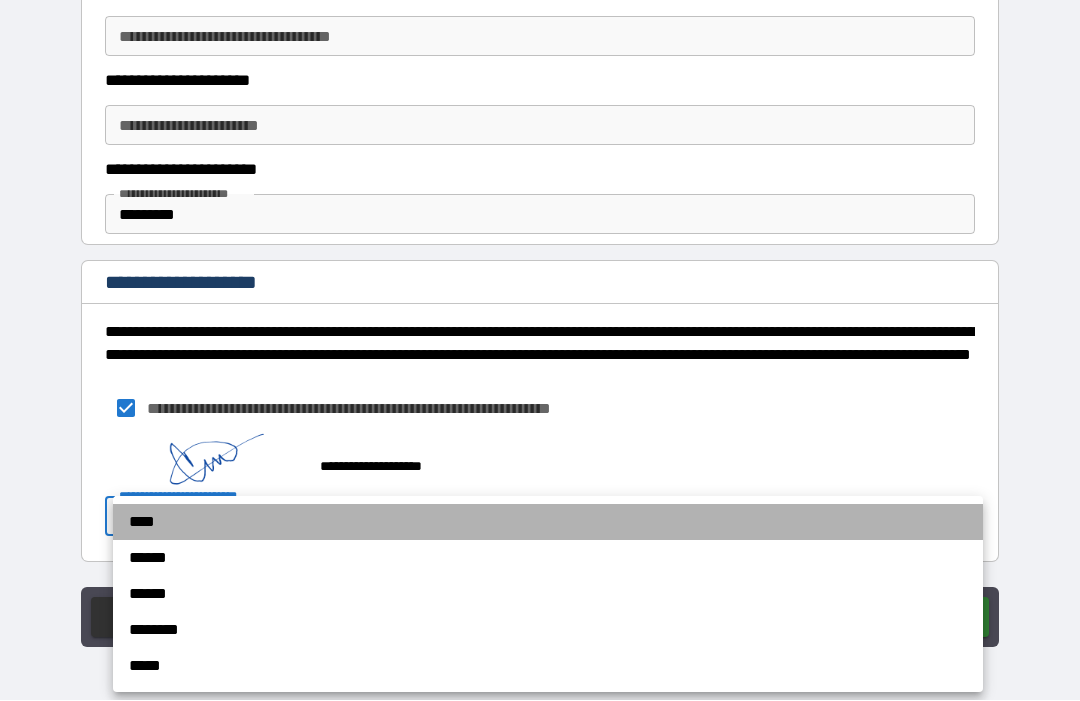 click on "****" at bounding box center [548, 523] 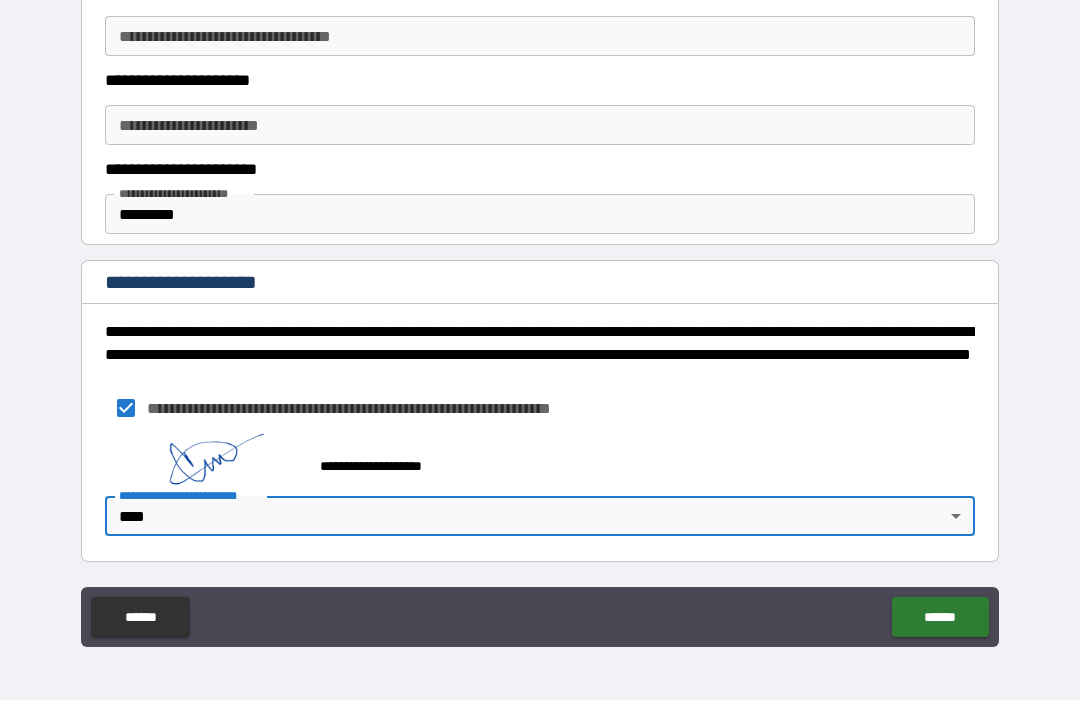 click on "******" at bounding box center (940, 618) 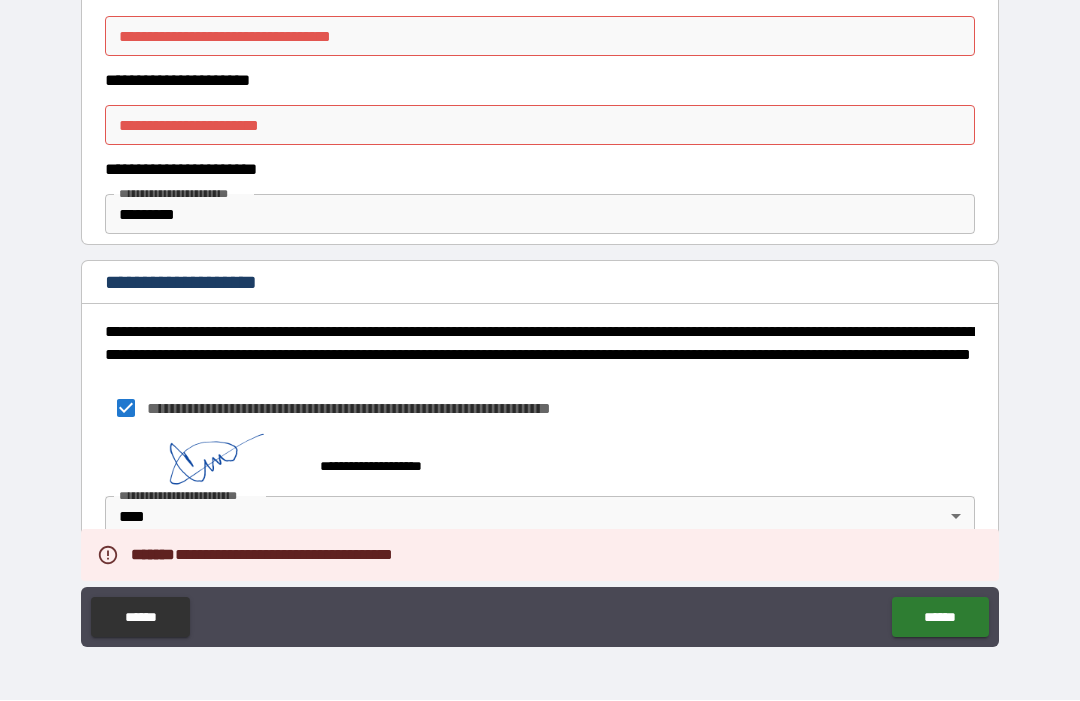 click on "**********" at bounding box center (540, 319) 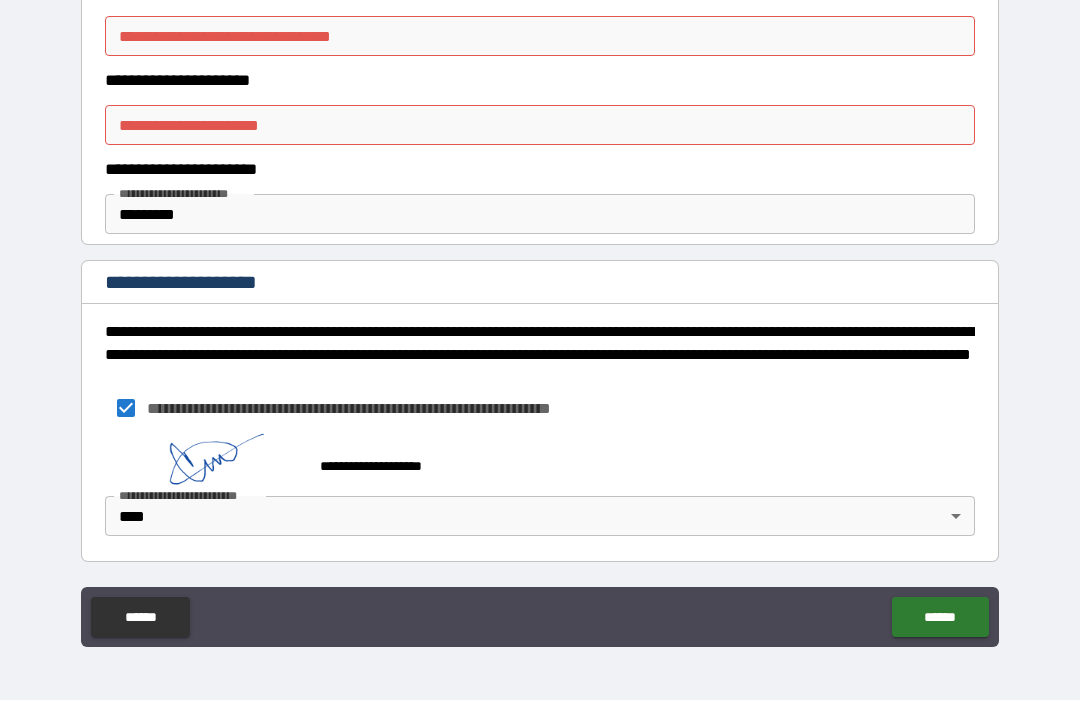 click on "**********" at bounding box center (540, 126) 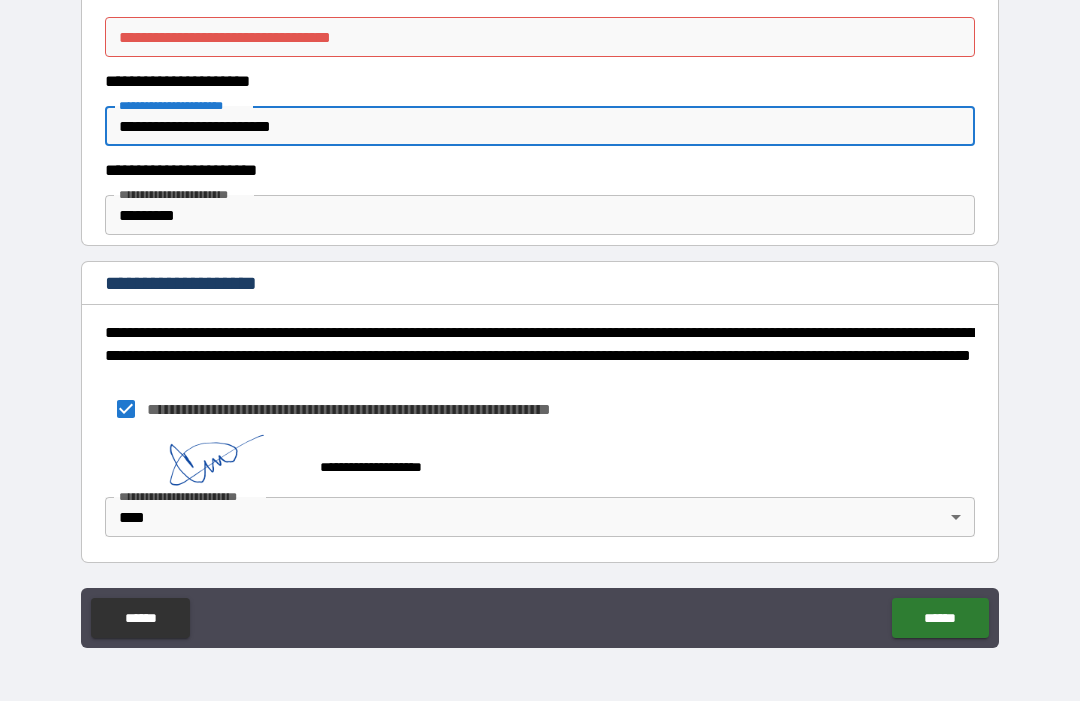 type on "**********" 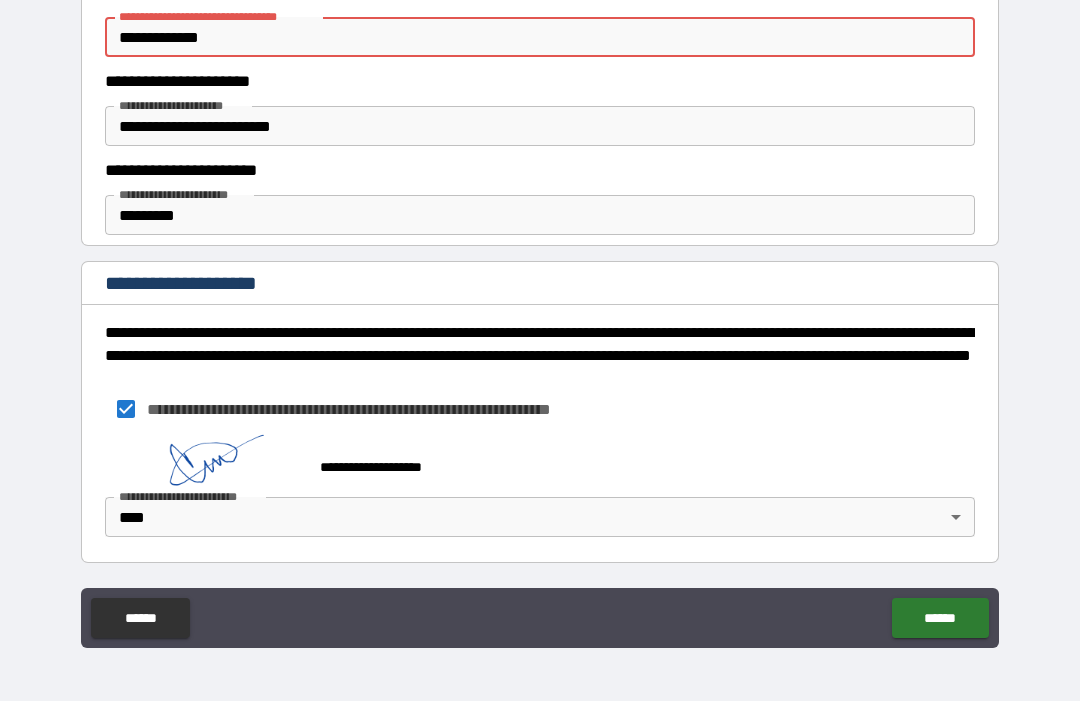 type on "**********" 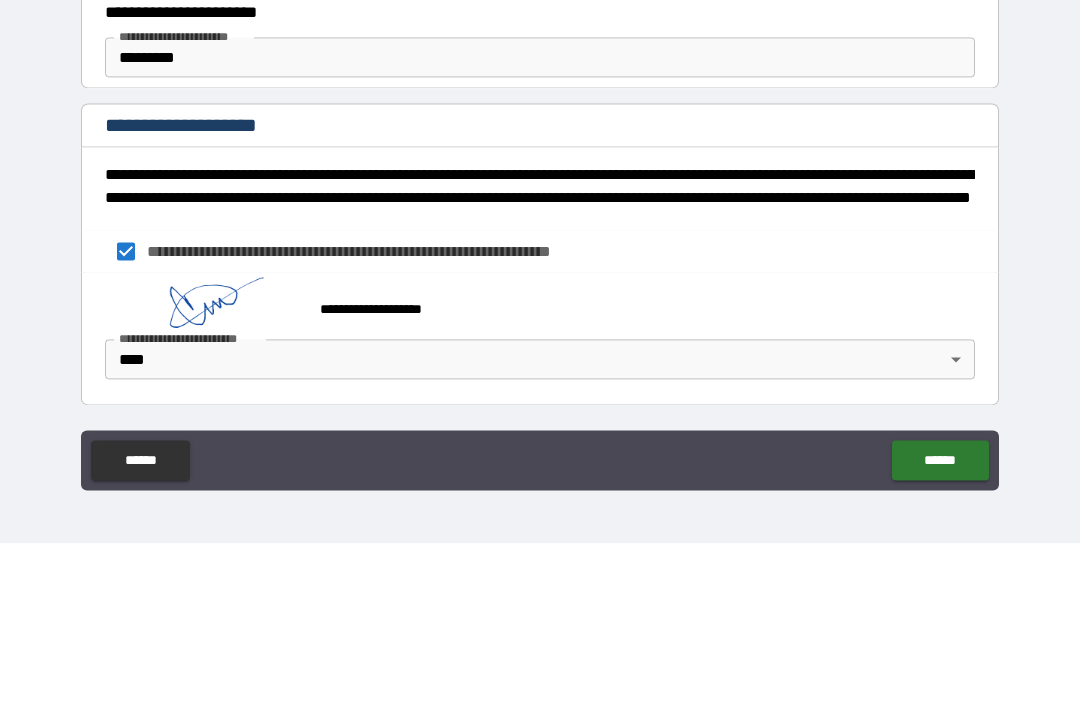 click on "******" at bounding box center (940, 618) 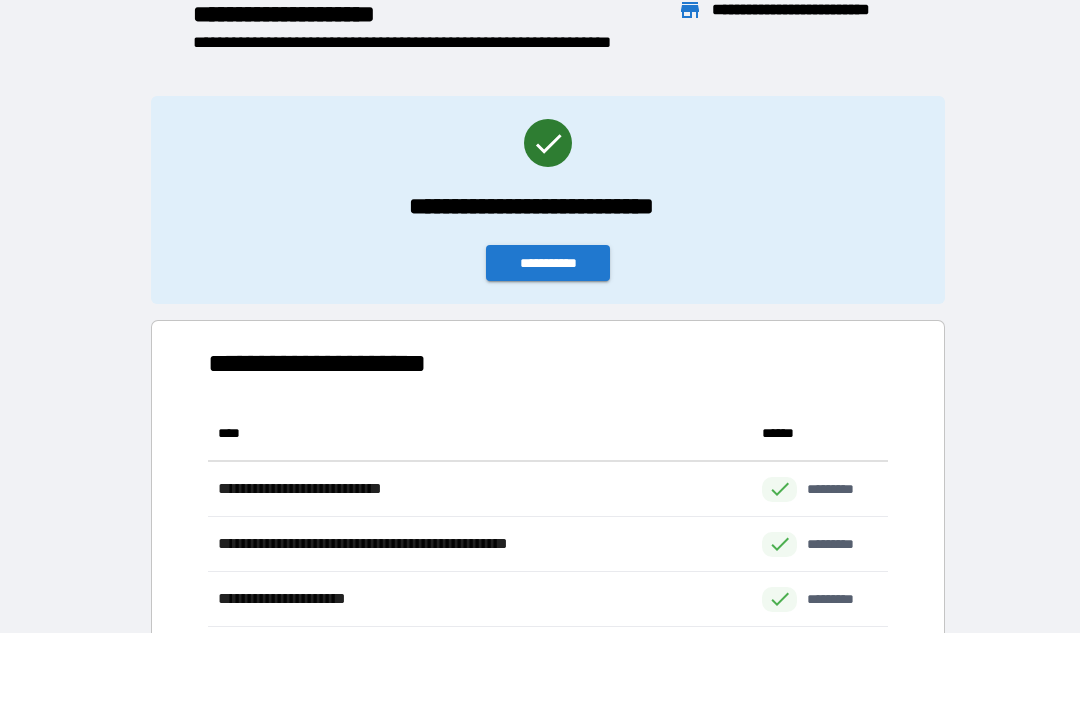 scroll, scrollTop: 1, scrollLeft: 1, axis: both 